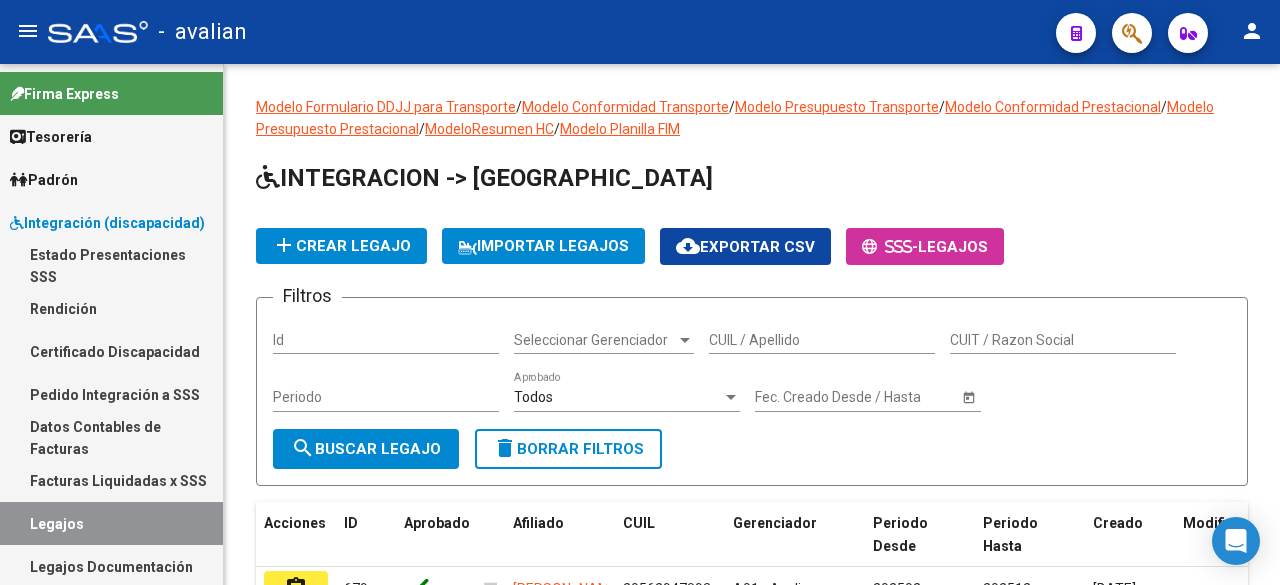 scroll, scrollTop: 0, scrollLeft: 0, axis: both 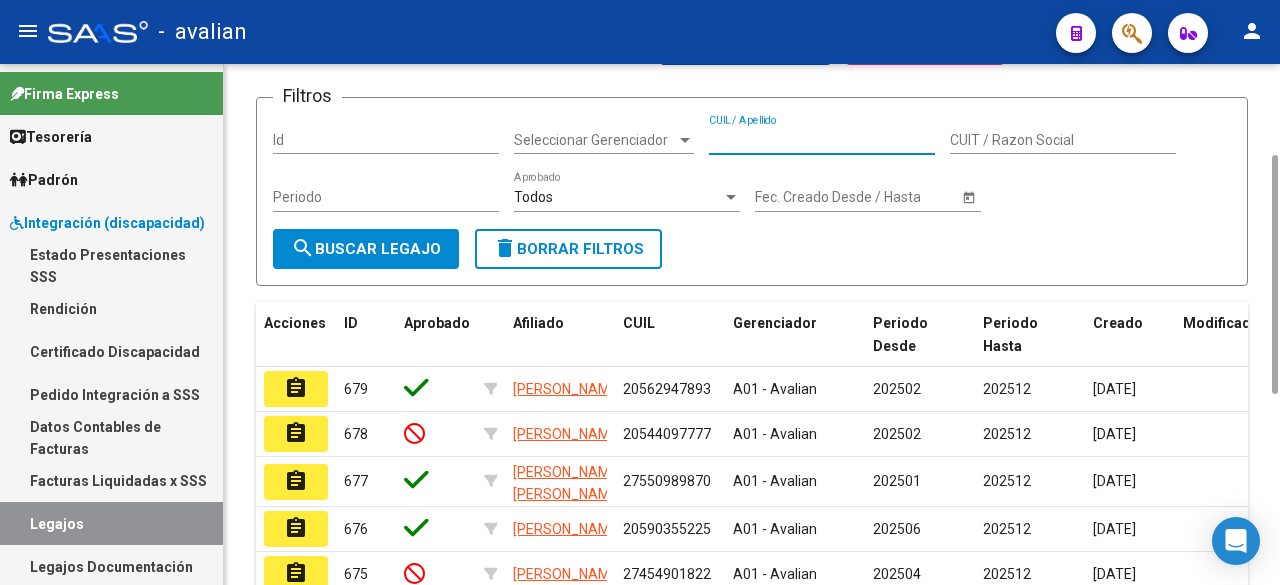 click on "CUIL / Apellido" at bounding box center (822, 140) 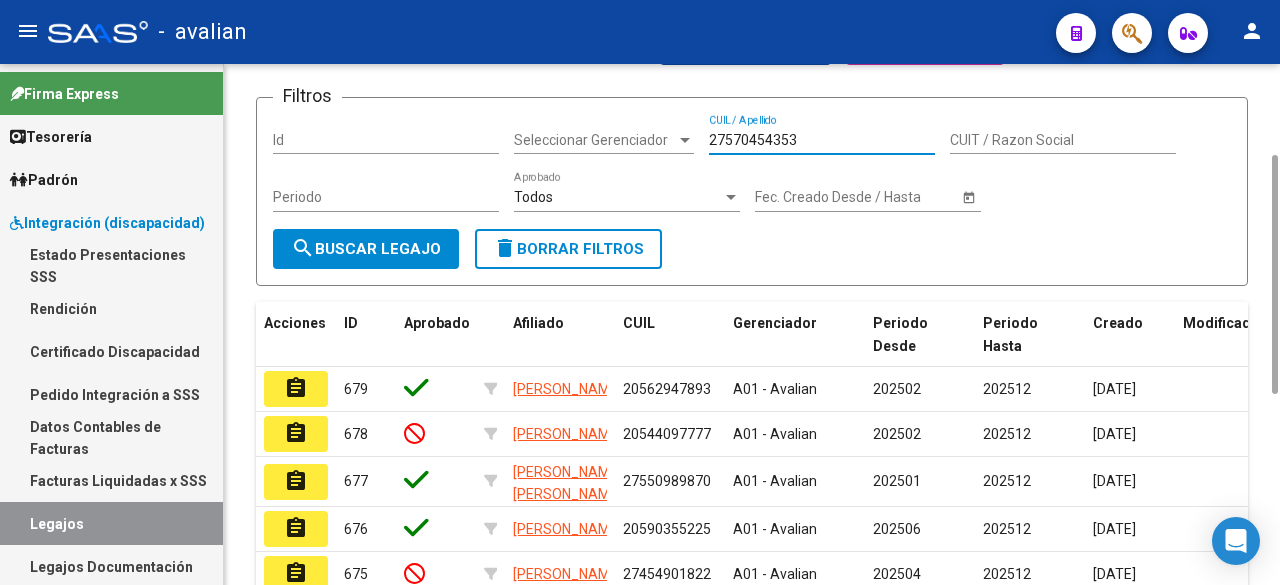 type on "27570454353" 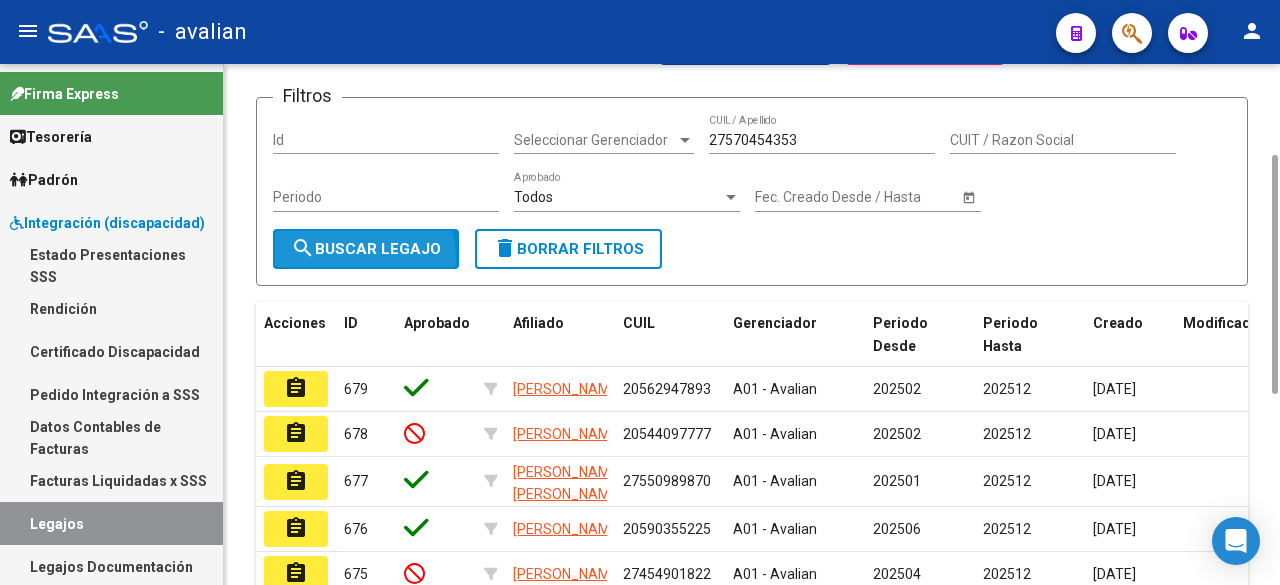 click on "search  Buscar Legajo" 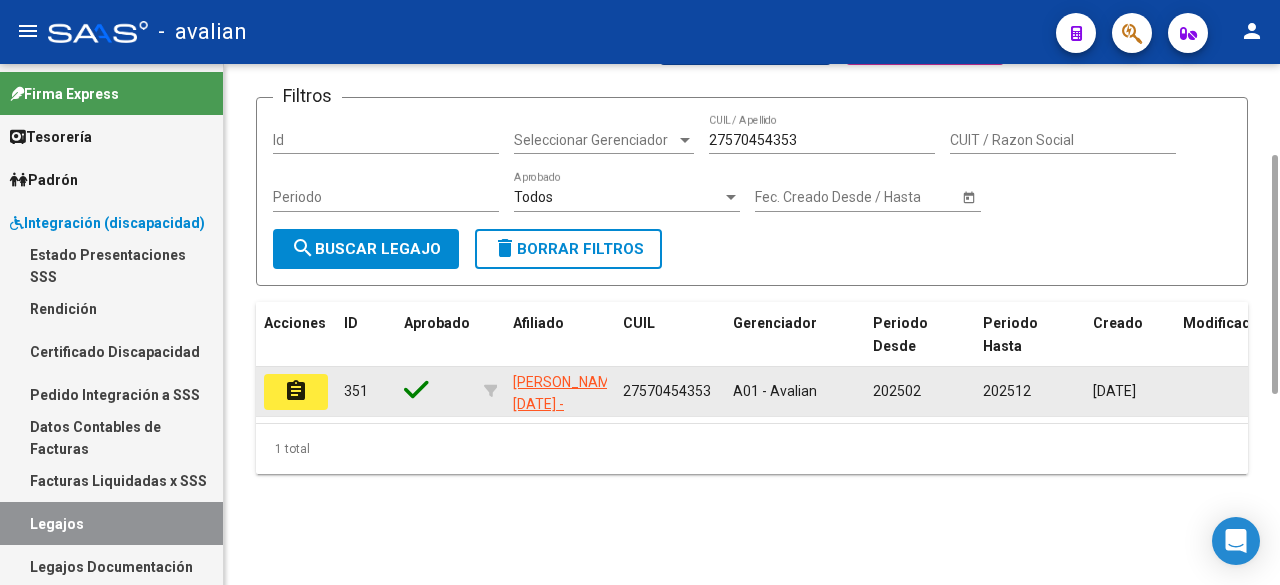 click on "assignment" 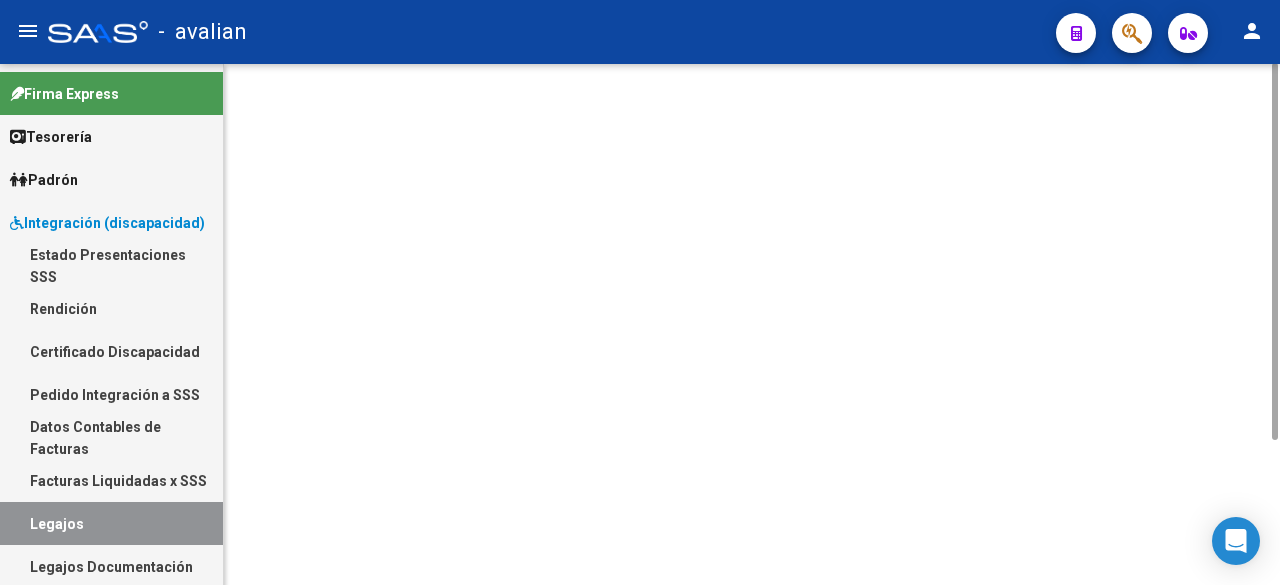 scroll, scrollTop: 0, scrollLeft: 0, axis: both 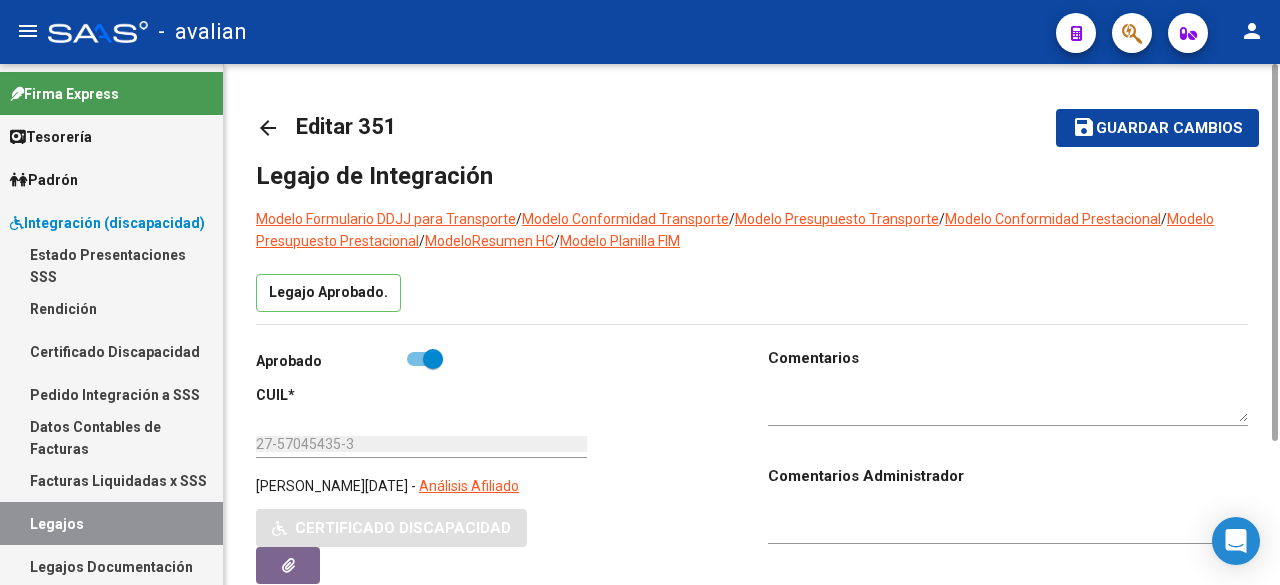 type on "[PERSON_NAME][DATE]" 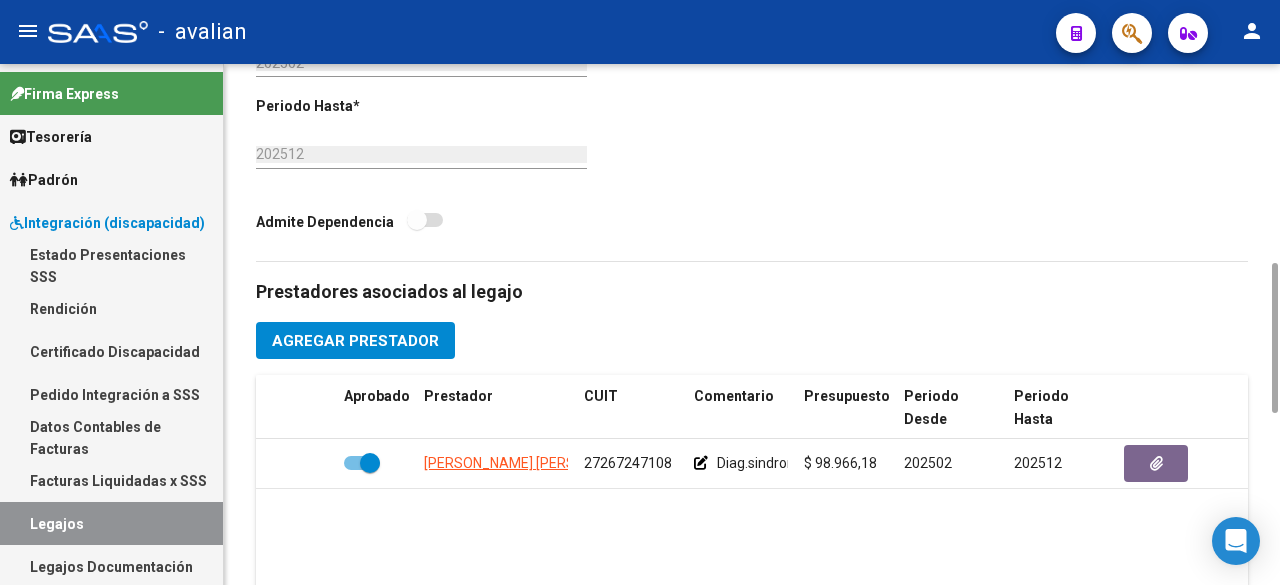 scroll, scrollTop: 1294, scrollLeft: 0, axis: vertical 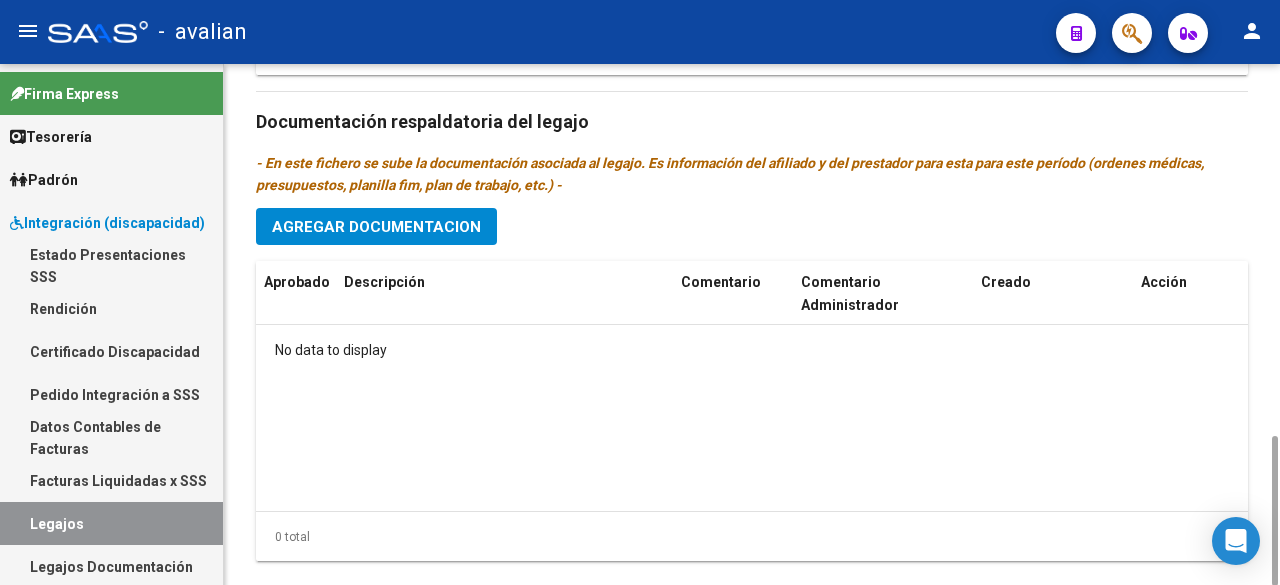 click on "Agregar Documentacion" 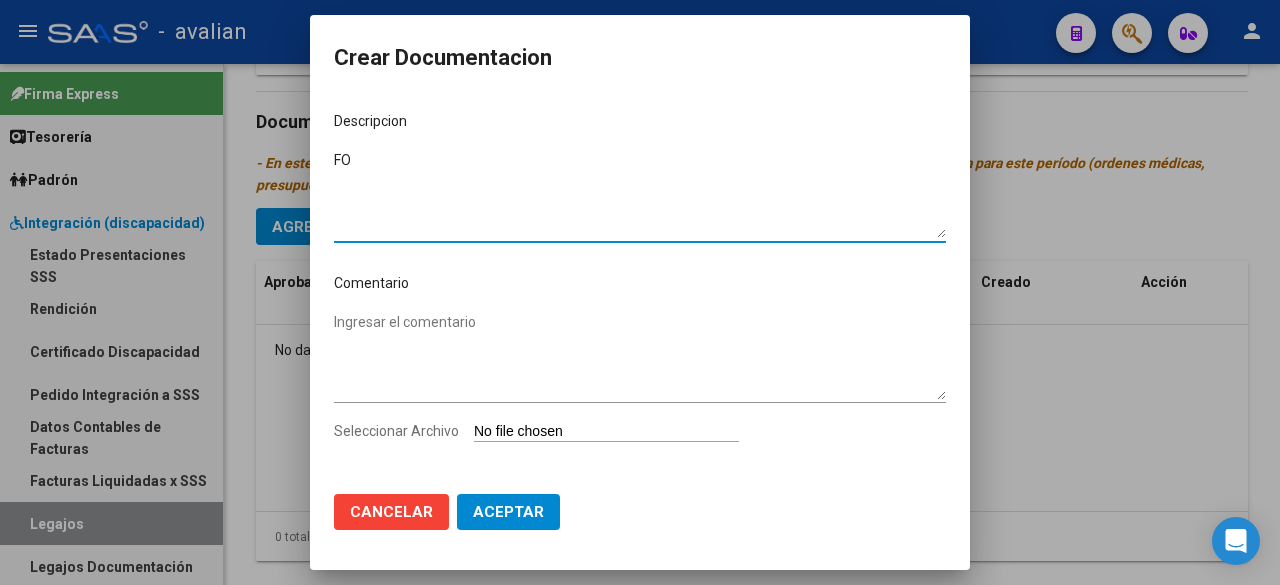 type on "F" 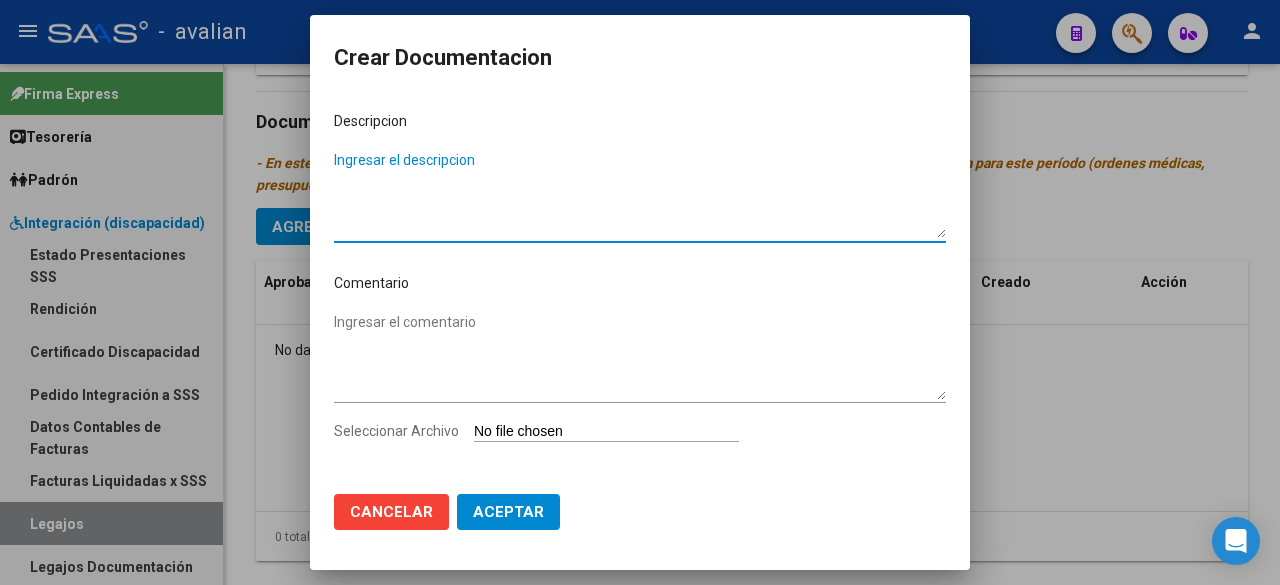 type on "O" 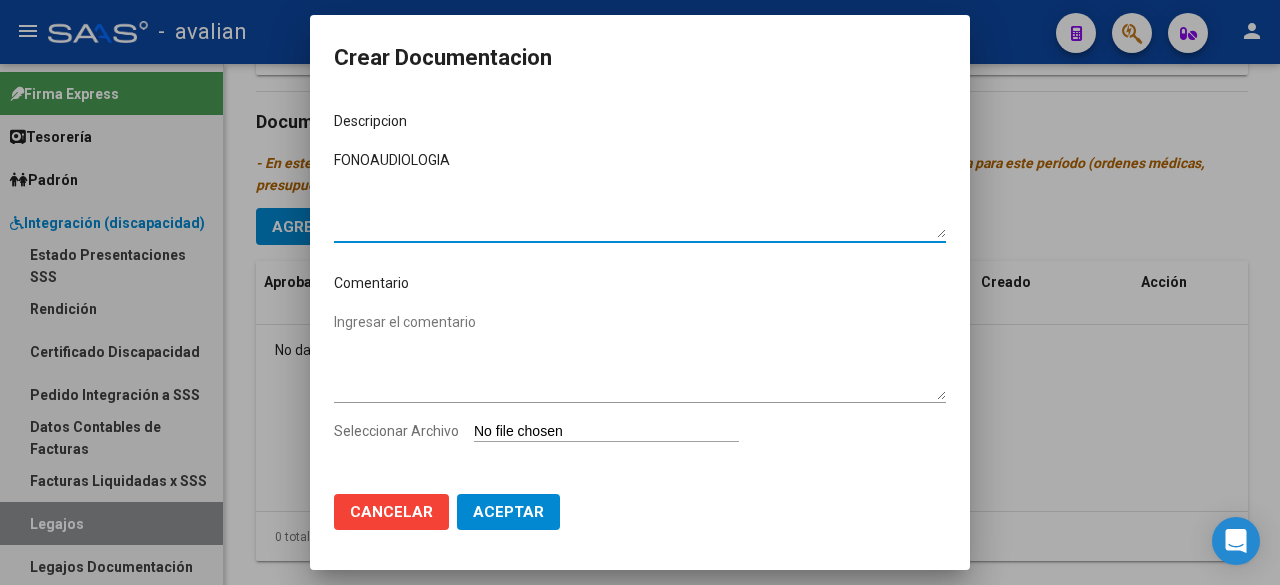 type on "FONOAUDIOLOGIA" 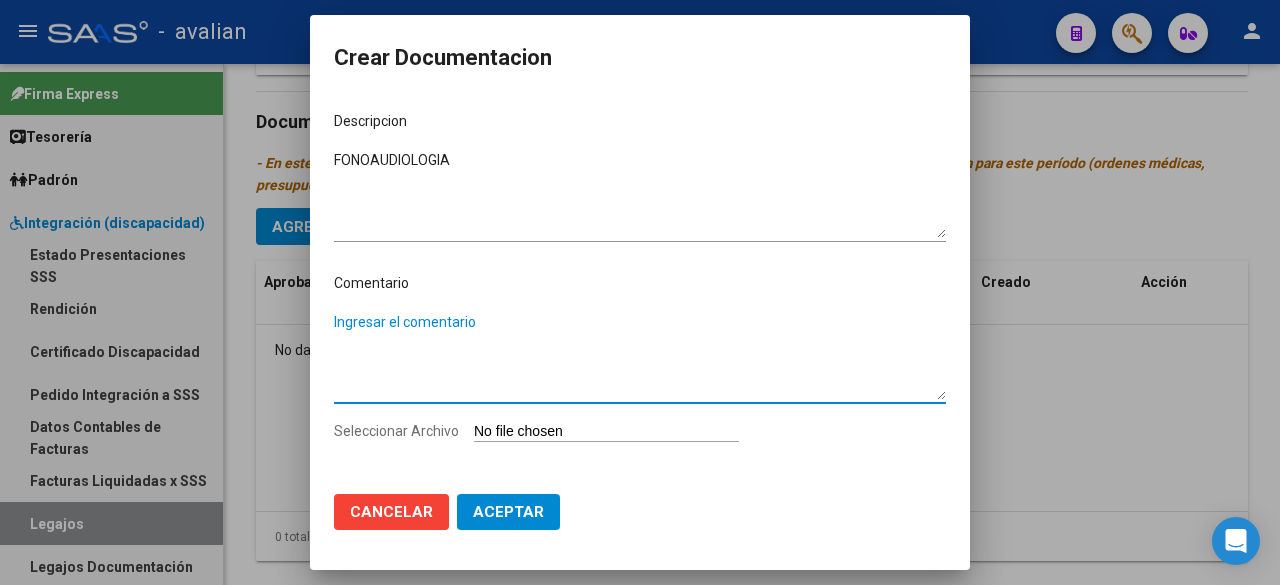click on "Ingresar el comentario" at bounding box center (640, 356) 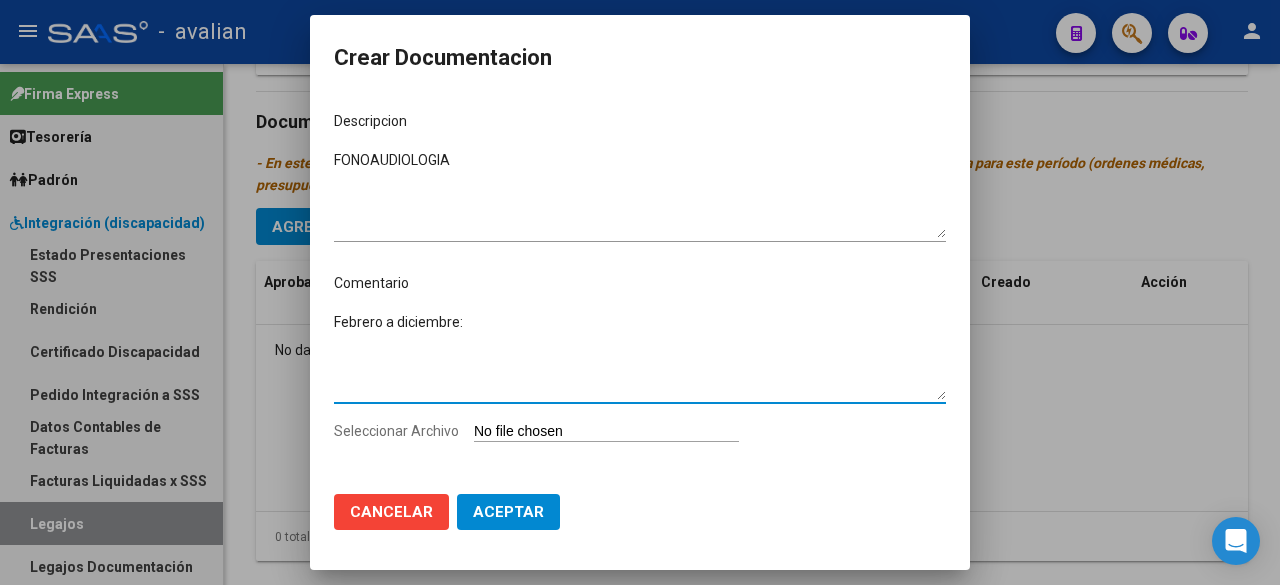 paste on "- Fonoaudiología 2 ss semanales Lic [PERSON_NAME]" 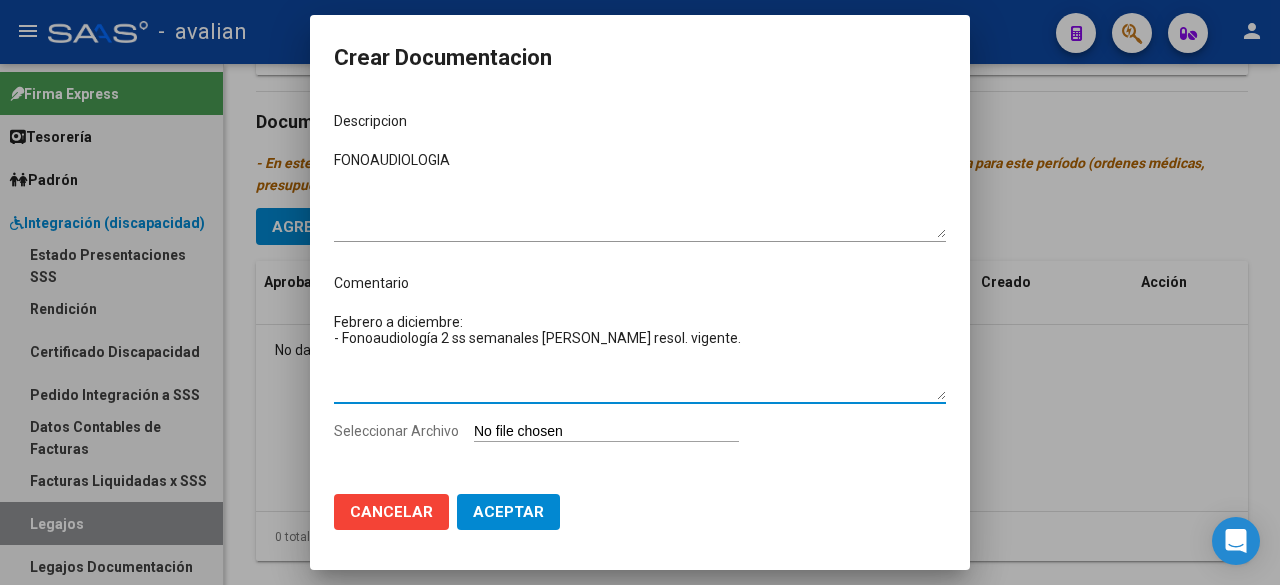click on "Febrero a diciembre:
- Fonoaudiología 2 ss semanales [PERSON_NAME] resol. vigente." at bounding box center (640, 356) 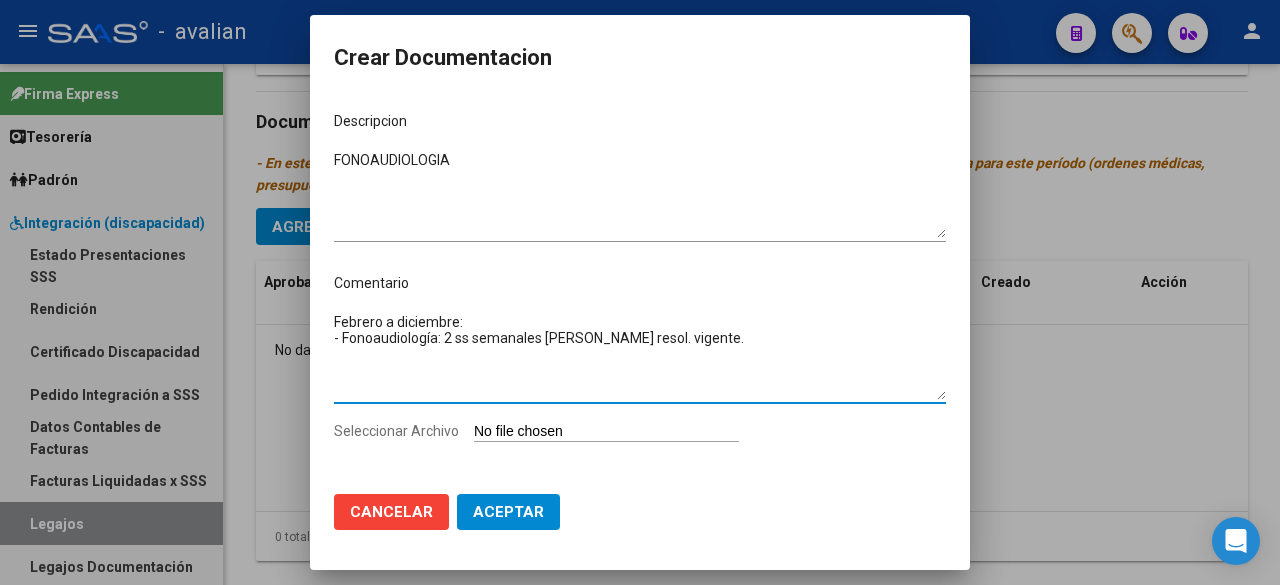 click on "Febrero a diciembre:
- Fonoaudiología: 2 ss semanales [PERSON_NAME] resol. vigente." at bounding box center (640, 356) 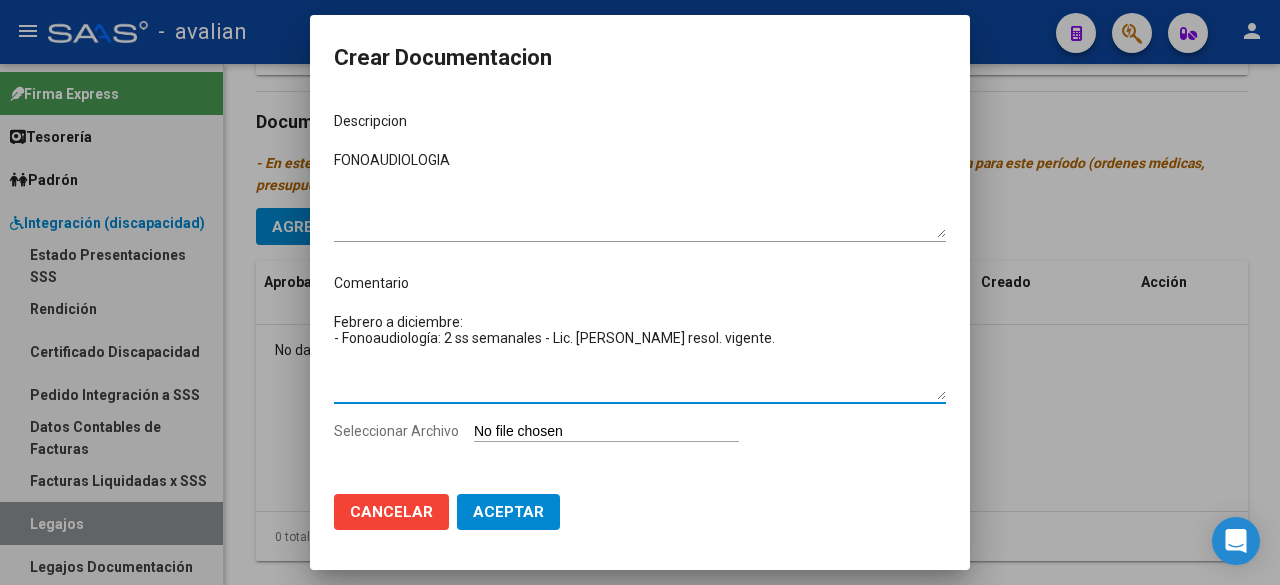click on "Febrero a diciembre:
- Fonoaudiología: 2 ss semanales - Lic. [PERSON_NAME] resol. vigente." at bounding box center (640, 356) 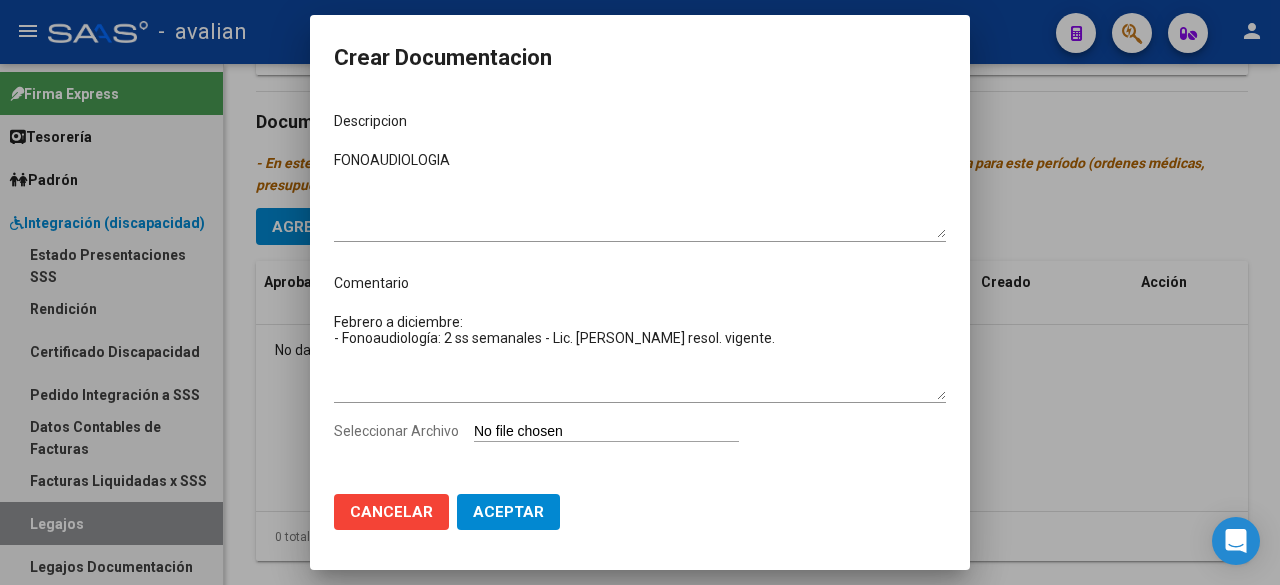 click on "Seleccionar Archivo" at bounding box center [606, 432] 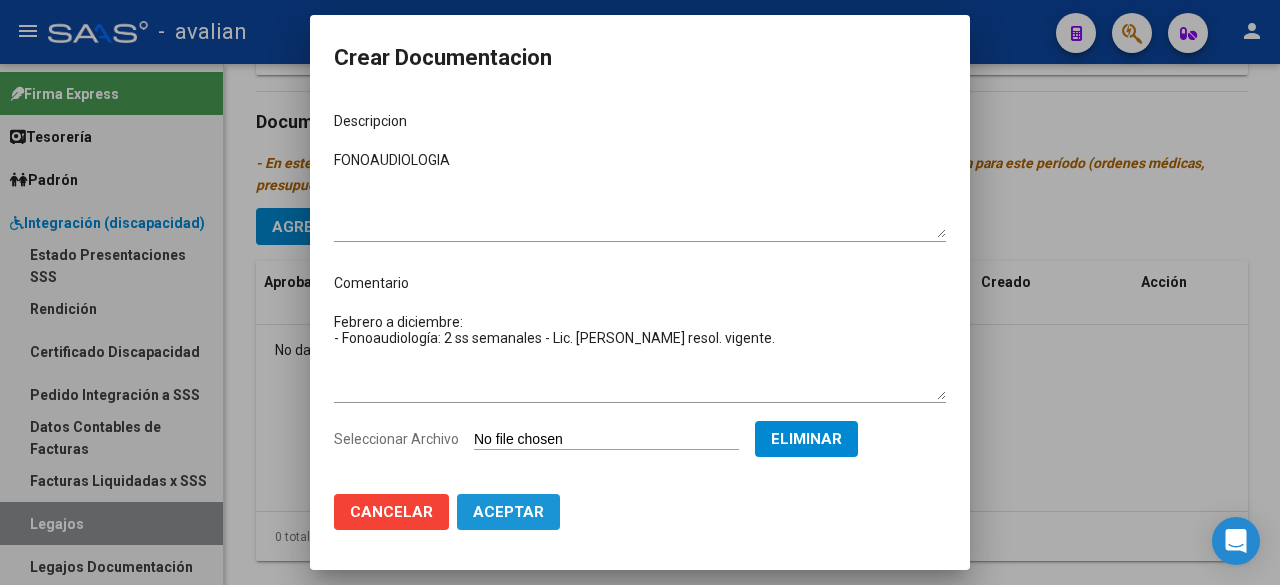 click on "Aceptar" 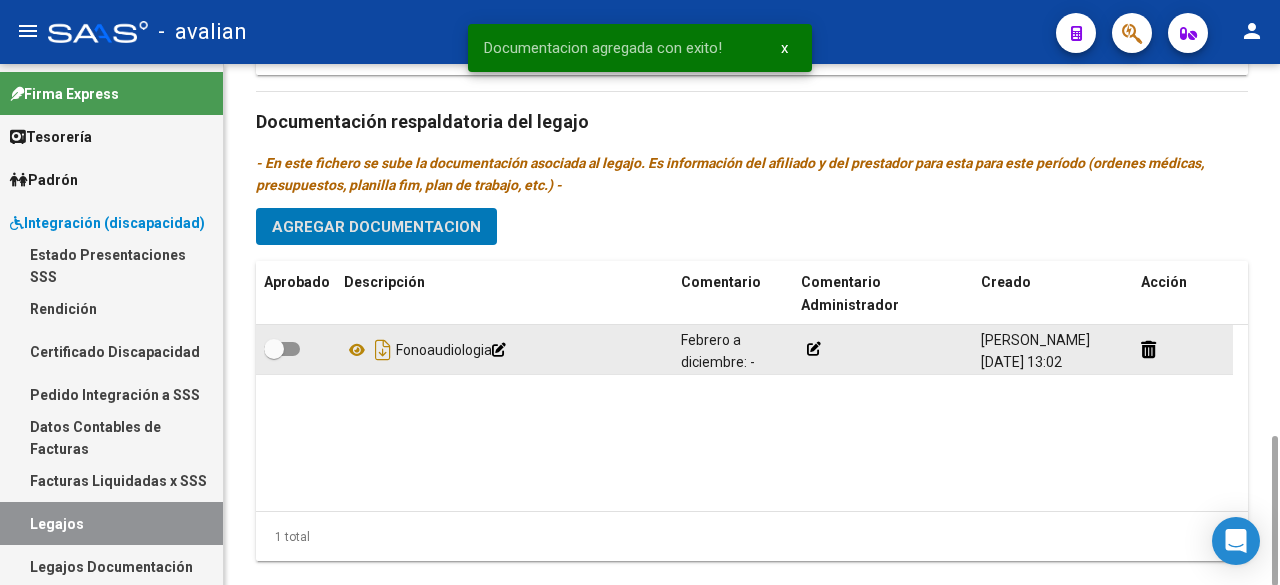 click 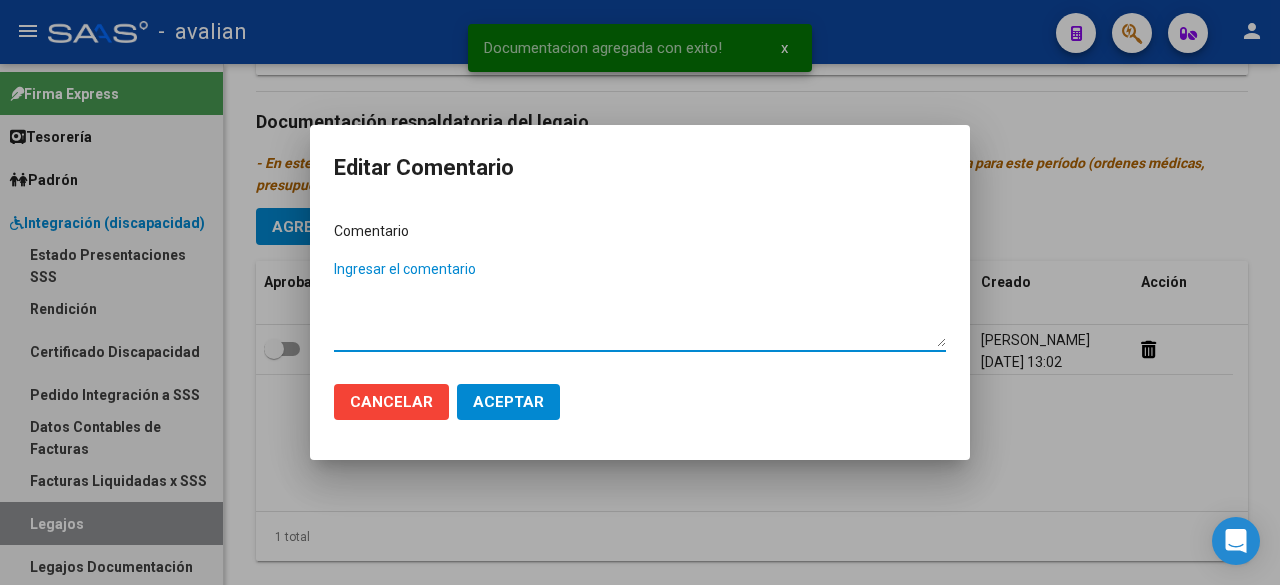 paste on "- Fonoaudiología: 2 ss semanales - Lic. [PERSON_NAME] resol. vigente." 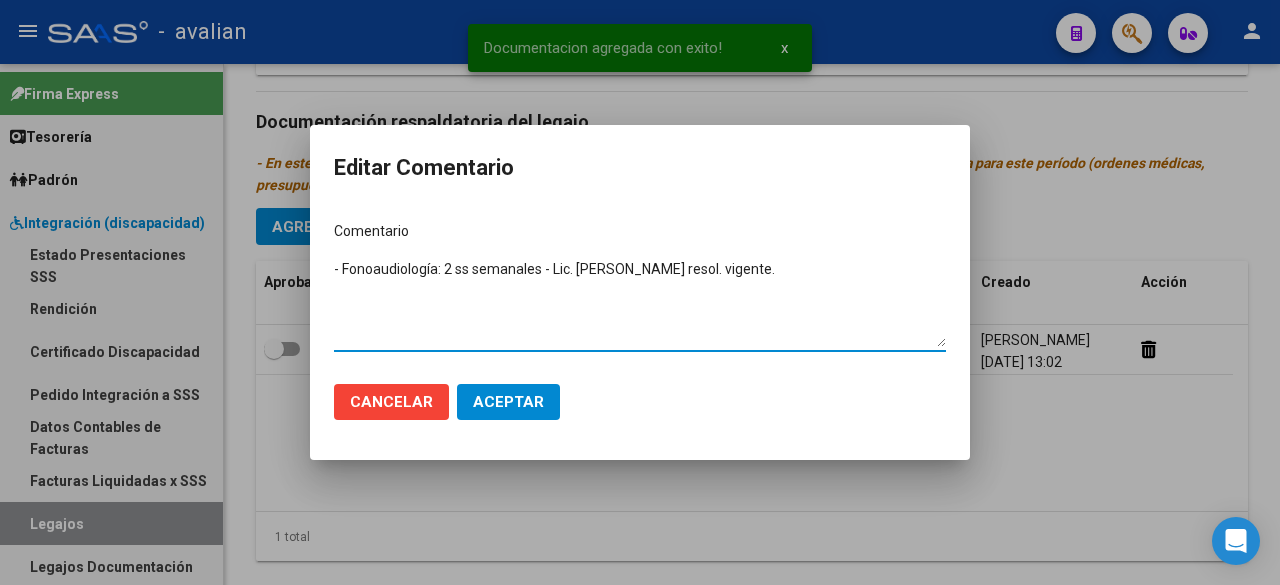 type on "- Fonoaudiología: 2 ss semanales - Lic. [PERSON_NAME] resol. vigente." 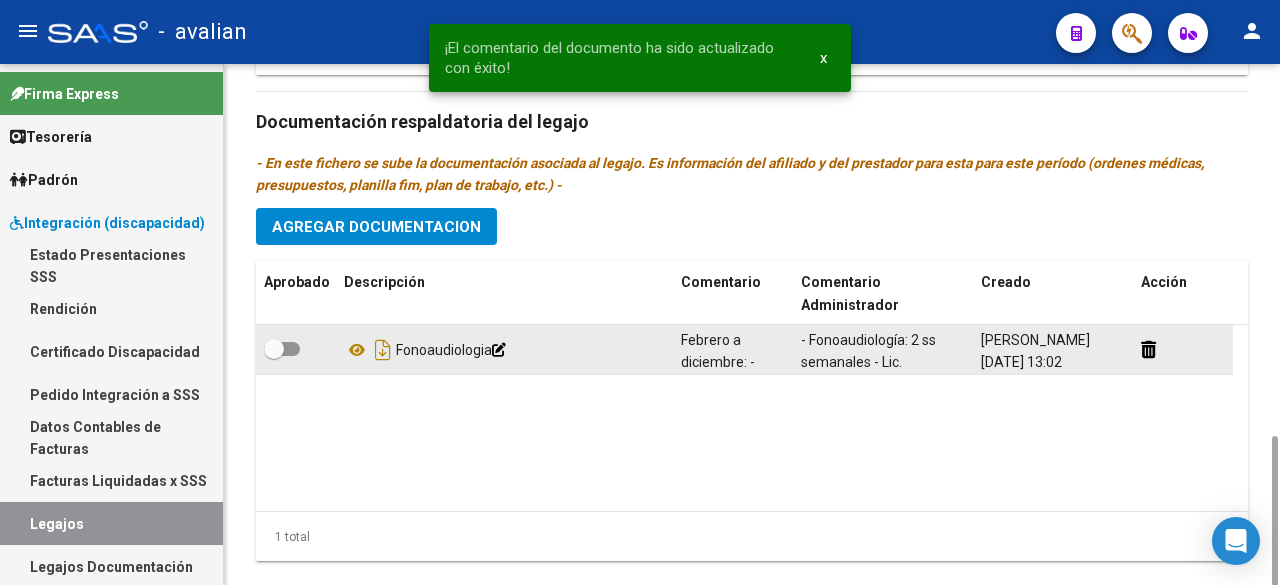 click at bounding box center [282, 349] 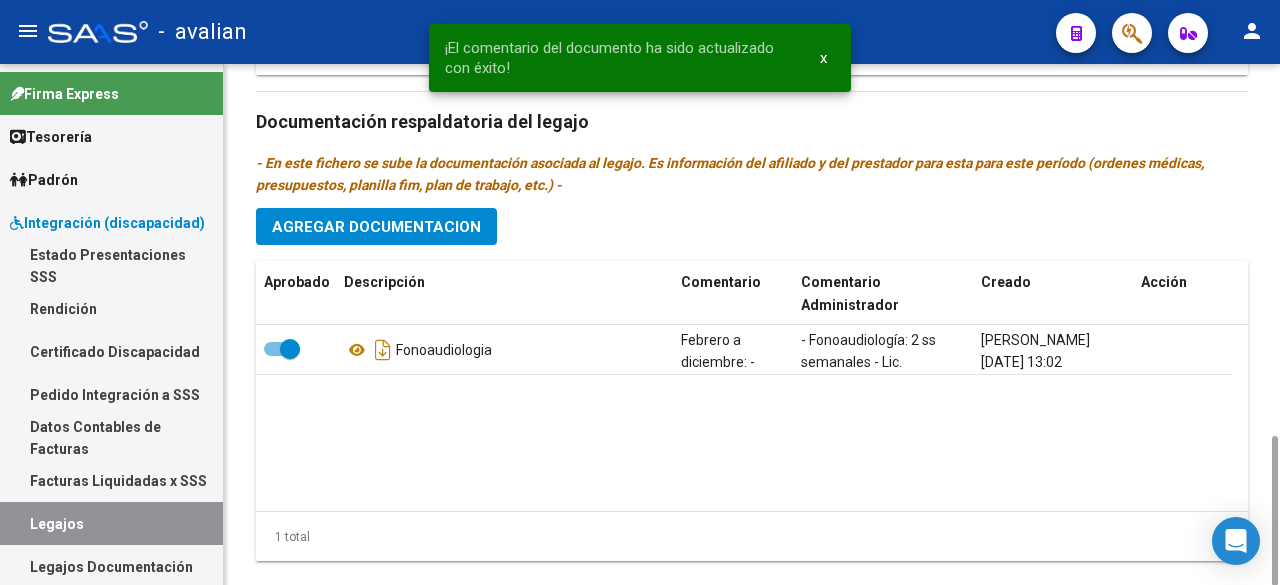 scroll, scrollTop: 494, scrollLeft: 0, axis: vertical 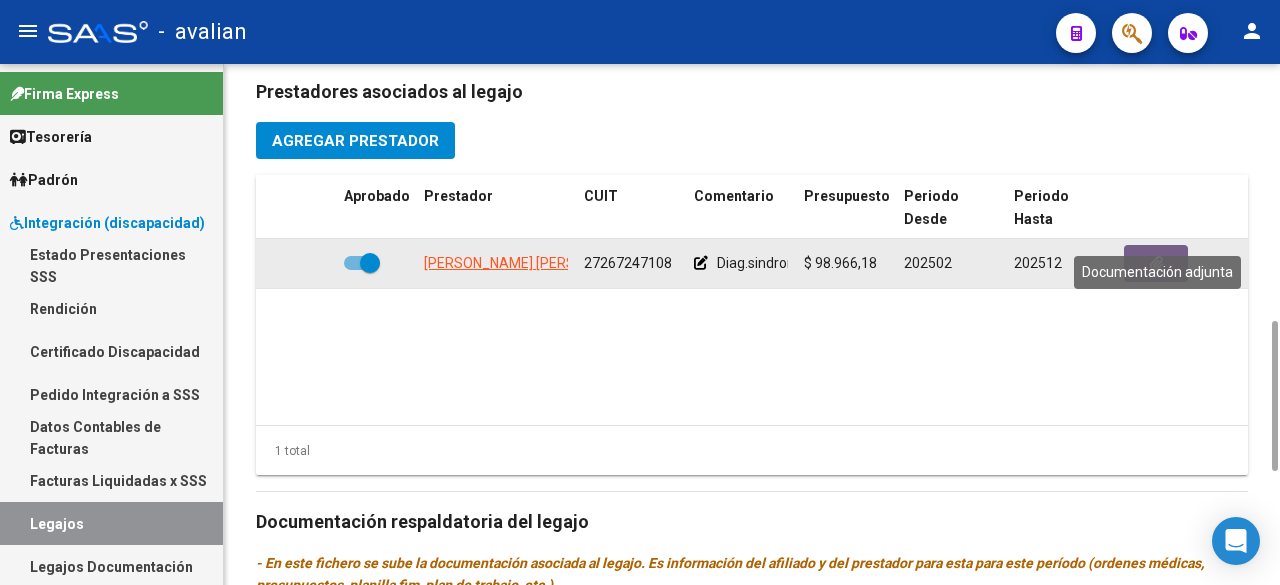 click 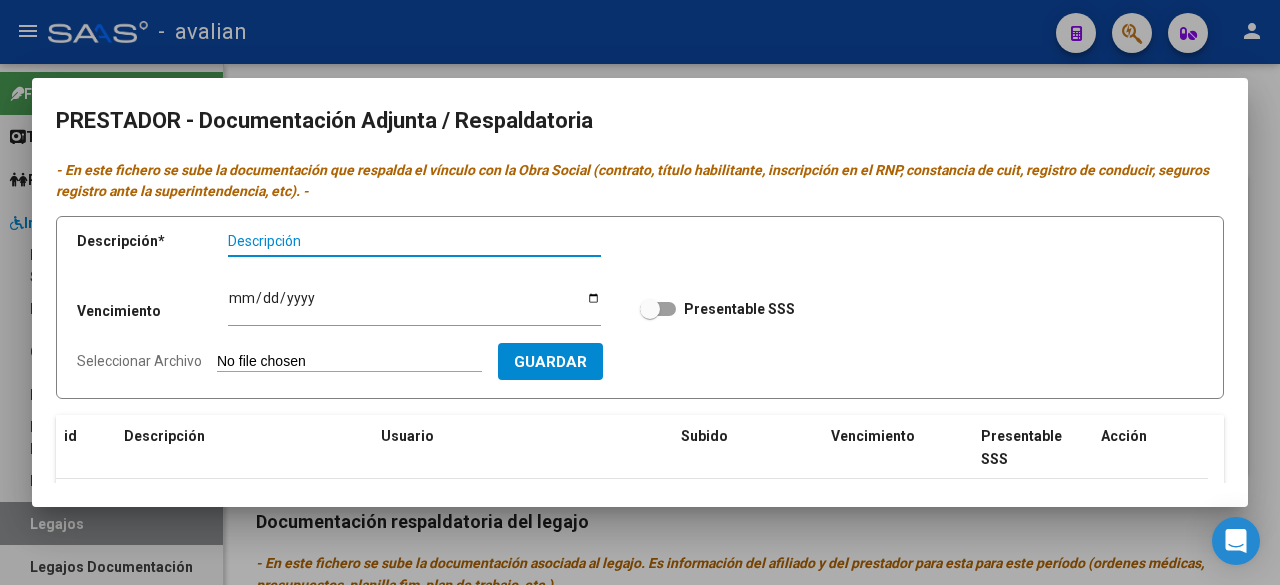 scroll, scrollTop: 246, scrollLeft: 0, axis: vertical 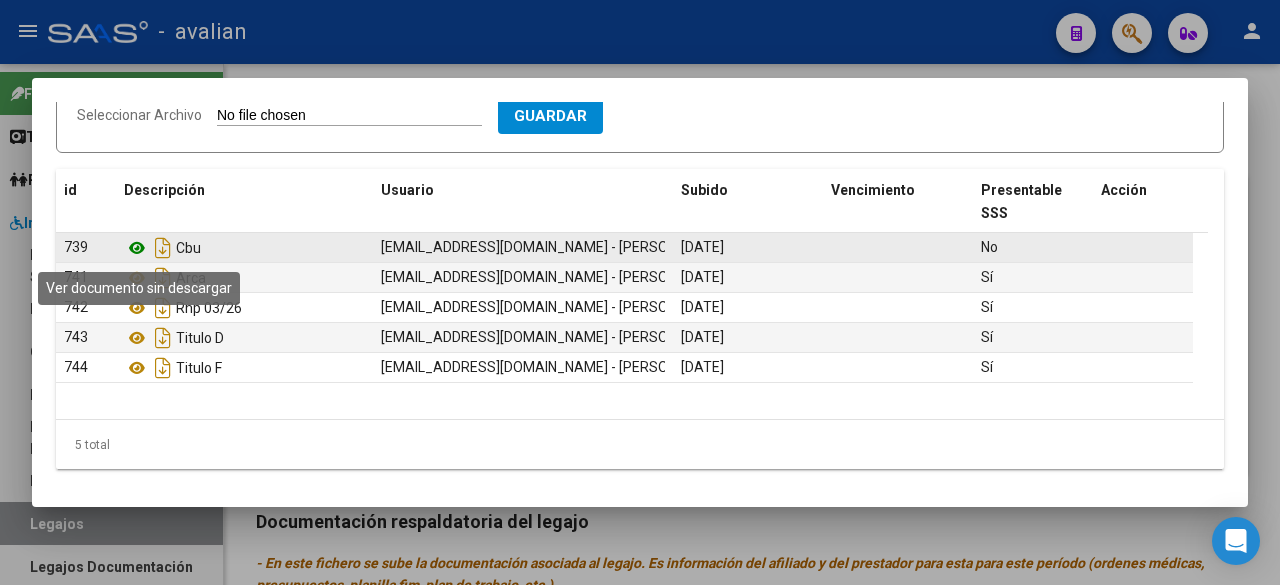 click 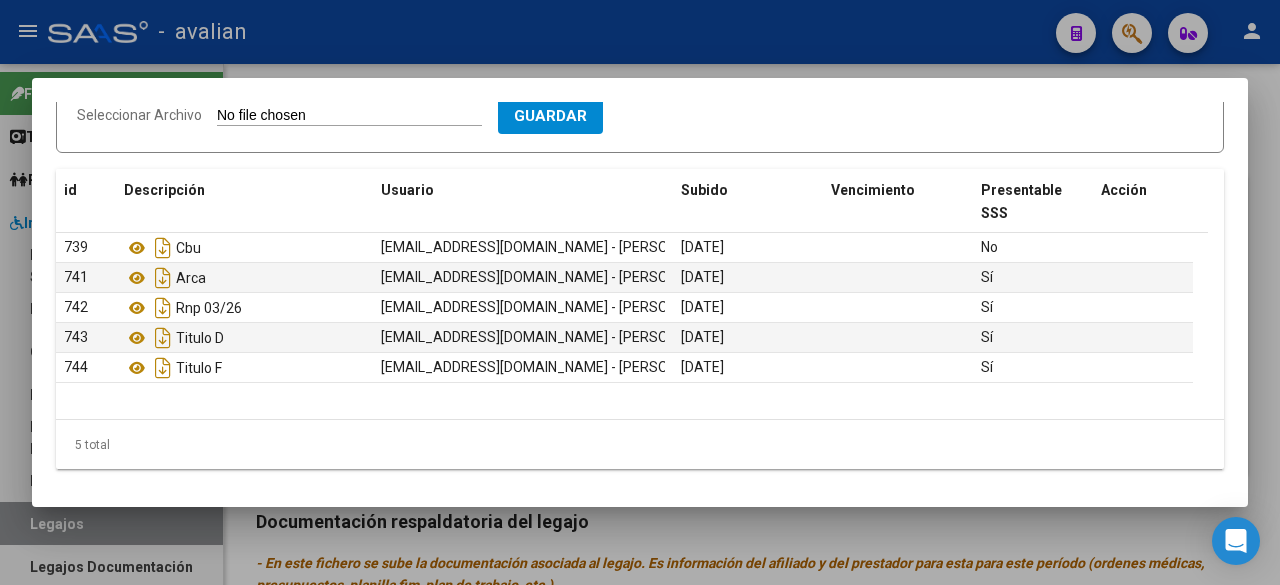click on "Seleccionar Archivo" at bounding box center [349, 116] 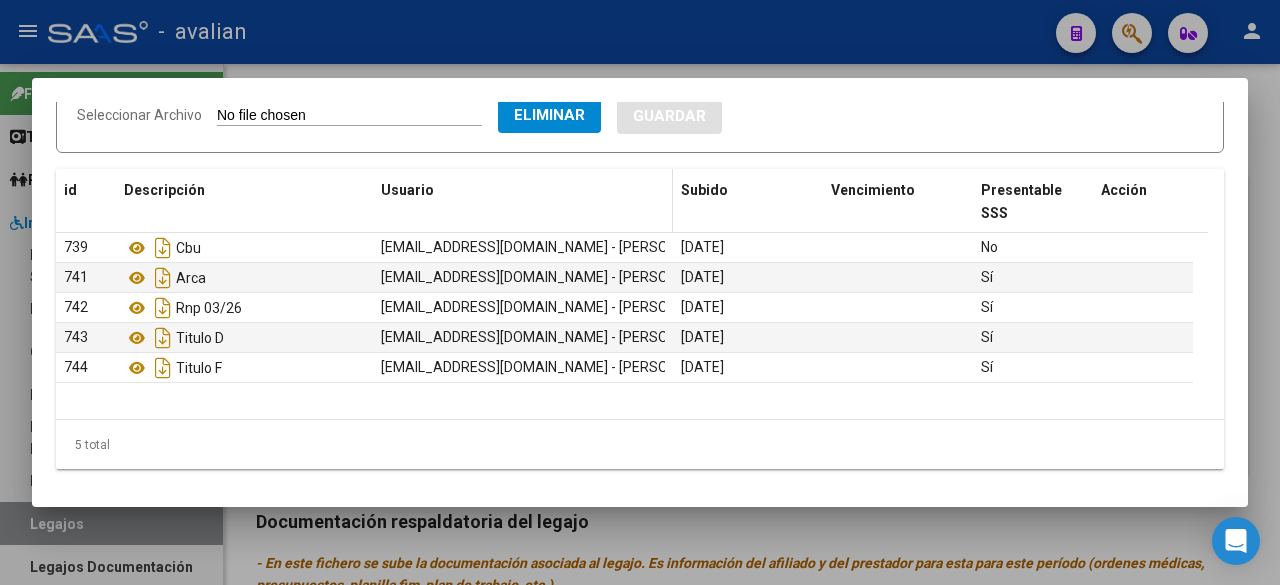 type 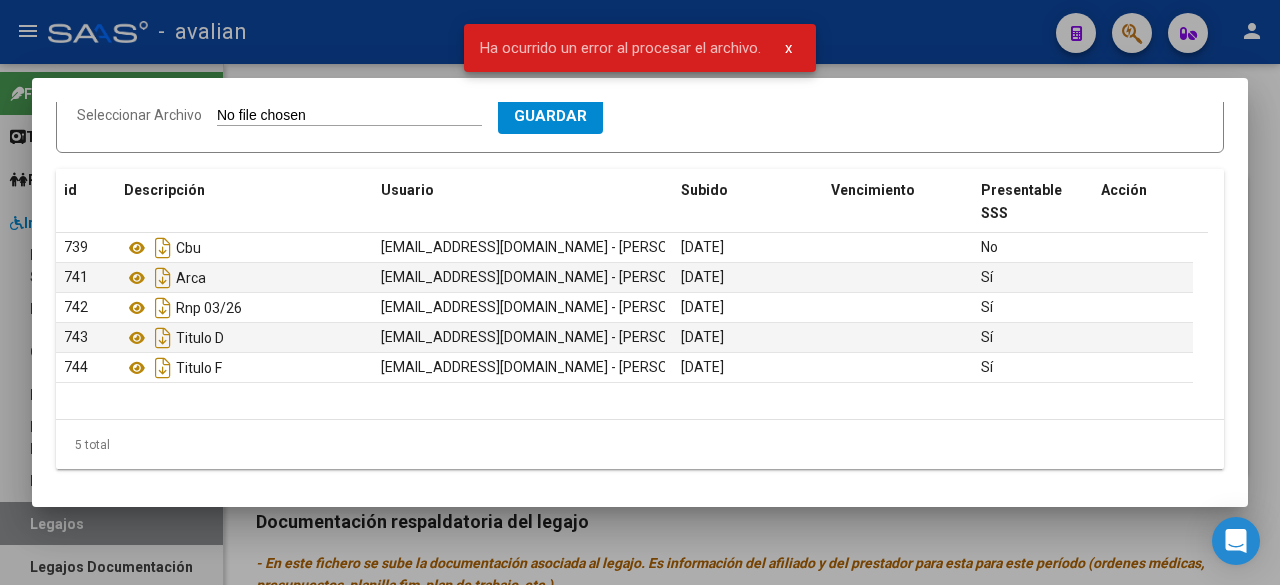 scroll, scrollTop: 0, scrollLeft: 0, axis: both 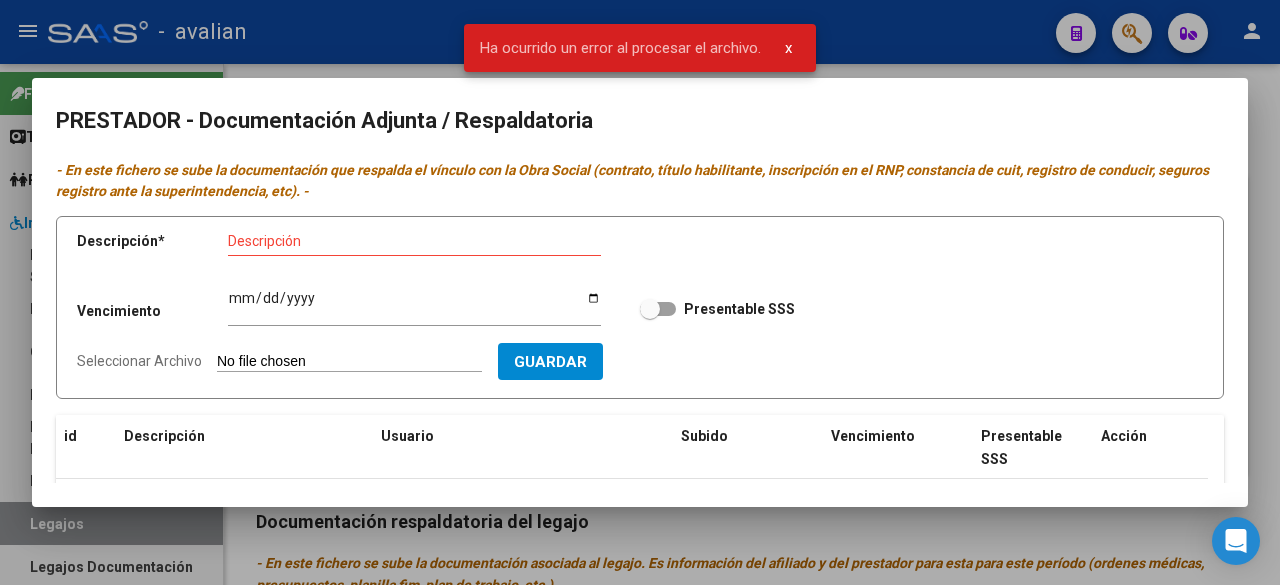 click at bounding box center [640, 292] 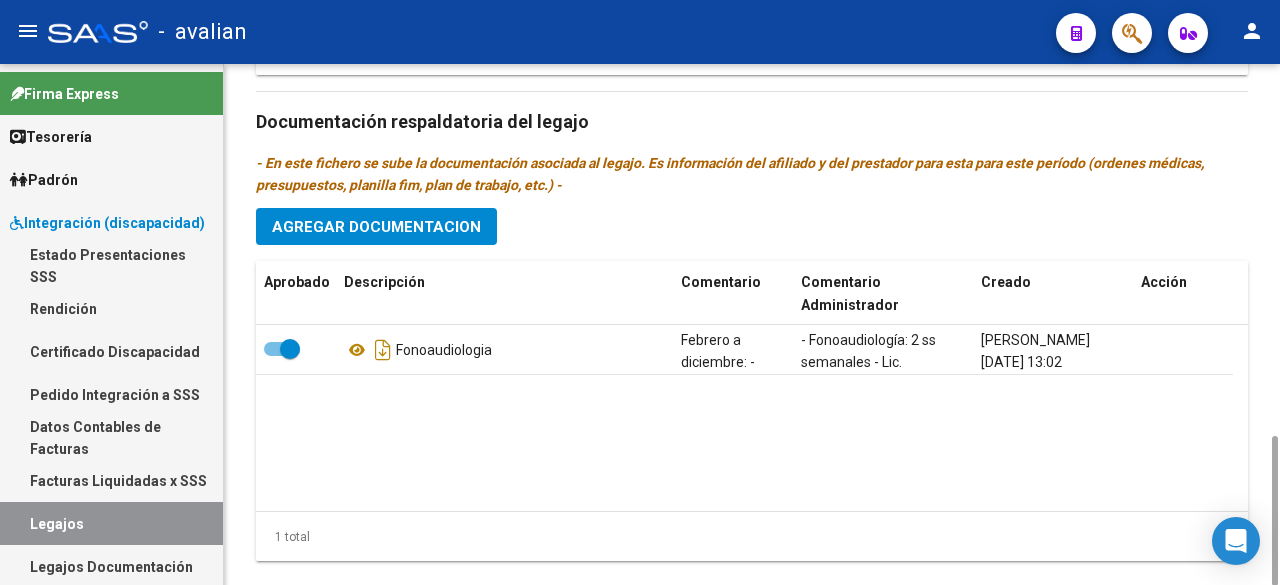 scroll, scrollTop: 694, scrollLeft: 0, axis: vertical 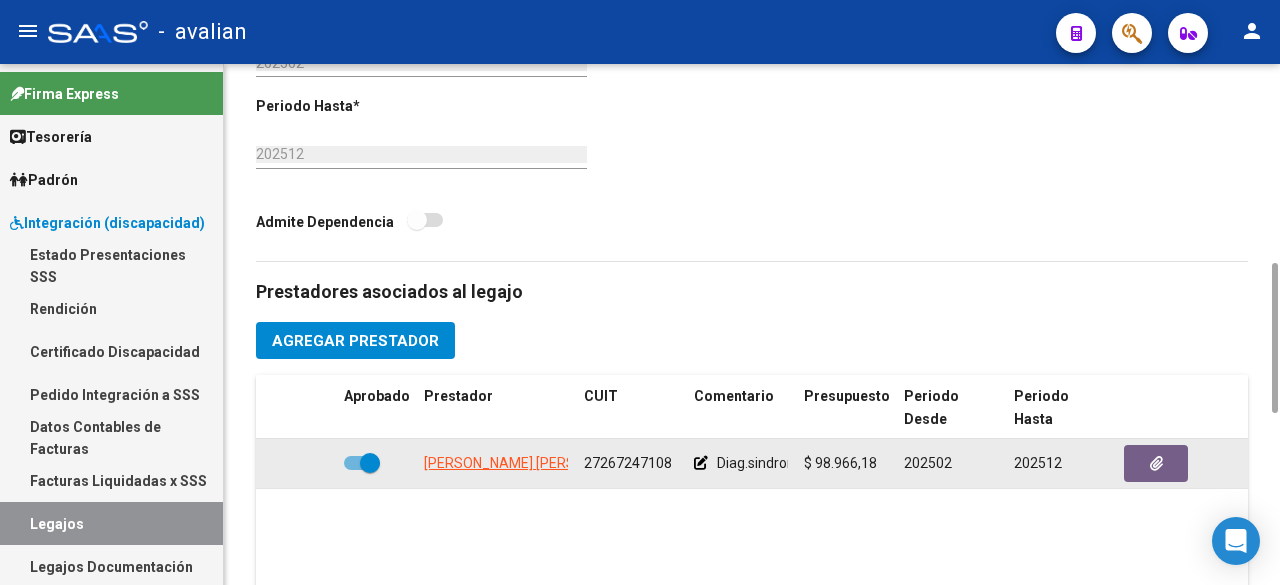 drag, startPoint x: 668, startPoint y: 427, endPoint x: 586, endPoint y: 417, distance: 82.607506 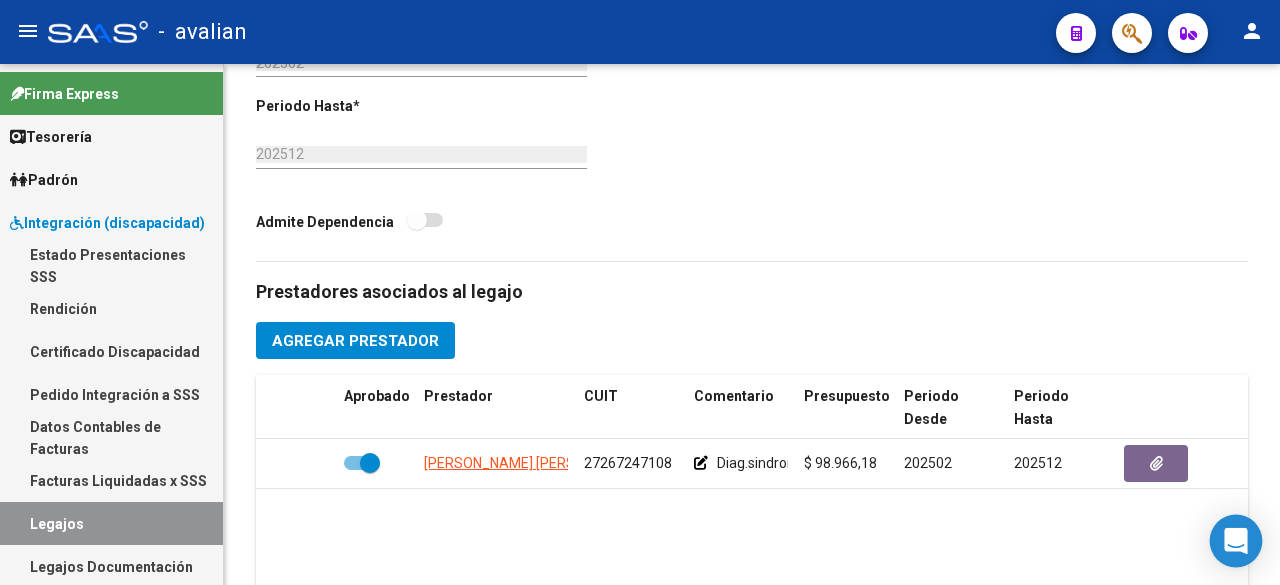 click 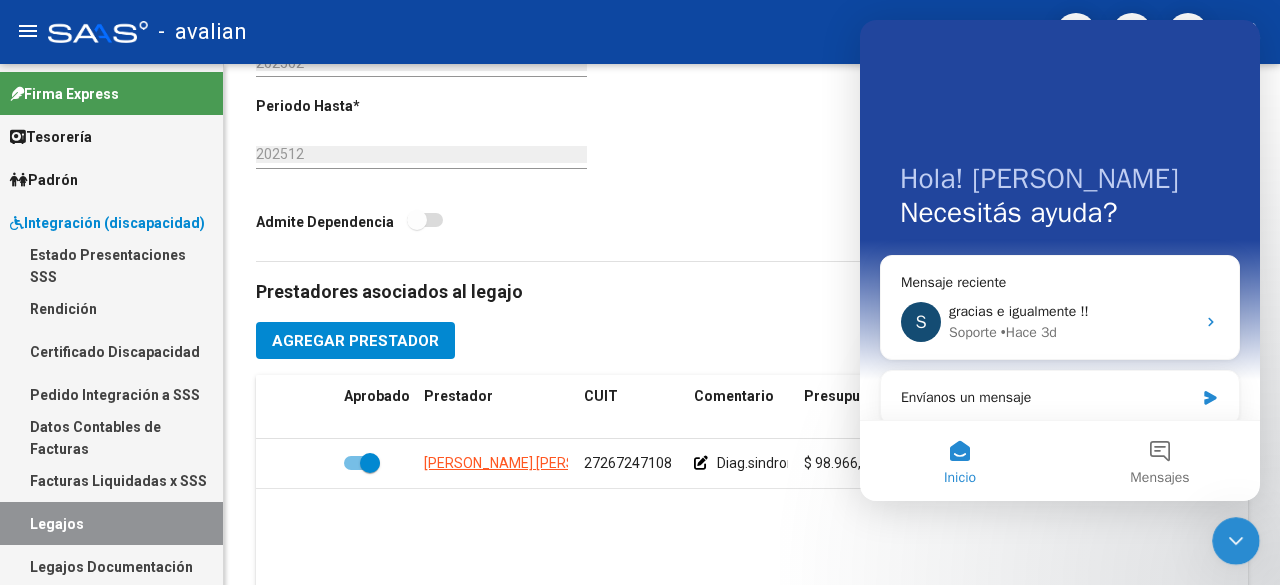 scroll, scrollTop: 0, scrollLeft: 0, axis: both 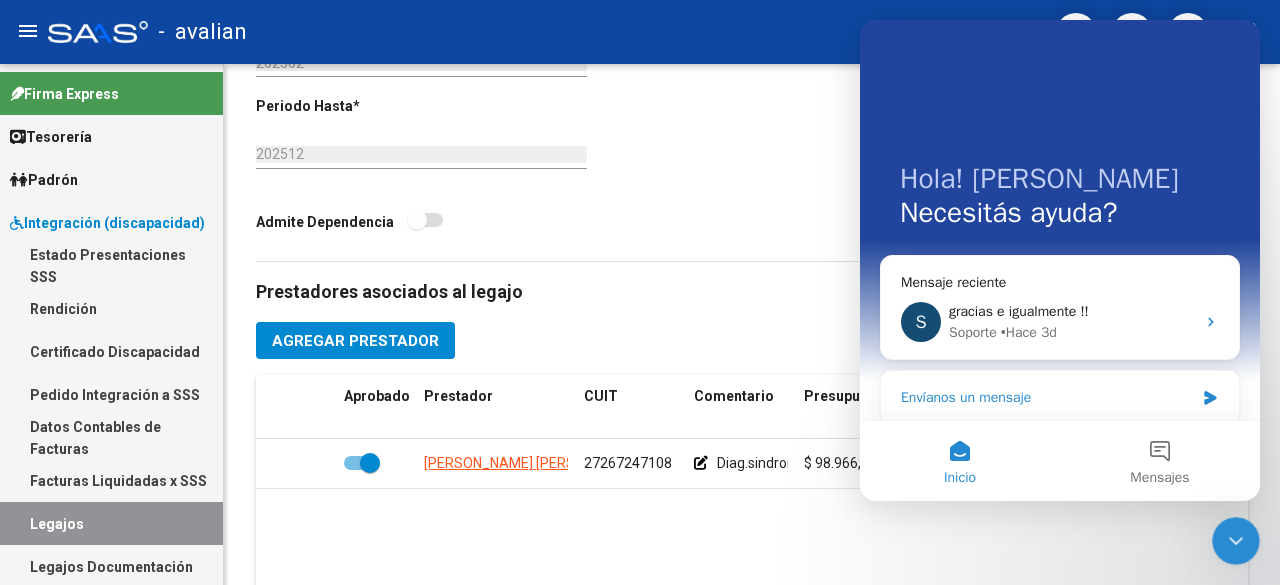 click 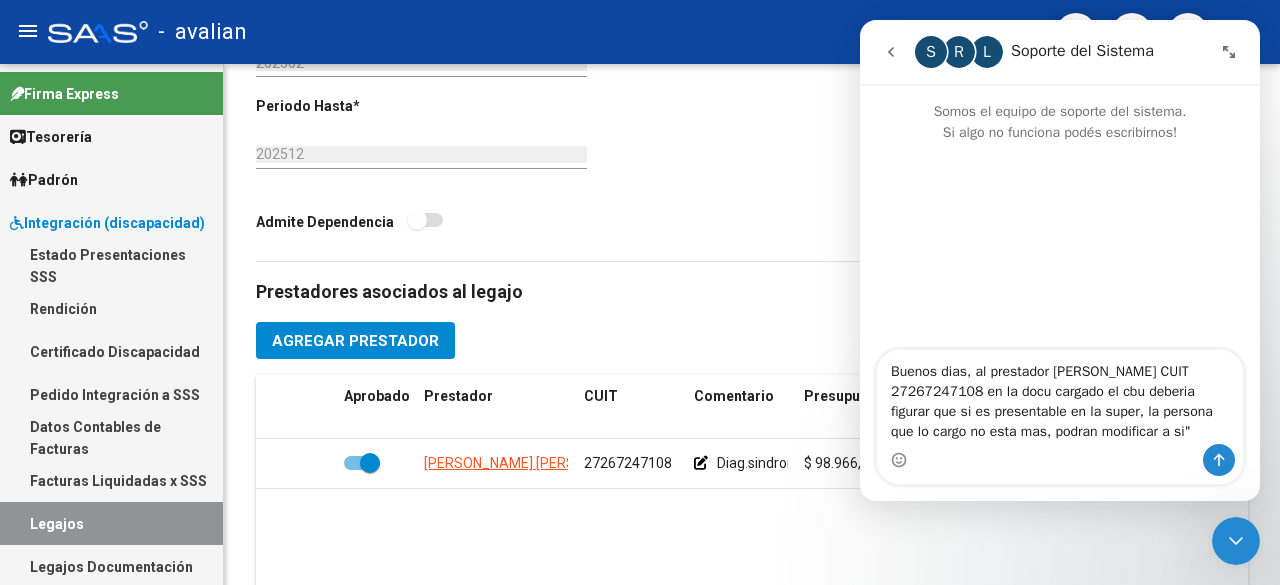 type on "Buenos dias, al prestador [PERSON_NAME] CUIT 27267247108 en la docu cargado el cbu deberia figurar que si es presentable en la super, la persona que lo cargo no esta mas, podran modificar a "si"" 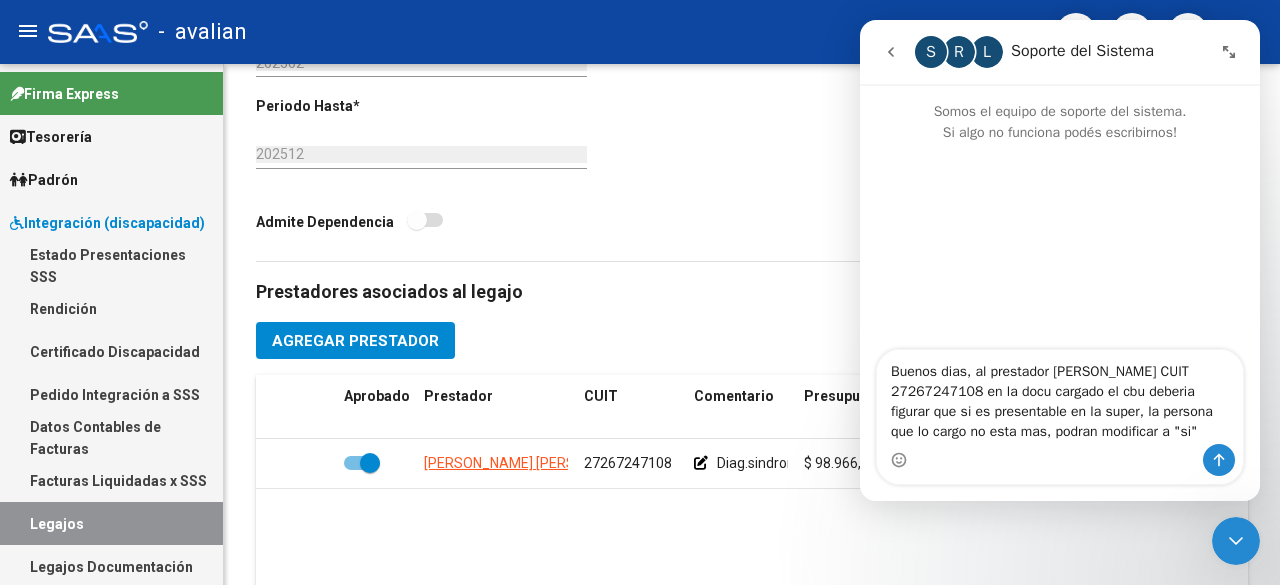 type 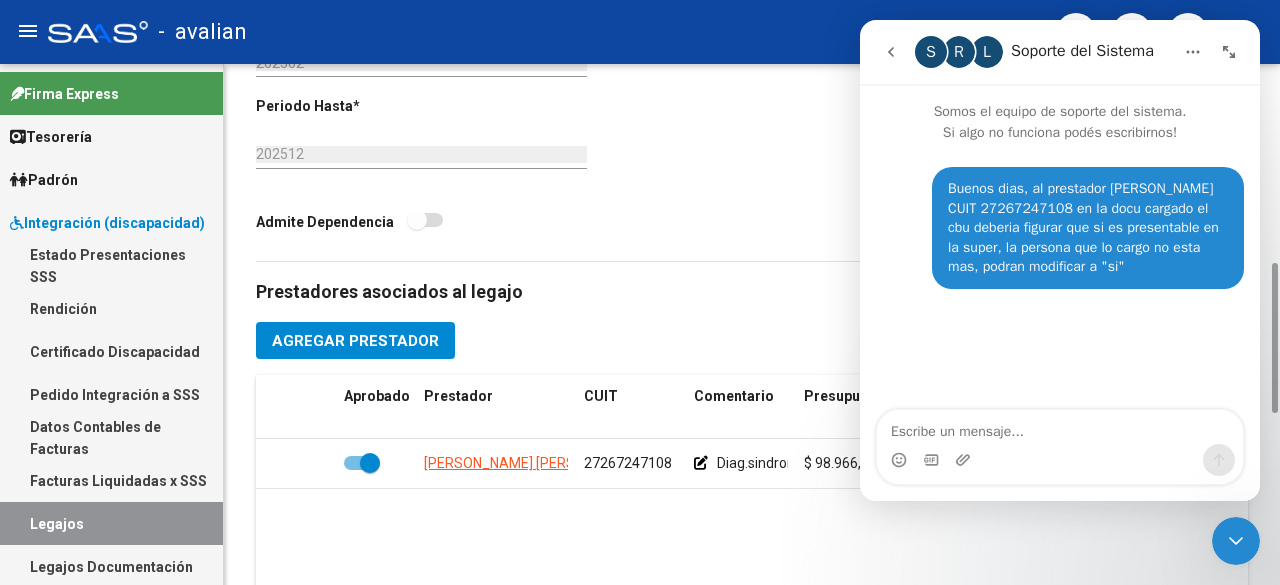 click on "[PERSON_NAME] [PERSON_NAME] 27267247108     Diag.sindrome de down - Prestación autorizada: 60006004- FONOAUDIOLOGIA / Cant semanal: 2 / Tope mensual: 8 / Tope anual: 88  $ 98.966,18  202502 202512 Soporte SAAS   [DATE]" 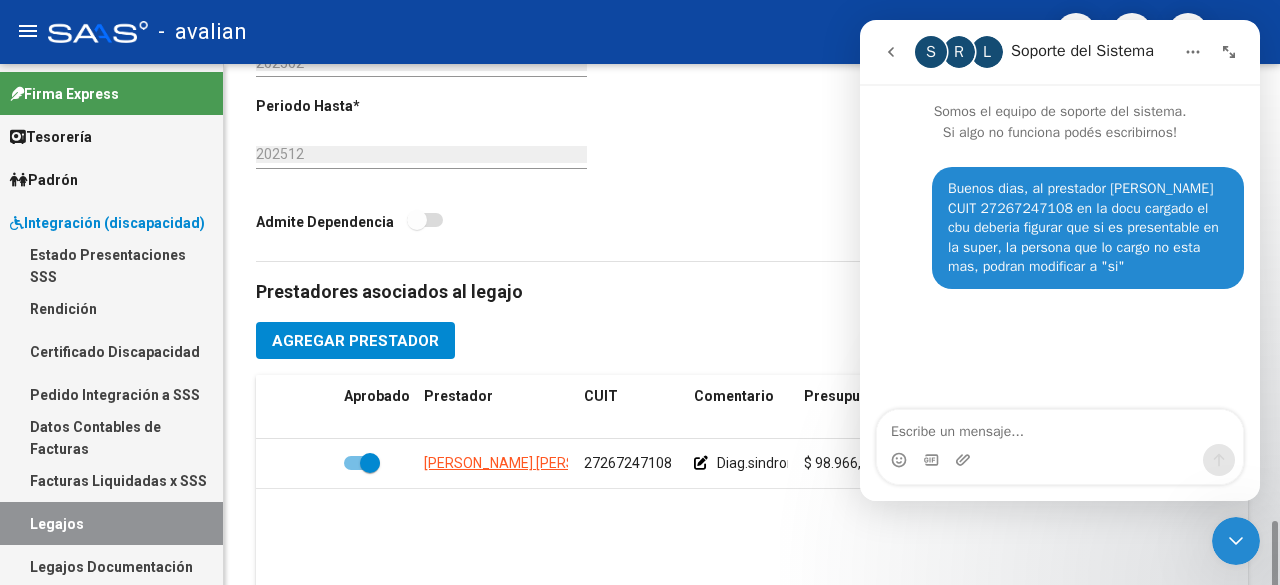 scroll, scrollTop: 1294, scrollLeft: 0, axis: vertical 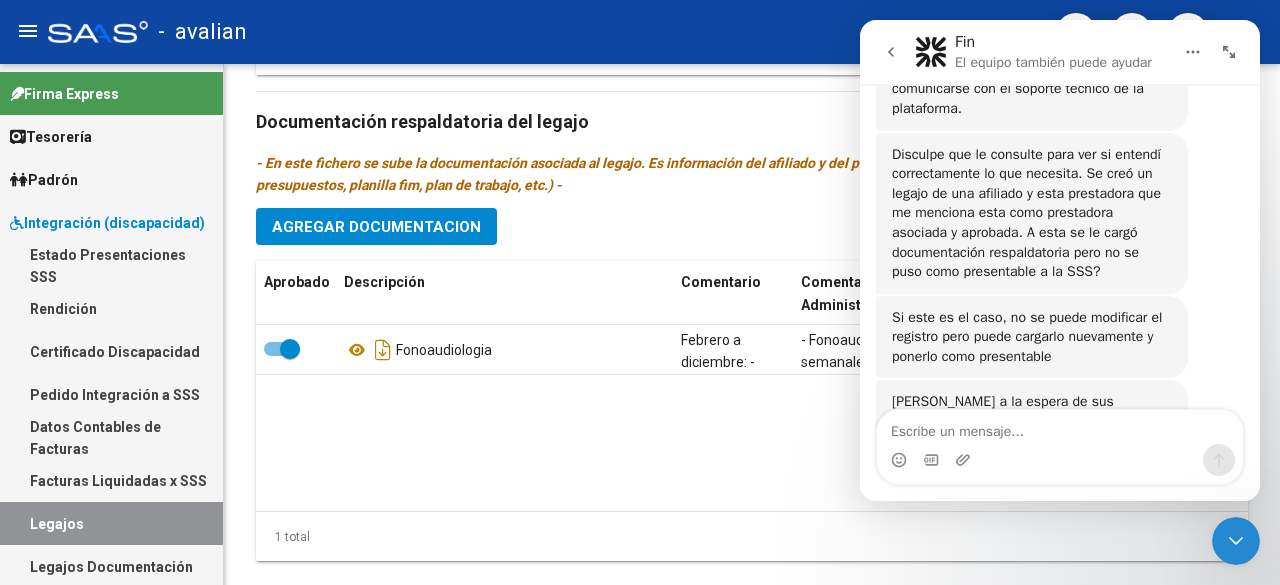 click on "Disculpe que le consulte para ver si entendí correctamente lo que necesita. Se creó un legajo de una afiliado y esta prestadora que me menciona  esta como prestadora asociada y aprobada. A esta se le cargó documentación respaldatoria pero no se puso como presentable a la SSS?" at bounding box center [1032, 213] 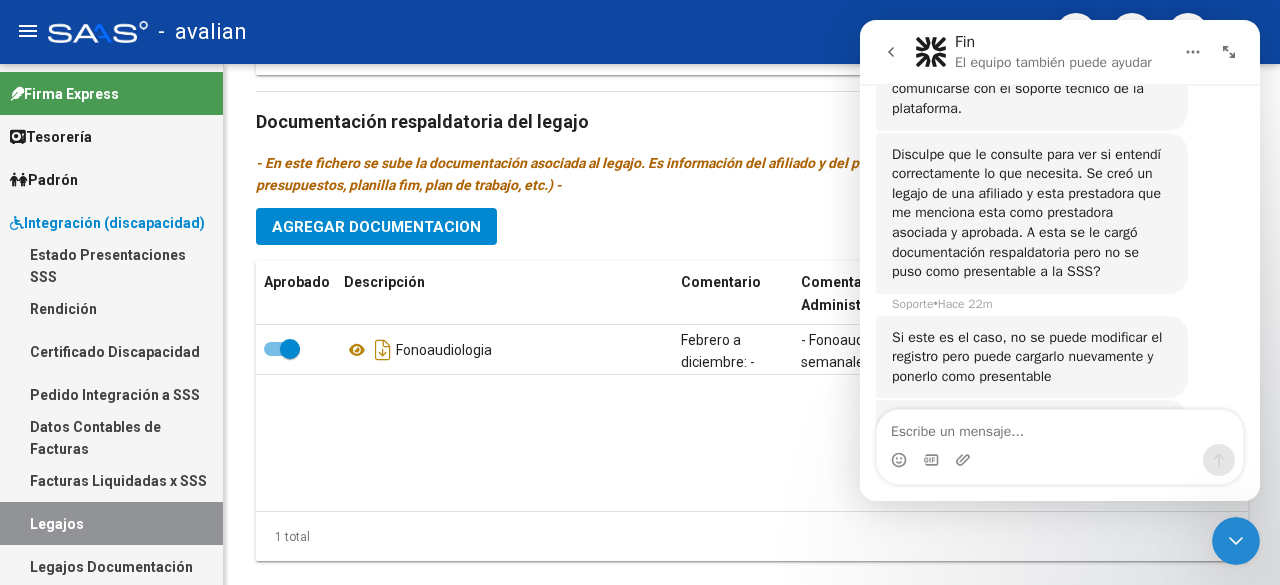 scroll, scrollTop: 476, scrollLeft: 0, axis: vertical 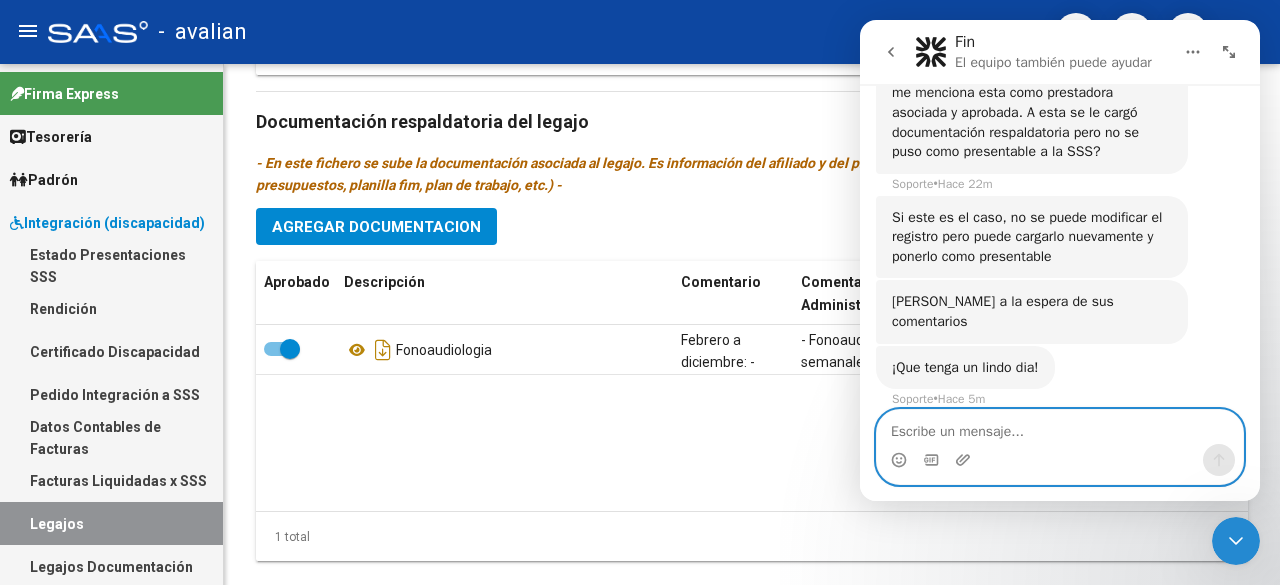 click at bounding box center [1060, 427] 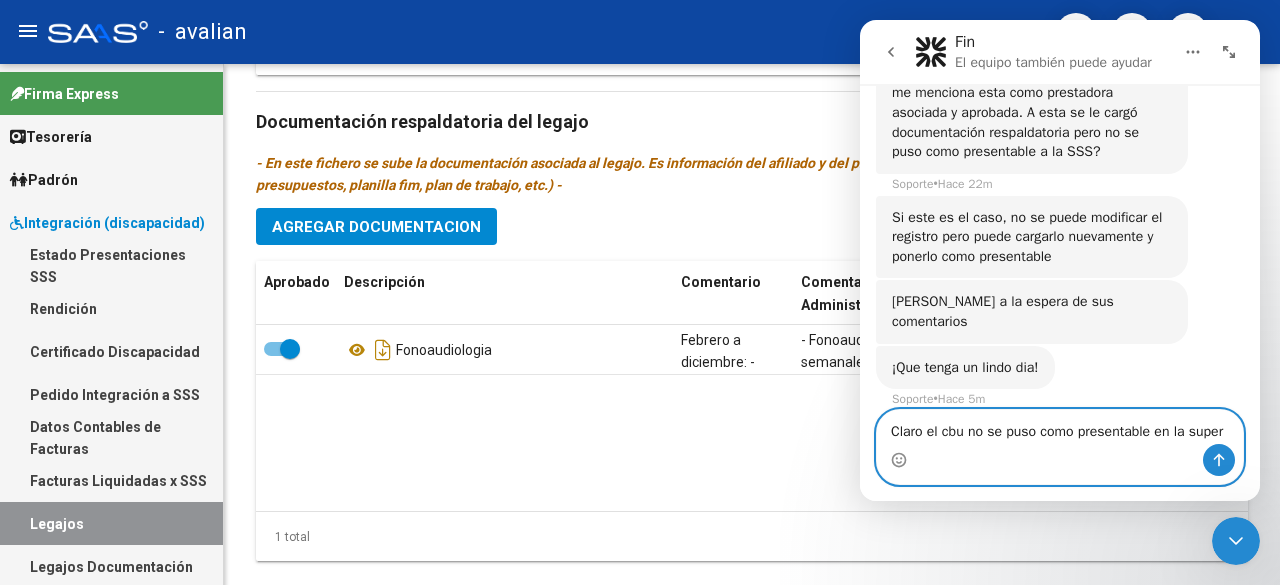 type on "Claro el cbu no se puso como presentable en la super" 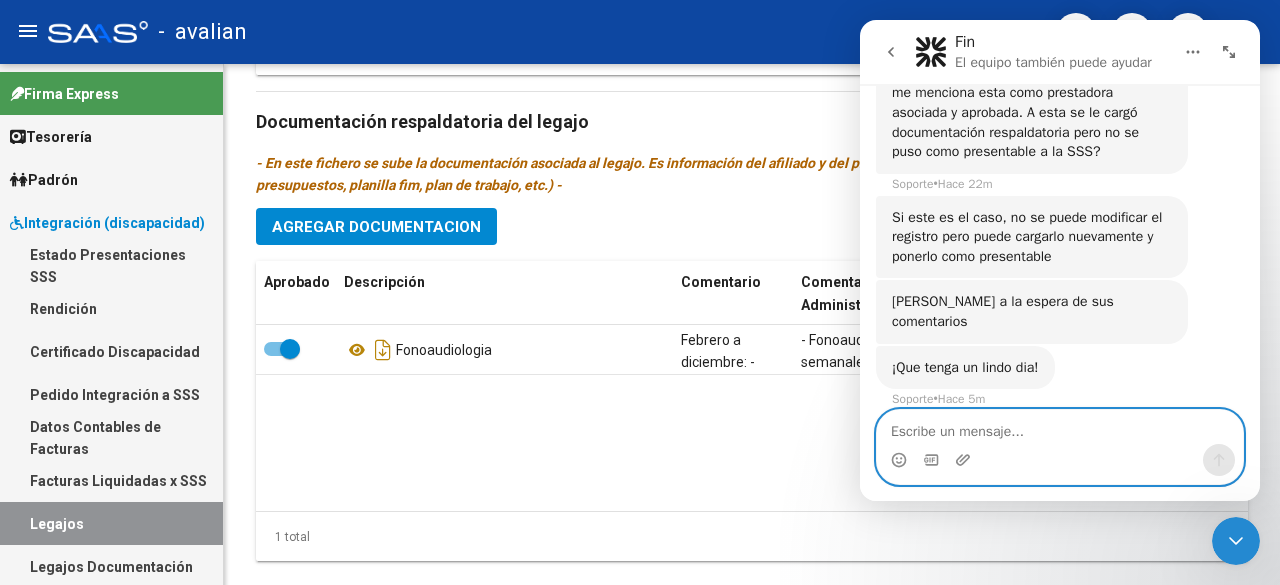 scroll, scrollTop: 555, scrollLeft: 0, axis: vertical 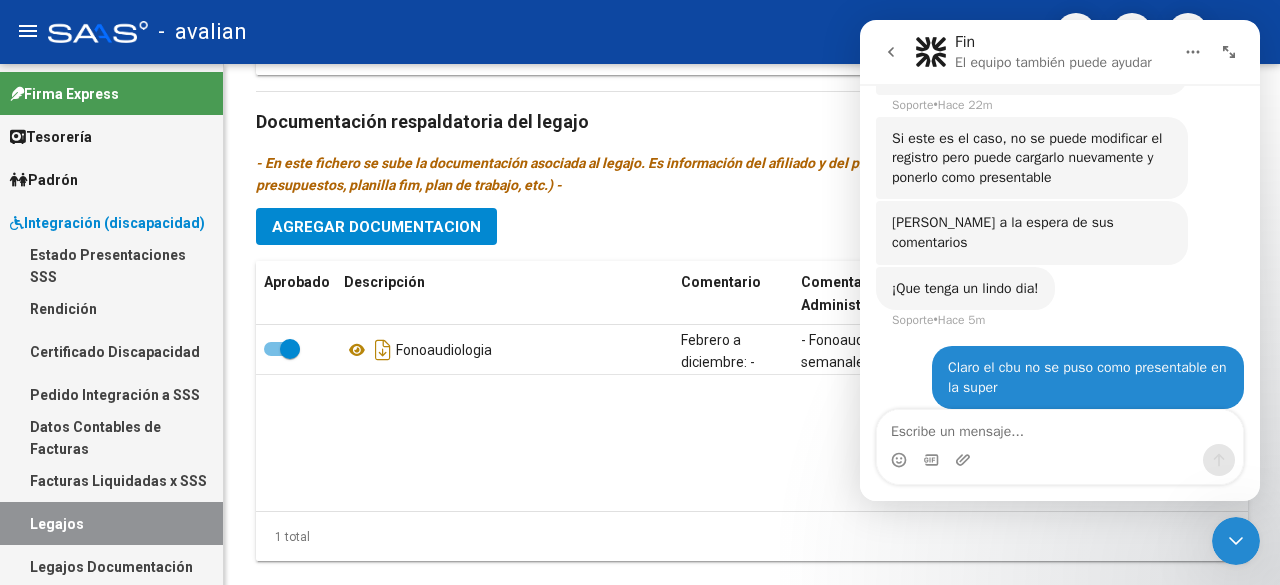 click 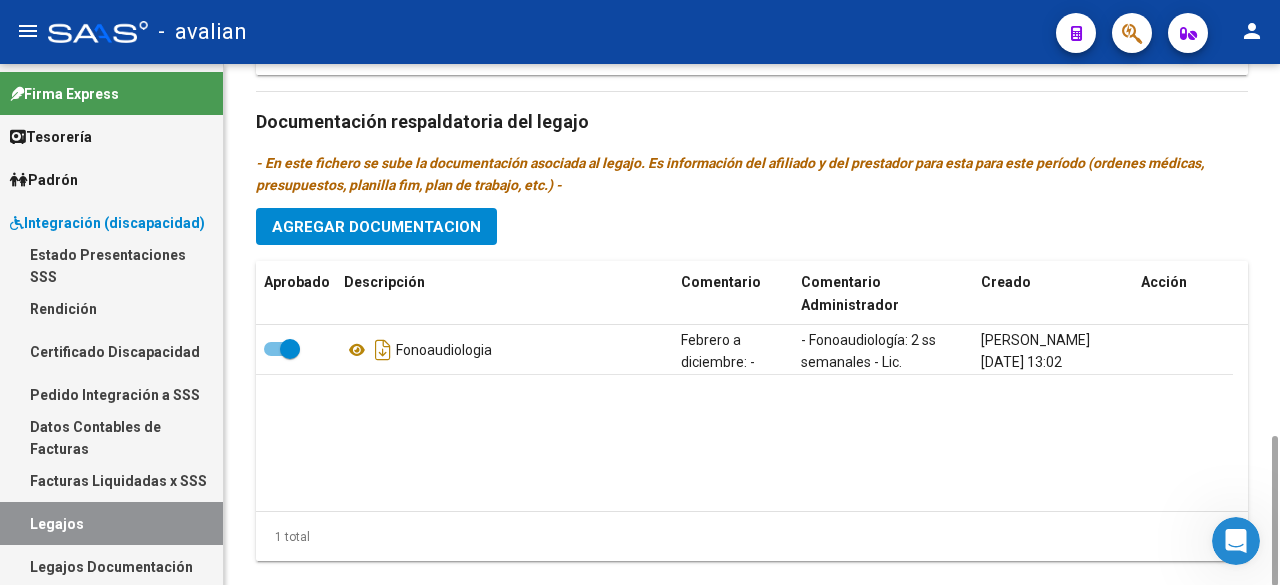 scroll, scrollTop: 0, scrollLeft: 0, axis: both 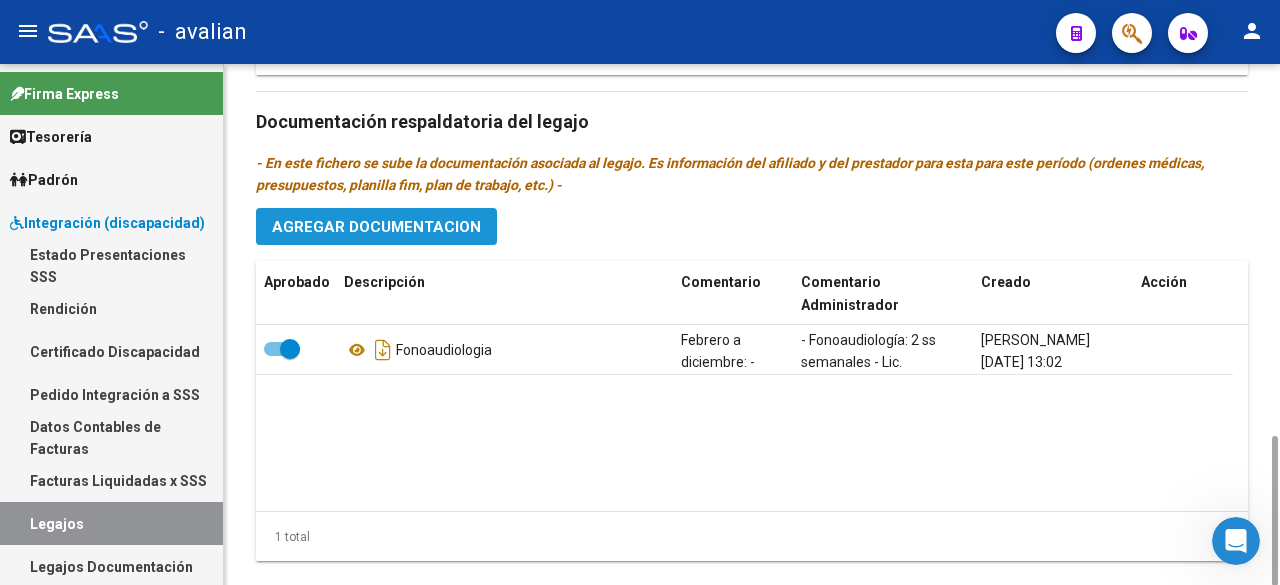 click on "Agregar Documentacion" 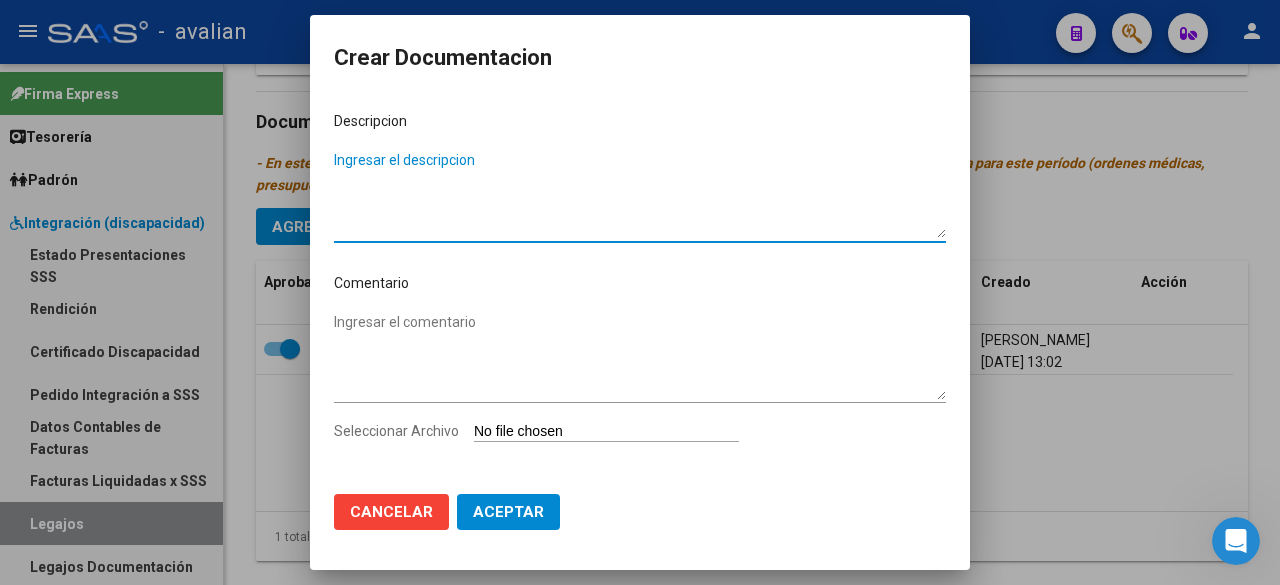 click on "Ingresar el descripcion" at bounding box center (640, 194) 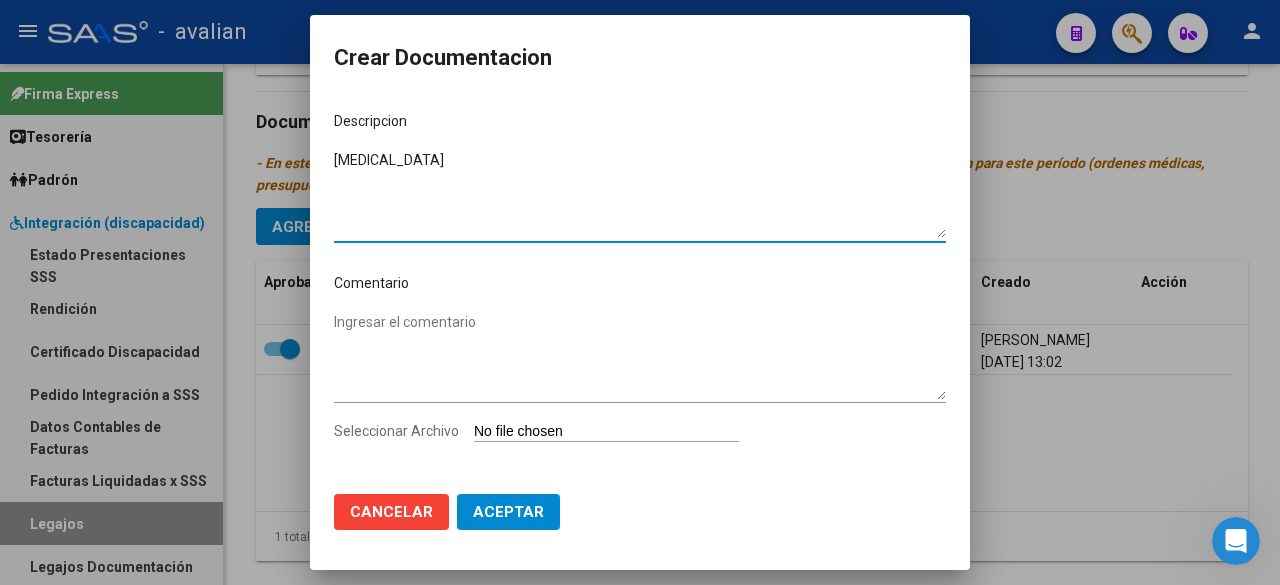 type on "[MEDICAL_DATA]" 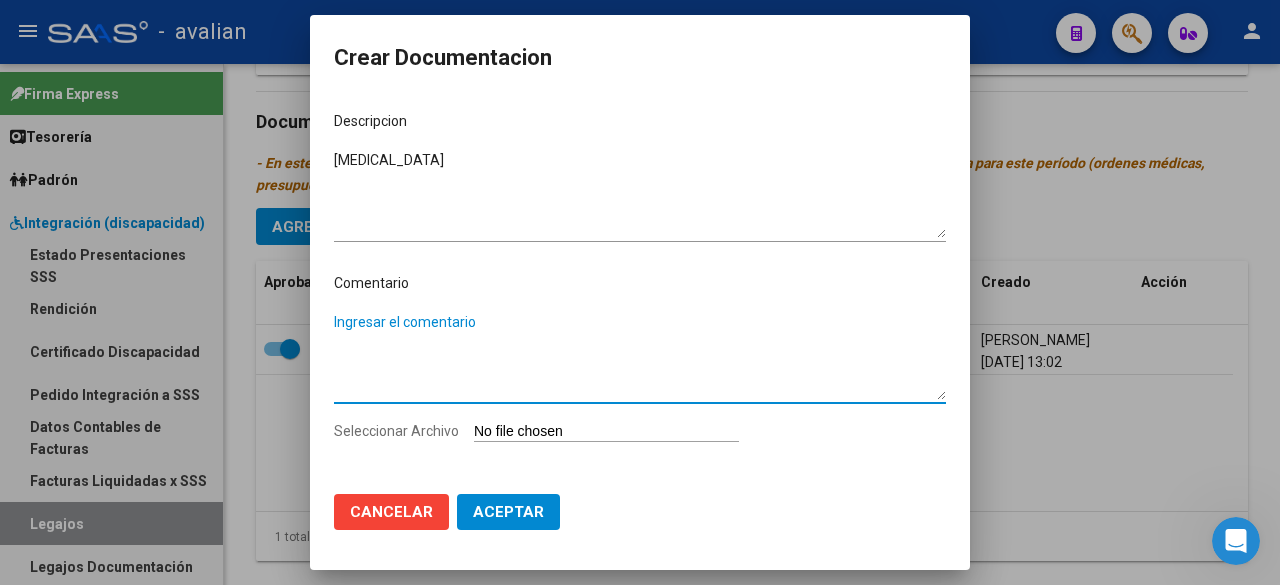 click on "Ingresar el comentario" at bounding box center [640, 356] 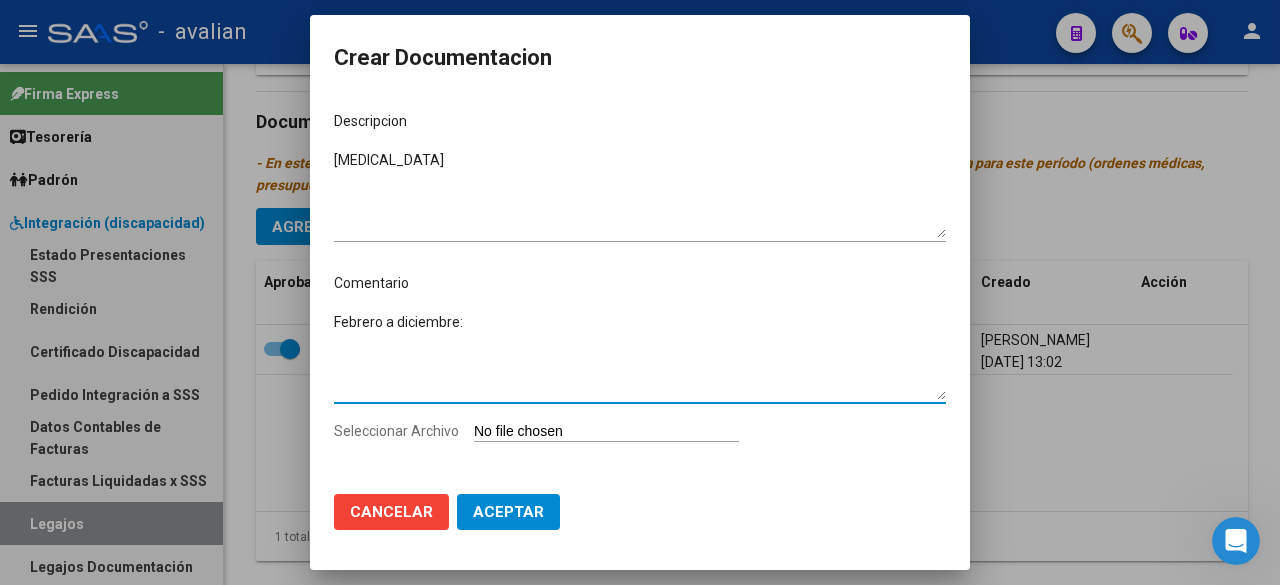 paste on "- [MEDICAL_DATA] 2 ss semanales Lic [PERSON_NAME]" 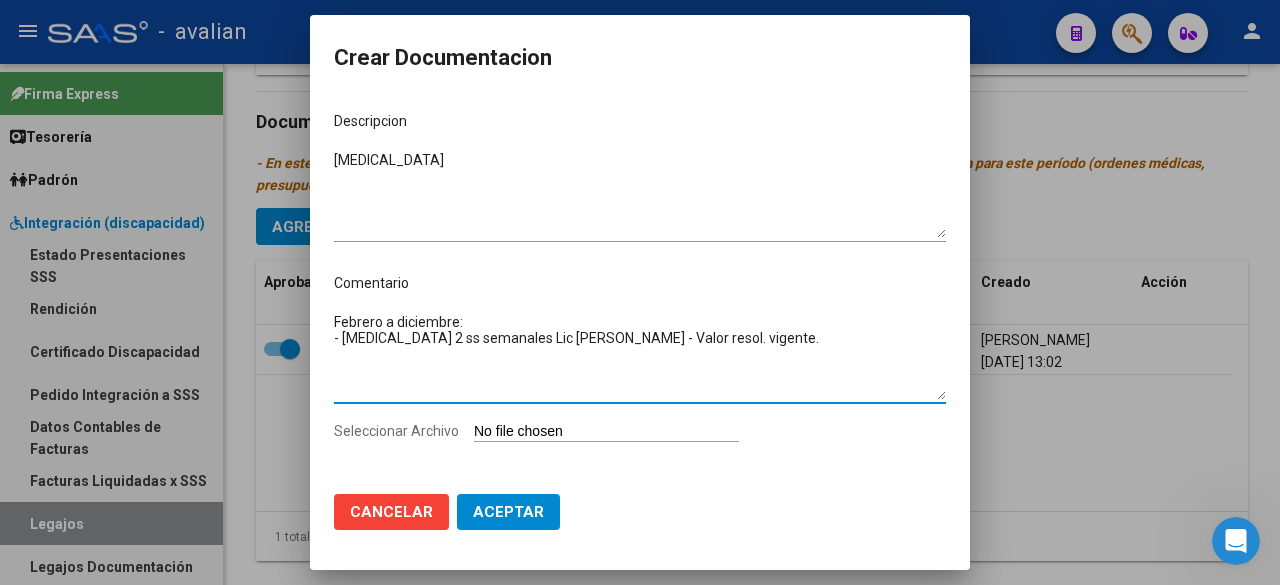 click on "Febrero a diciembre:
- [MEDICAL_DATA] 2 ss semanales Lic [PERSON_NAME] - Valor resol. vigente." at bounding box center (640, 356) 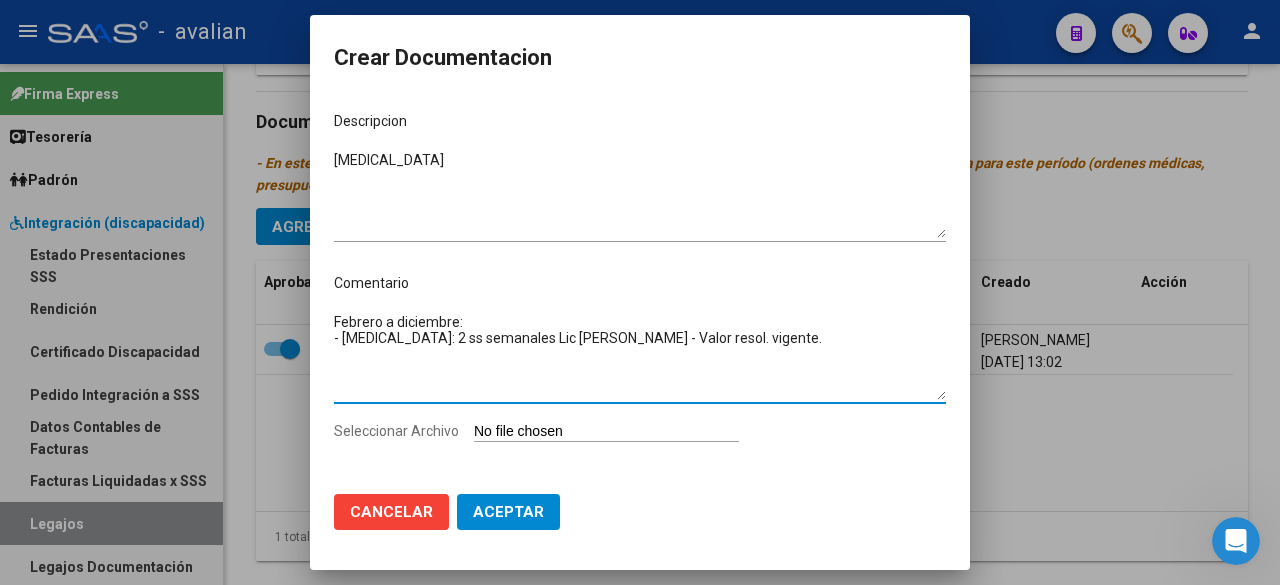 click on "Febrero a diciembre:
- [MEDICAL_DATA]: 2 ss semanales Lic [PERSON_NAME] - Valor resol. vigente." at bounding box center [640, 356] 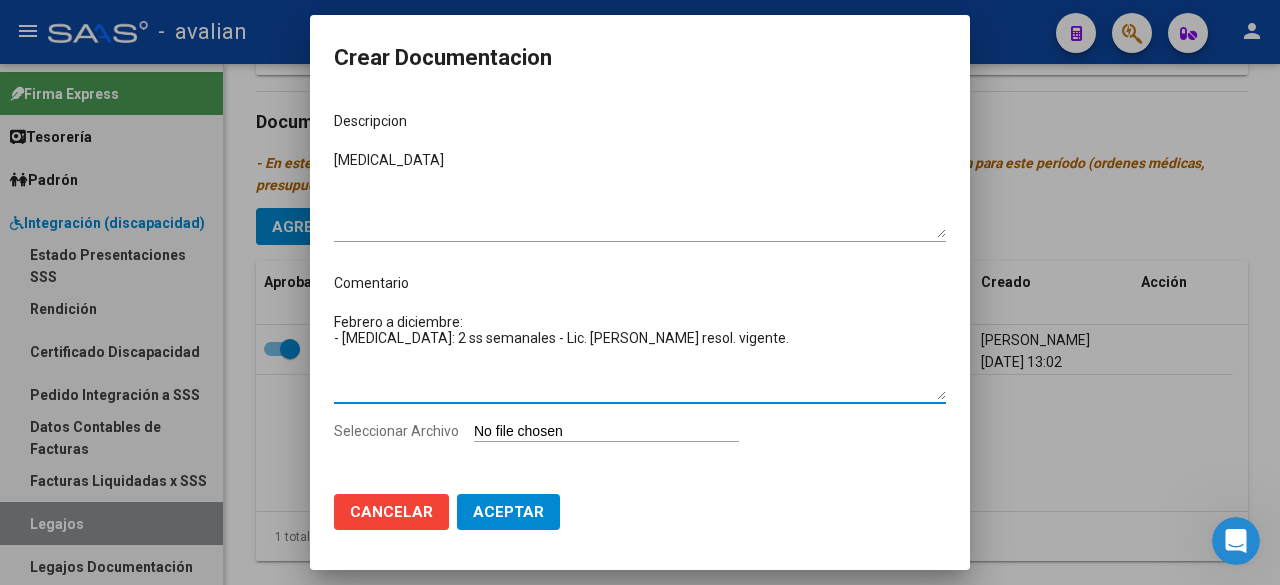 drag, startPoint x: 712, startPoint y: 341, endPoint x: 658, endPoint y: 339, distance: 54.037025 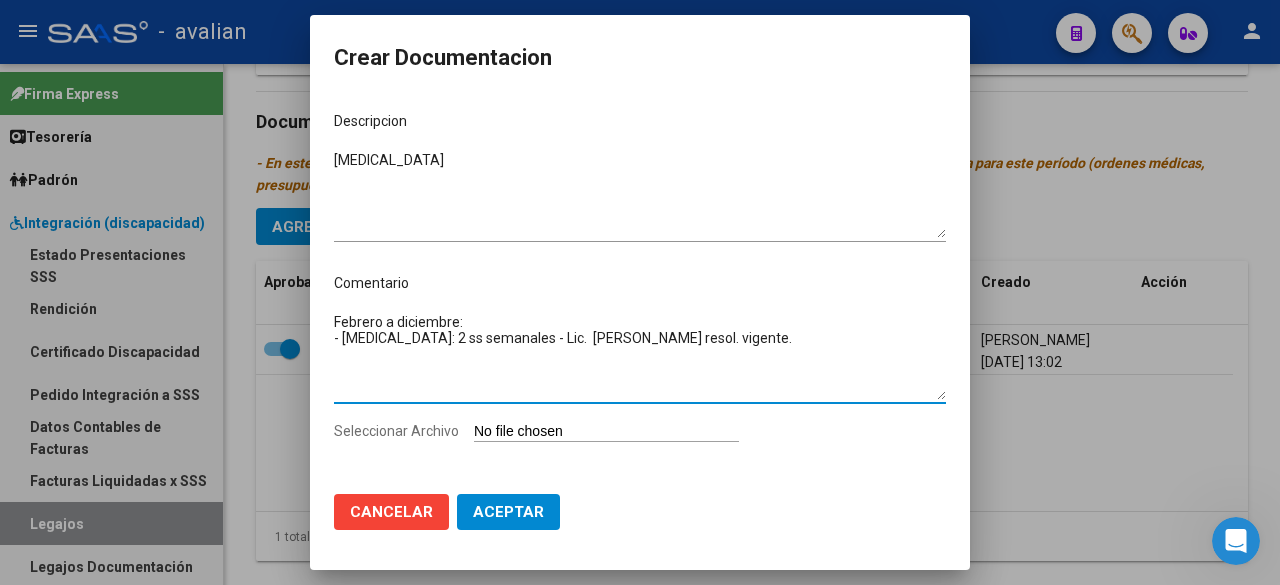 click on "Febrero a diciembre:
- [MEDICAL_DATA]: 2 ss semanales - Lic.  [PERSON_NAME] resol. vigente." at bounding box center (640, 356) 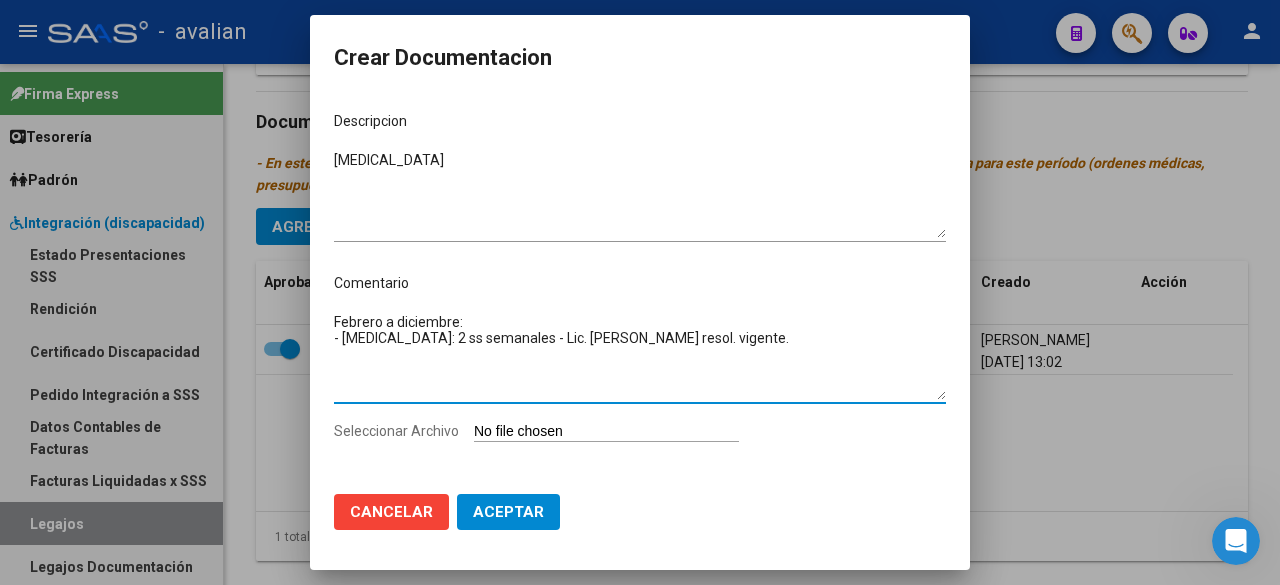 type on "Febrero a diciembre:
- [MEDICAL_DATA]: 2 ss semanales - Lic. [PERSON_NAME] resol. vigente." 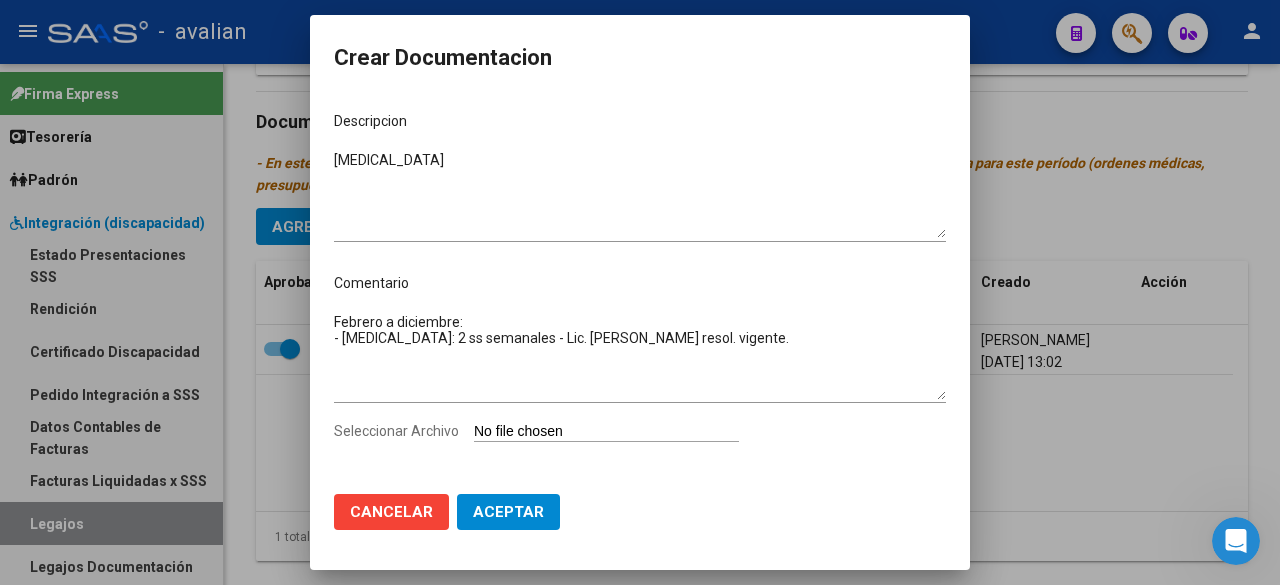 click on "Seleccionar Archivo" at bounding box center [606, 432] 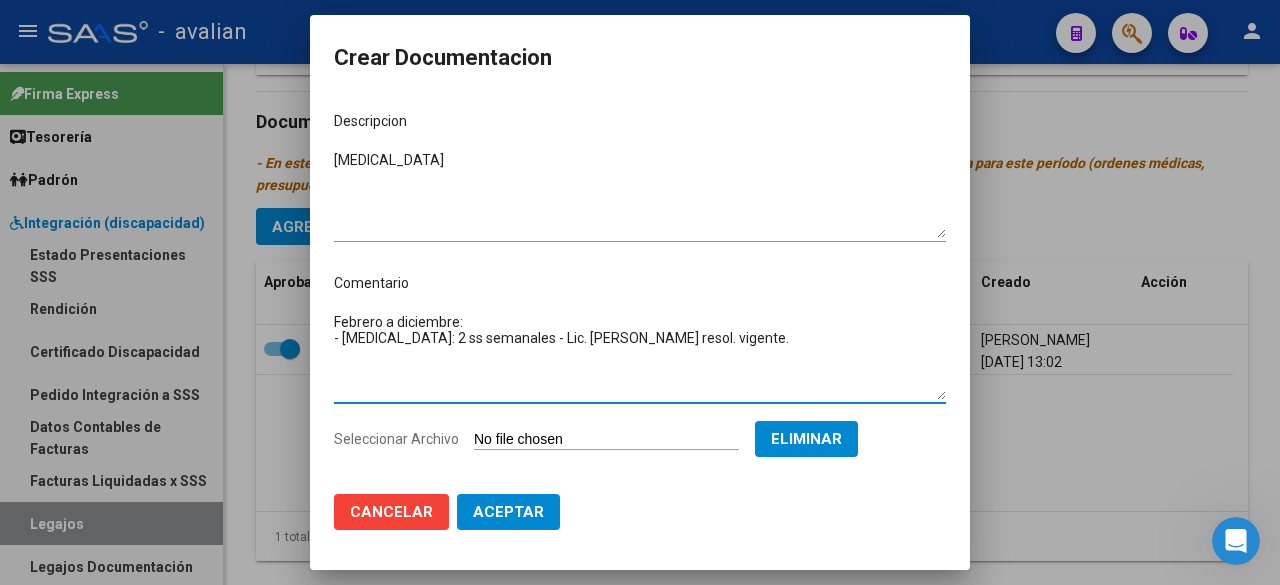 drag, startPoint x: 835, startPoint y: 346, endPoint x: 326, endPoint y: 346, distance: 509 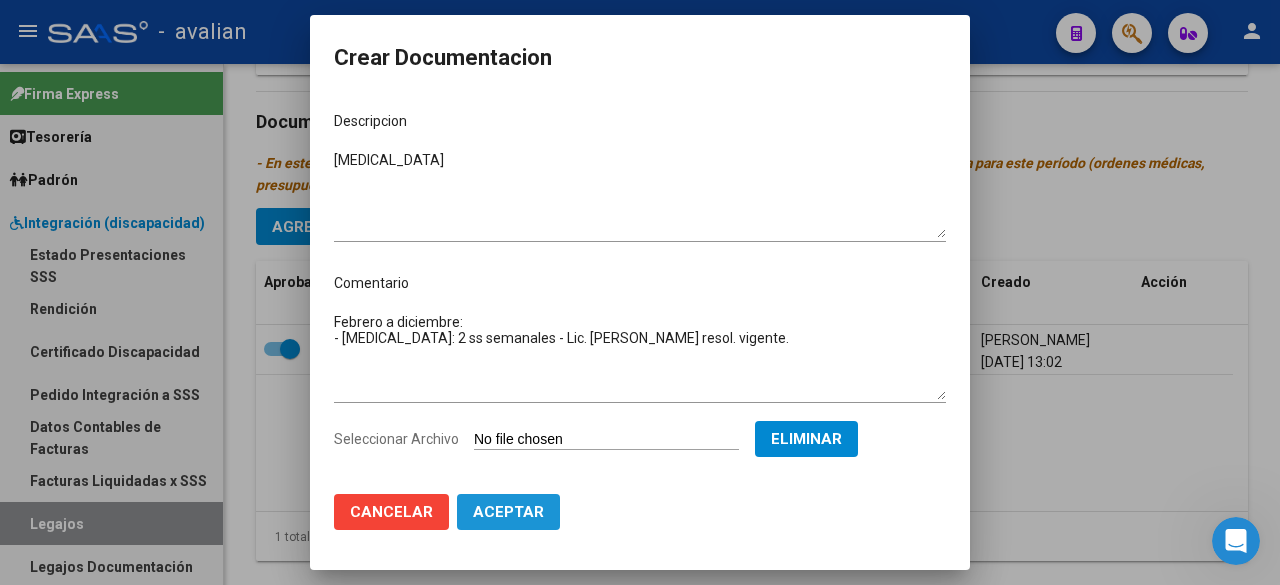 click on "Aceptar" 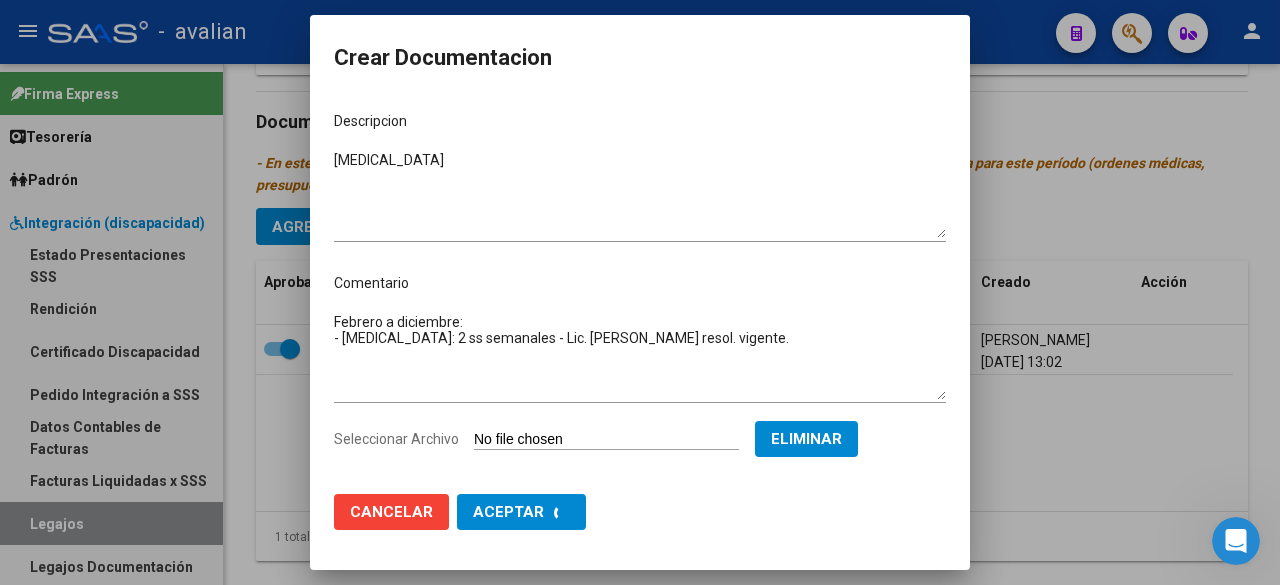 checkbox on "false" 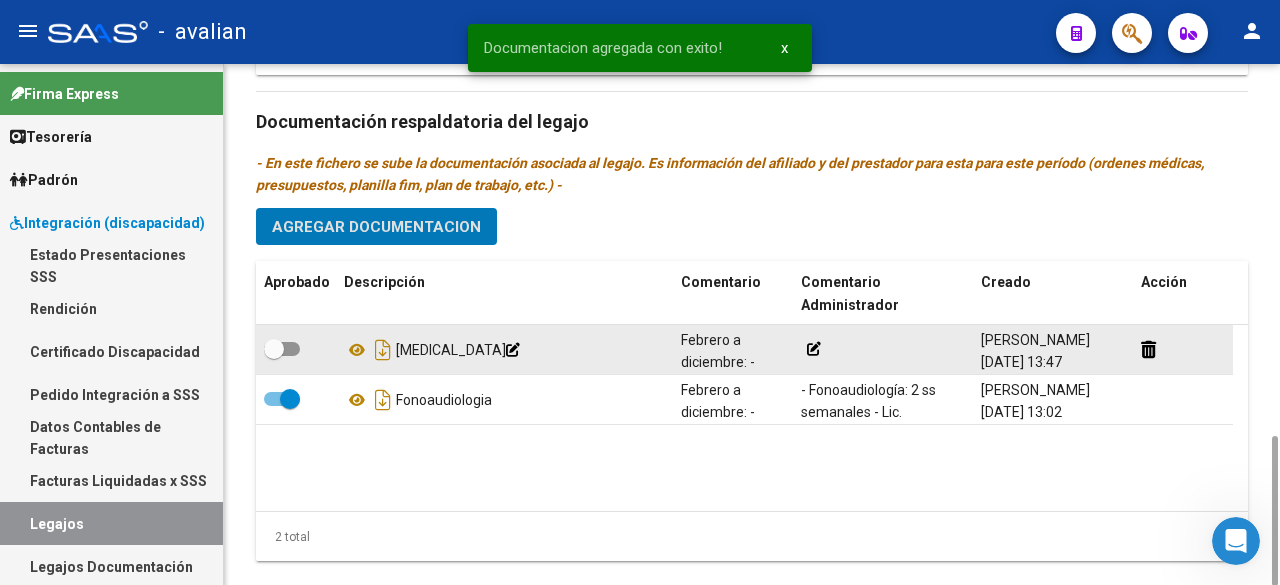 click 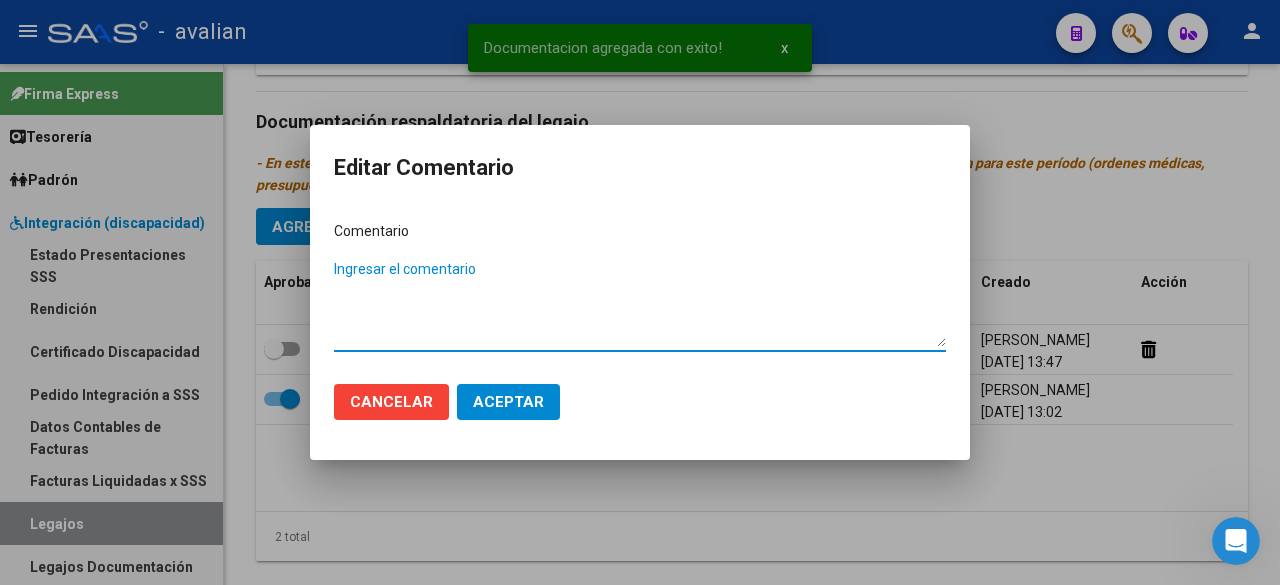paste on "- [MEDICAL_DATA]: 2 ss semanales - Lic. [PERSON_NAME] resol. vigente." 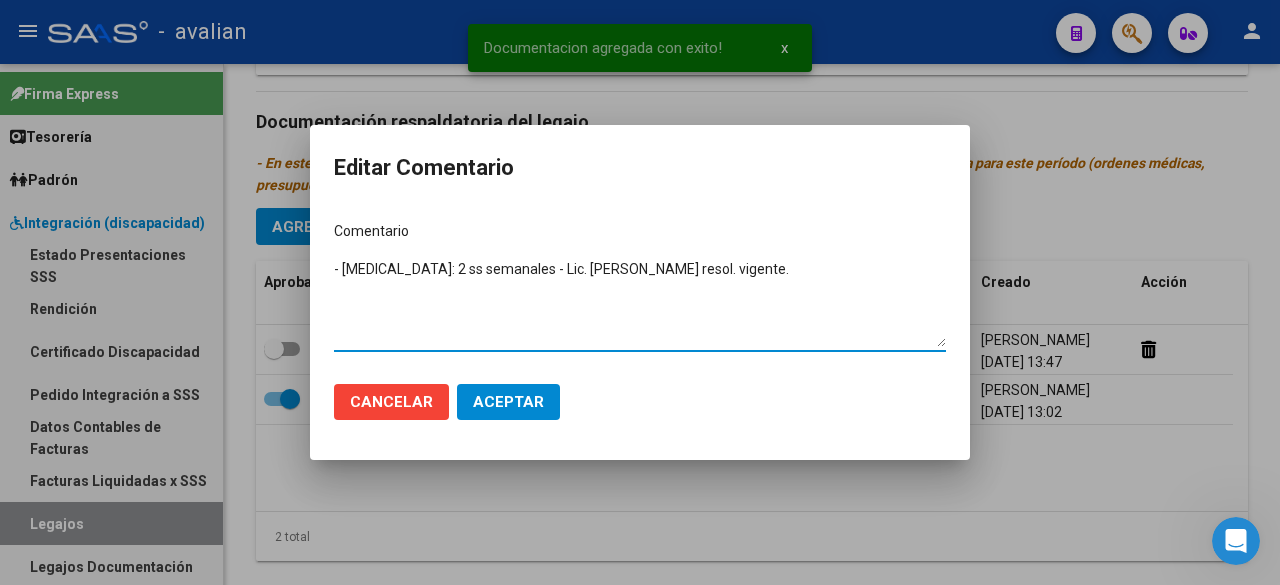 type on "- [MEDICAL_DATA]: 2 ss semanales - Lic. [PERSON_NAME] resol. vigente." 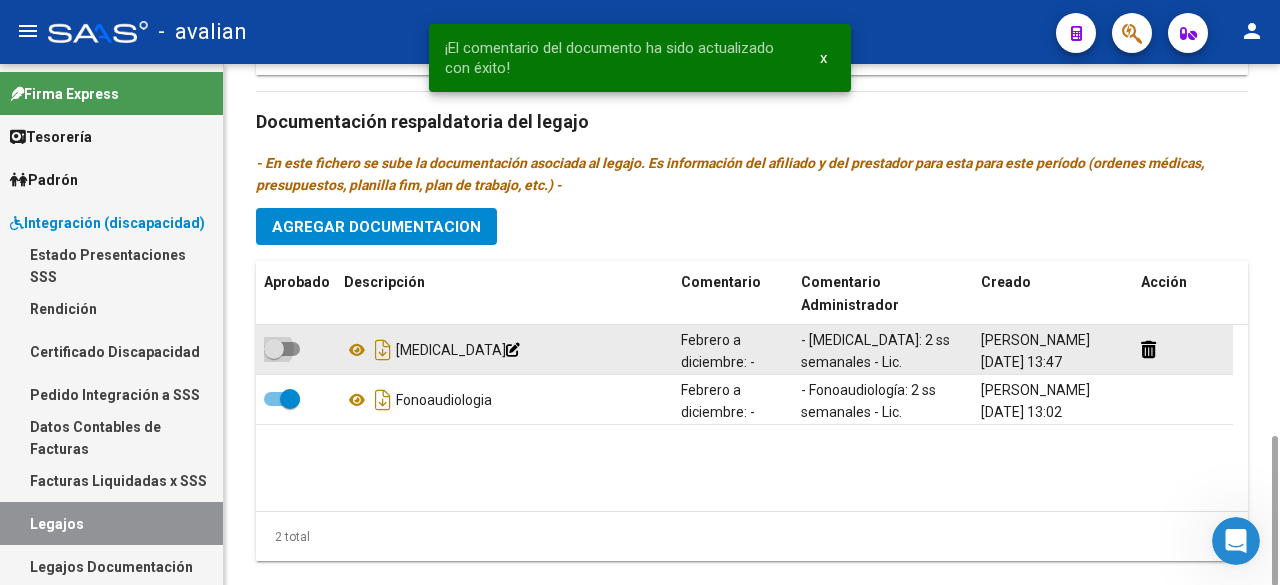 click at bounding box center (282, 349) 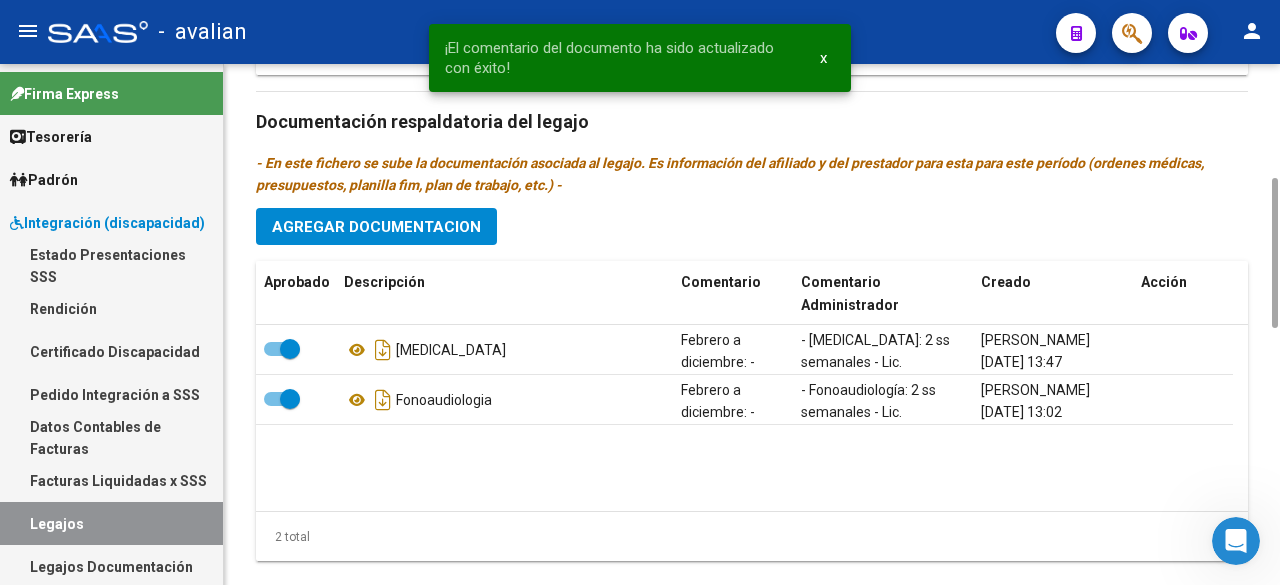 scroll, scrollTop: 1094, scrollLeft: 0, axis: vertical 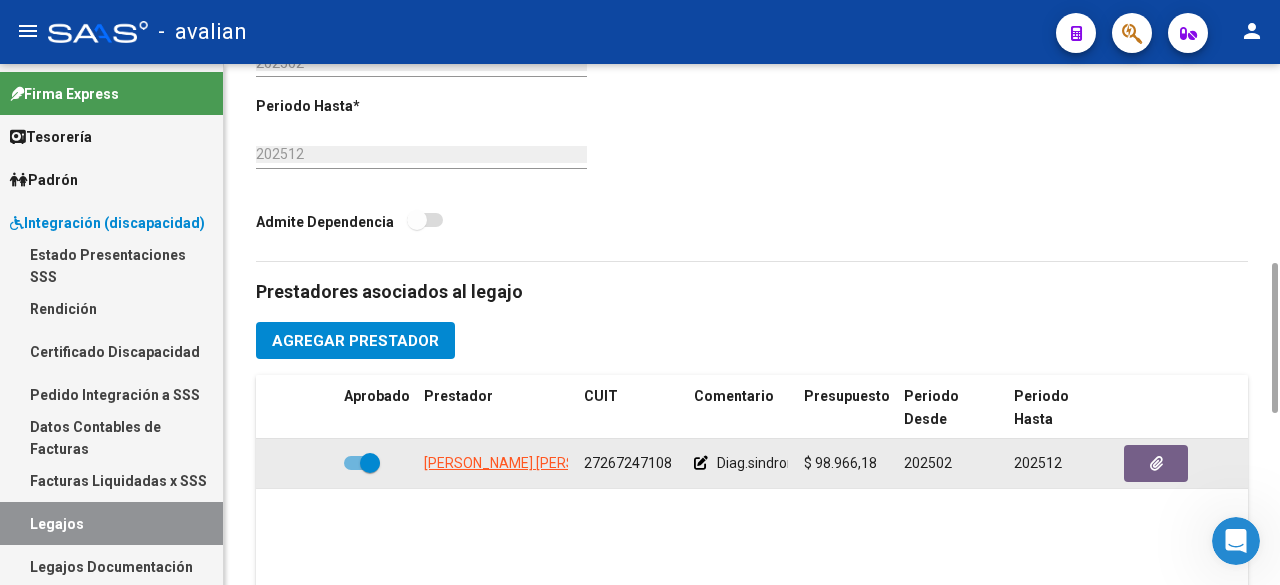 drag, startPoint x: 876, startPoint y: 421, endPoint x: 814, endPoint y: 430, distance: 62.649822 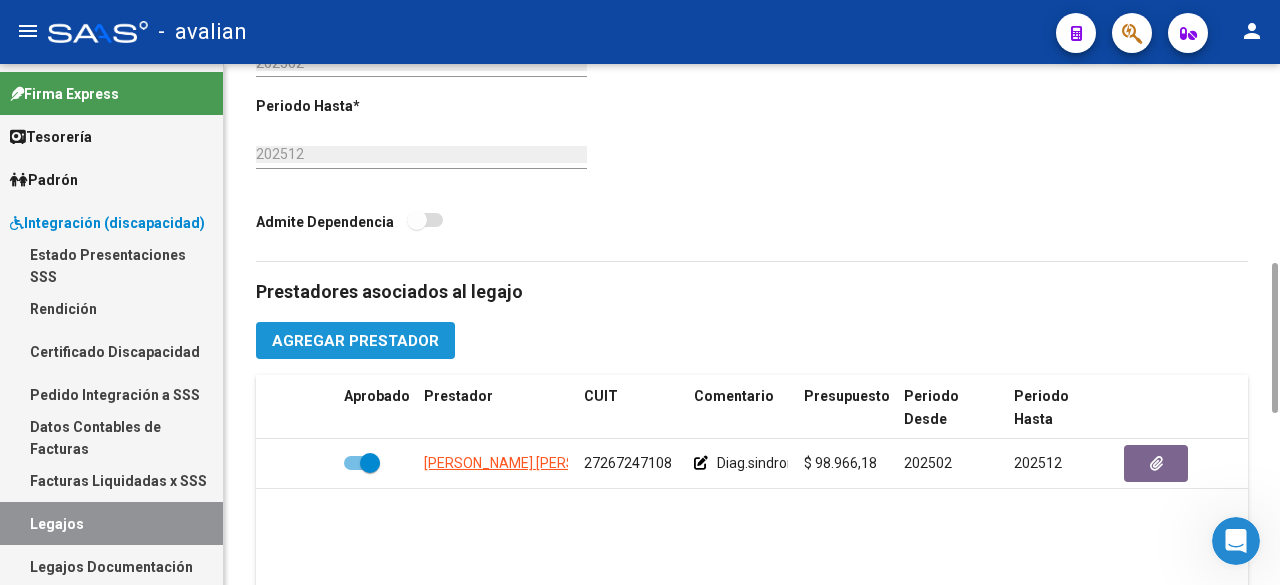 click on "Agregar Prestador" 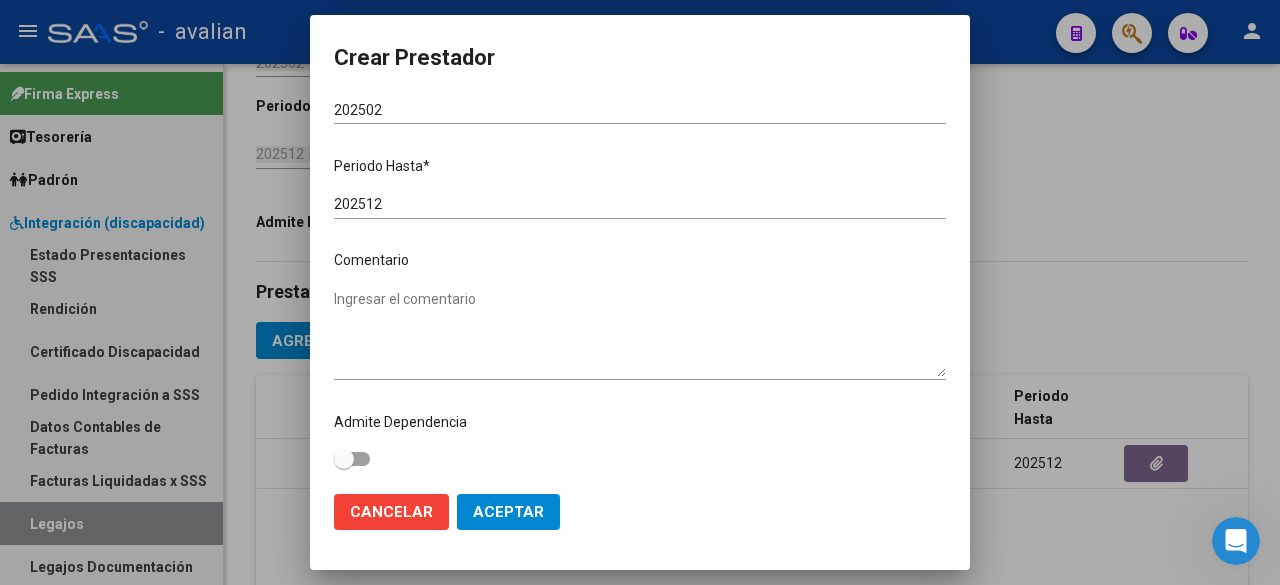 scroll, scrollTop: 60, scrollLeft: 0, axis: vertical 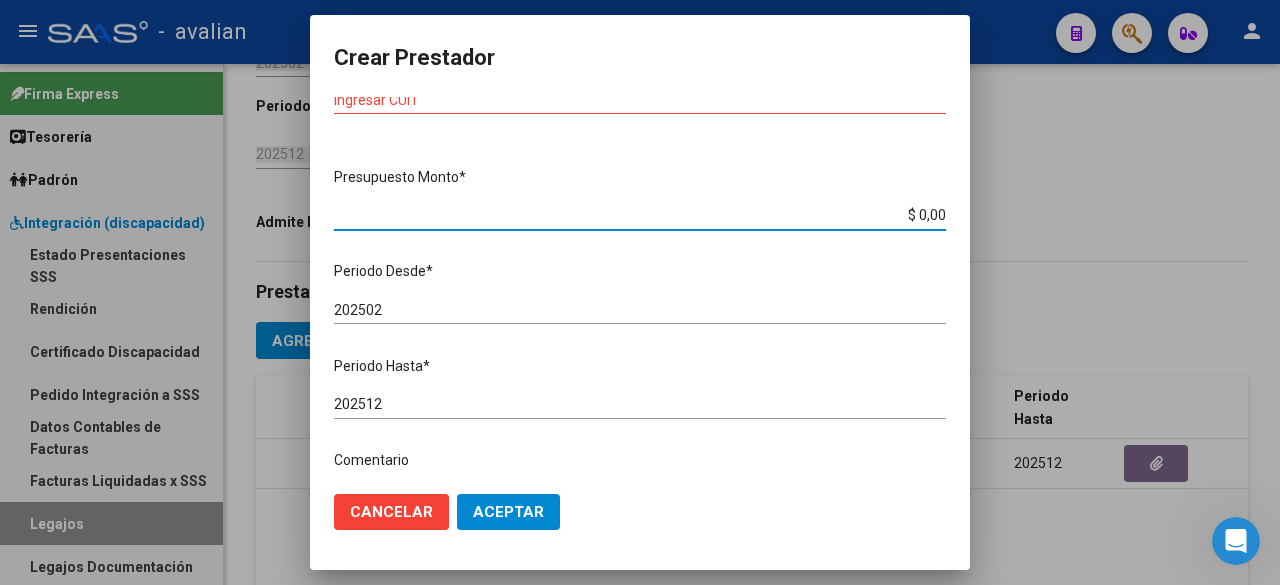 click on "$ 0,00" at bounding box center [640, 215] 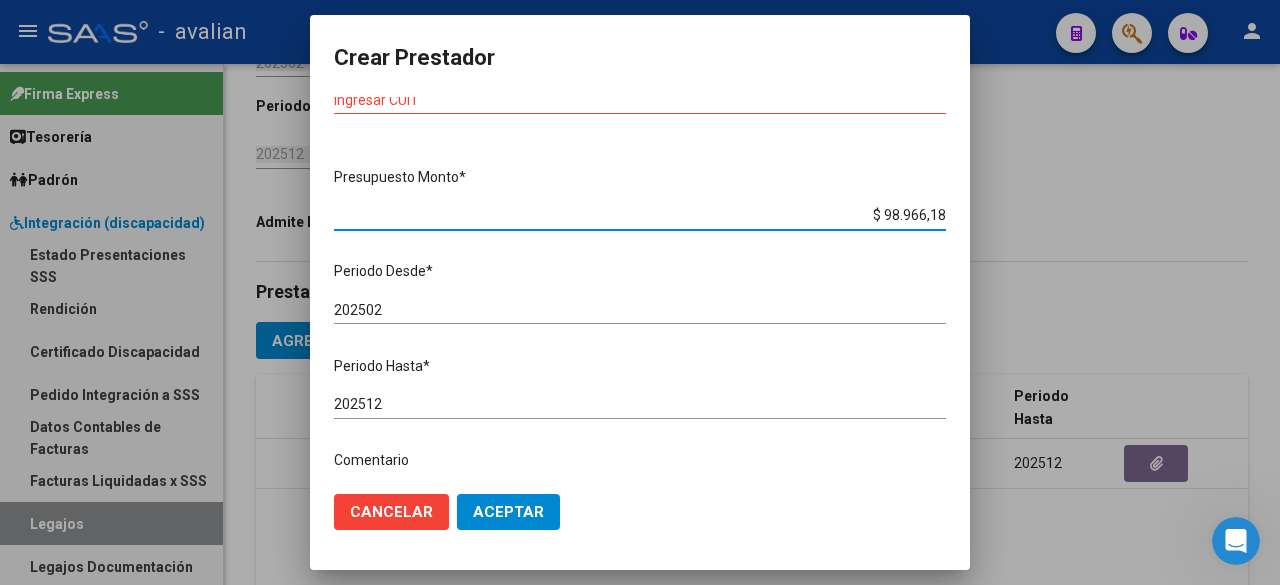 type on "$ 98.966,18" 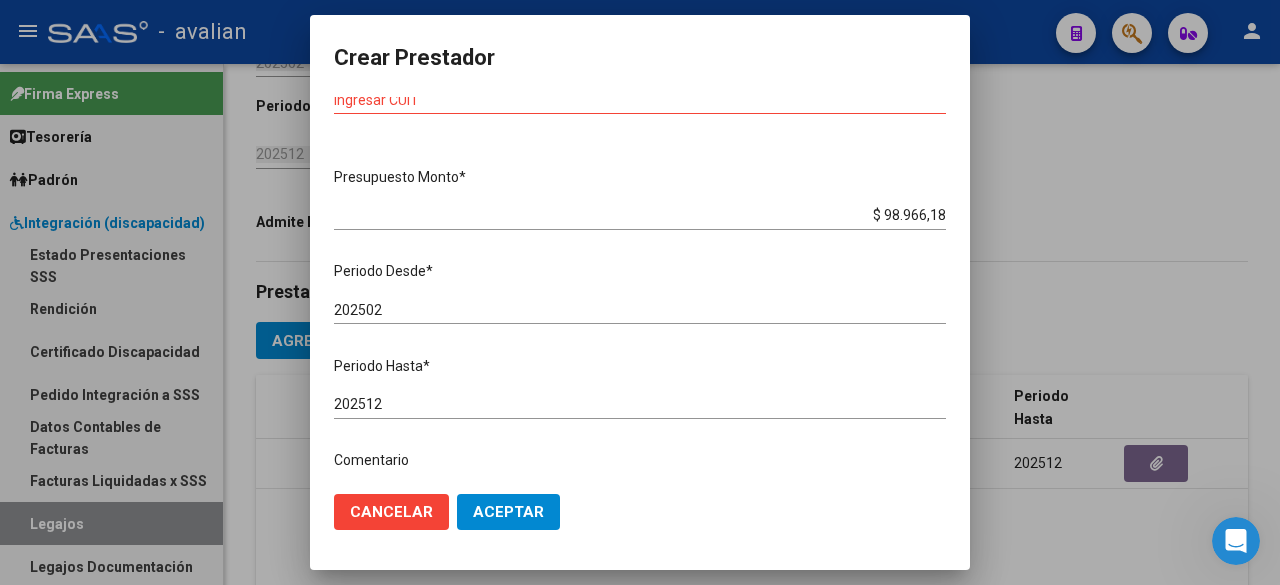 scroll, scrollTop: 0, scrollLeft: 0, axis: both 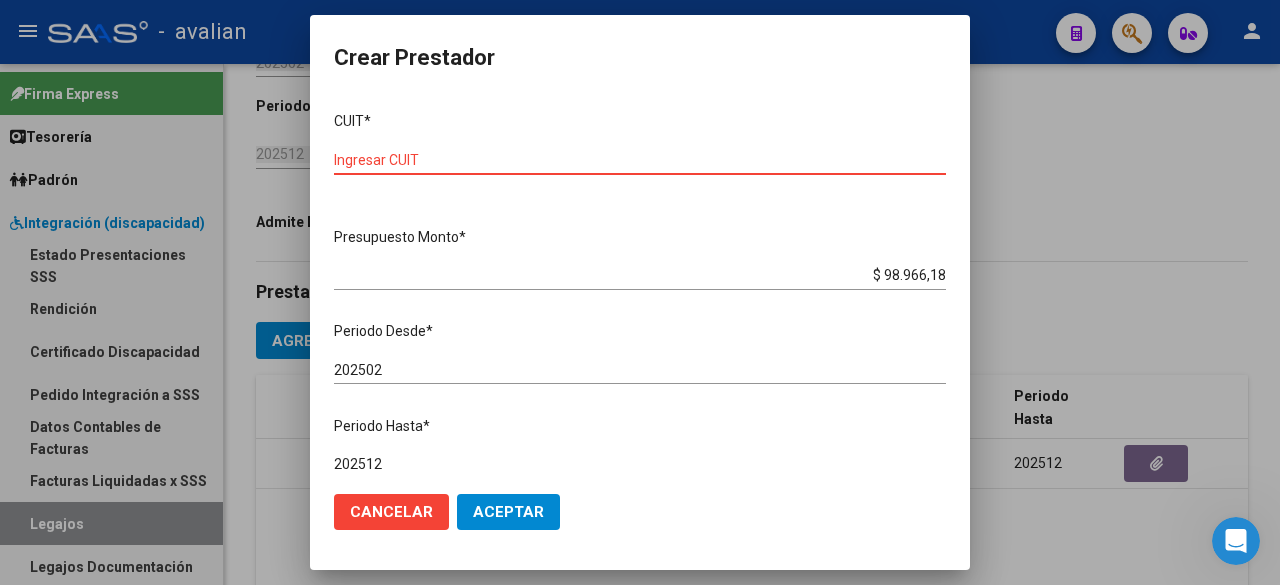 click on "Ingresar CUIT" at bounding box center (640, 160) 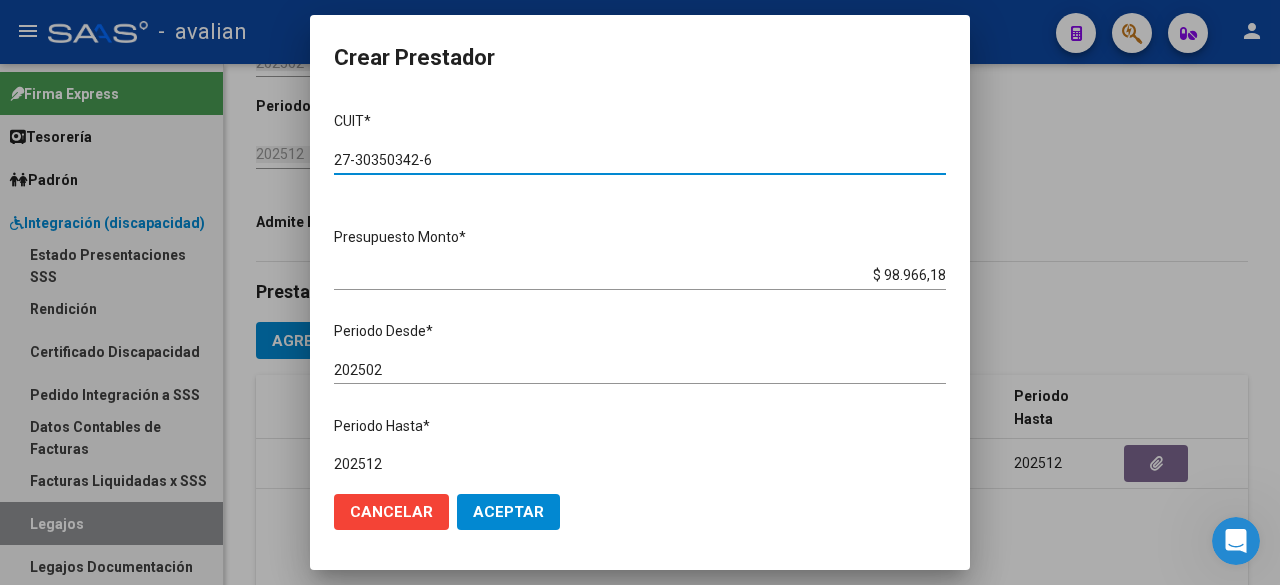type on "27-30350342-6" 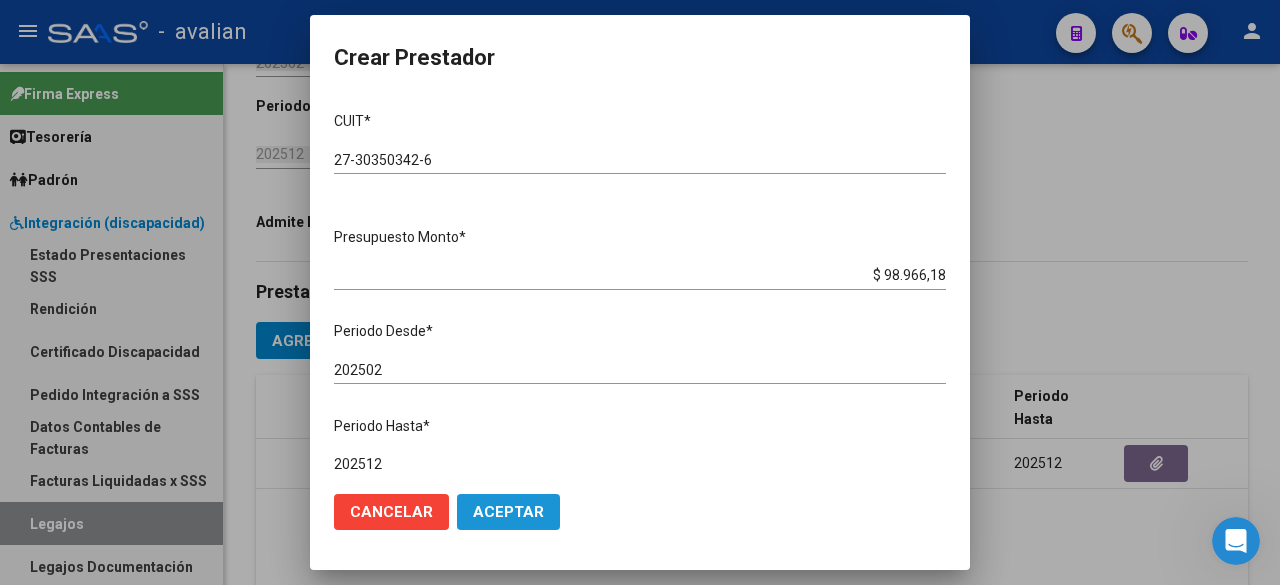 click on "Aceptar" 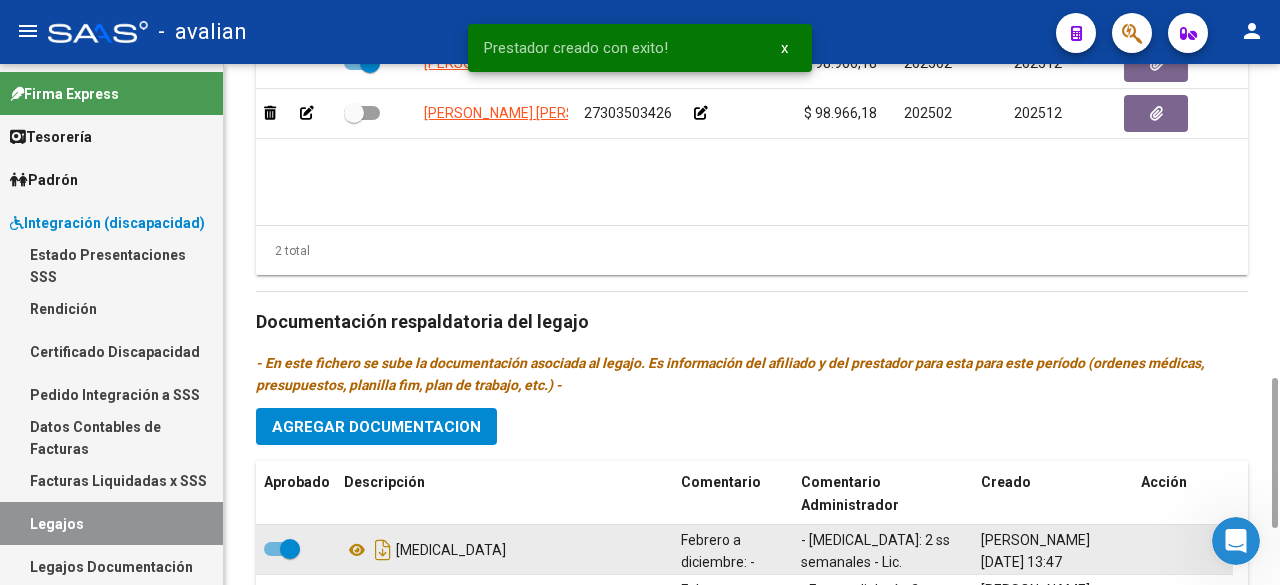 scroll, scrollTop: 1294, scrollLeft: 0, axis: vertical 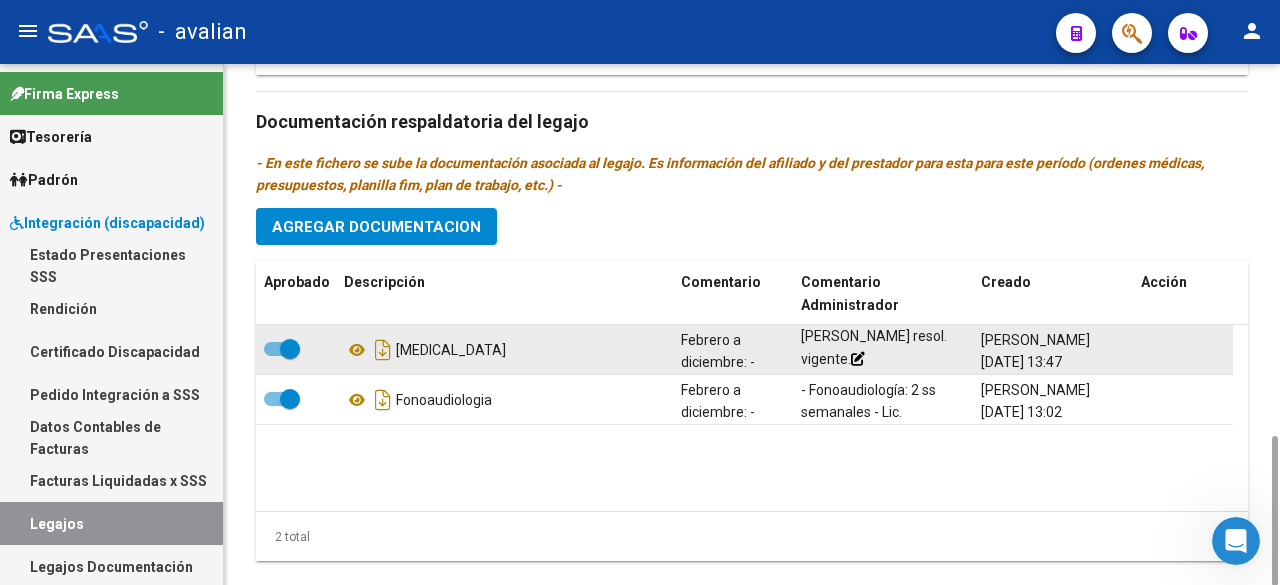 drag, startPoint x: 801, startPoint y: 299, endPoint x: 854, endPoint y: 319, distance: 56.648037 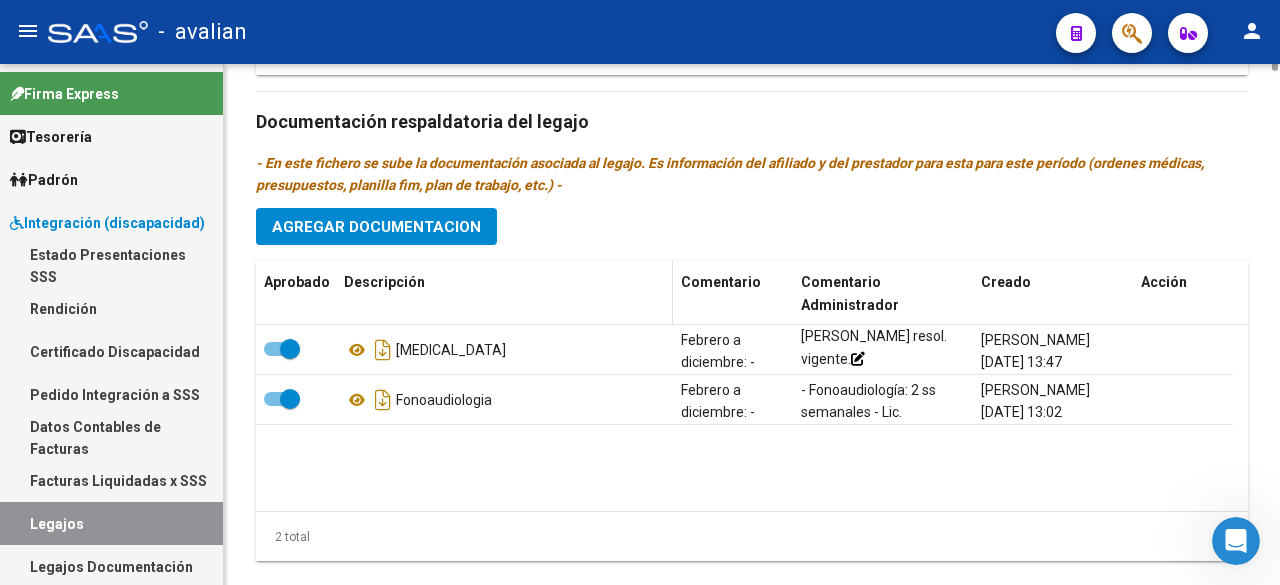 scroll, scrollTop: 894, scrollLeft: 0, axis: vertical 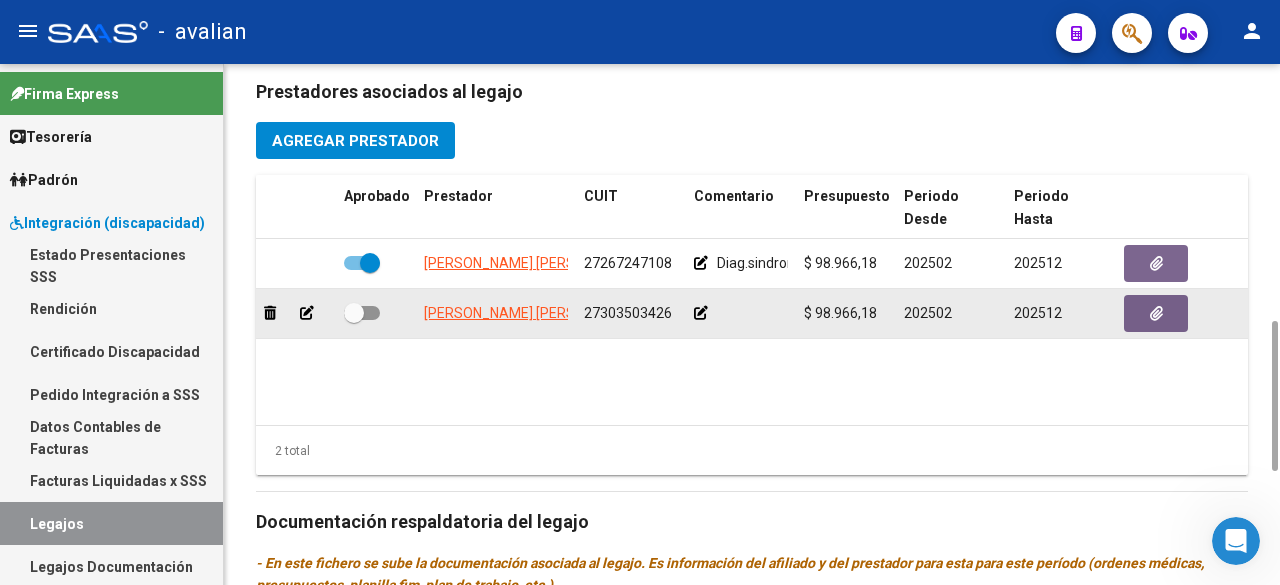 click 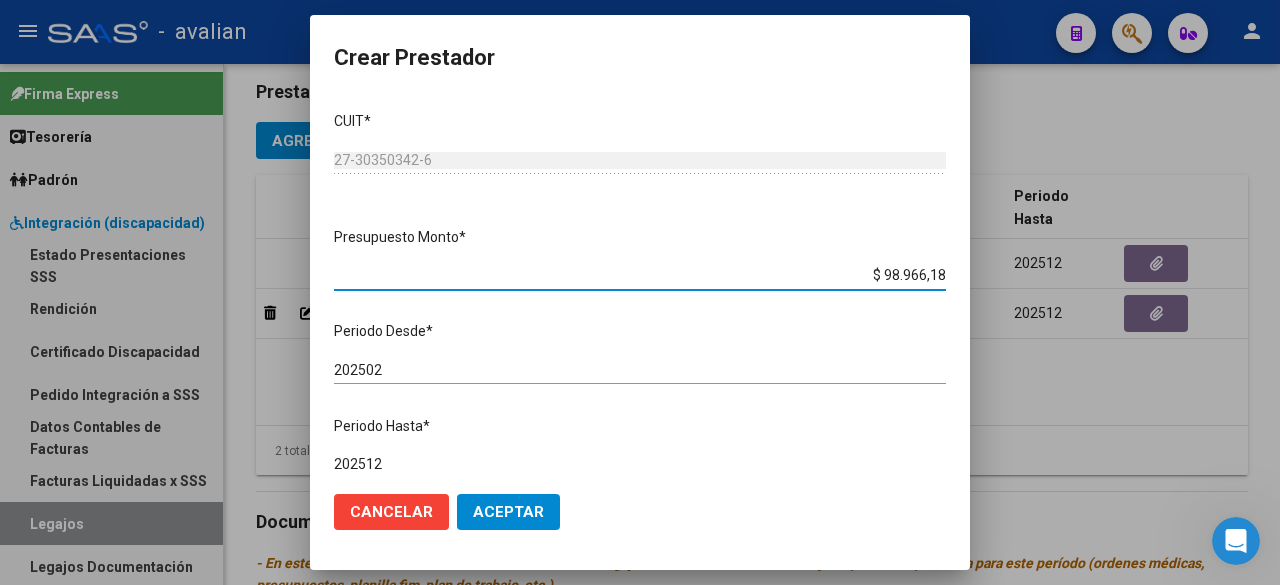 scroll, scrollTop: 260, scrollLeft: 0, axis: vertical 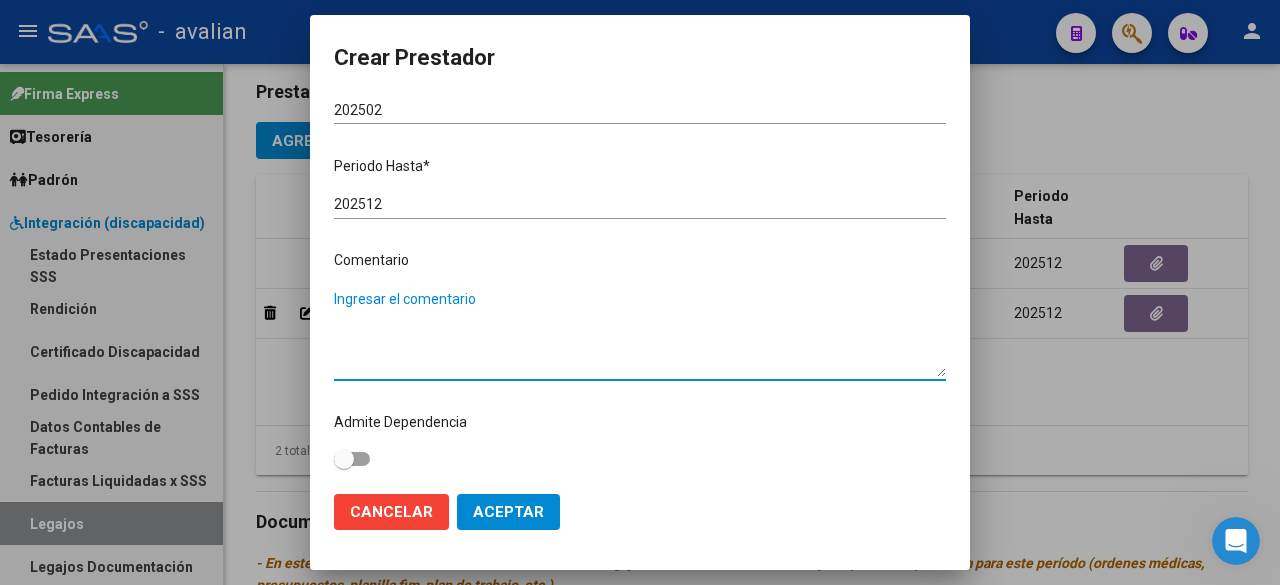 paste on "- [MEDICAL_DATA]: 2 ss semanales - Lic. [PERSON_NAME] resol. vigente." 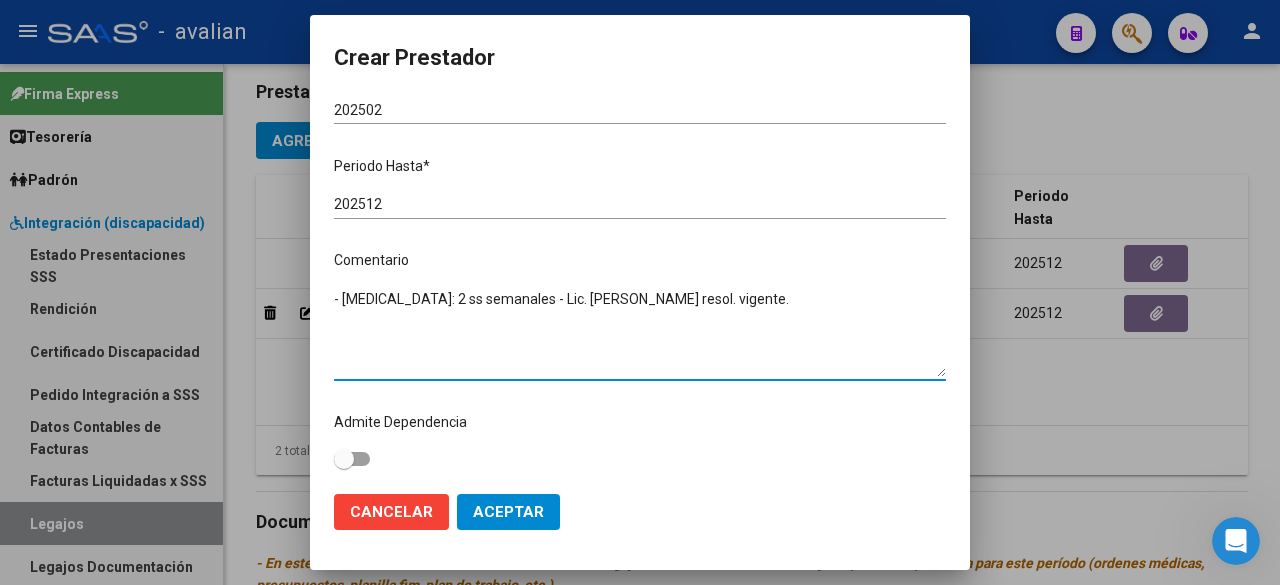 type on "- [MEDICAL_DATA]: 2 ss semanales - Lic. [PERSON_NAME] resol. vigente." 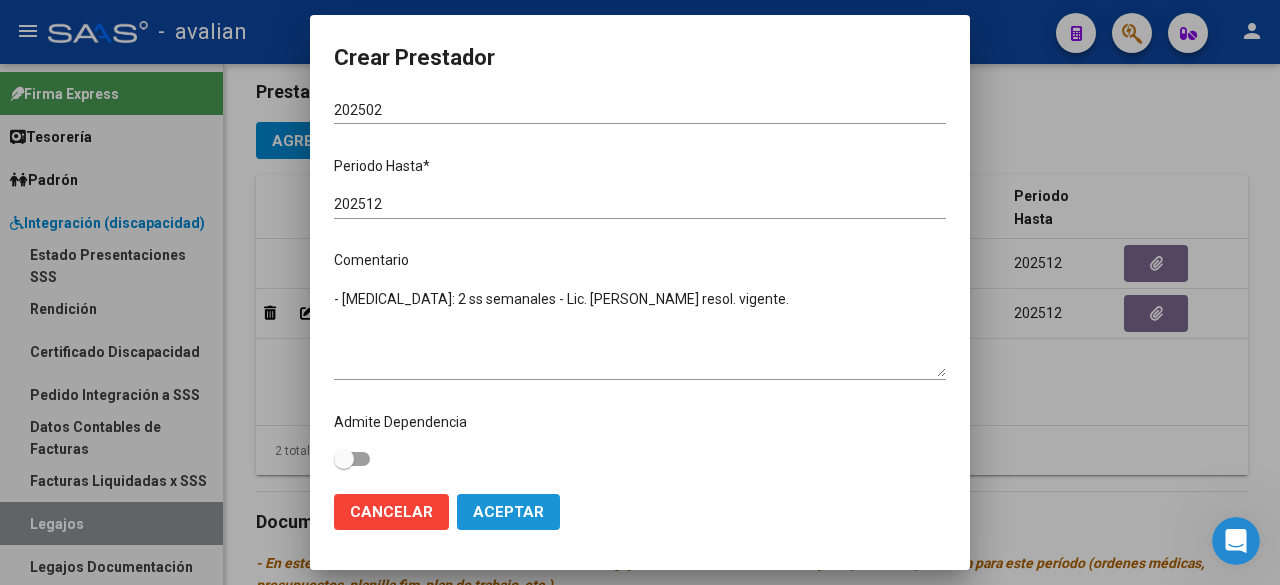click on "Aceptar" 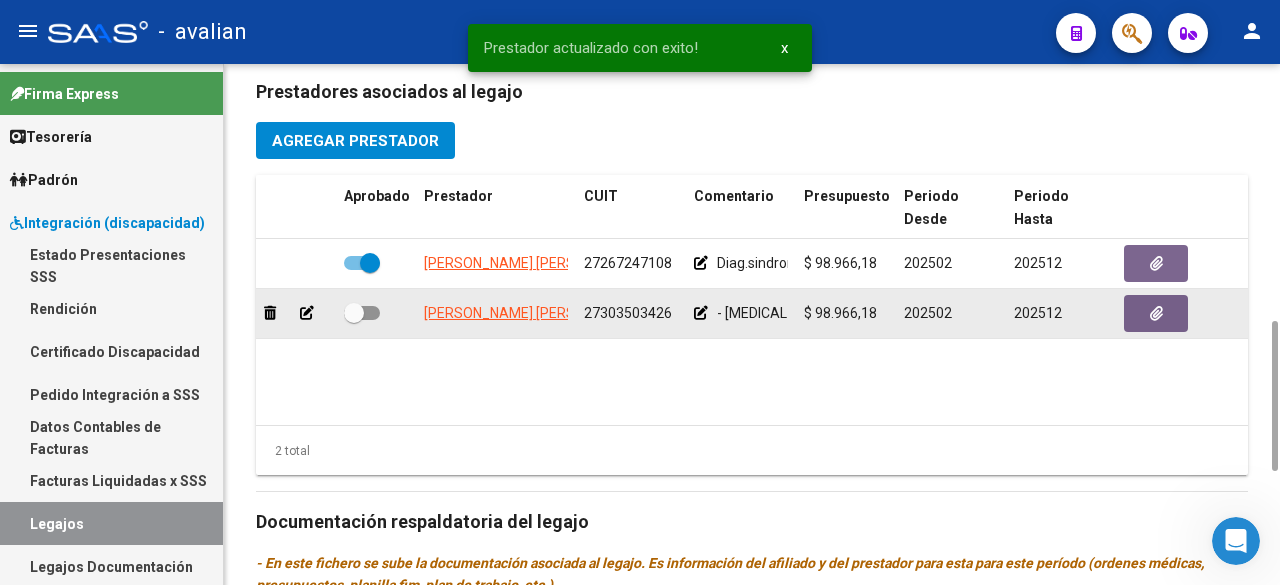 click at bounding box center (362, 313) 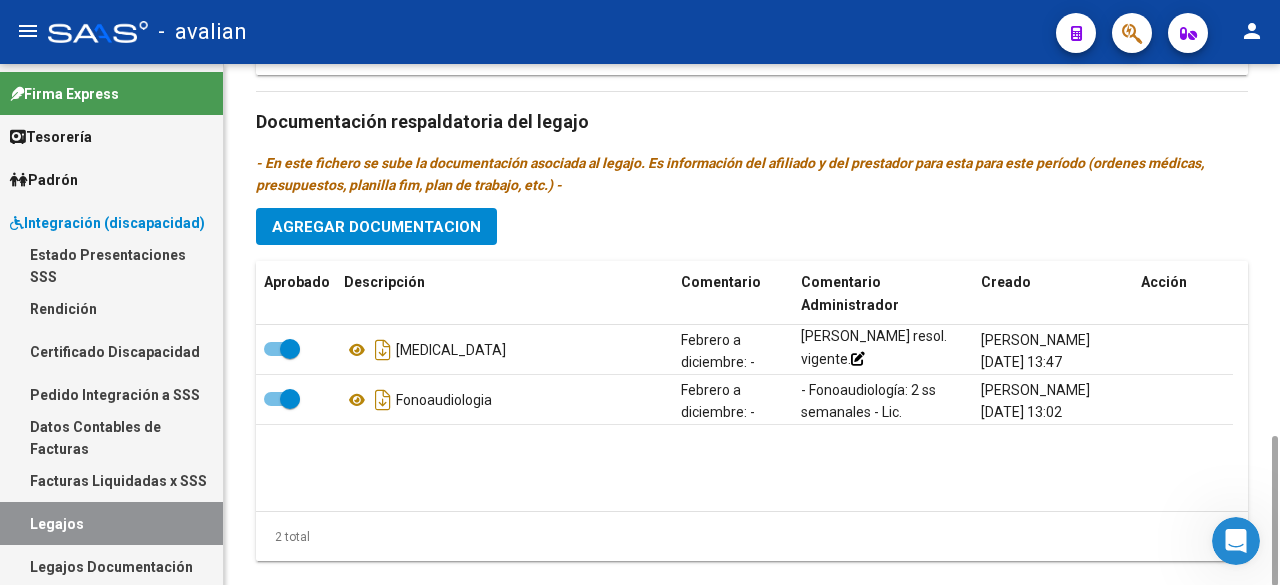 scroll, scrollTop: 694, scrollLeft: 0, axis: vertical 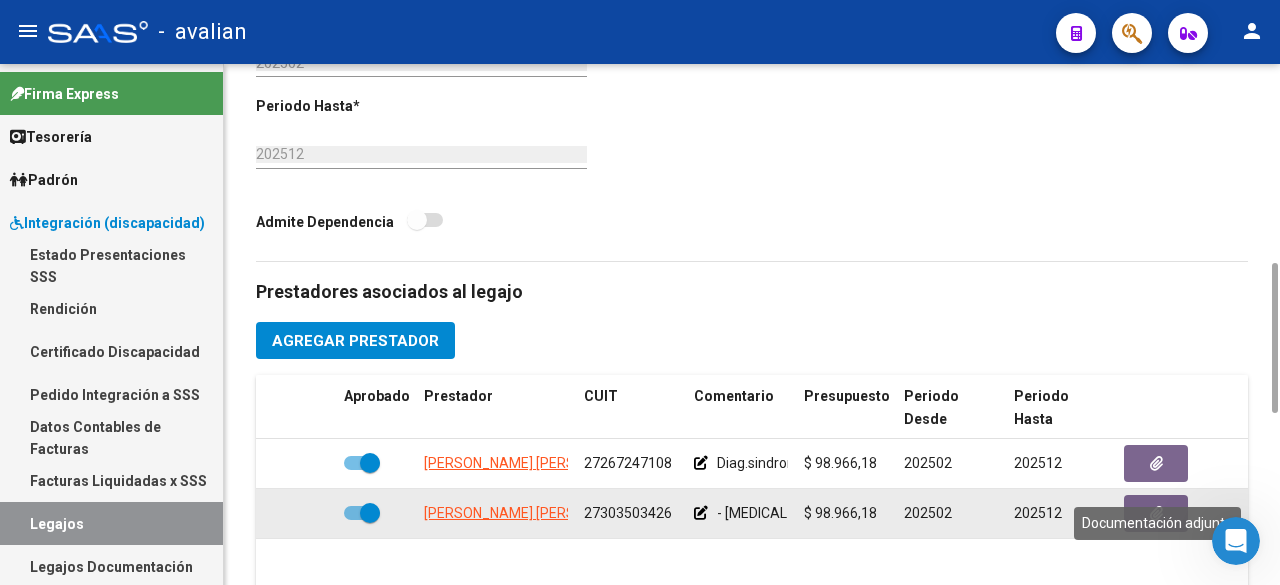 click 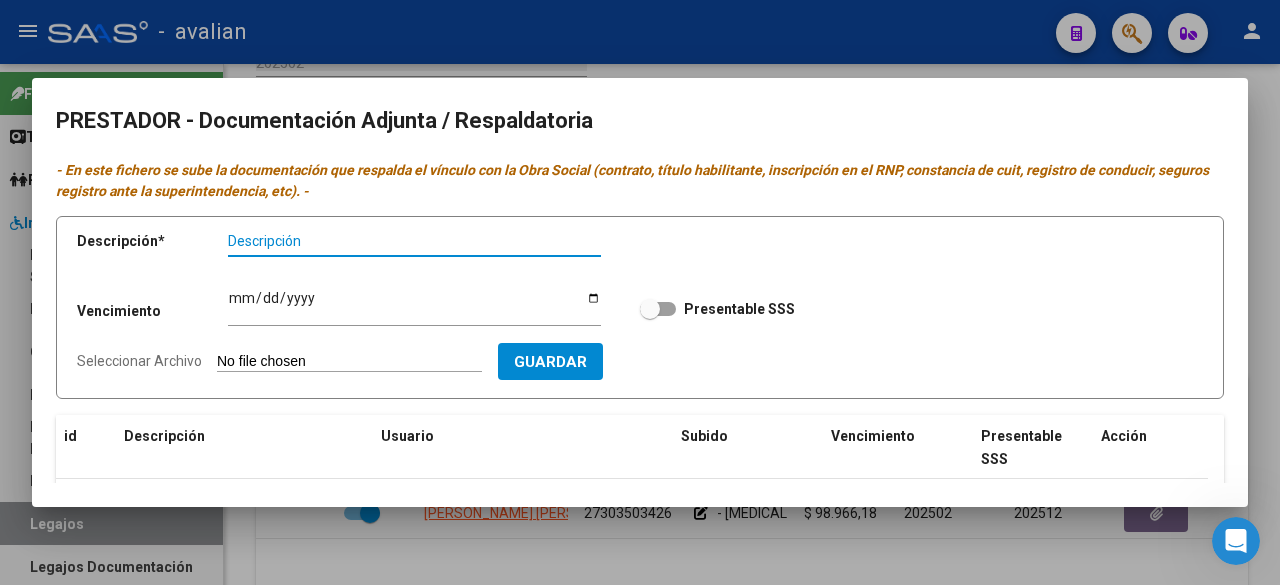 scroll, scrollTop: 246, scrollLeft: 0, axis: vertical 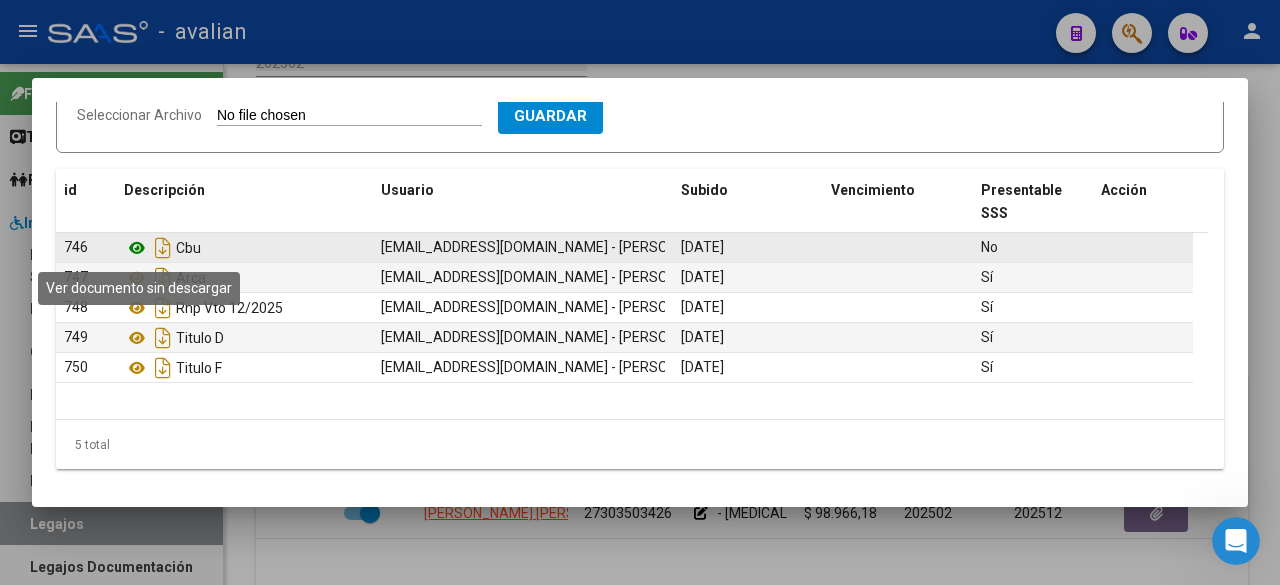 click 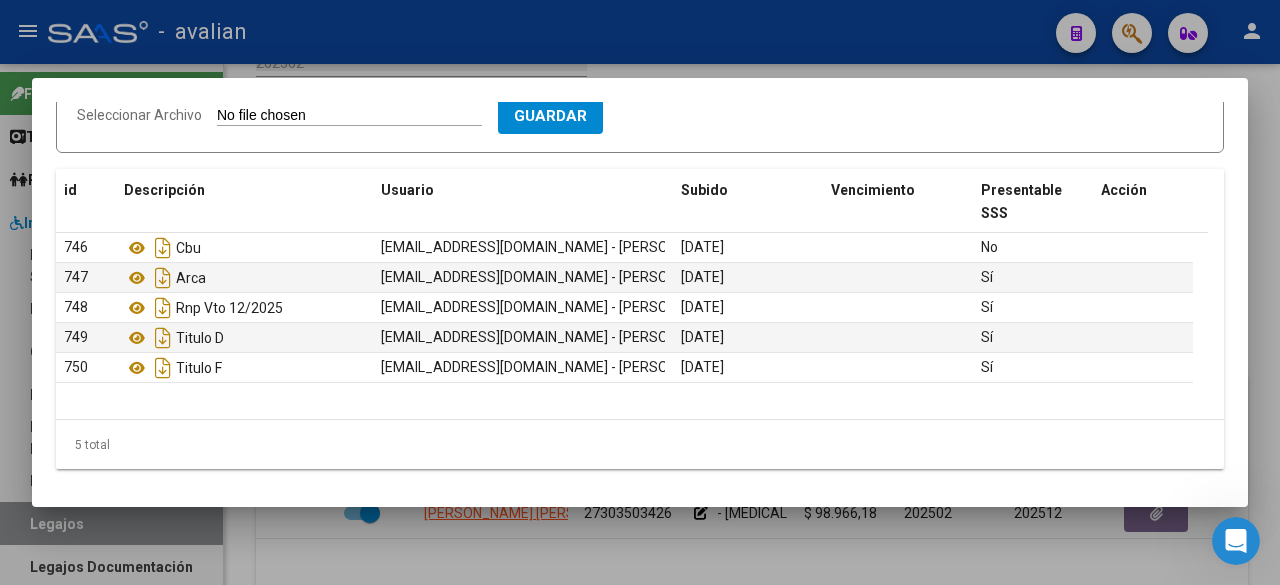 click on "Seleccionar Archivo" at bounding box center [349, 116] 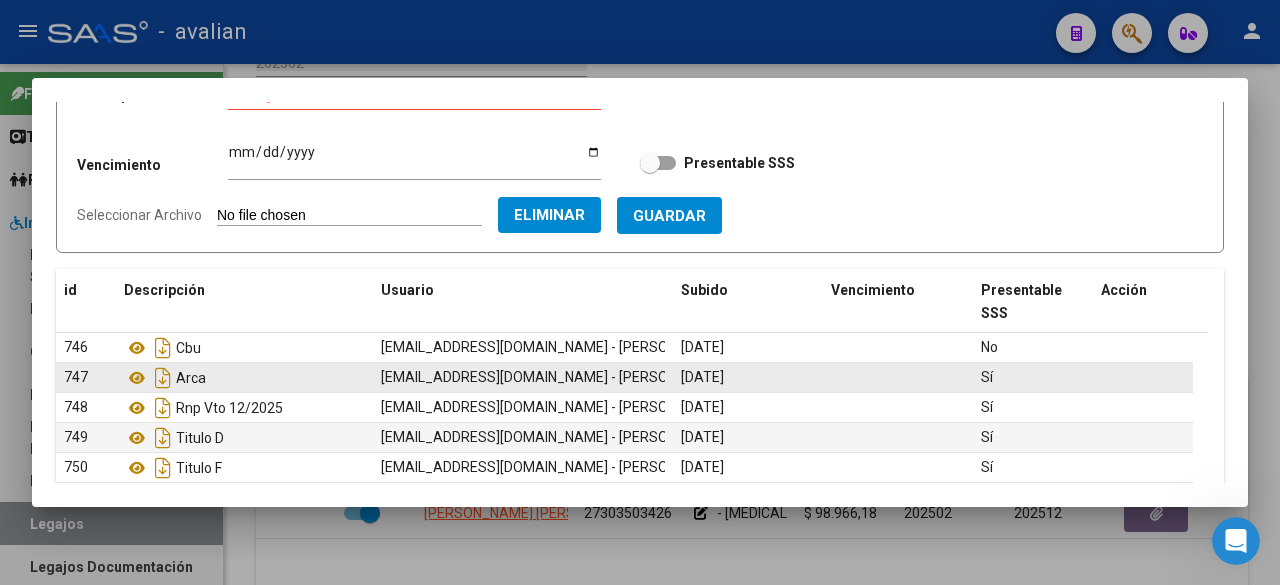 scroll, scrollTop: 46, scrollLeft: 0, axis: vertical 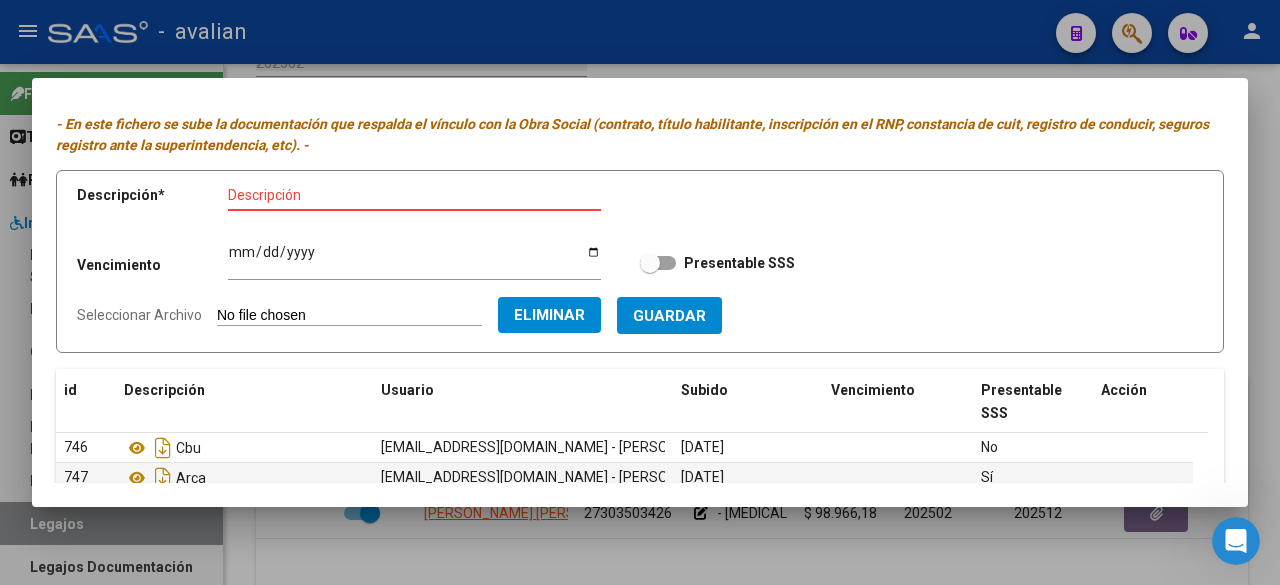 click on "Descripción" at bounding box center (414, 195) 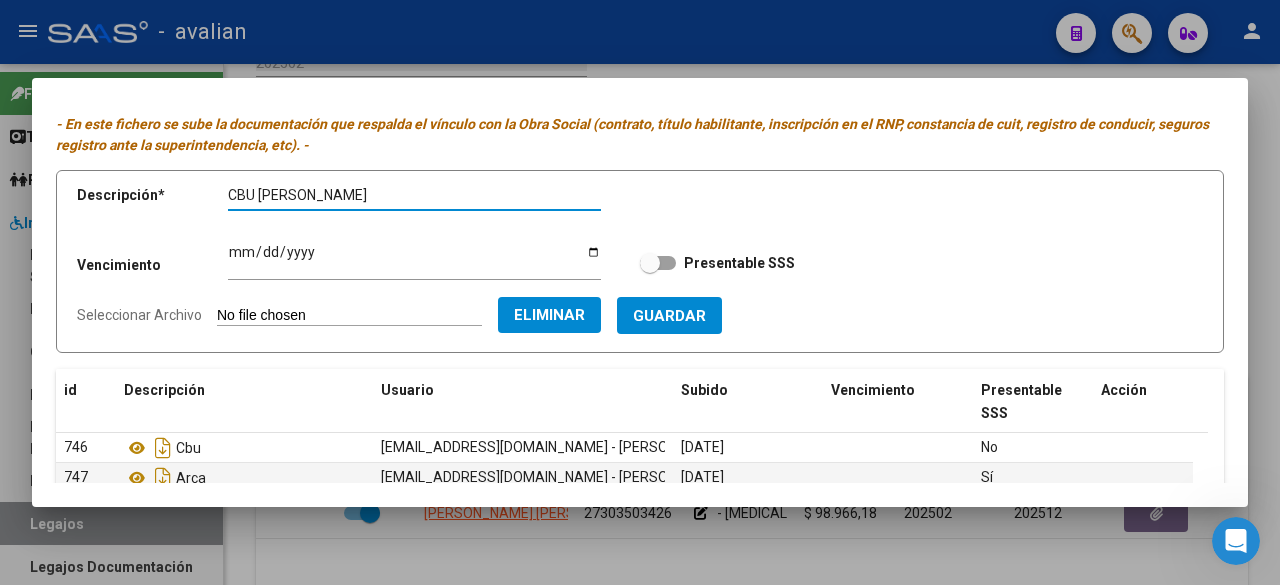 type on "CBU [PERSON_NAME]" 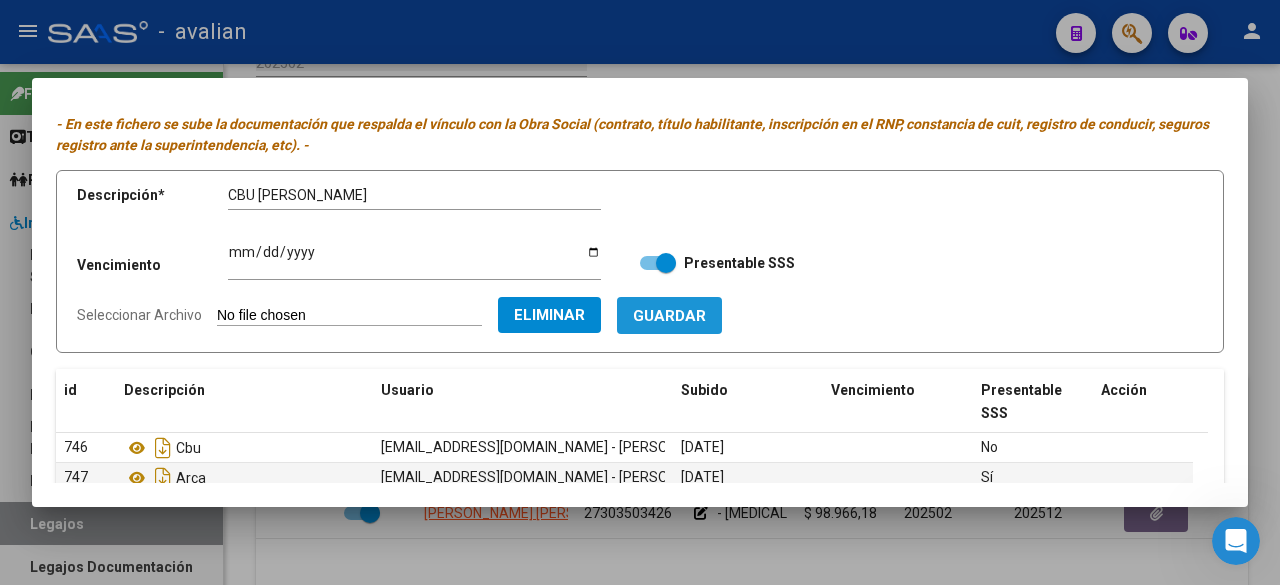 click on "Guardar" at bounding box center [669, 316] 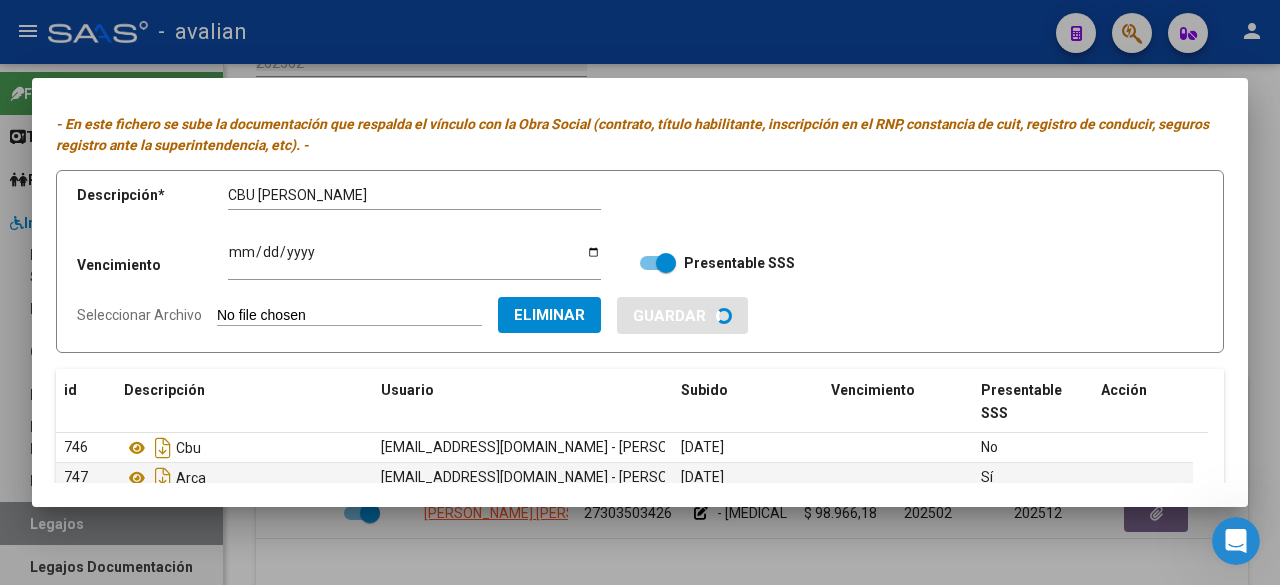 type 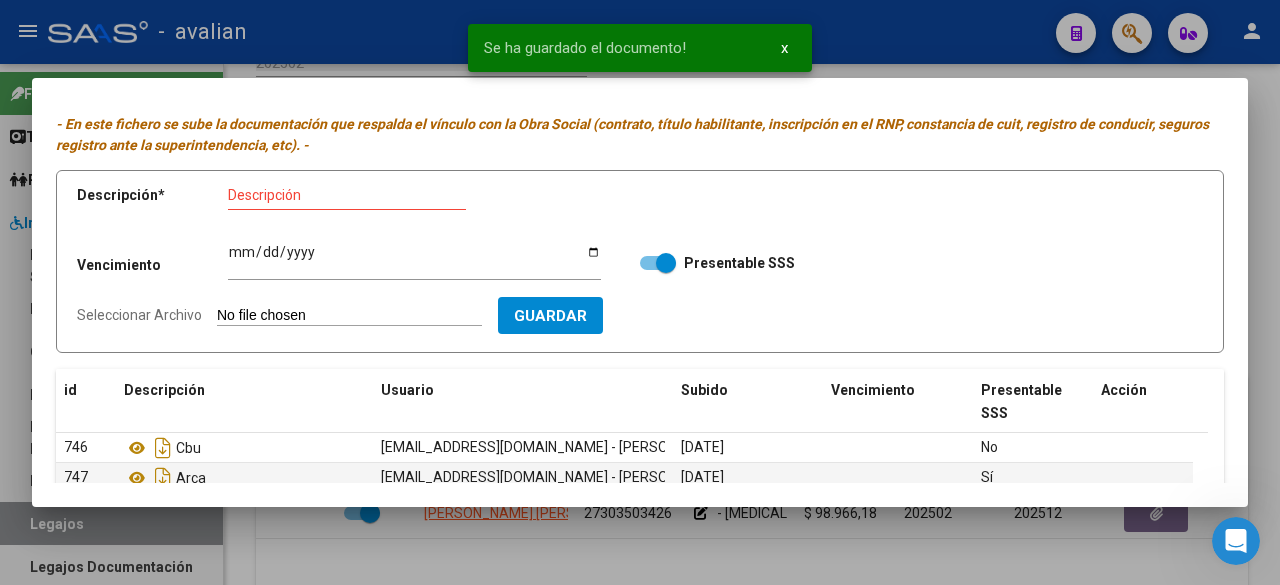 scroll, scrollTop: 246, scrollLeft: 0, axis: vertical 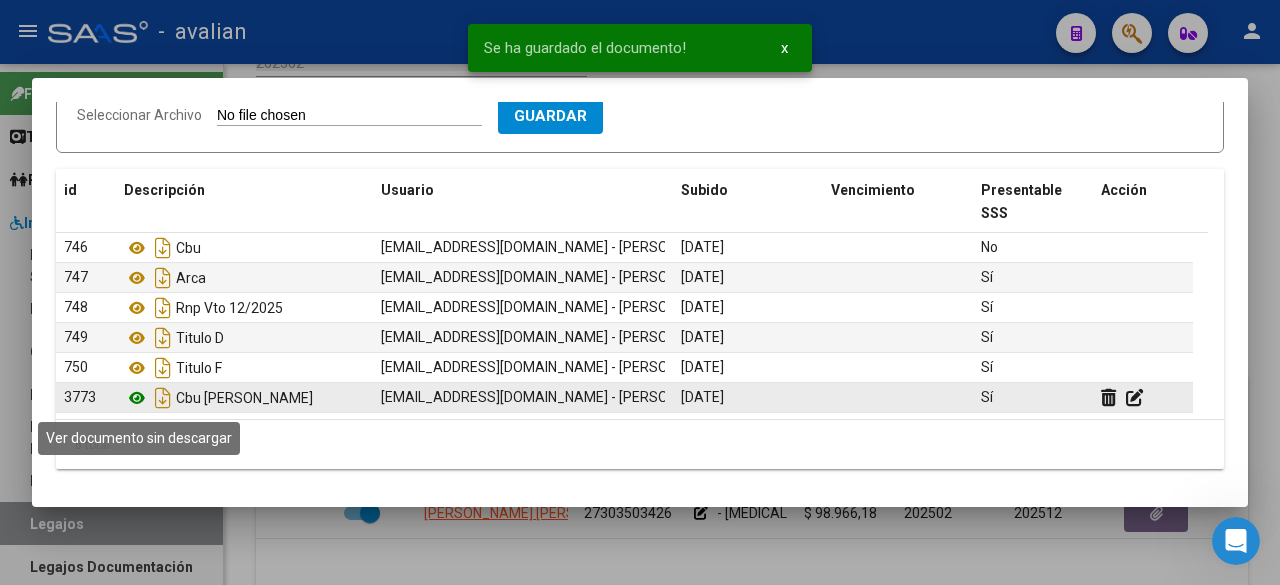 click 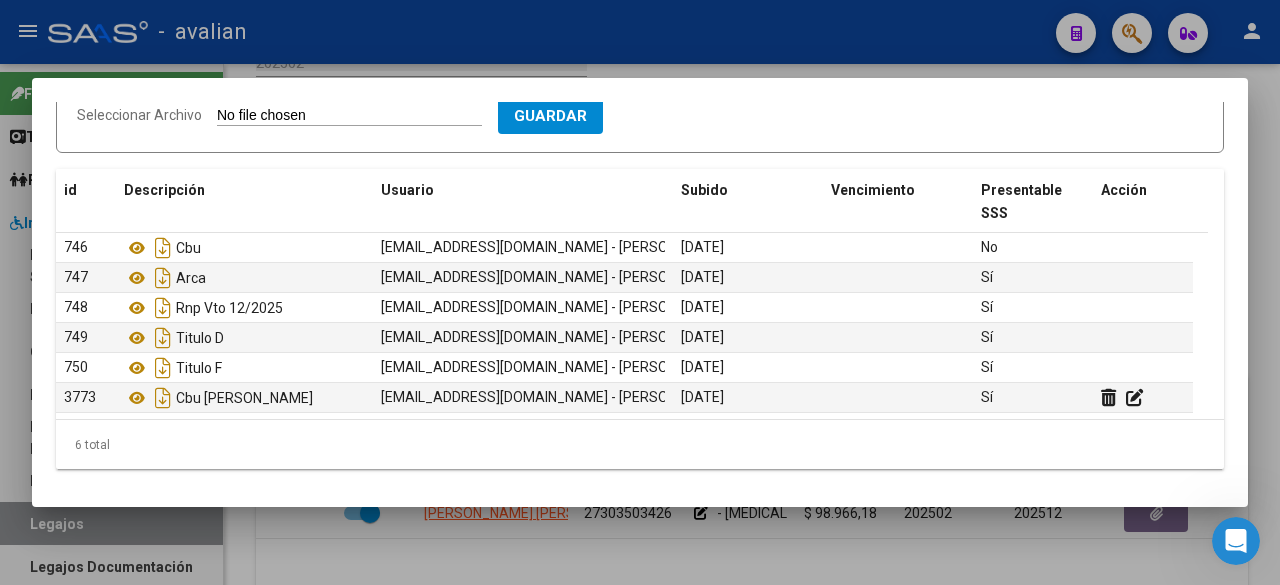click at bounding box center (640, 292) 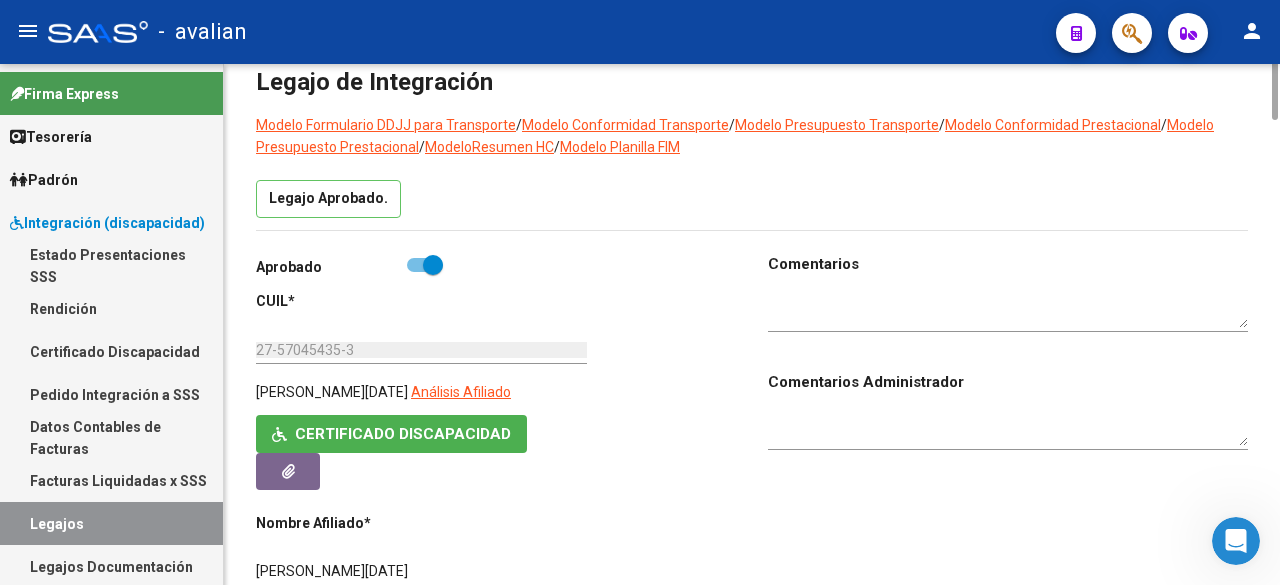 scroll, scrollTop: 0, scrollLeft: 0, axis: both 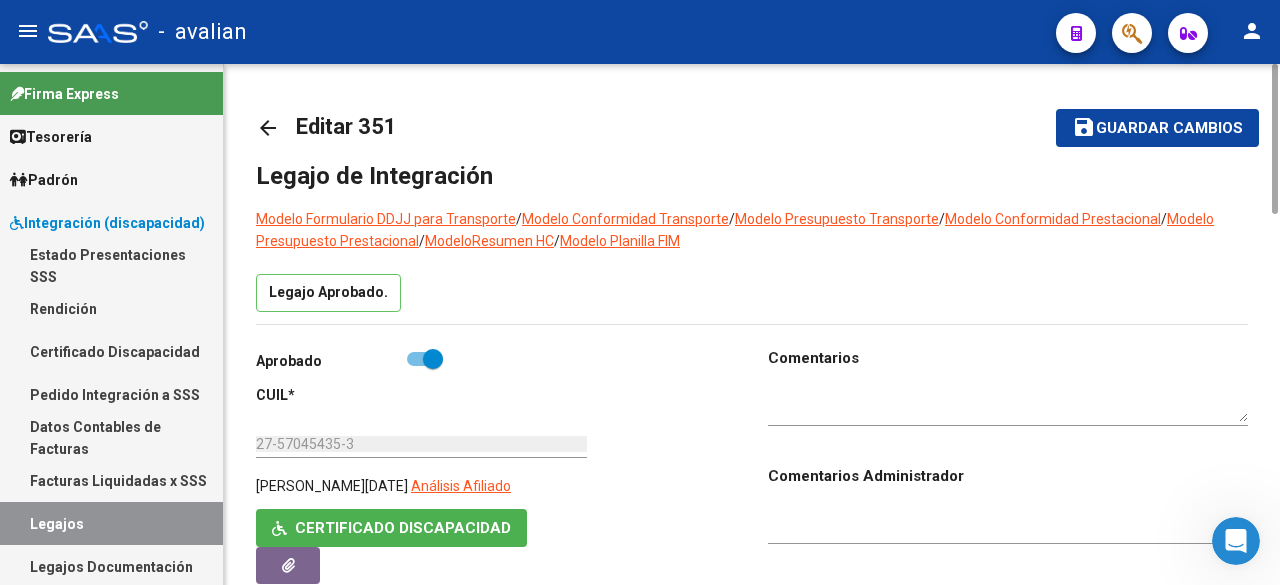 click on "save Guardar cambios" 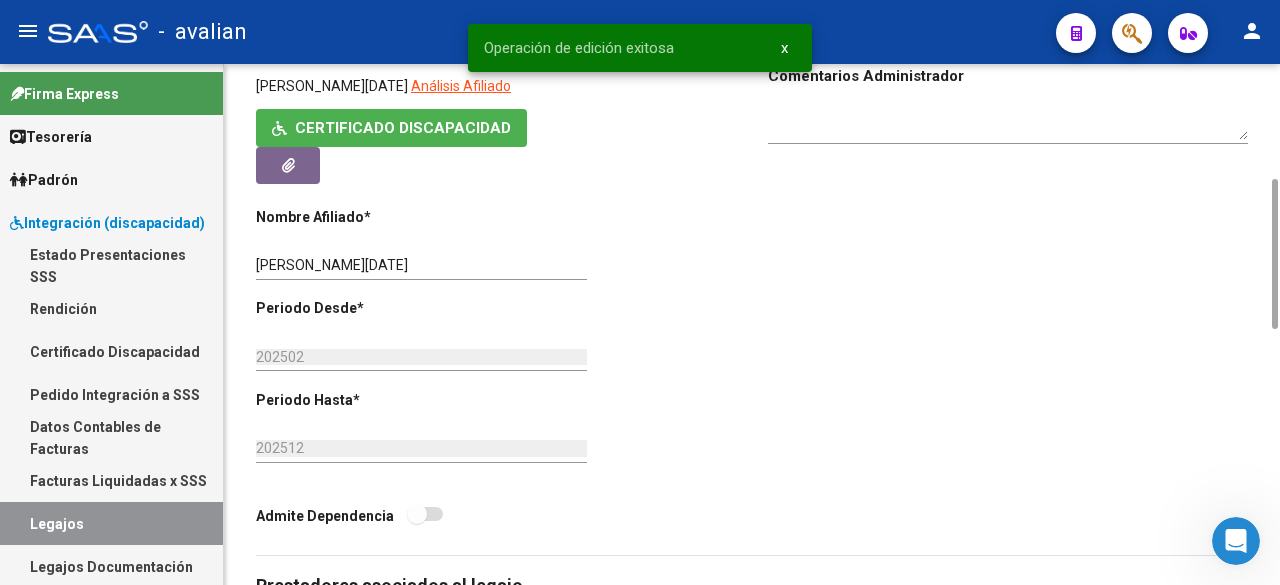 scroll, scrollTop: 800, scrollLeft: 0, axis: vertical 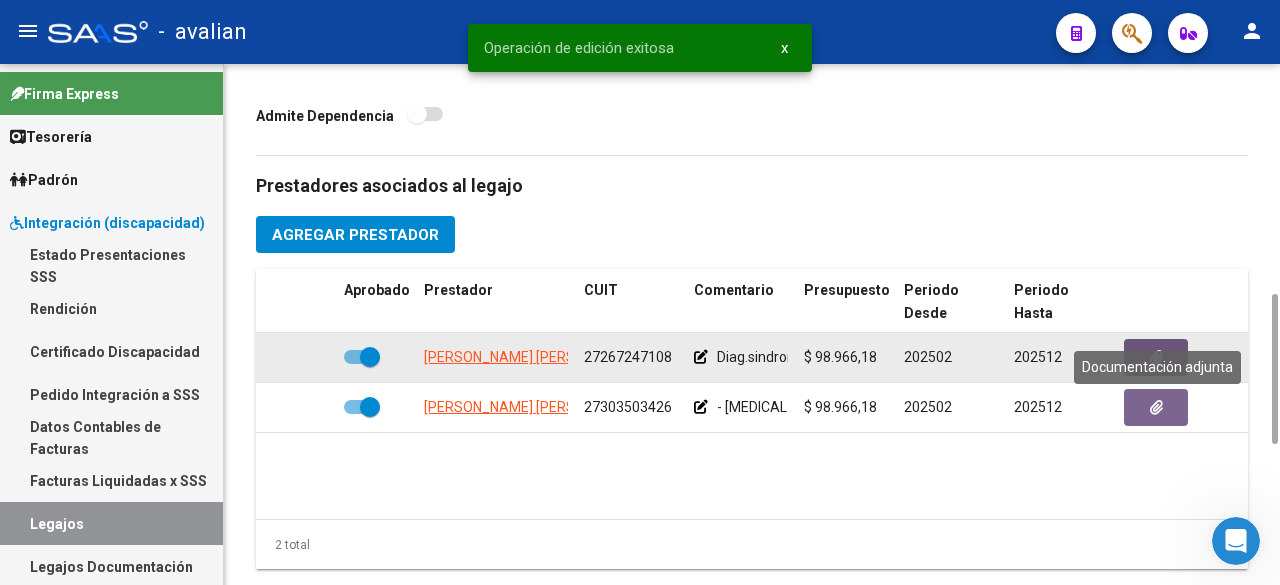 click 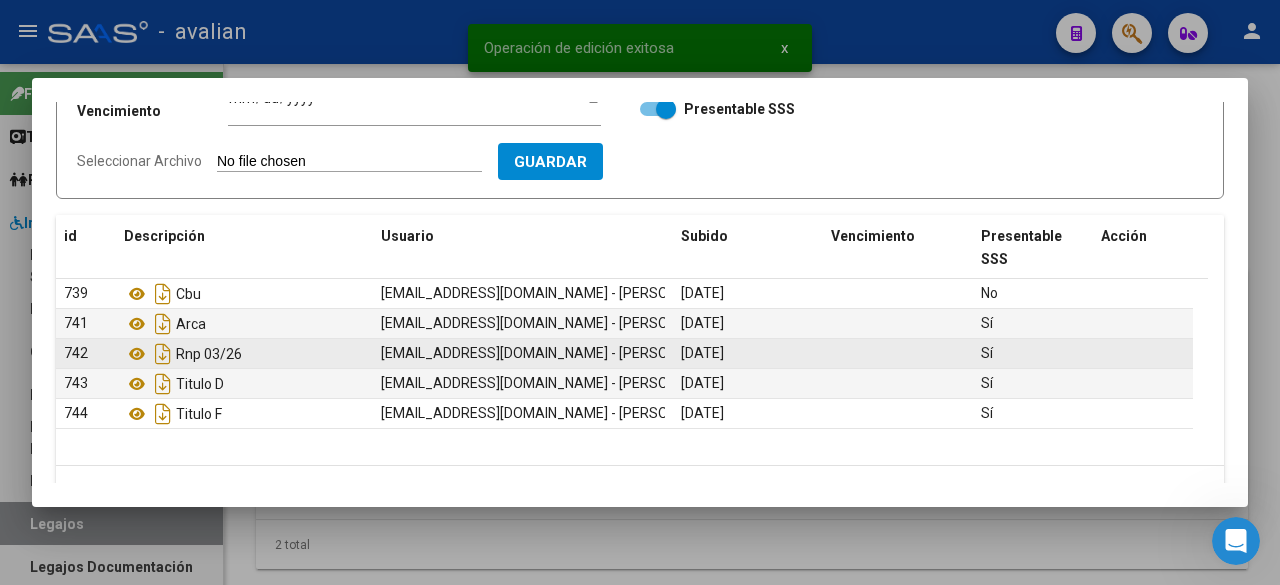 scroll, scrollTop: 0, scrollLeft: 0, axis: both 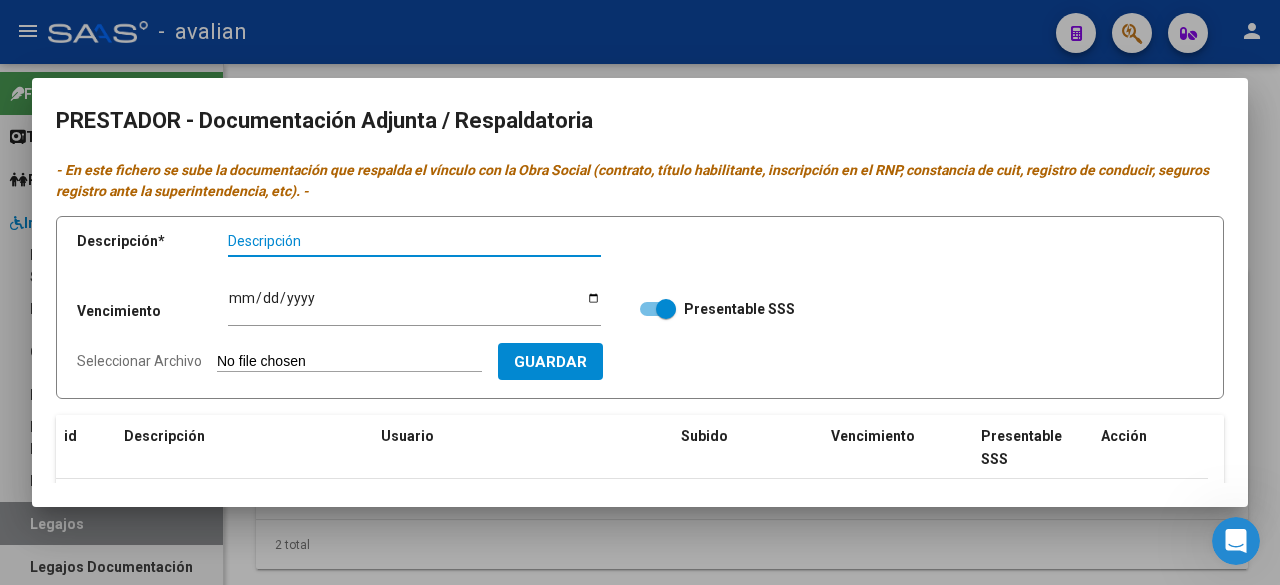 click at bounding box center [640, 292] 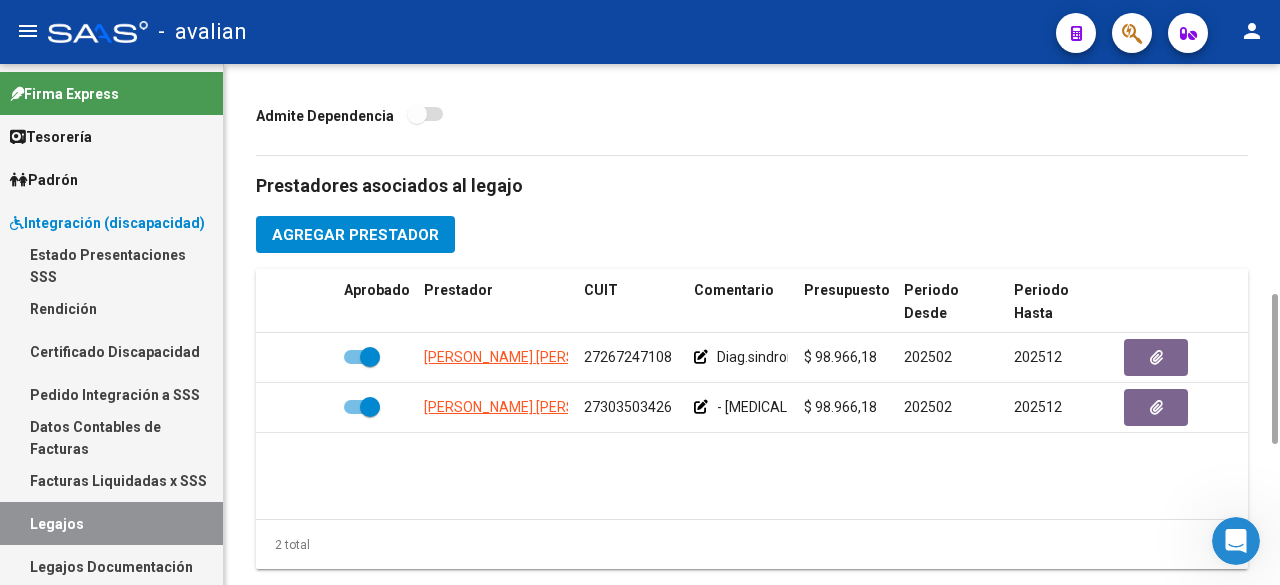 scroll, scrollTop: 1294, scrollLeft: 0, axis: vertical 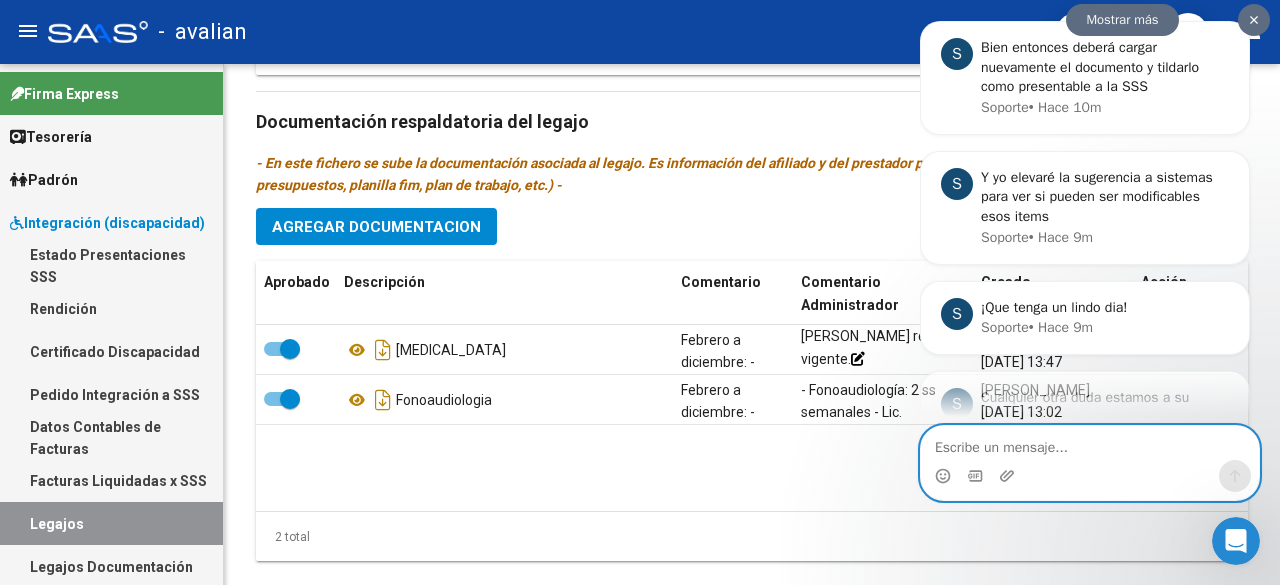 click at bounding box center (1090, 443) 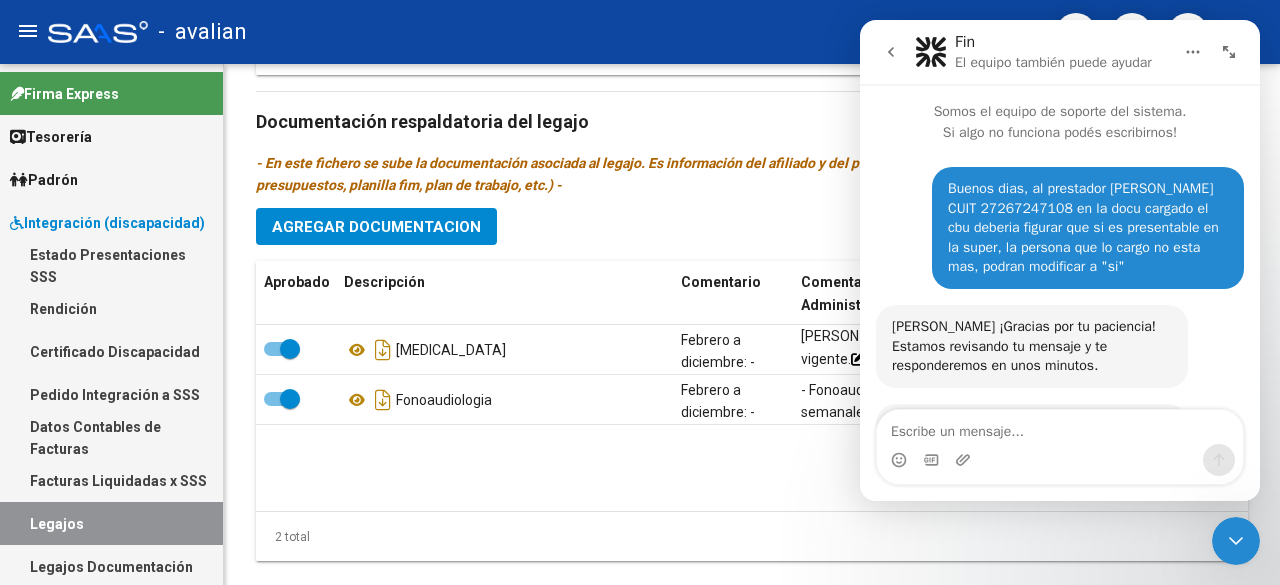 scroll, scrollTop: 810, scrollLeft: 0, axis: vertical 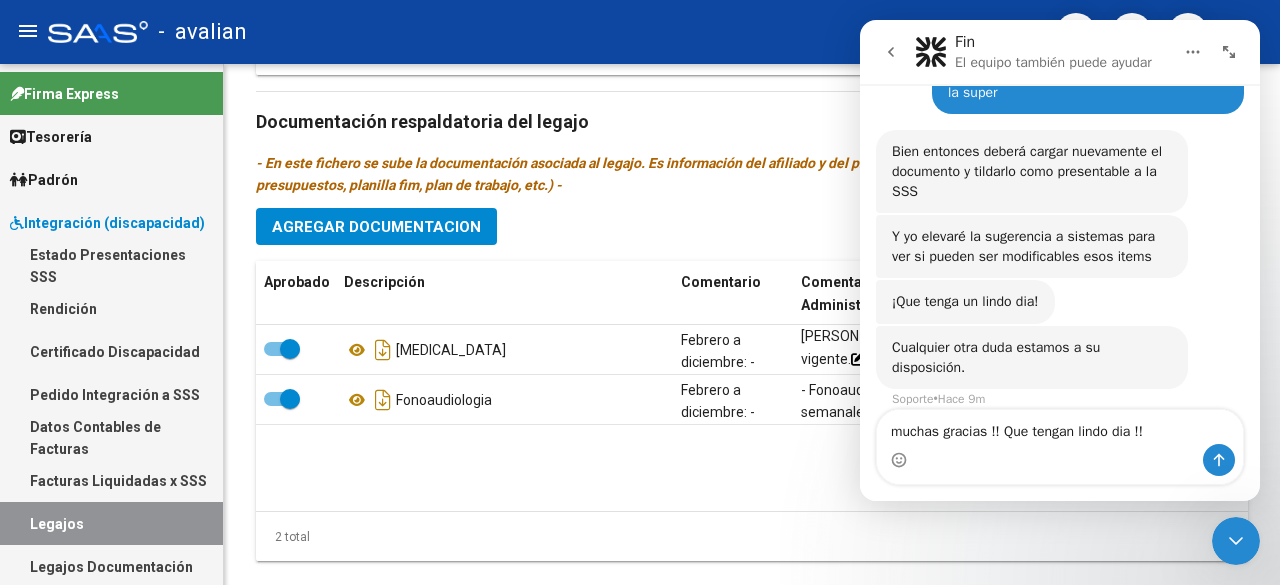 type on "muchas gracias !! Que tengan lindo dia !!" 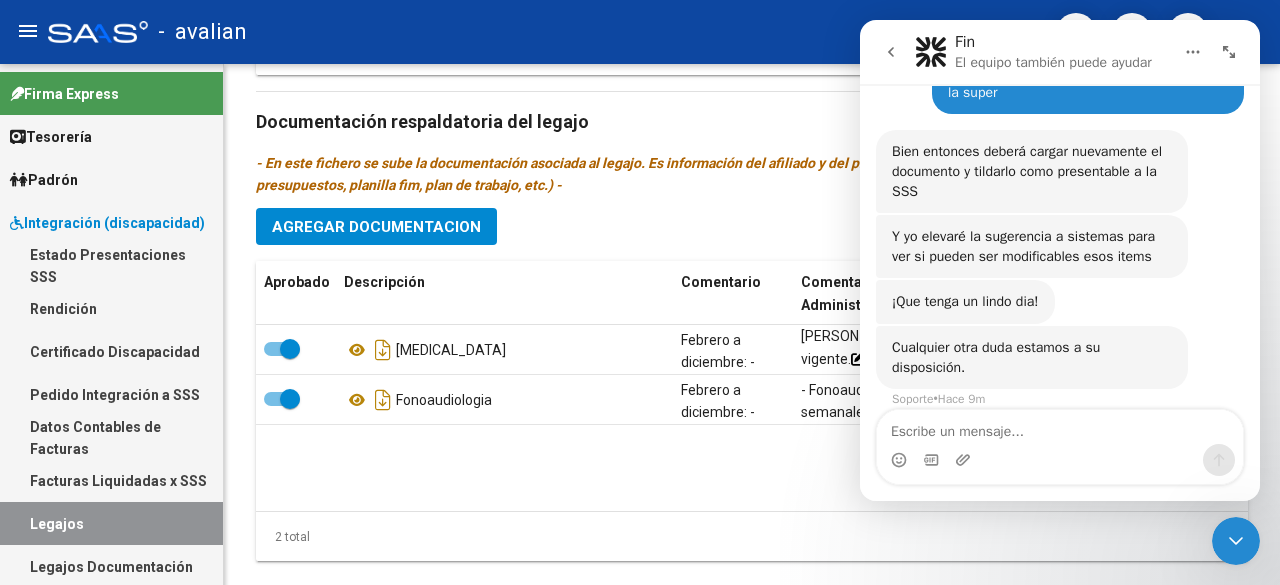 scroll, scrollTop: 870, scrollLeft: 0, axis: vertical 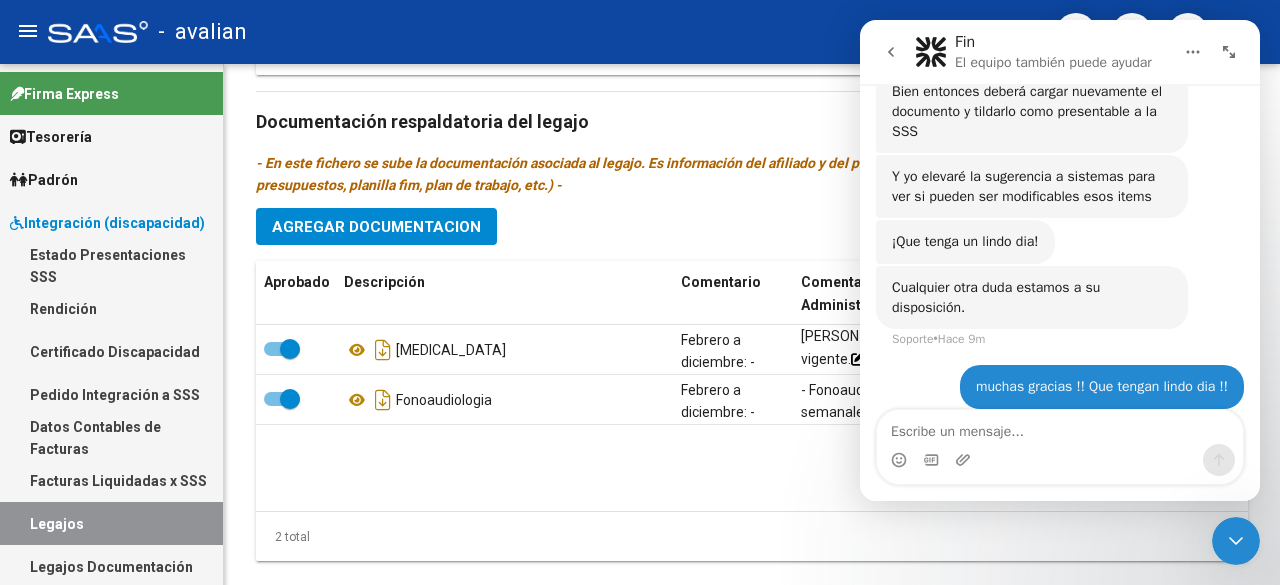 click 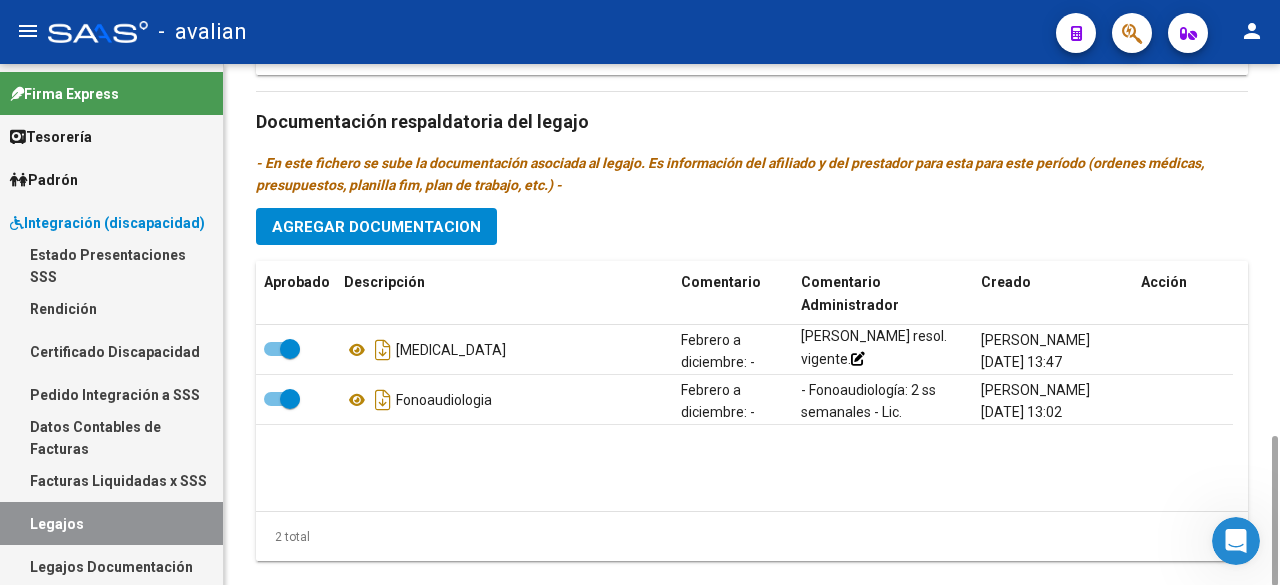 click on "[MEDICAL_DATA]      Febrero a diciembre:
- [MEDICAL_DATA]: 2 ss semanales - Lic. [PERSON_NAME] resol. vigente.
- [MEDICAL_DATA]: 2 ss semanales - Lic. [PERSON_NAME] resol. vigente.     [PERSON_NAME]   [DATE] 13:47     Fonoaudiologia      Febrero a diciembre:
- Fonoaudiología: 2 ss semanales - Lic. [PERSON_NAME] resol. vigente.
- Fonoaudiología: 2 ss semanales - Lic. [PERSON_NAME] resol. vigente.     [PERSON_NAME]   [DATE] 13:02" 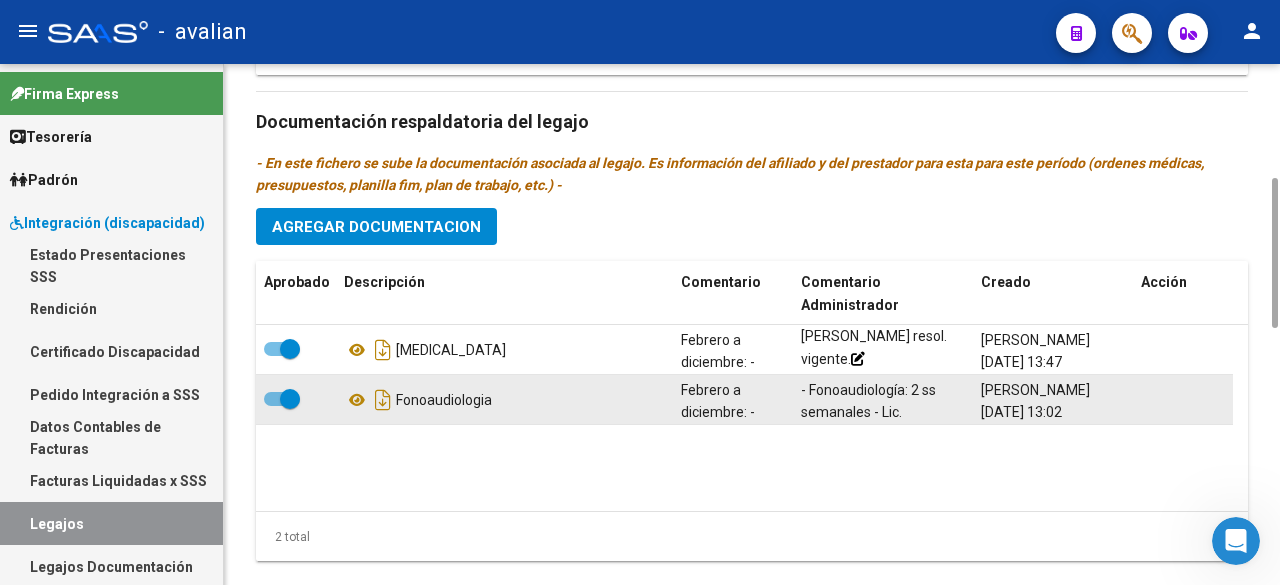 scroll, scrollTop: 694, scrollLeft: 0, axis: vertical 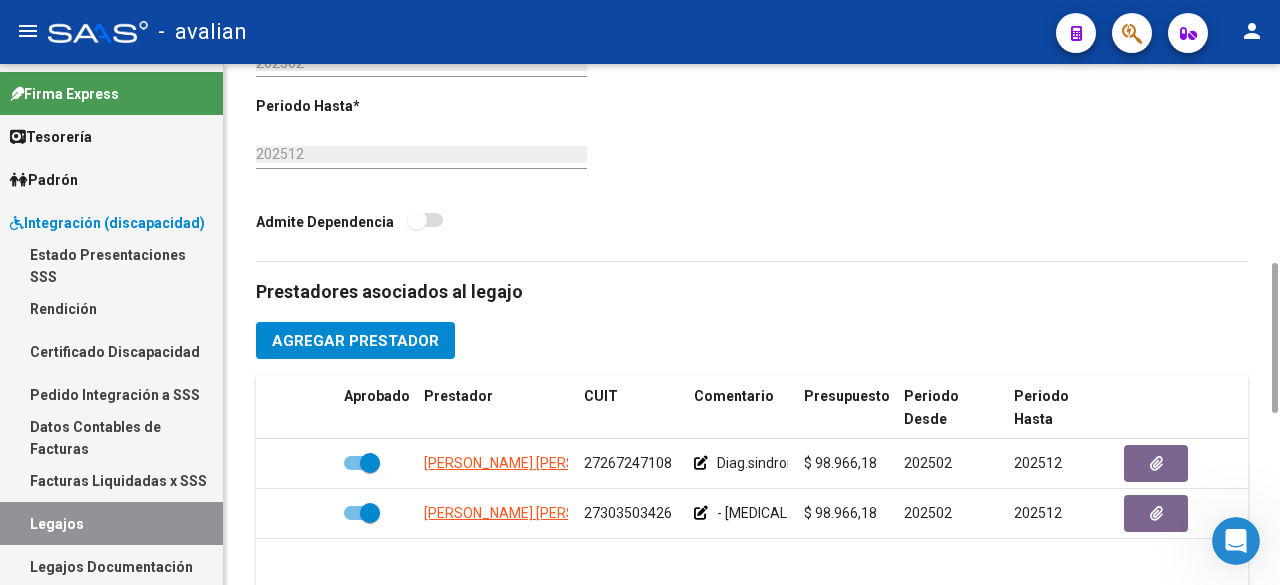 click on "Agregar Prestador" 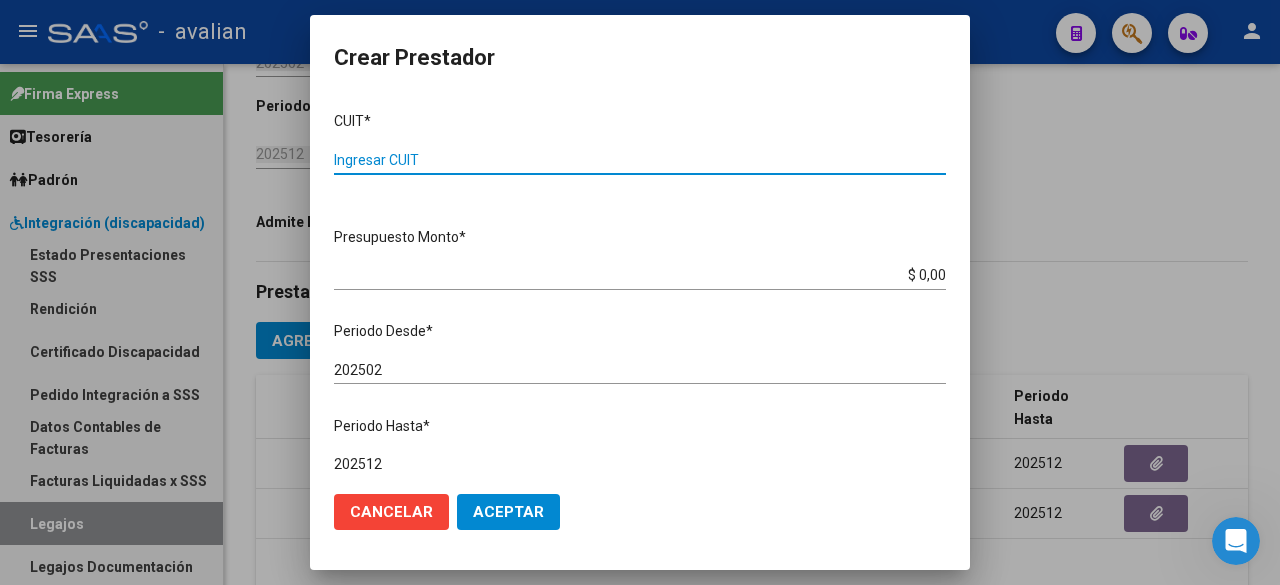 click on "Aceptar" 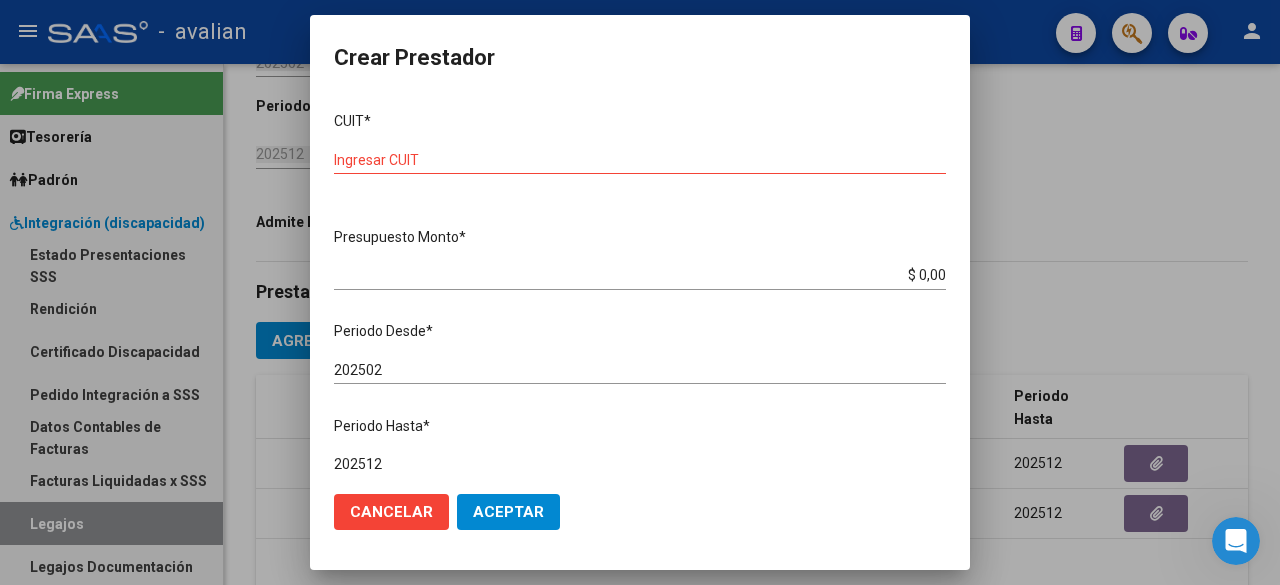 click on "Cancelar" 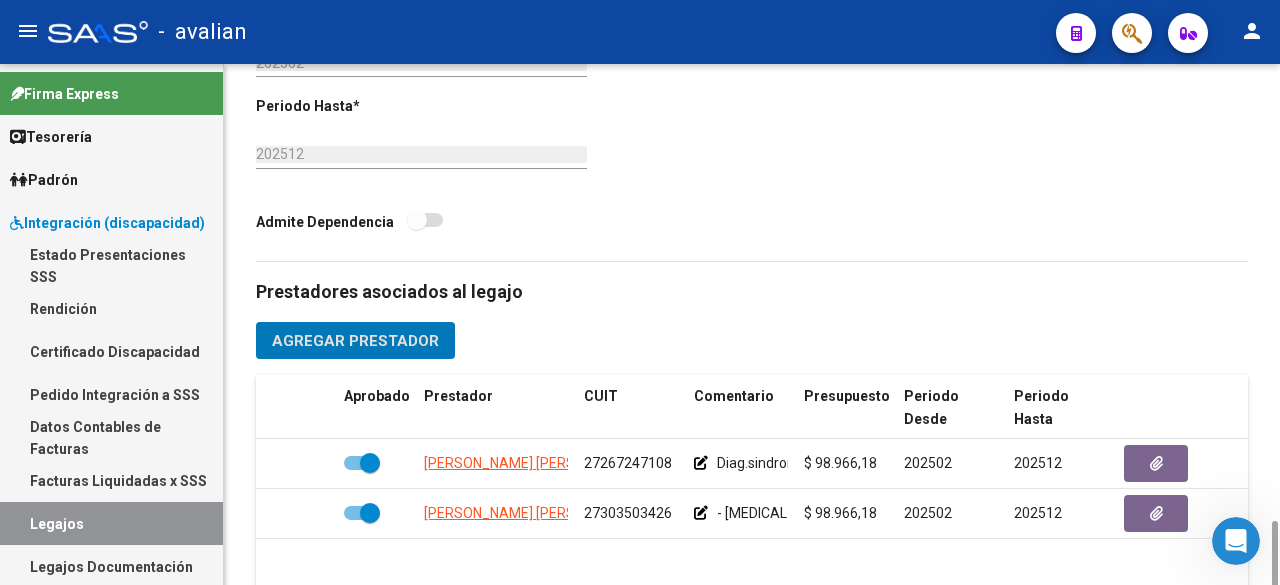 scroll, scrollTop: 1294, scrollLeft: 0, axis: vertical 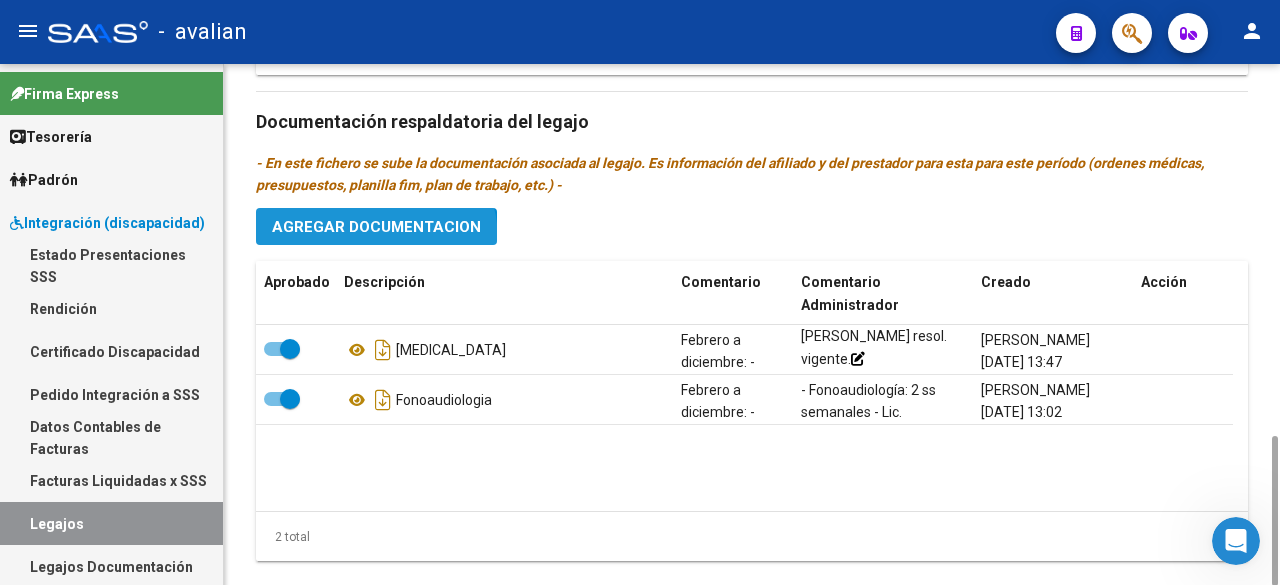 click on "Agregar Documentacion" 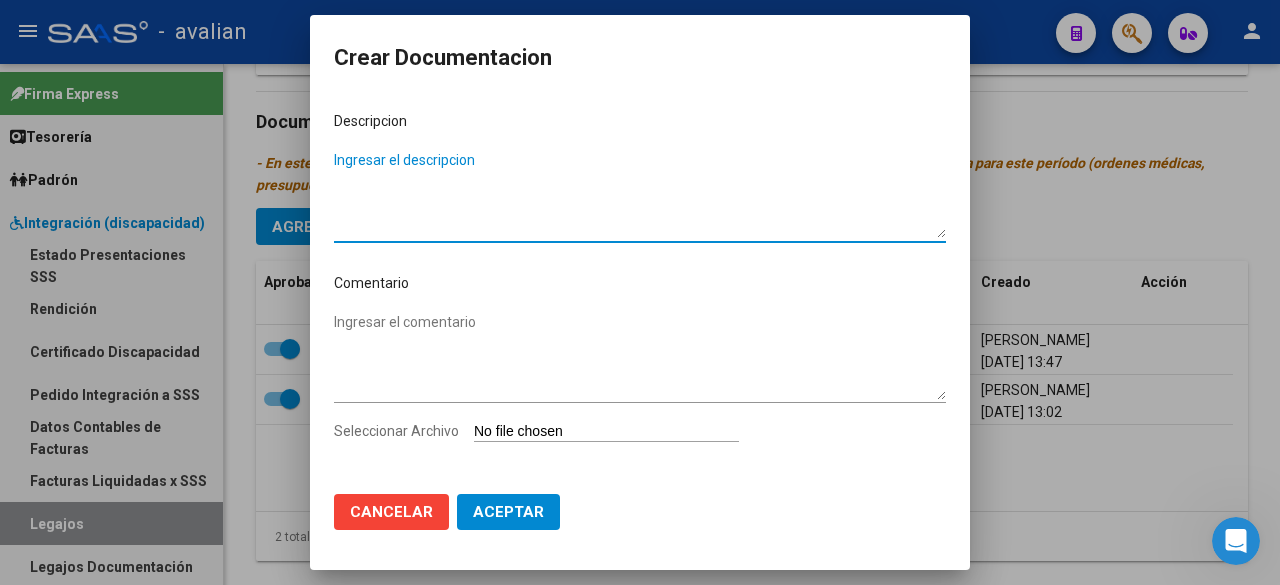 click on "Ingresar el descripcion" at bounding box center (640, 194) 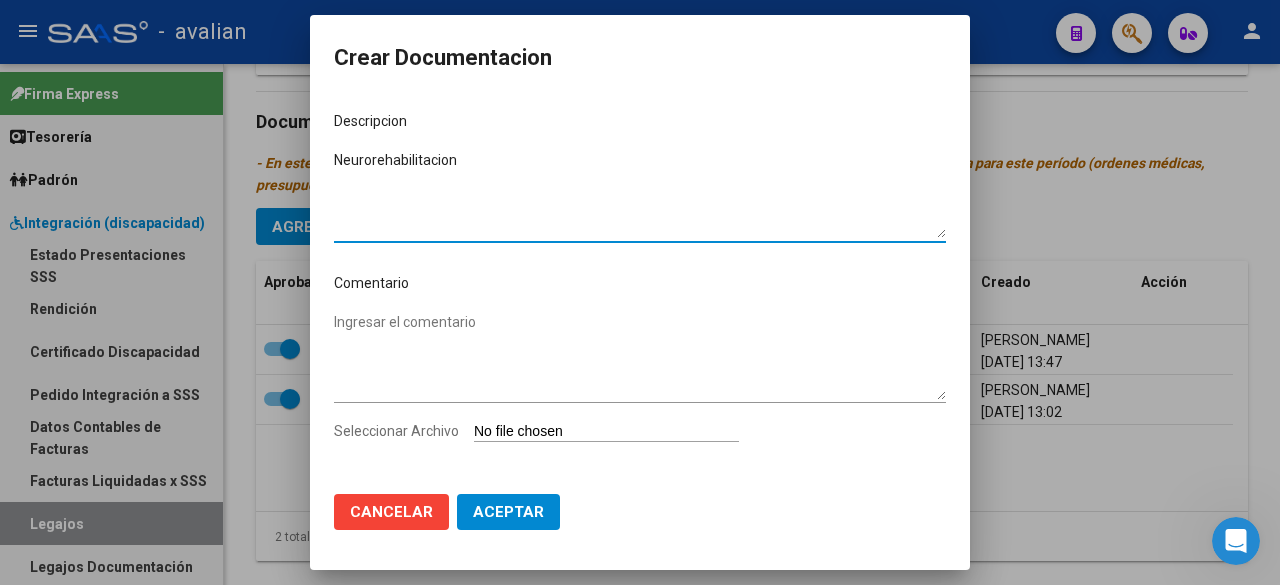 drag, startPoint x: 436, startPoint y: 167, endPoint x: 390, endPoint y: 183, distance: 48.703182 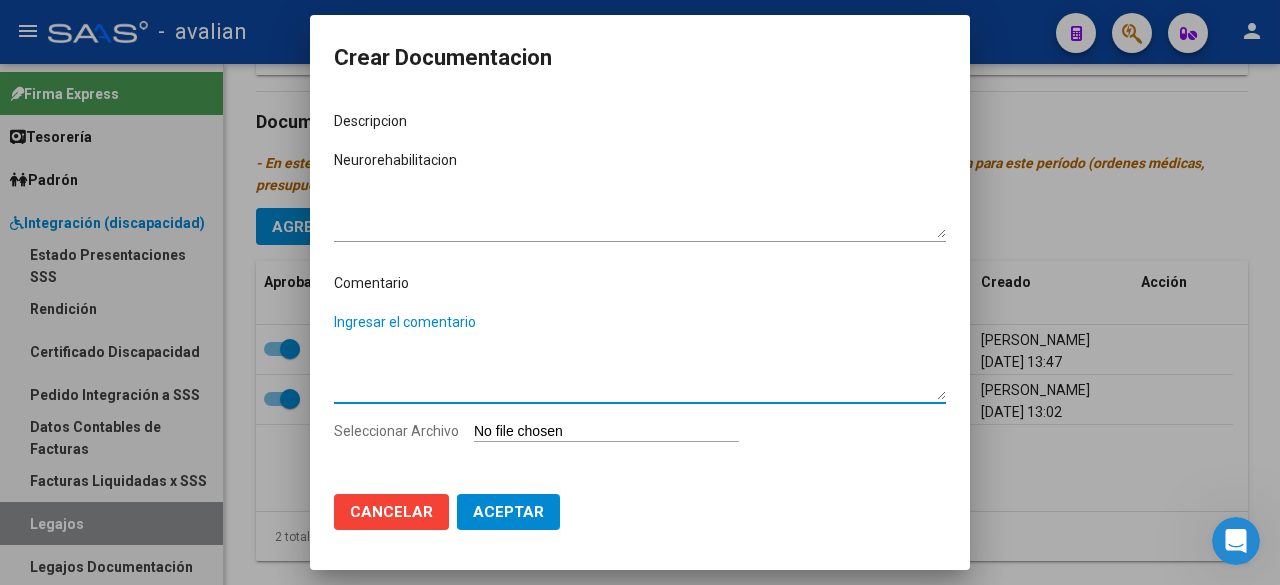 paste on "-Neurorehabilitación 2 ss semanales [PERSON_NAME]. [PERSON_NAME]" 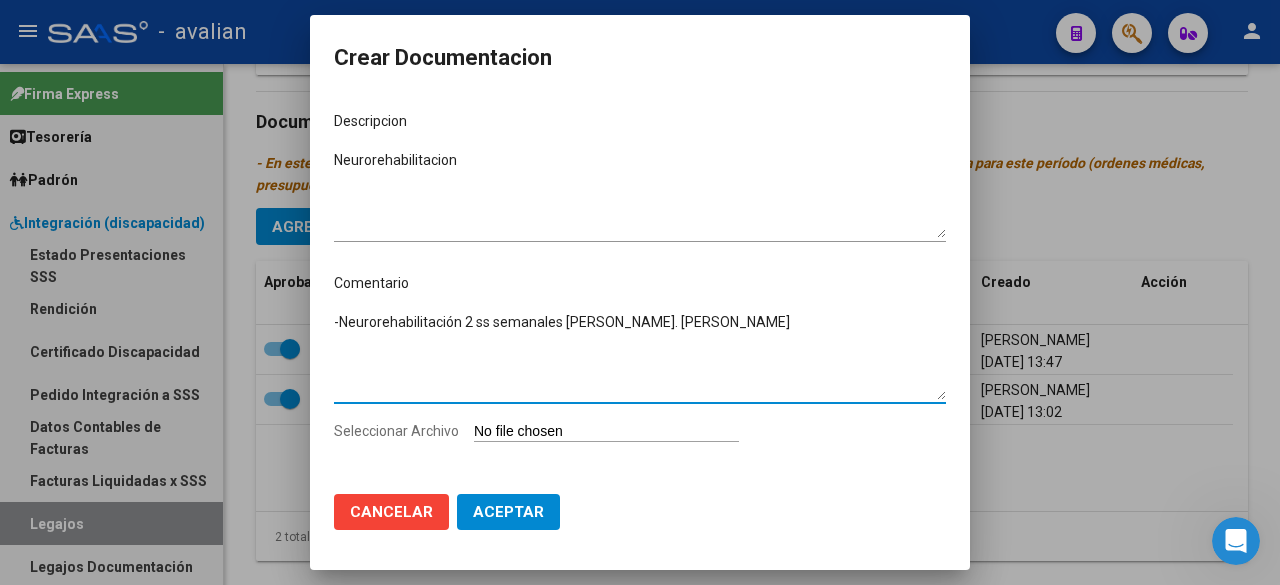 click on "-Neurorehabilitación 2 ss semanales [PERSON_NAME]. [PERSON_NAME]" at bounding box center [640, 356] 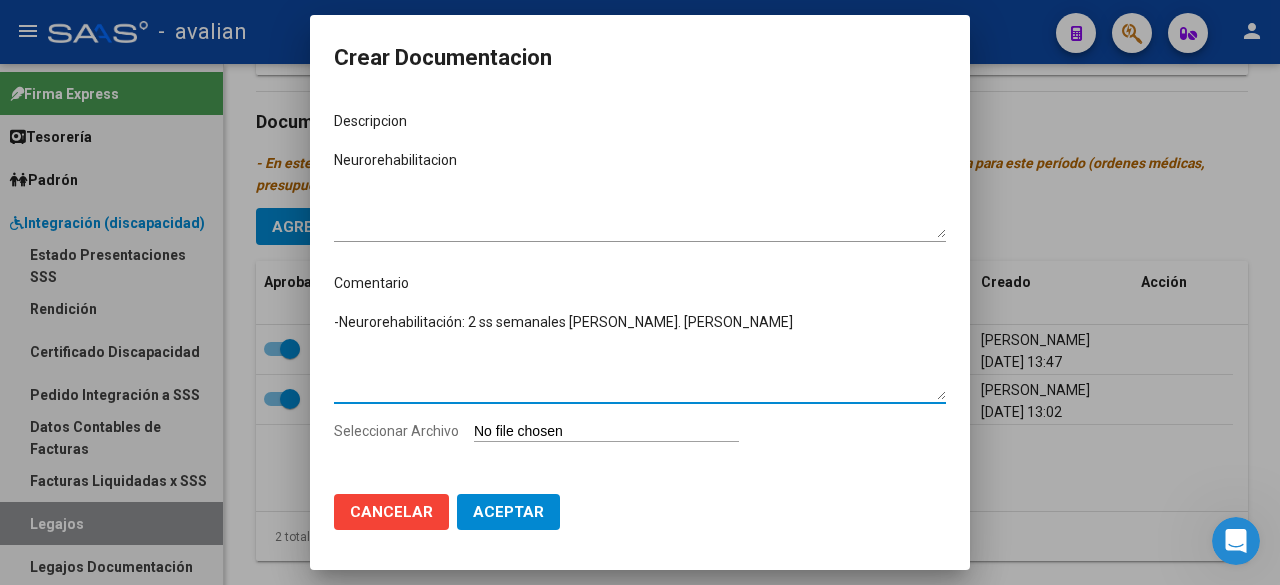 click on "-Neurorehabilitación: 2 ss semanales [PERSON_NAME]. [PERSON_NAME]" at bounding box center (640, 356) 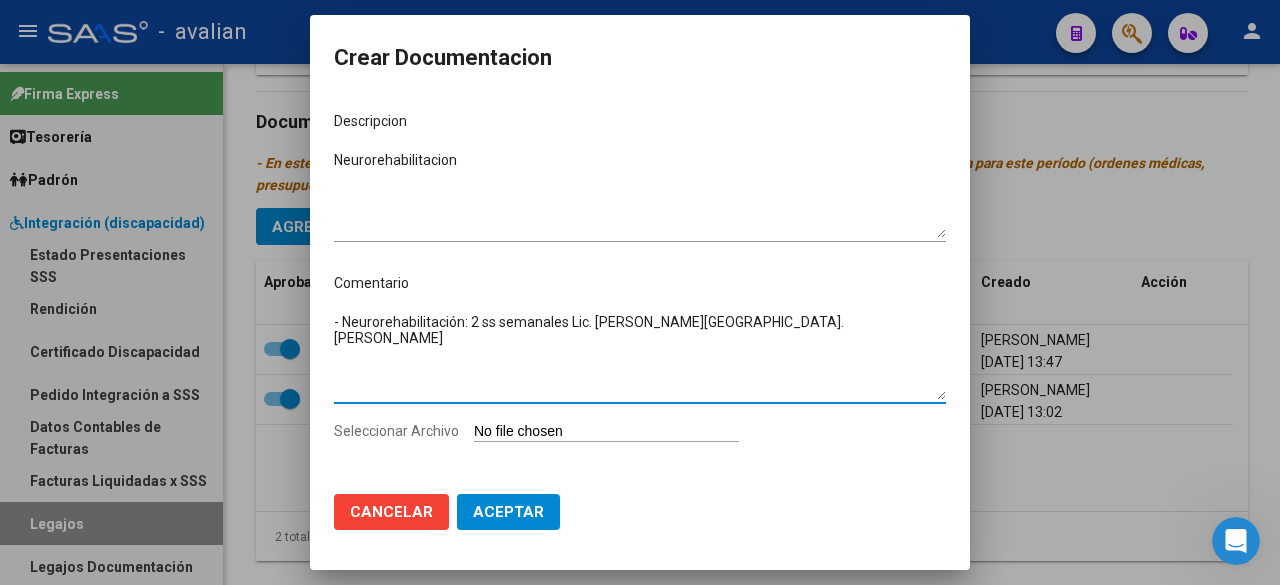 click on "- Neurorehabilitación: 2 ss semanales Lic. [PERSON_NAME][GEOGRAPHIC_DATA]. [PERSON_NAME]" at bounding box center [640, 356] 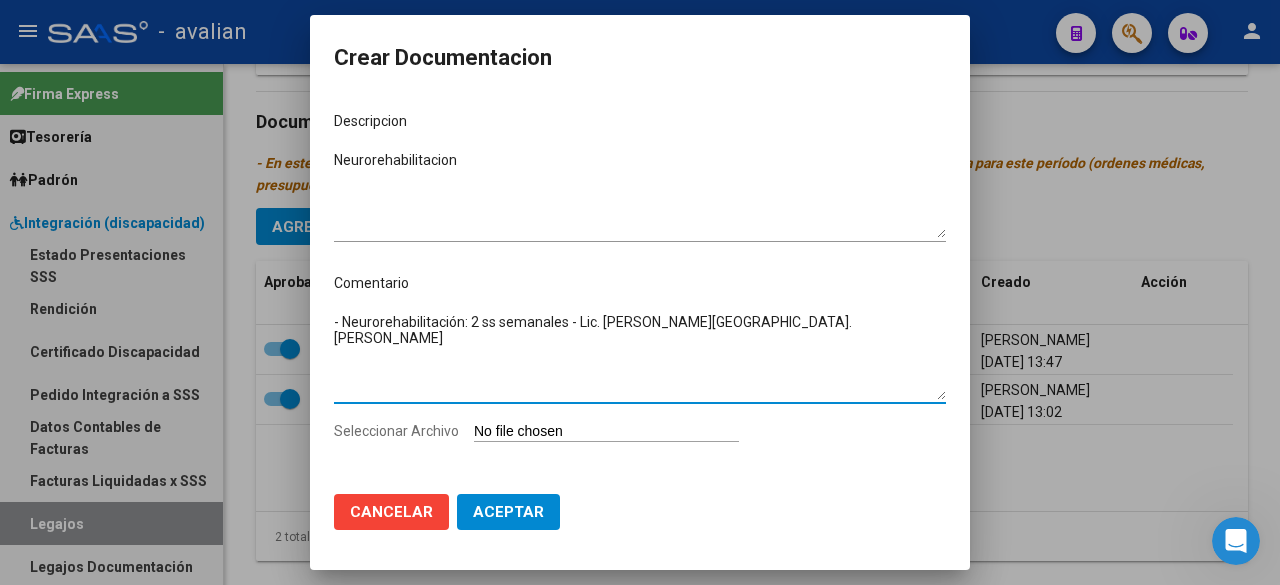 click on "- Neurorehabilitación: 2 ss semanales - Lic. [PERSON_NAME][GEOGRAPHIC_DATA]. [PERSON_NAME]" at bounding box center (640, 356) 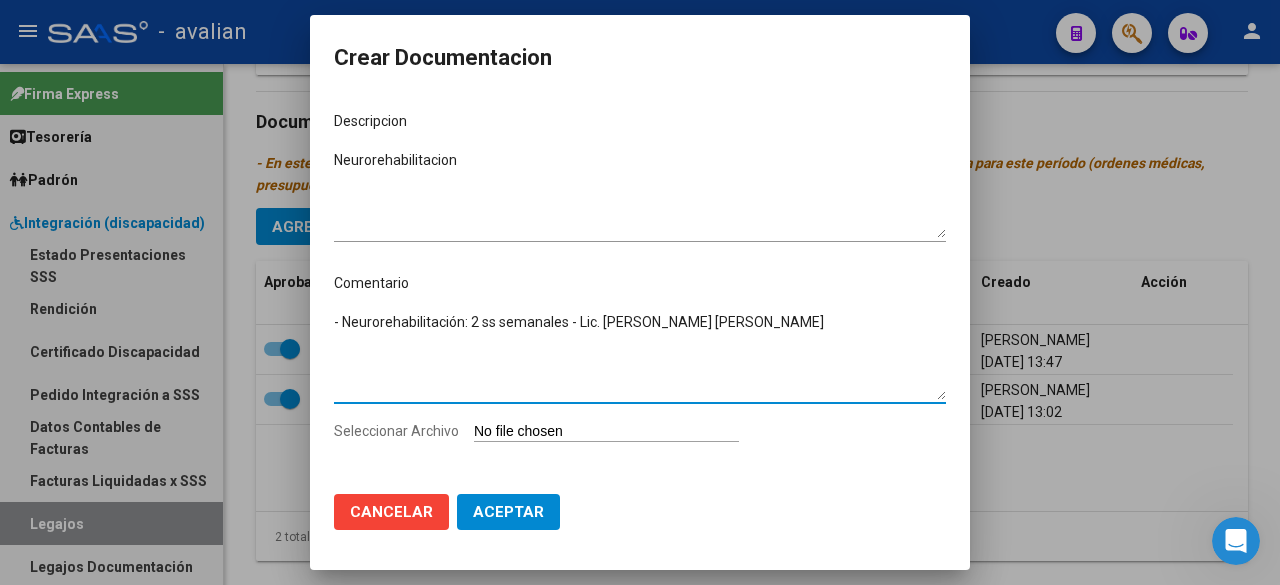 click on "- Neurorehabilitación: 2 ss semanales - Lic. [PERSON_NAME] [PERSON_NAME]" at bounding box center (640, 356) 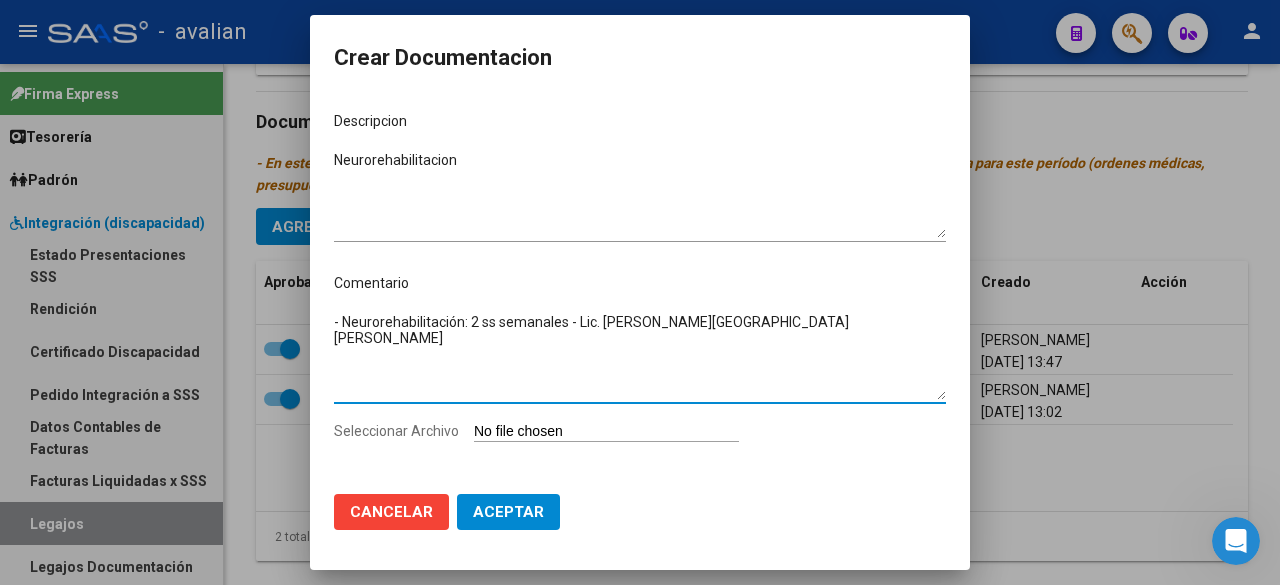 click on "- Neurorehabilitación: 2 ss semanales - Lic. [PERSON_NAME][GEOGRAPHIC_DATA][PERSON_NAME]" at bounding box center [640, 356] 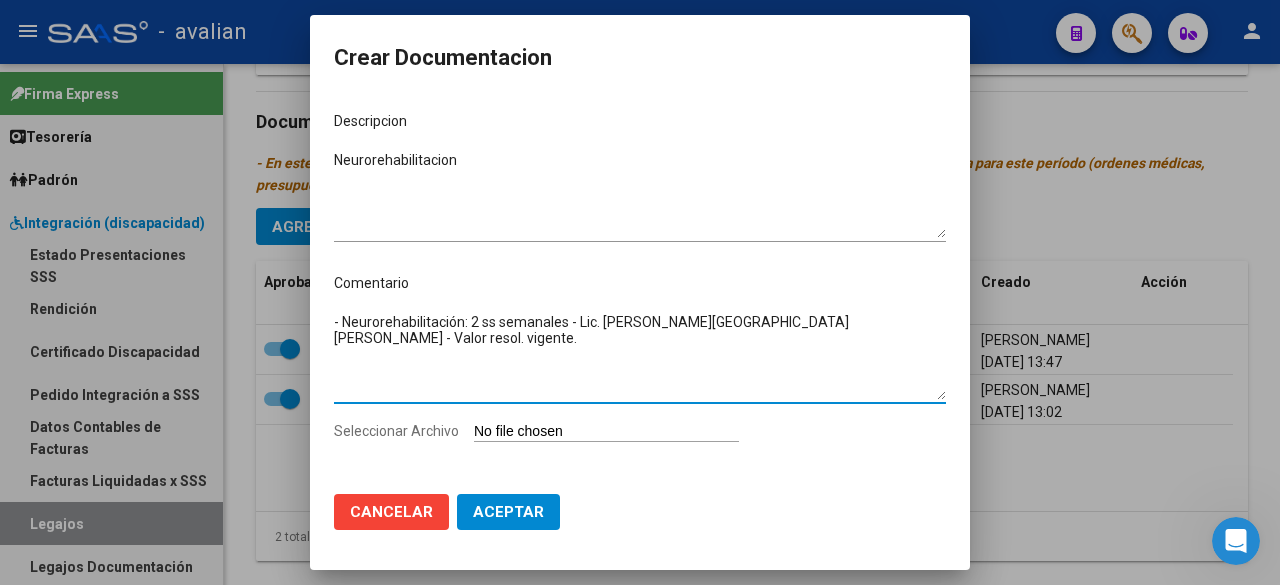 drag, startPoint x: 346, startPoint y: 347, endPoint x: 321, endPoint y: 318, distance: 38.28838 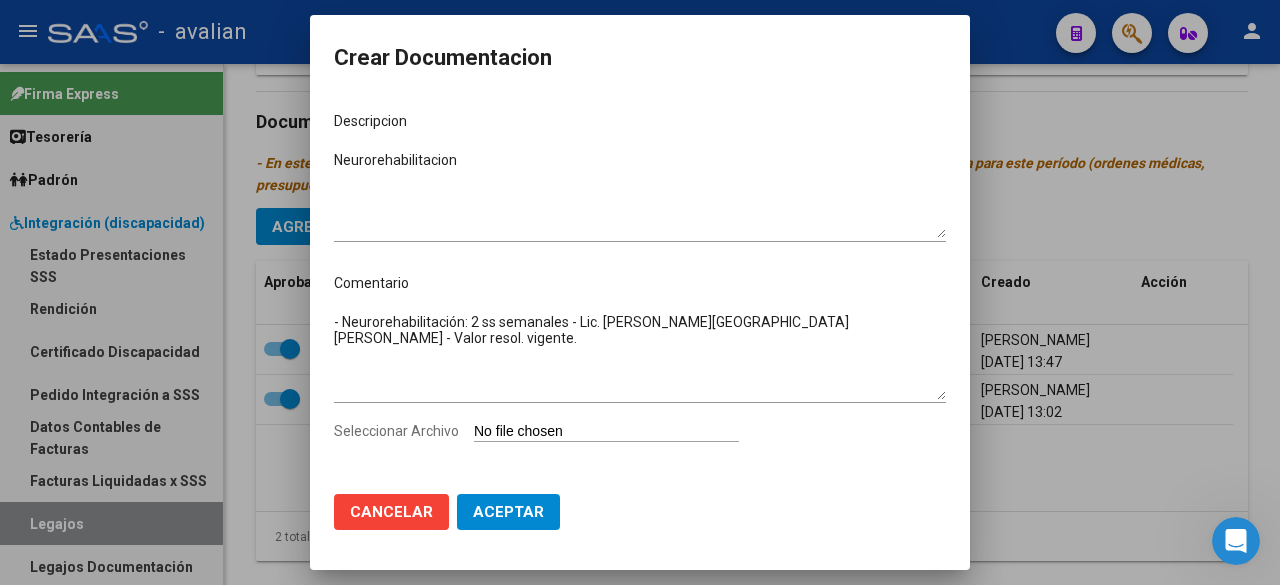 click on "Descripcion    Neurorehabilitacion Ingresar el descripcion  Comentario    - Neurorehabilitación: 2 ss semanales - Lic. [PERSON_NAME][GEOGRAPHIC_DATA][PERSON_NAME] - Valor resol. vigente. Ingresar el comentario  Seleccionar Archivo" at bounding box center [640, 287] 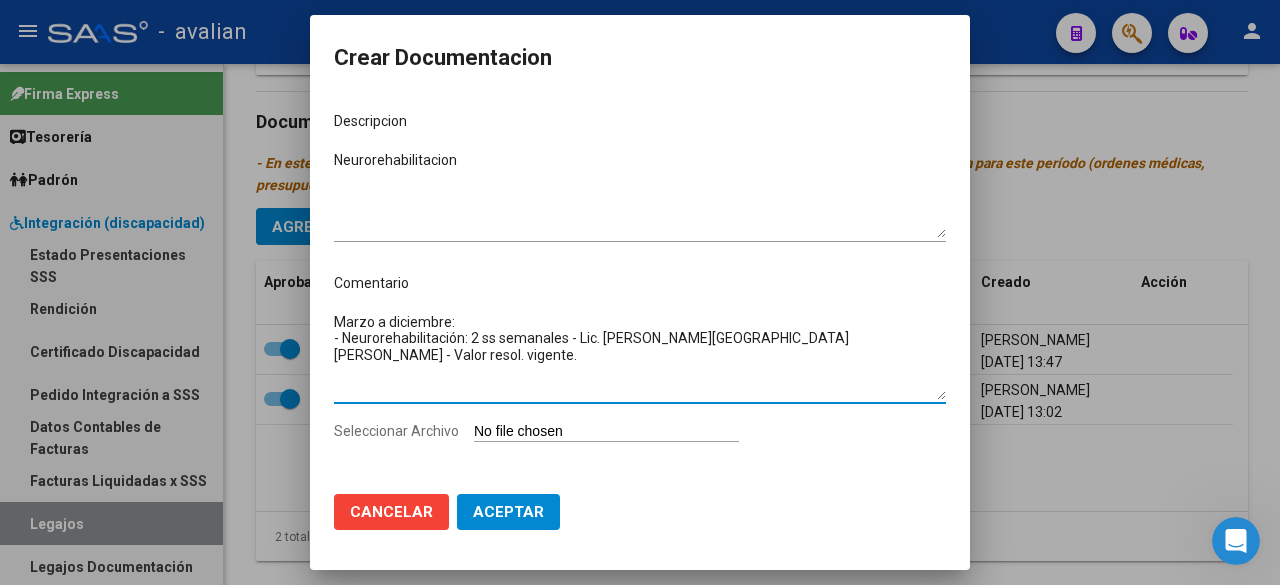 type on "Marzo a diciembre:
- Neurorehabilitación: 2 ss semanales - Lic. [PERSON_NAME][GEOGRAPHIC_DATA][PERSON_NAME] - Valor resol. vigente." 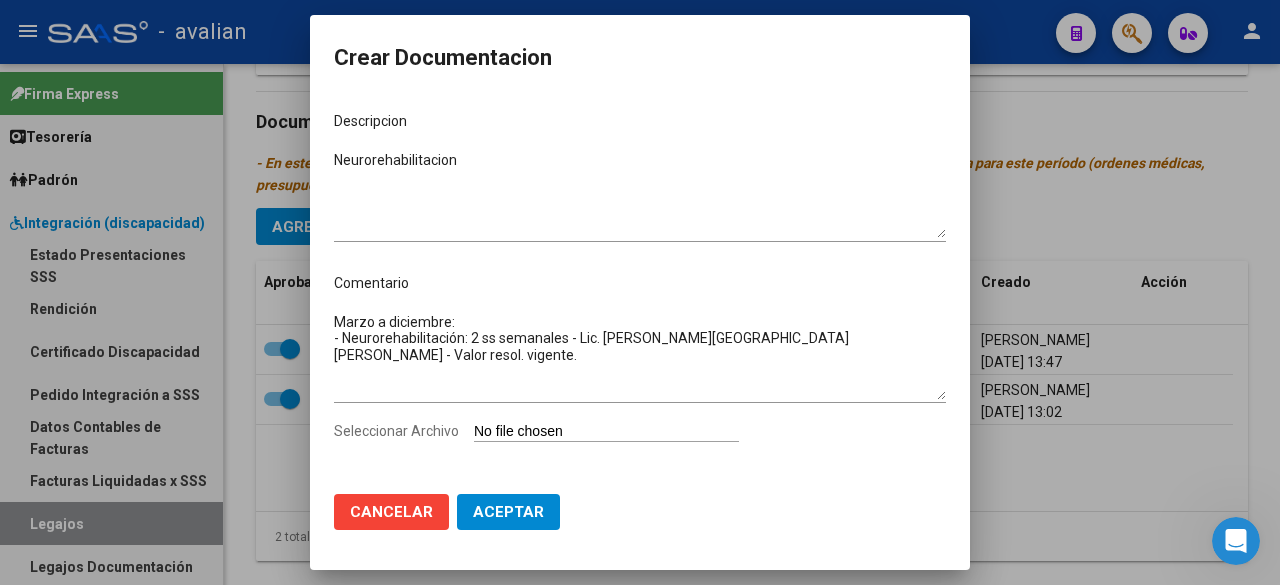 type on "C:\fakepath\23279636_NEURO.pdf" 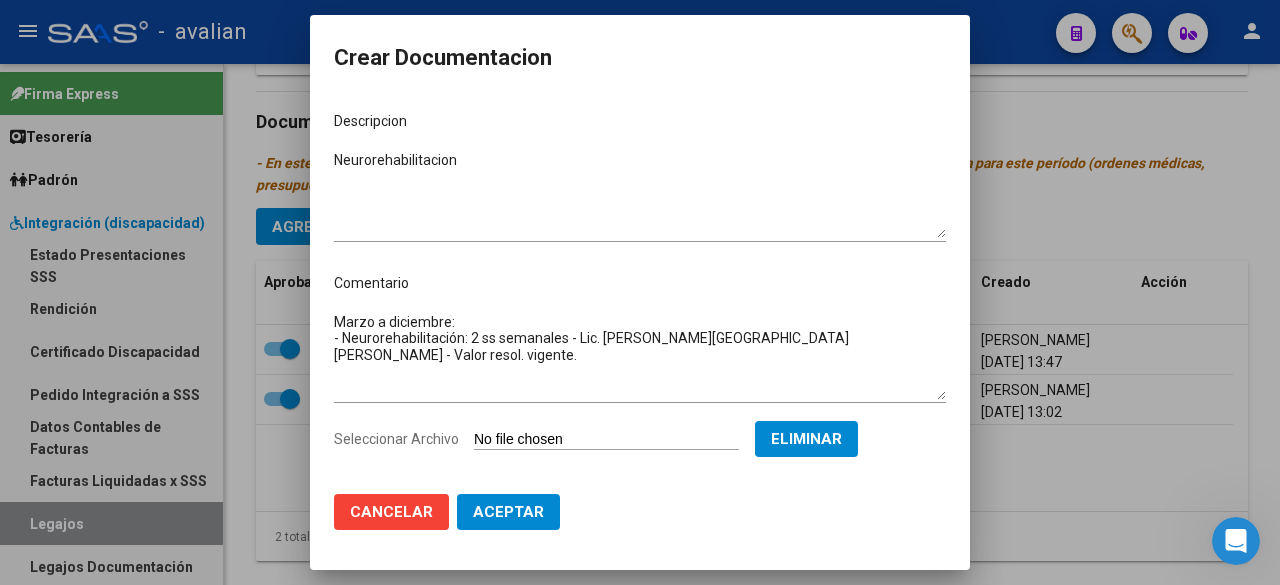 click on "Aceptar" 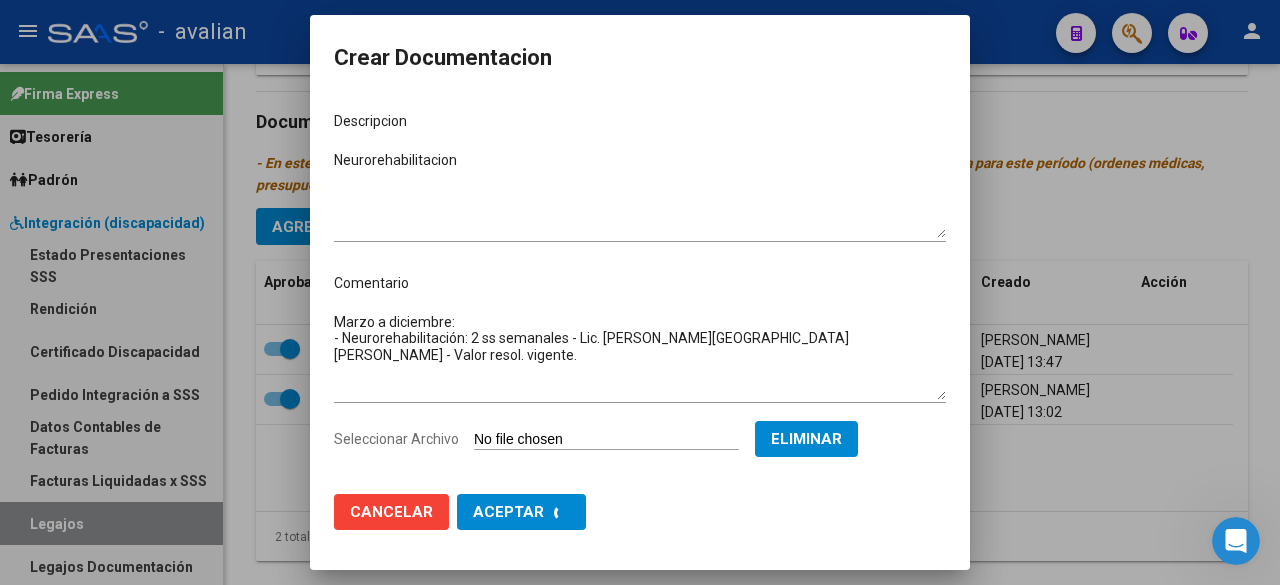 checkbox on "false" 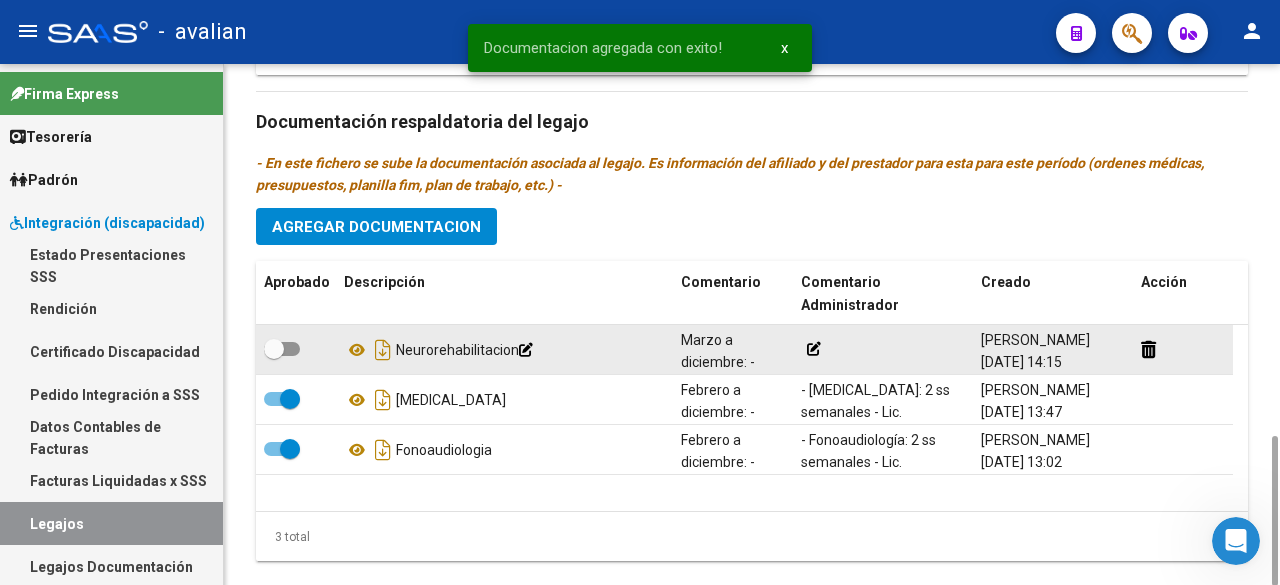 click 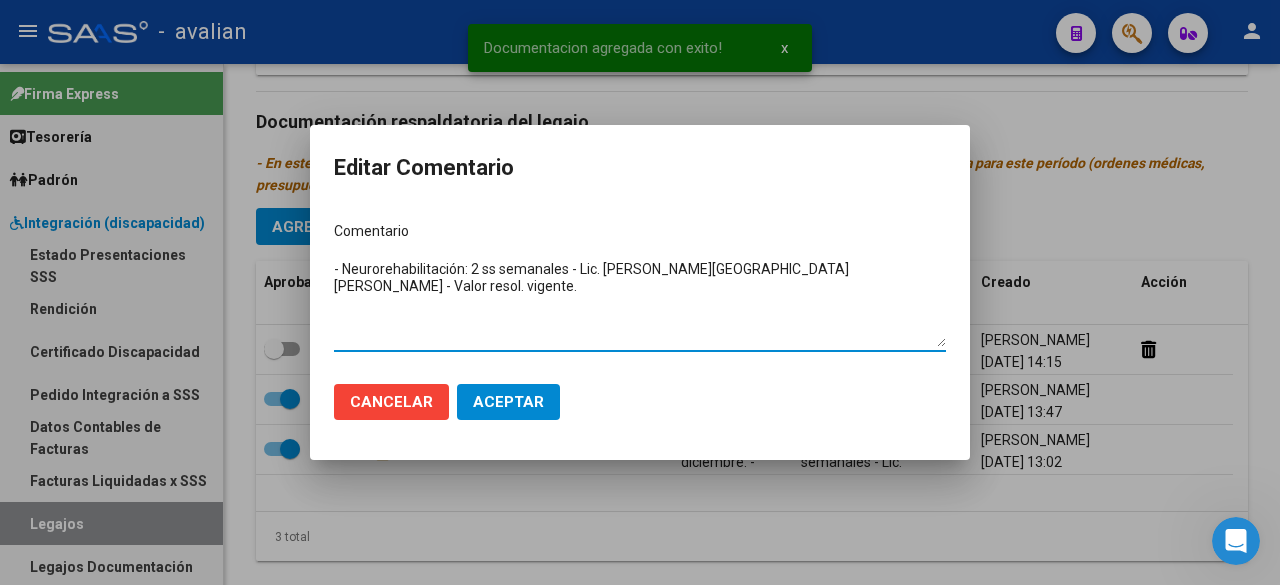 type on "- Neurorehabilitación: 2 ss semanales - Lic. [PERSON_NAME][GEOGRAPHIC_DATA][PERSON_NAME] - Valor resol. vigente." 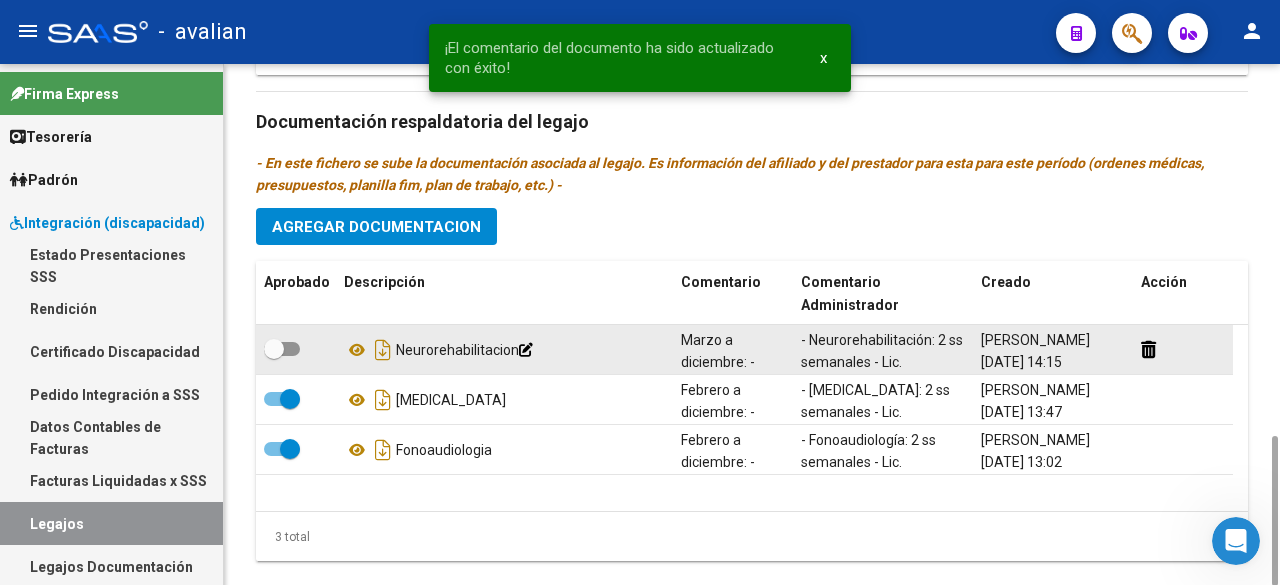 click at bounding box center (282, 349) 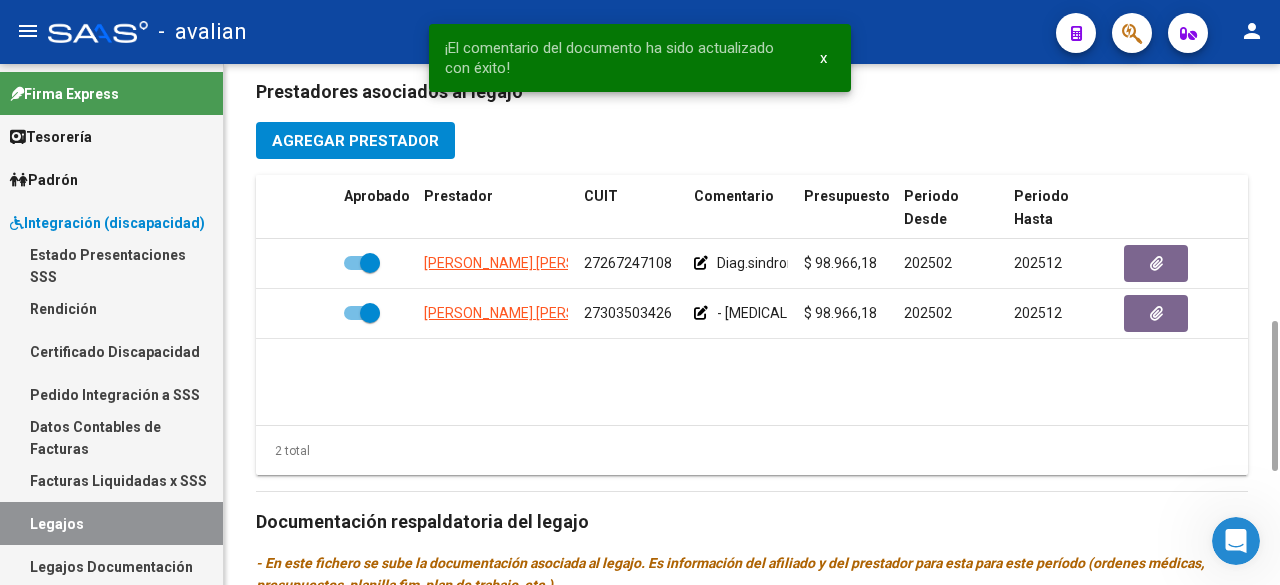 scroll, scrollTop: 694, scrollLeft: 0, axis: vertical 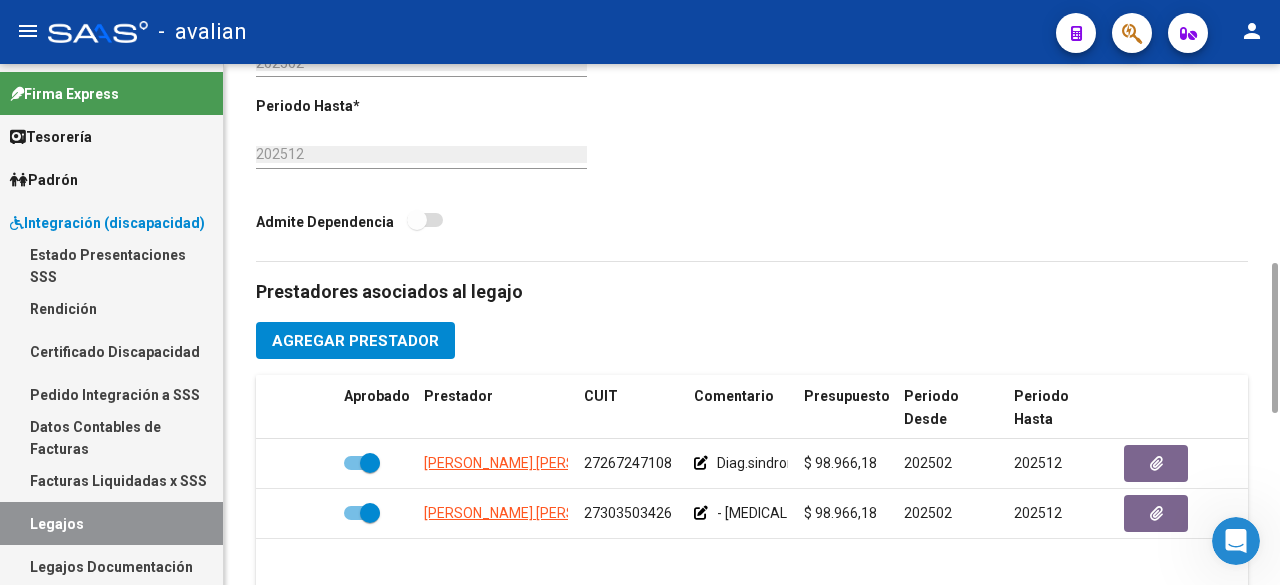 click on "Agregar Prestador" 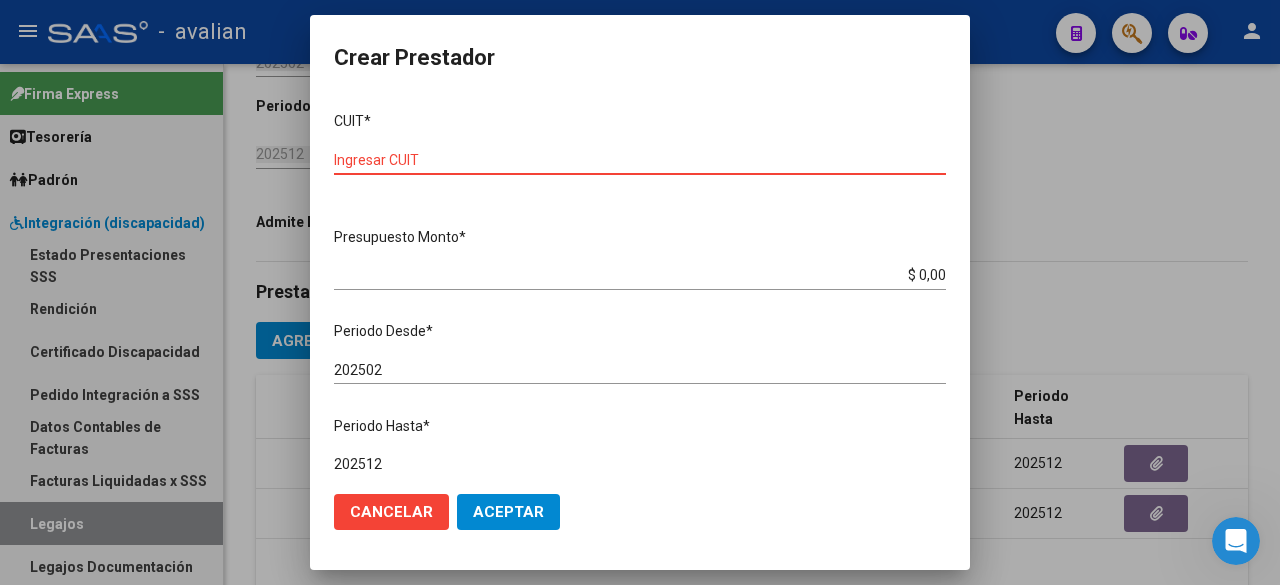 scroll, scrollTop: 260, scrollLeft: 0, axis: vertical 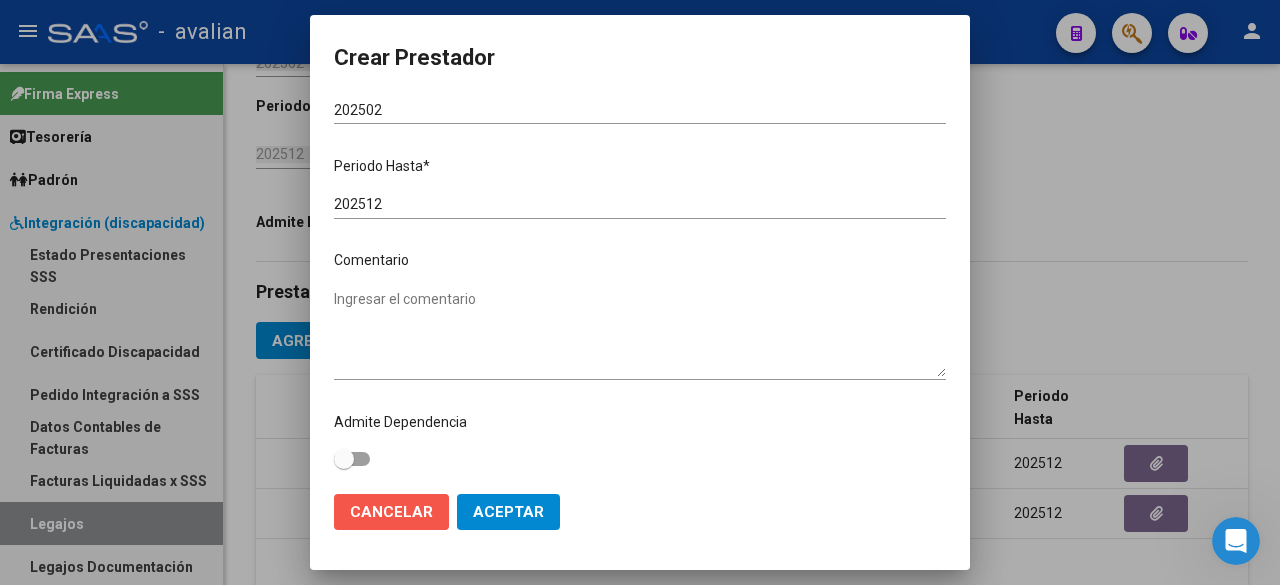 click on "Cancelar" 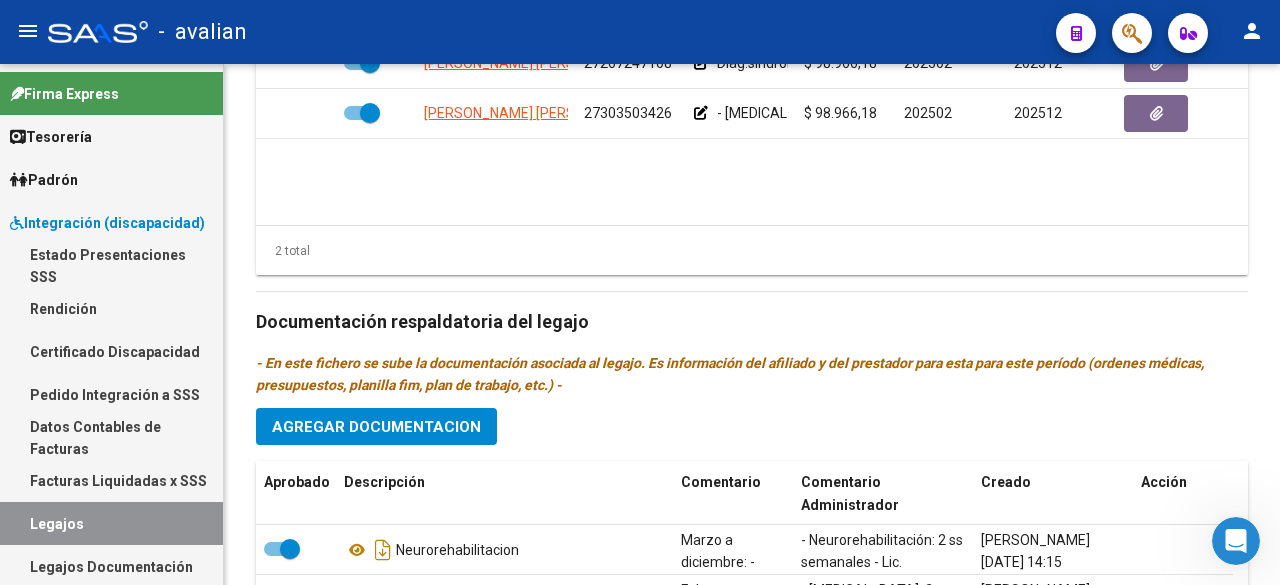 scroll, scrollTop: 1294, scrollLeft: 0, axis: vertical 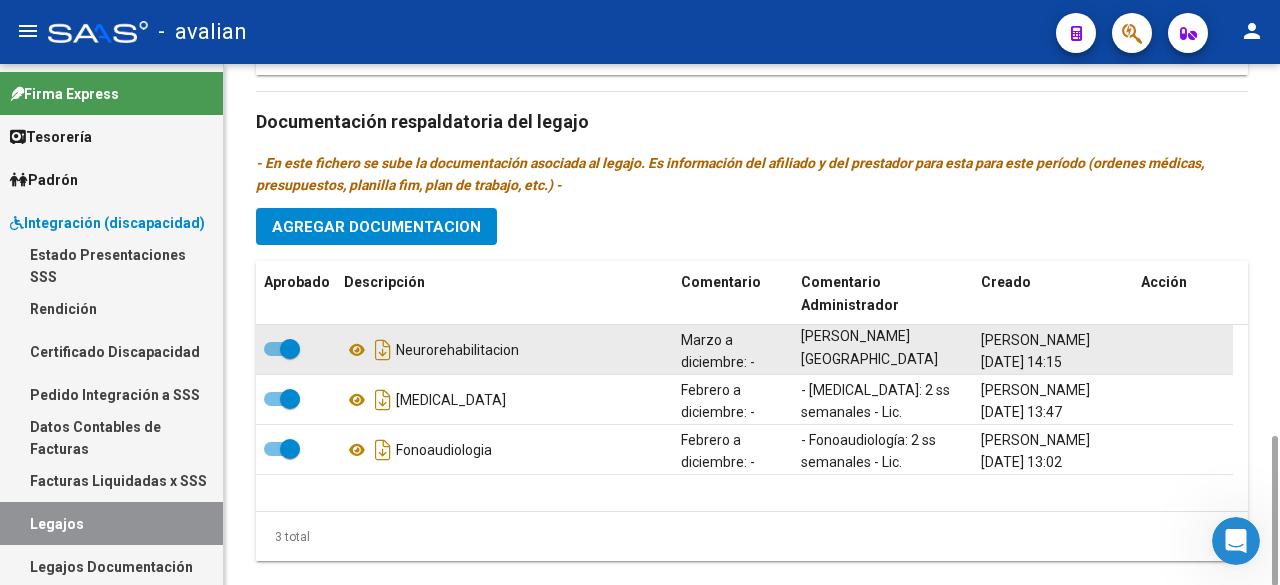 drag, startPoint x: 800, startPoint y: 299, endPoint x: 848, endPoint y: 323, distance: 53.66563 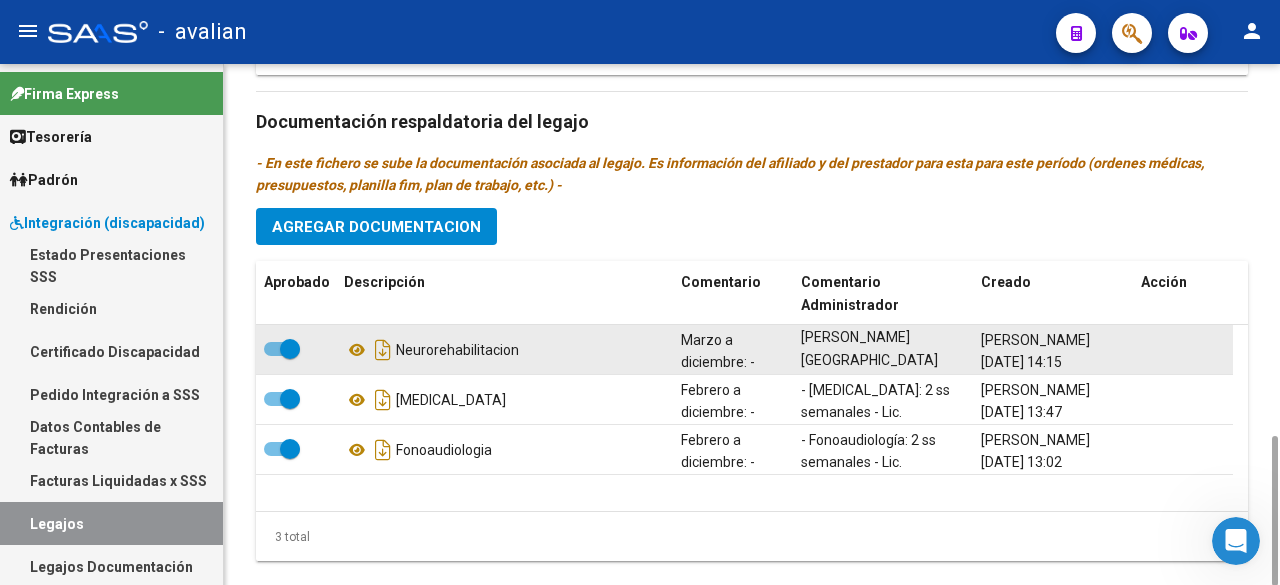 scroll, scrollTop: 49, scrollLeft: 0, axis: vertical 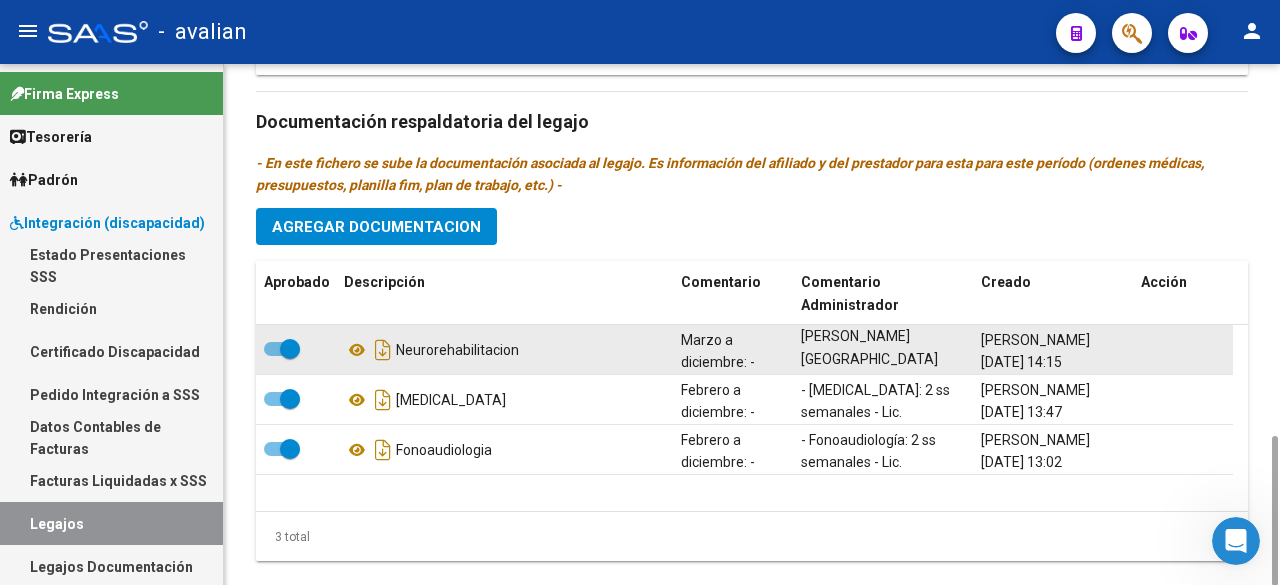 drag, startPoint x: 800, startPoint y: 297, endPoint x: 848, endPoint y: 329, distance: 57.68882 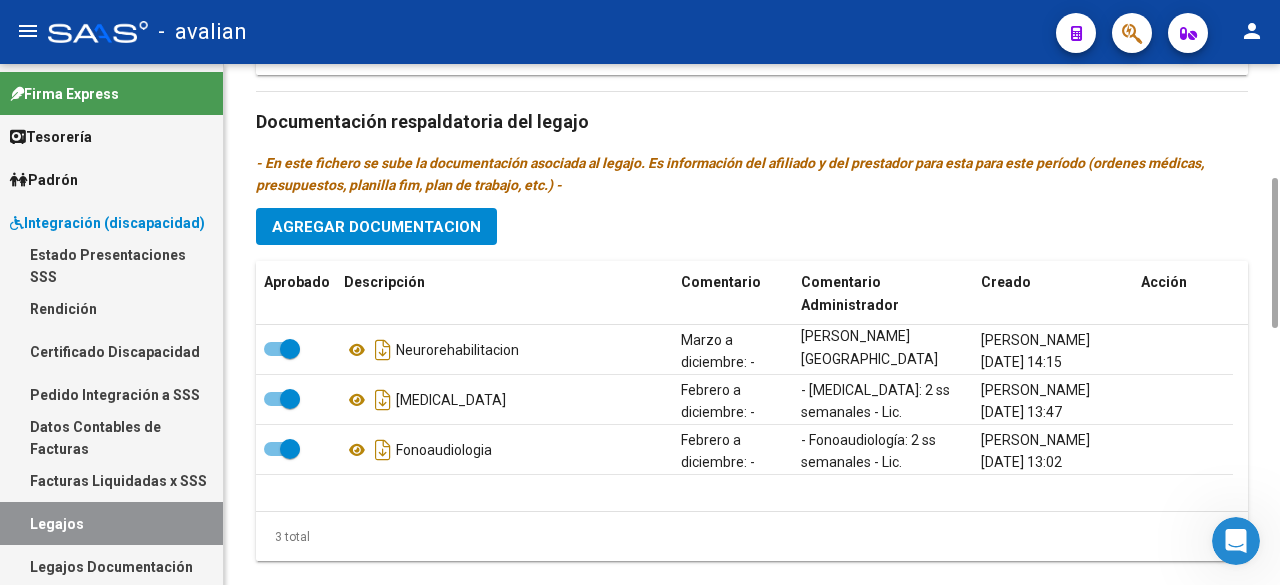 scroll, scrollTop: 894, scrollLeft: 0, axis: vertical 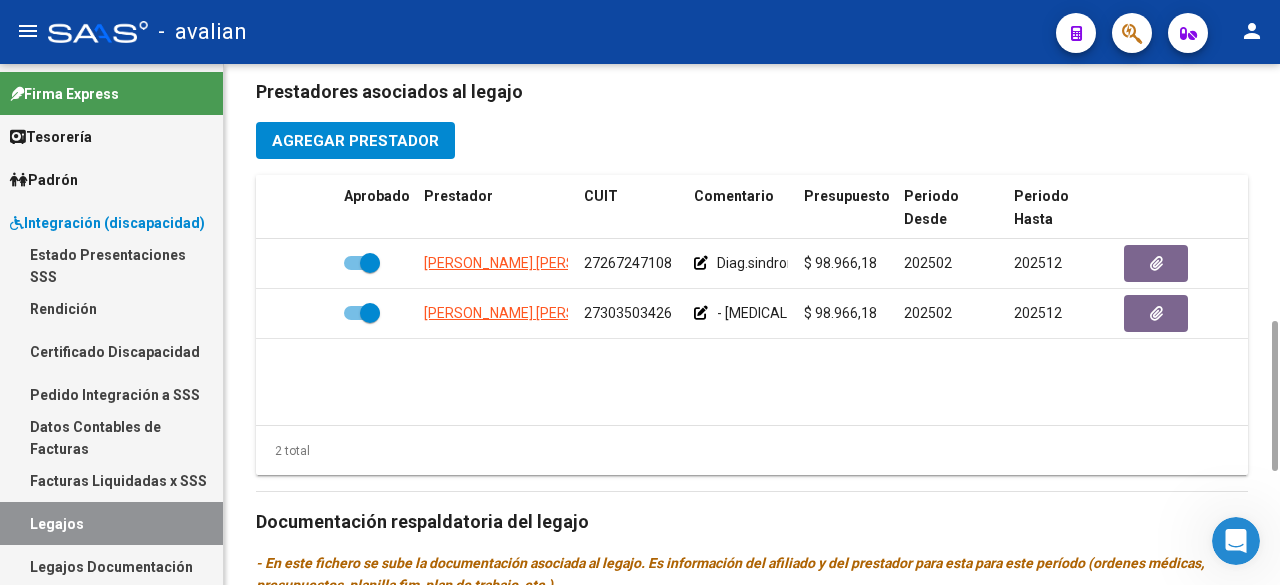 click on "Agregar Prestador" 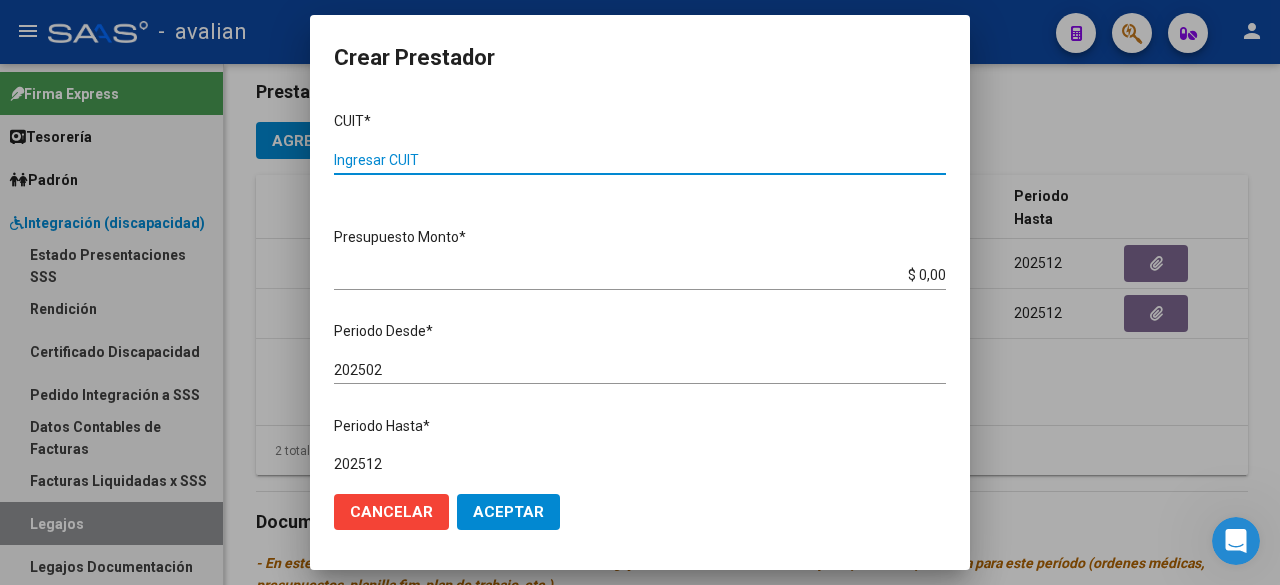 scroll, scrollTop: 260, scrollLeft: 0, axis: vertical 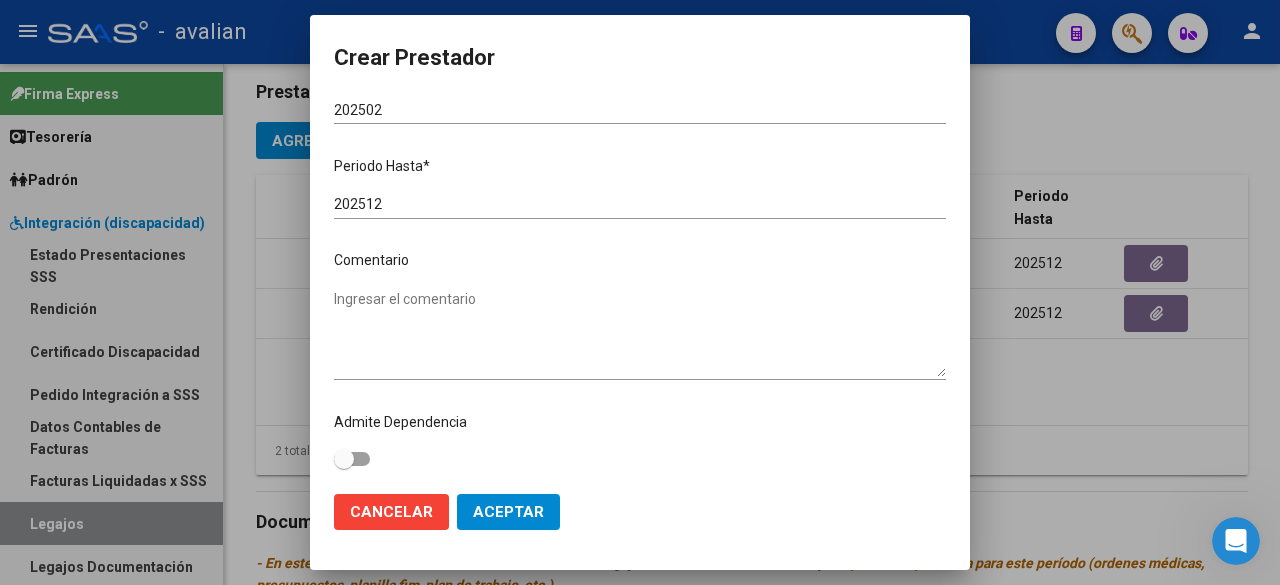 click on "Ingresar el comentario" at bounding box center (640, 333) 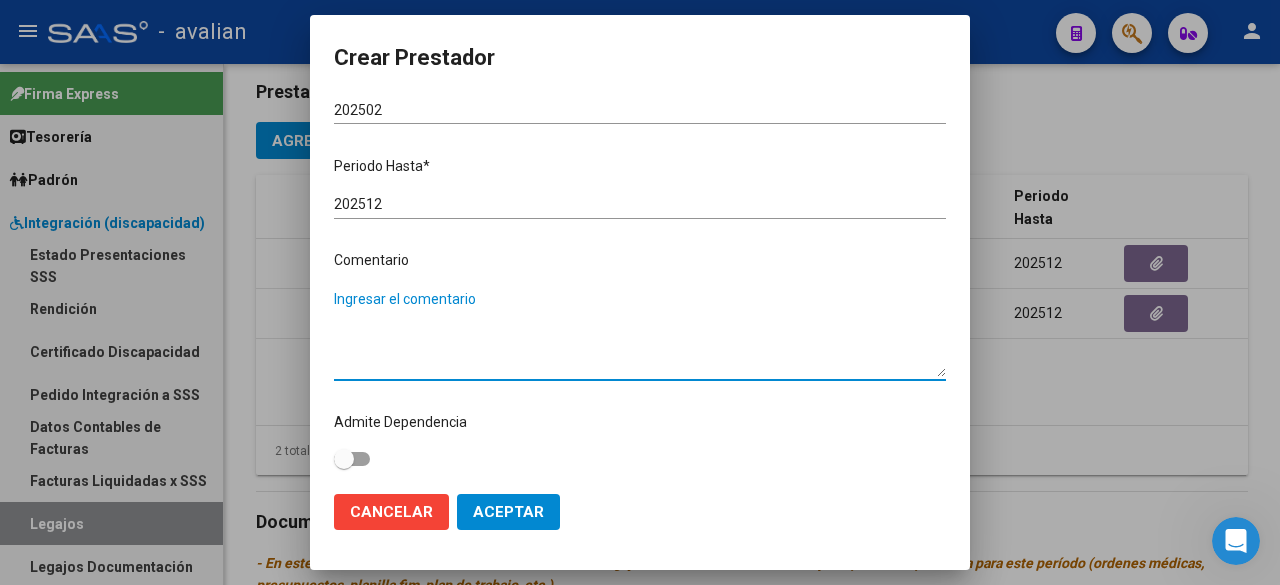 paste on "- Neurorehabilitación: 2 ss semanales - Lic. [PERSON_NAME][GEOGRAPHIC_DATA][PERSON_NAME] - Valor resol. vigente." 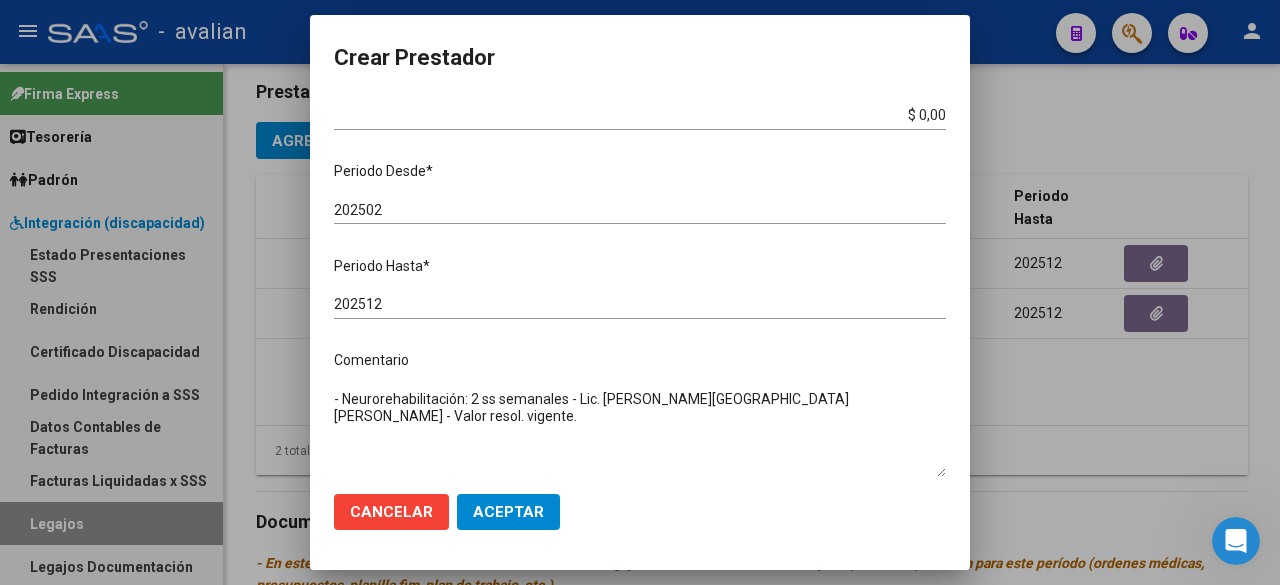 scroll, scrollTop: 60, scrollLeft: 0, axis: vertical 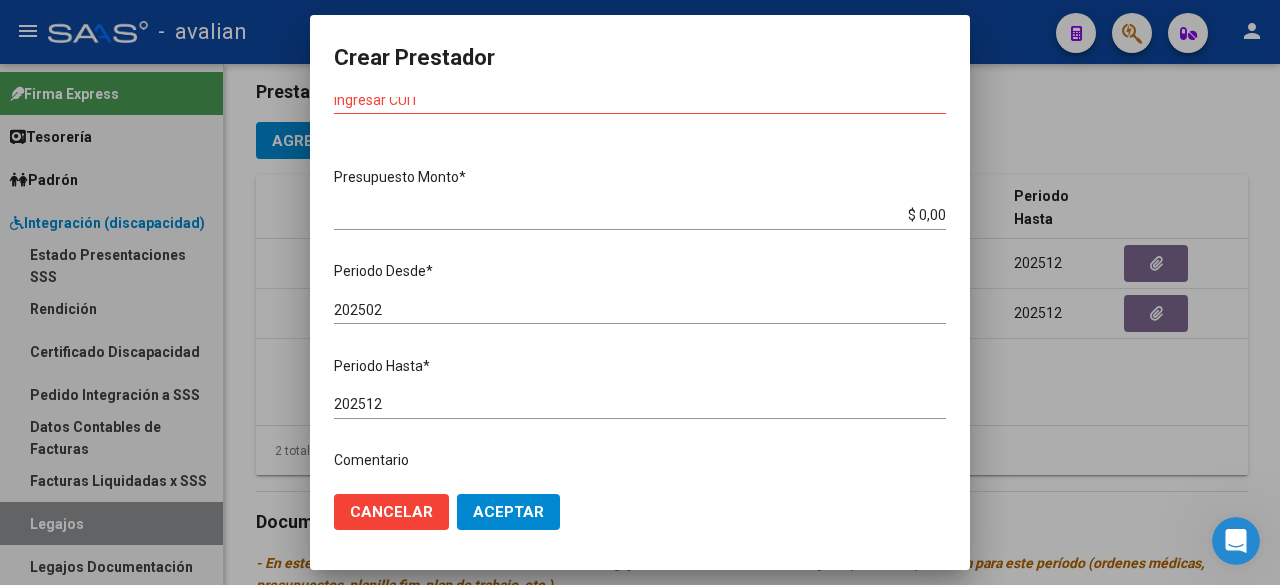 type on "- Neurorehabilitación: 2 ss semanales - Lic. [PERSON_NAME][GEOGRAPHIC_DATA][PERSON_NAME] - Valor resol. vigente." 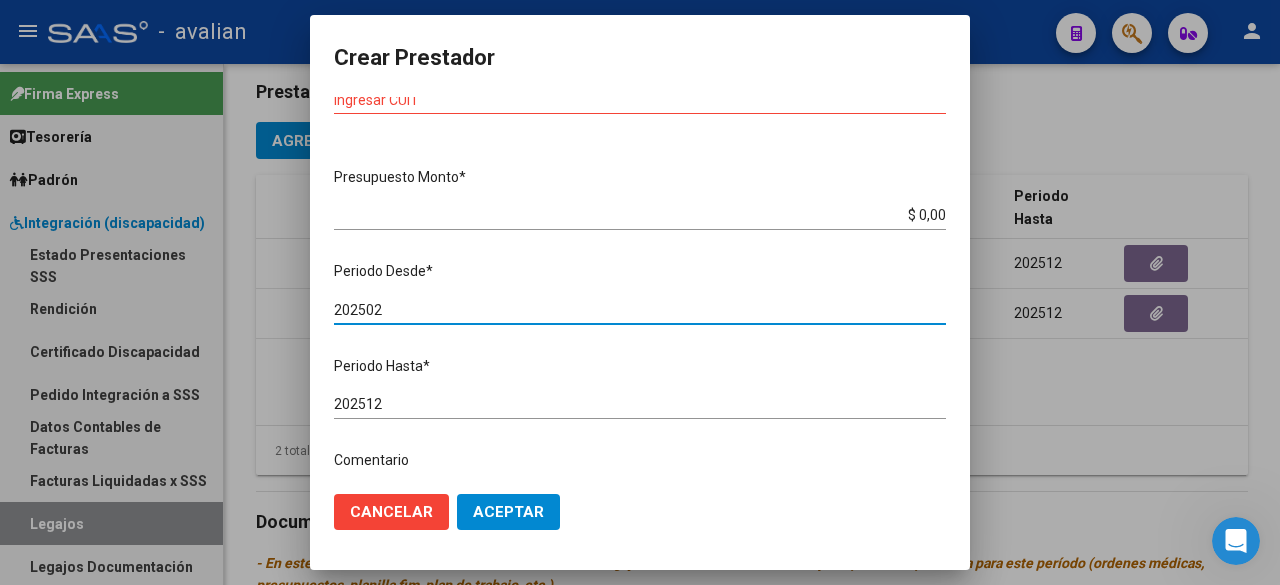 click on "202502" at bounding box center [640, 310] 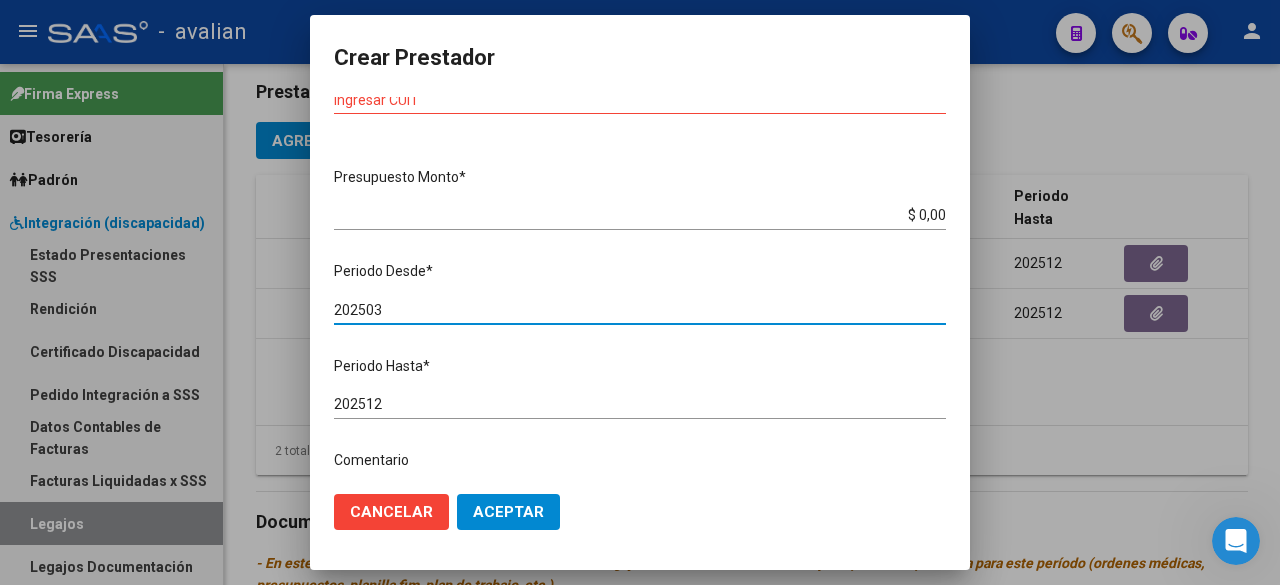 scroll, scrollTop: 0, scrollLeft: 0, axis: both 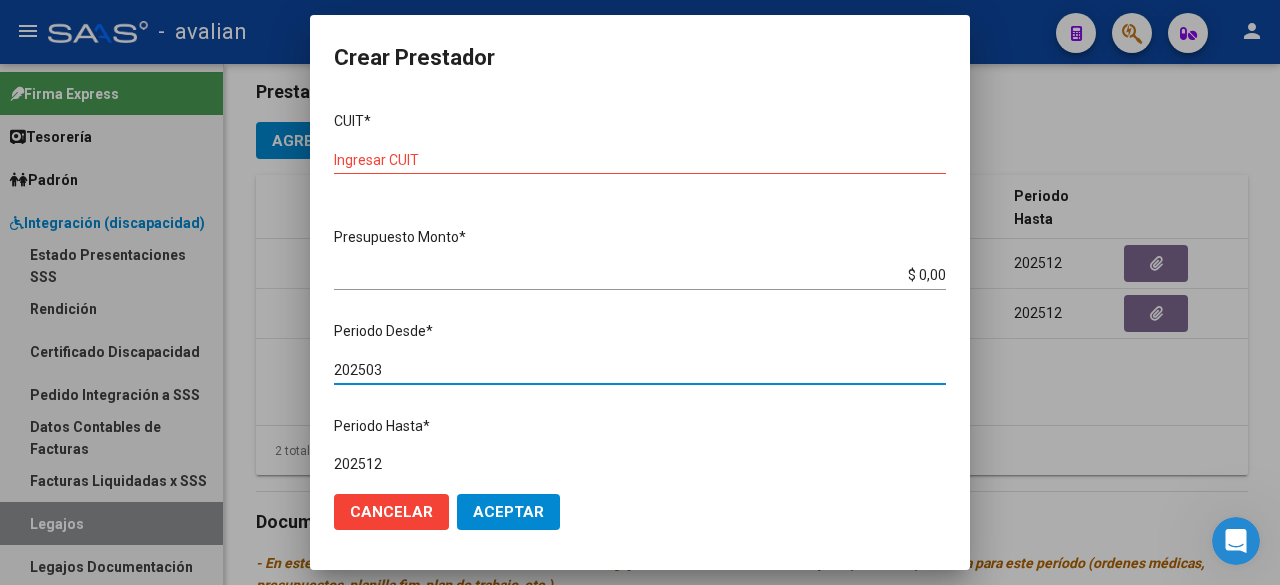 type on "202503" 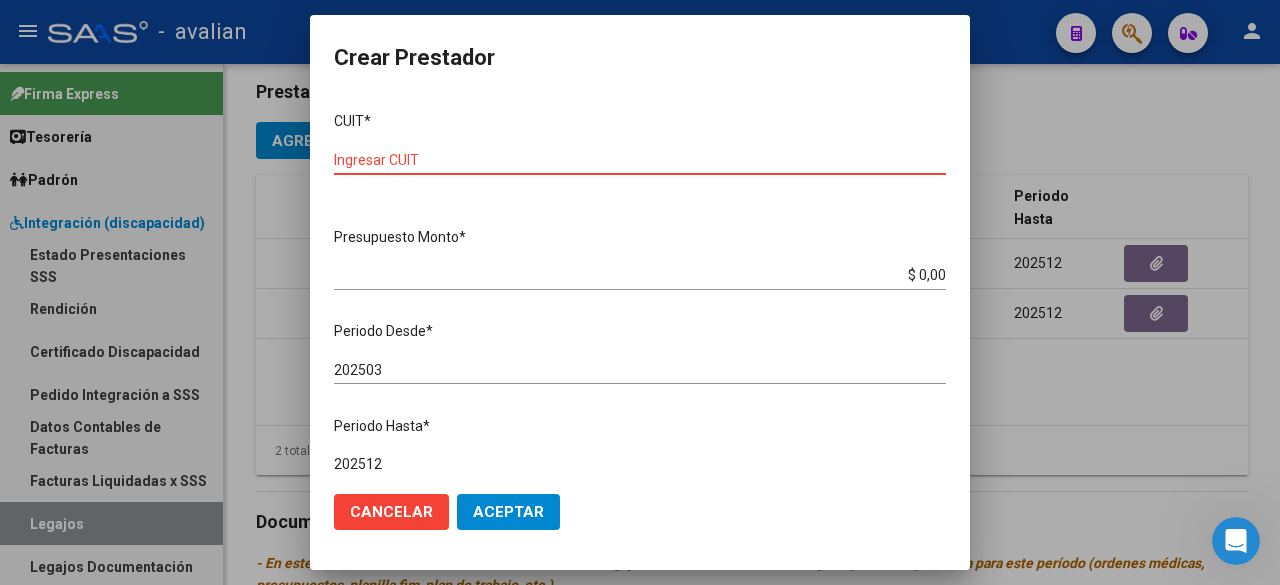 paste on "27-24696124-2" 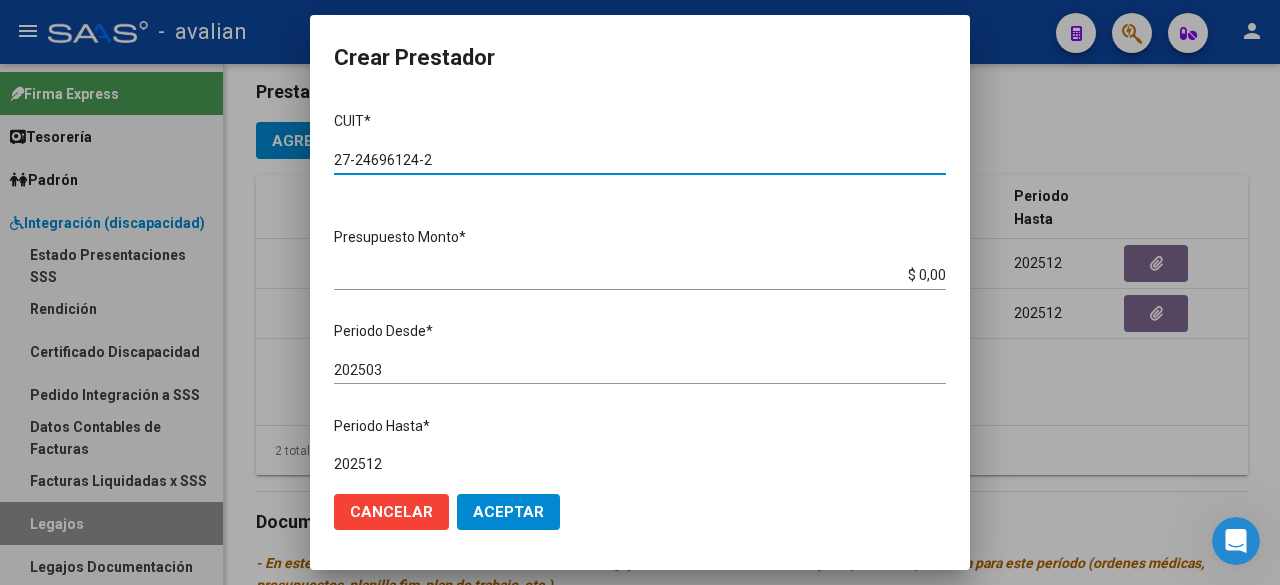 scroll, scrollTop: 260, scrollLeft: 0, axis: vertical 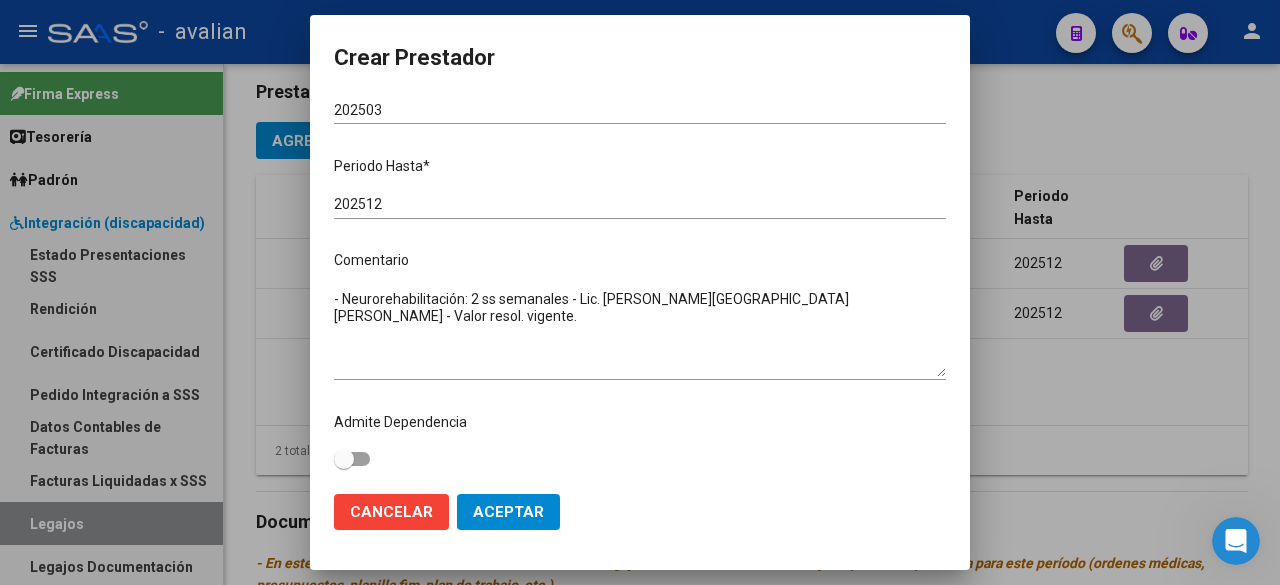 type on "27-24696124-2" 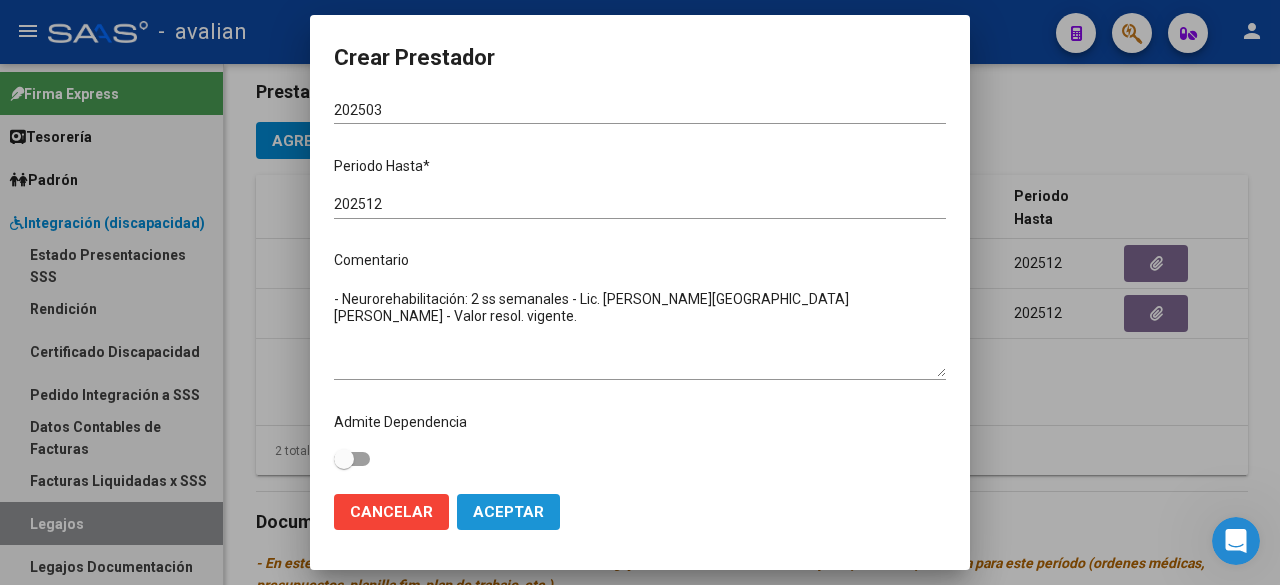 click on "Aceptar" 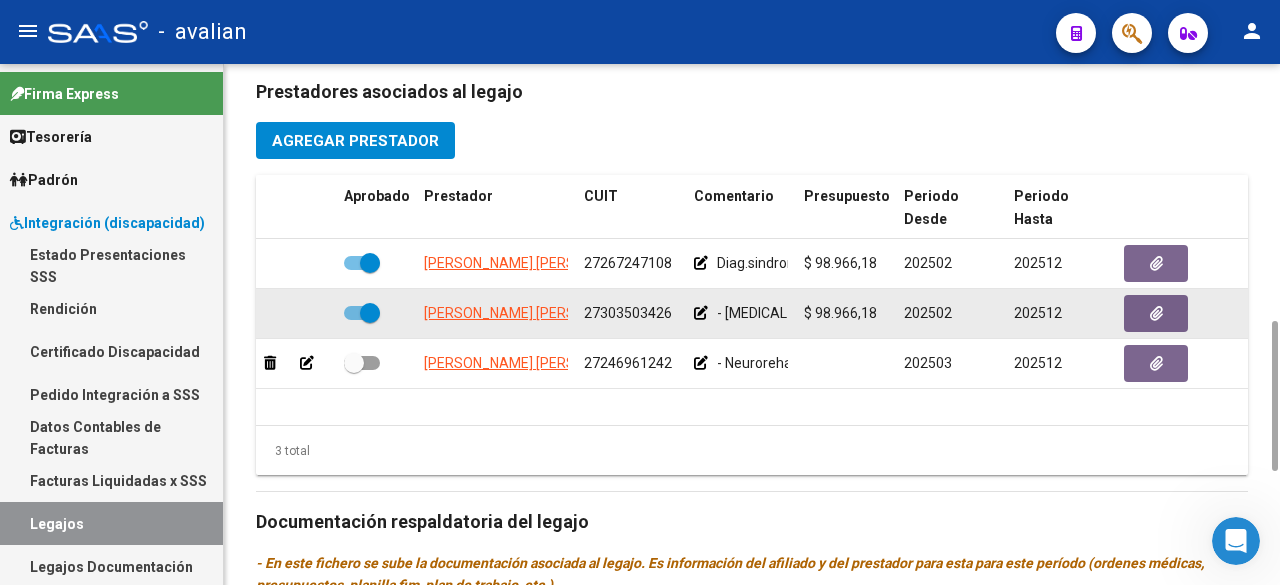 drag, startPoint x: 874, startPoint y: 273, endPoint x: 818, endPoint y: 271, distance: 56.0357 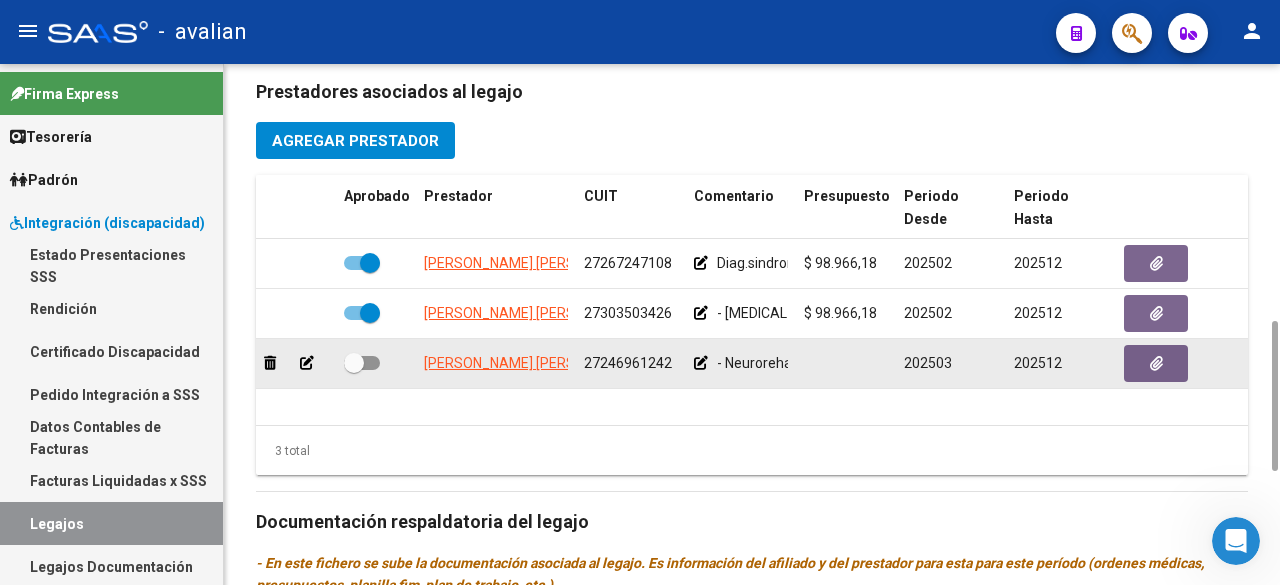 click 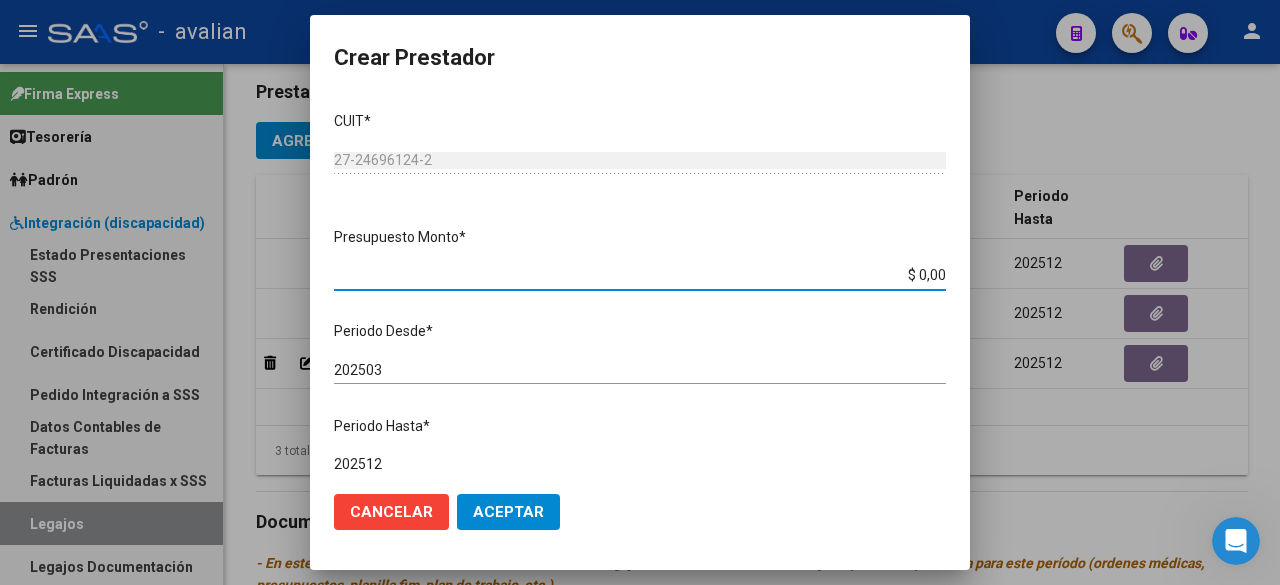paste on "98.966,18" 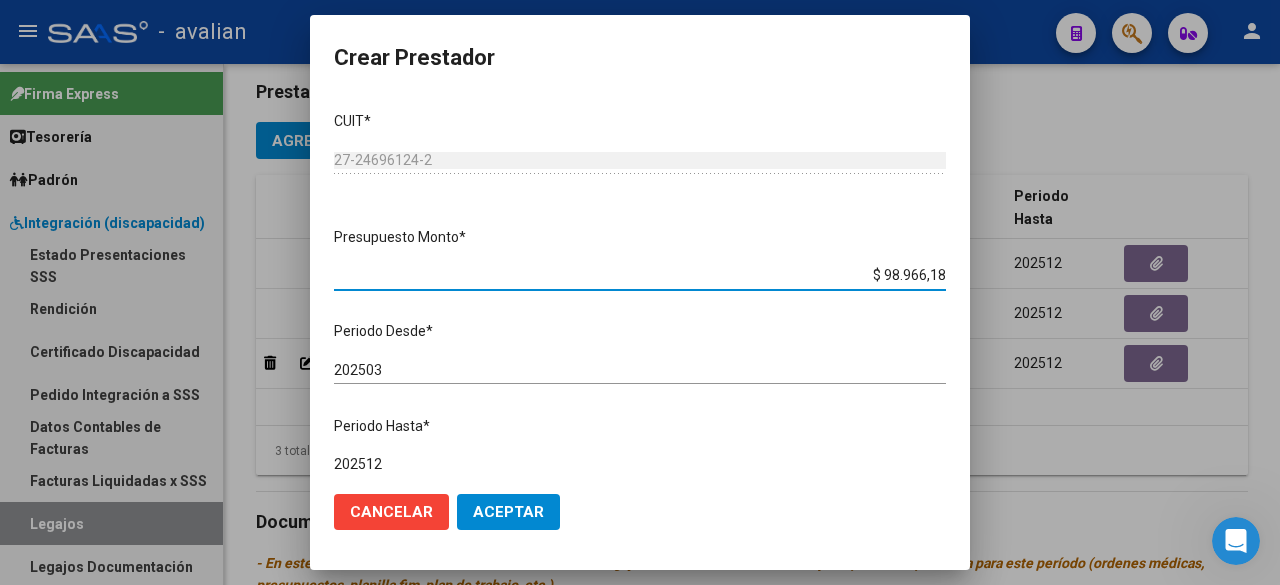 type on "$ 98.966,18" 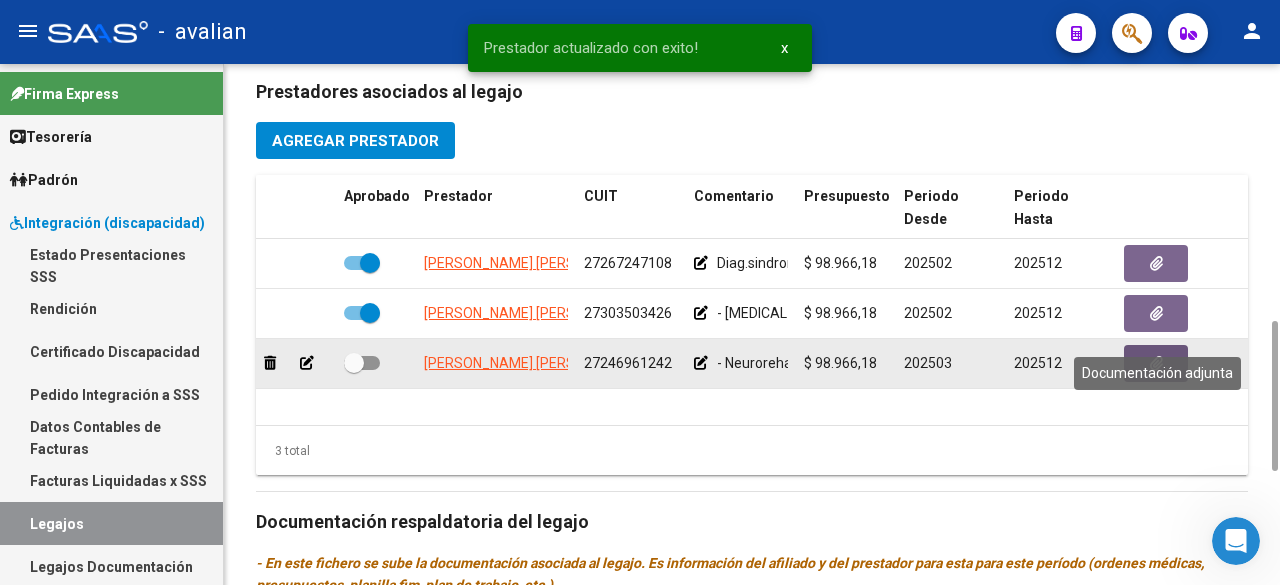 click 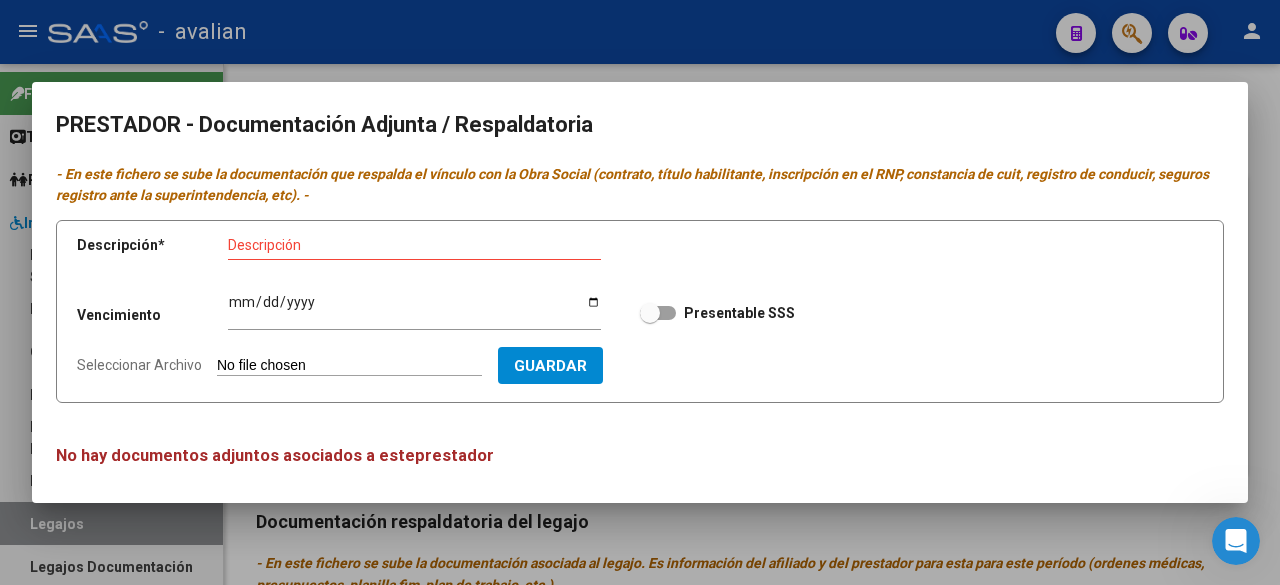 click on "Seleccionar Archivo" at bounding box center (349, 366) 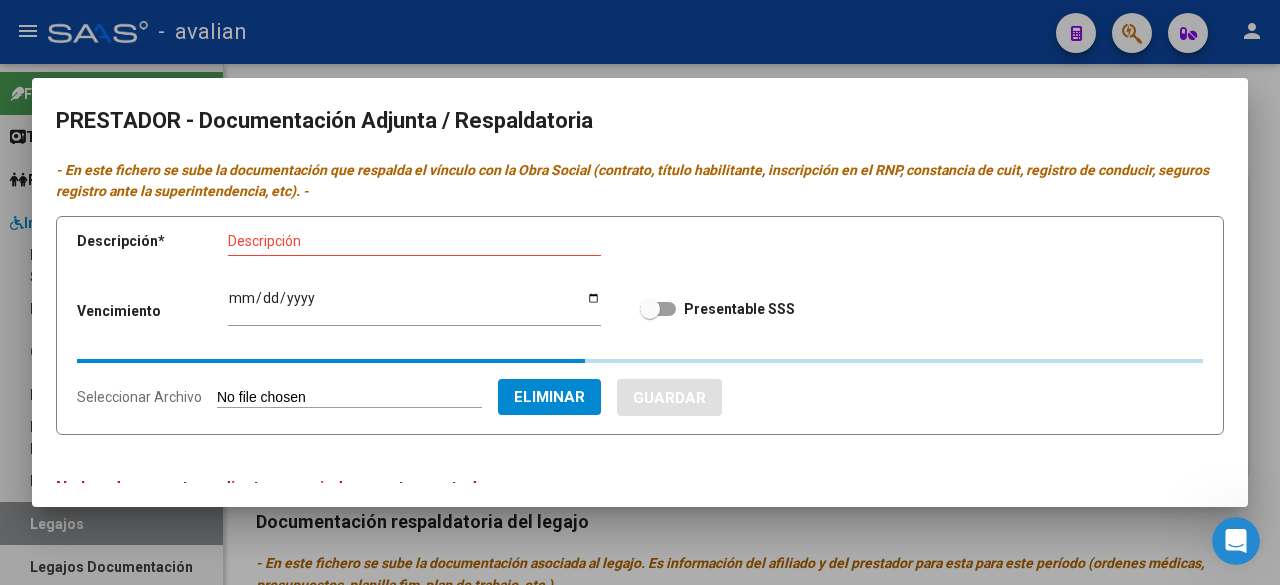 click on "Descripción" at bounding box center (414, 242) 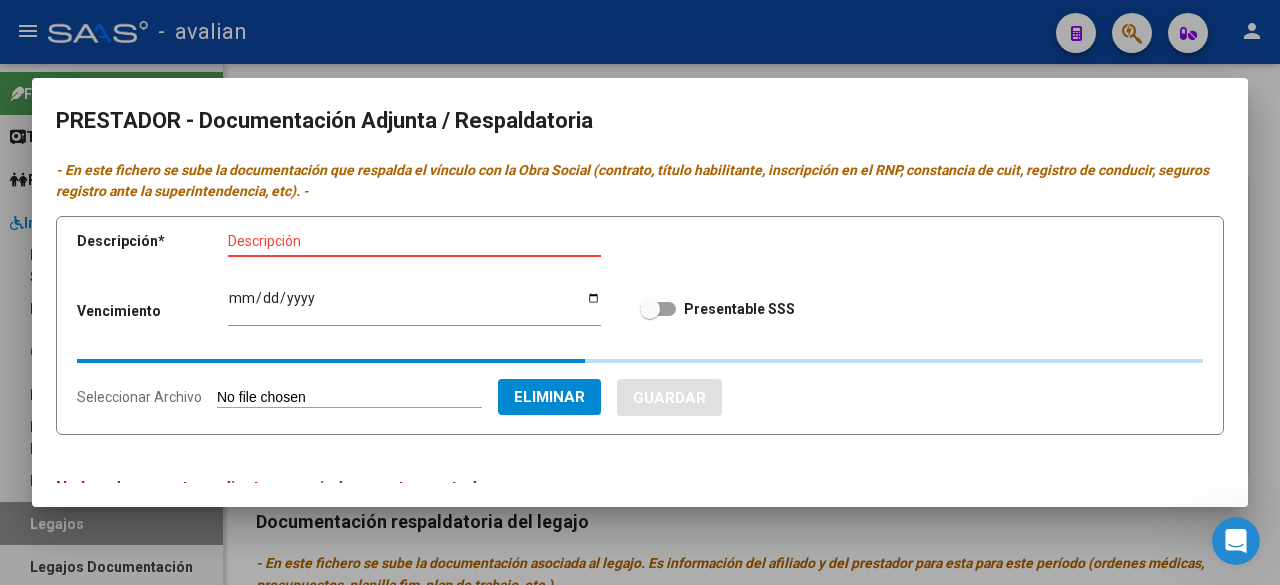 click on "Descripción" at bounding box center [414, 241] 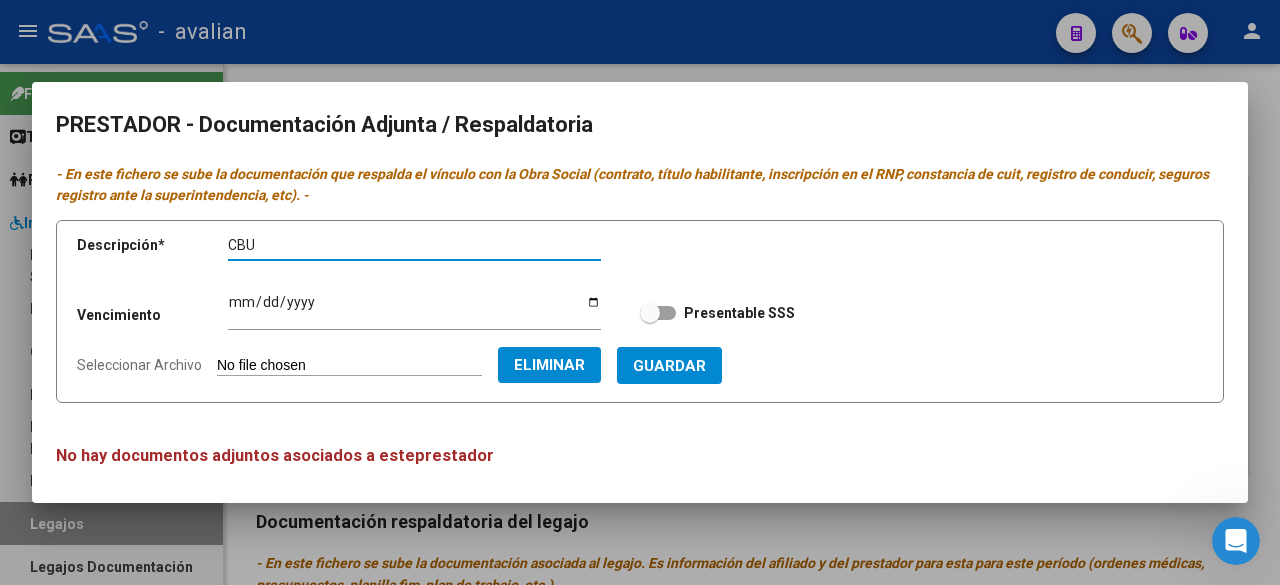 paste on "[PERSON_NAME]" 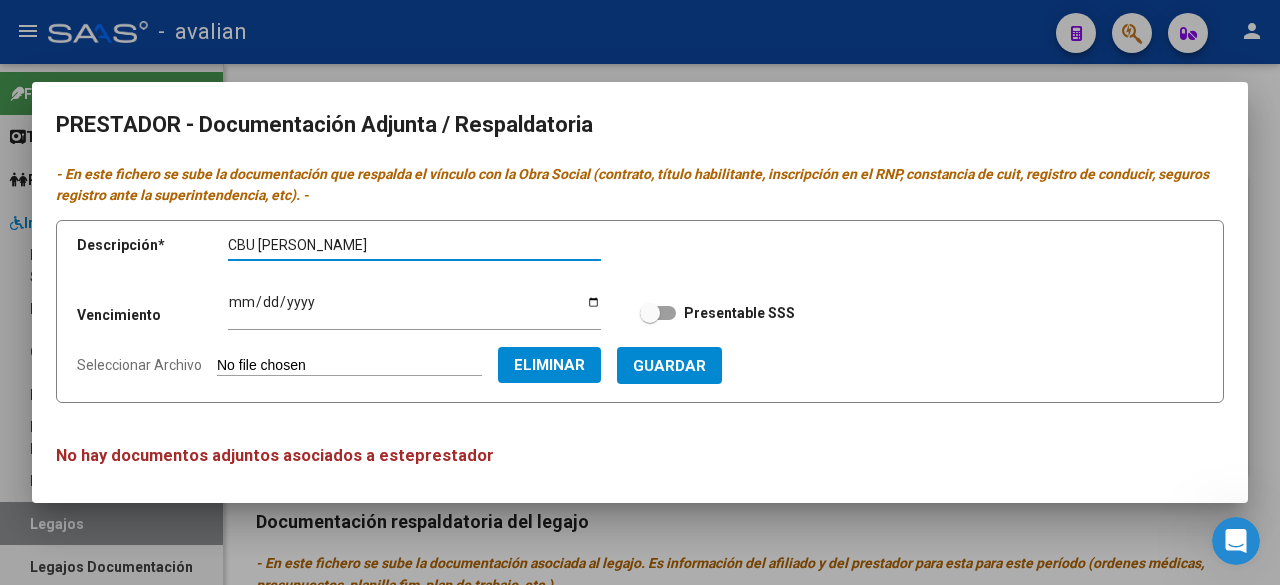 type on "CBU [PERSON_NAME]" 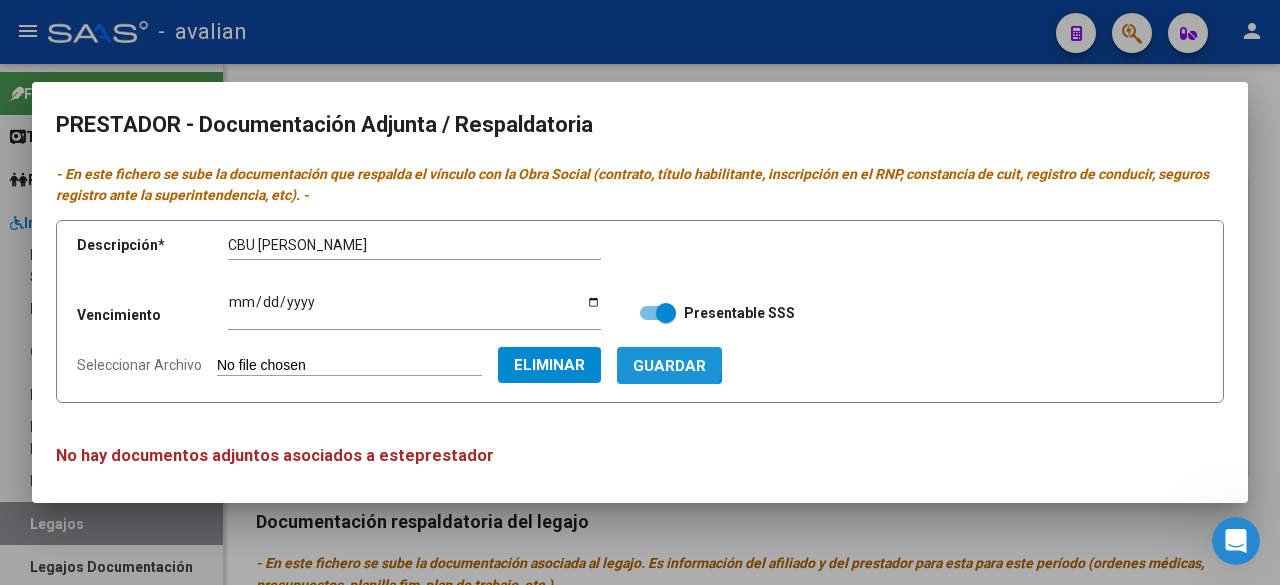 click on "Guardar" at bounding box center [669, 366] 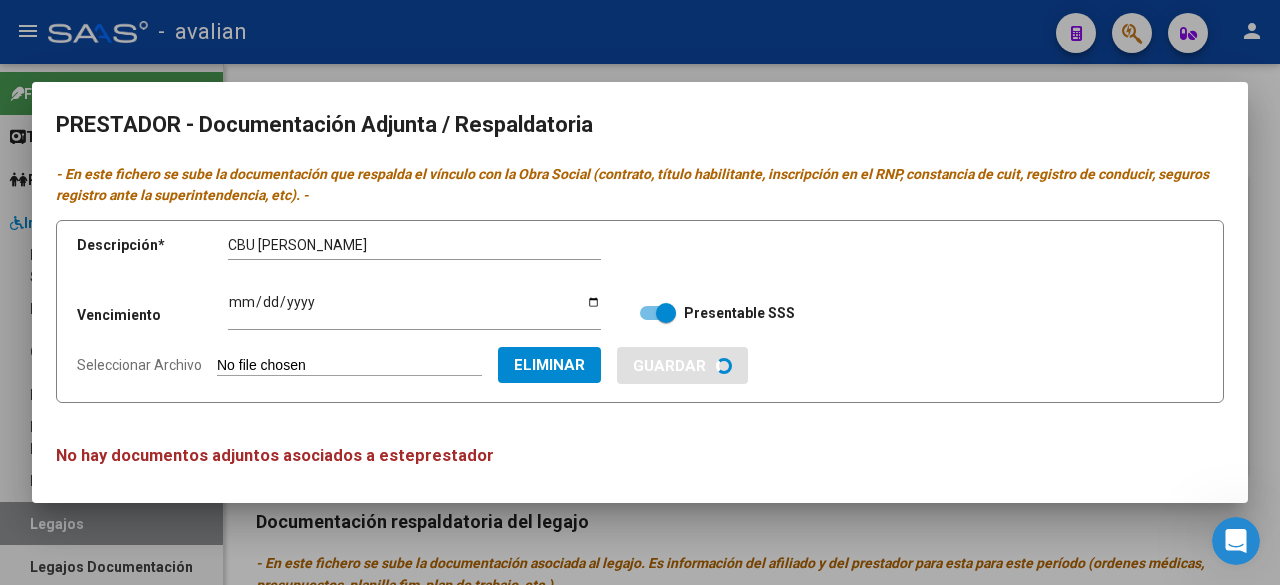 type 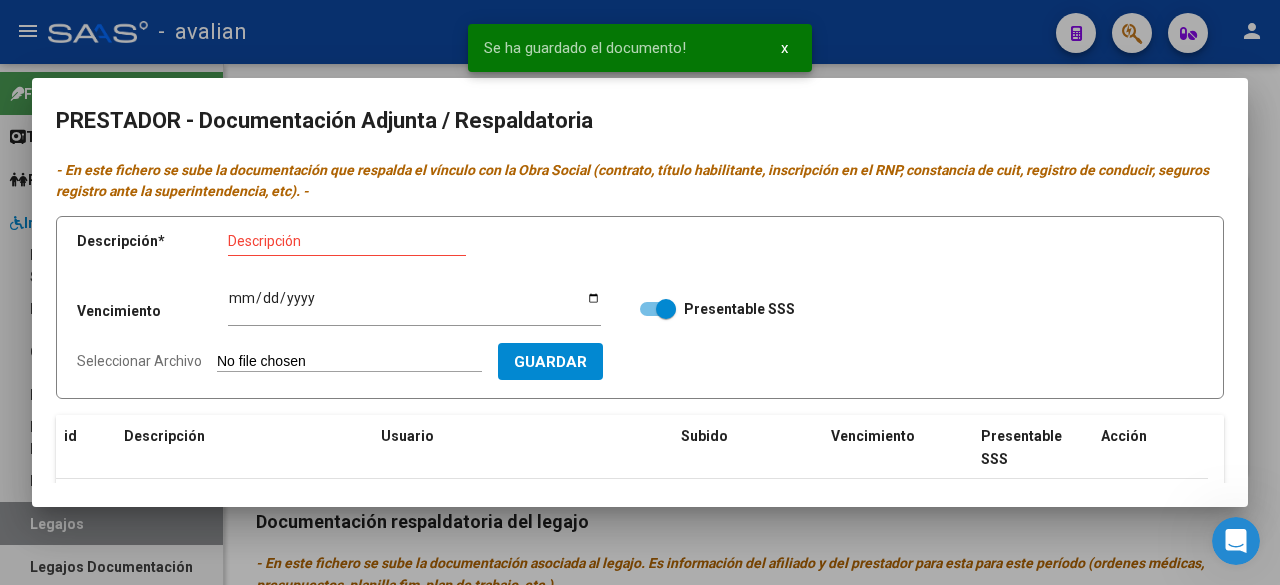 click on "Seleccionar Archivo" at bounding box center [349, 362] 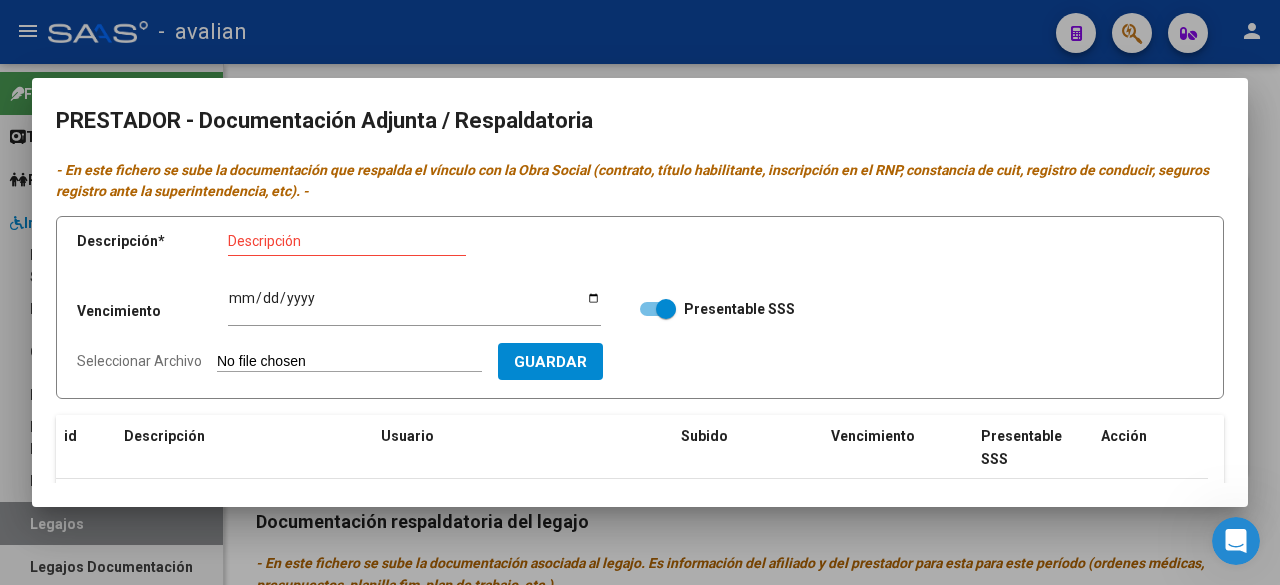 type on "C:\fakepath\TD [PERSON_NAME].jpg" 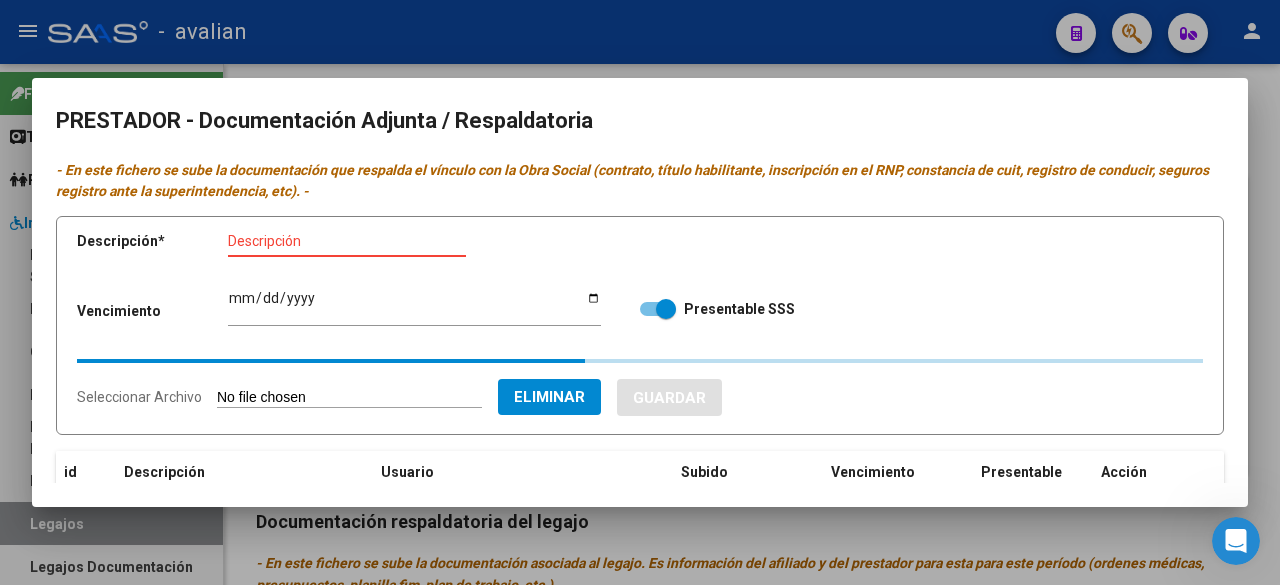 click on "Descripción" at bounding box center (347, 241) 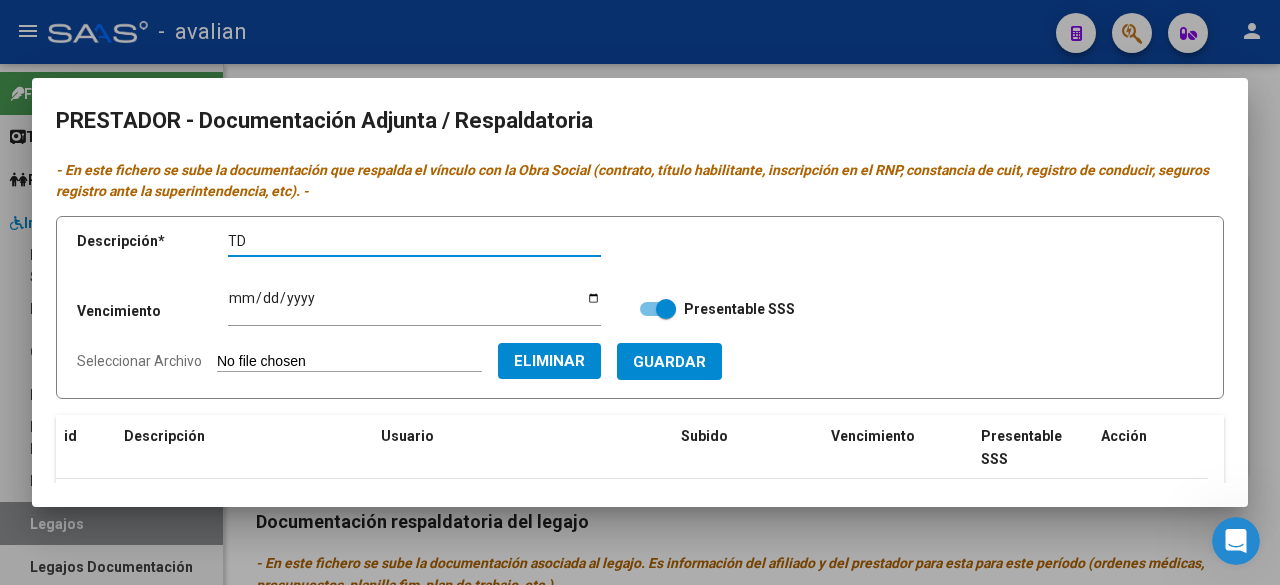 paste on "[PERSON_NAME]" 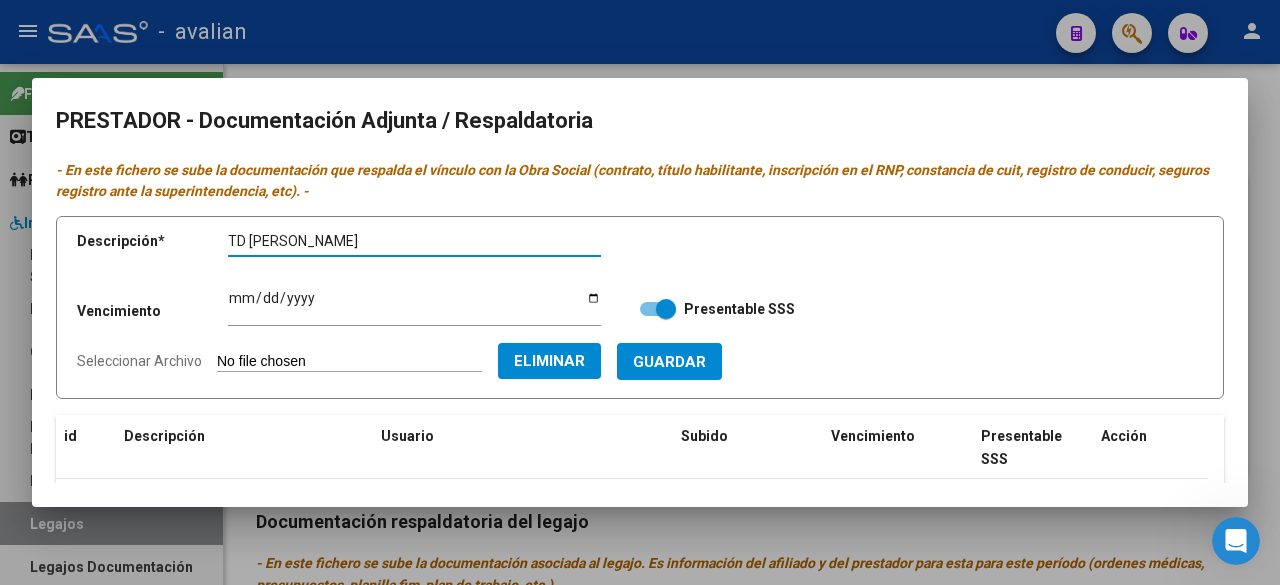 type on "TD [PERSON_NAME]" 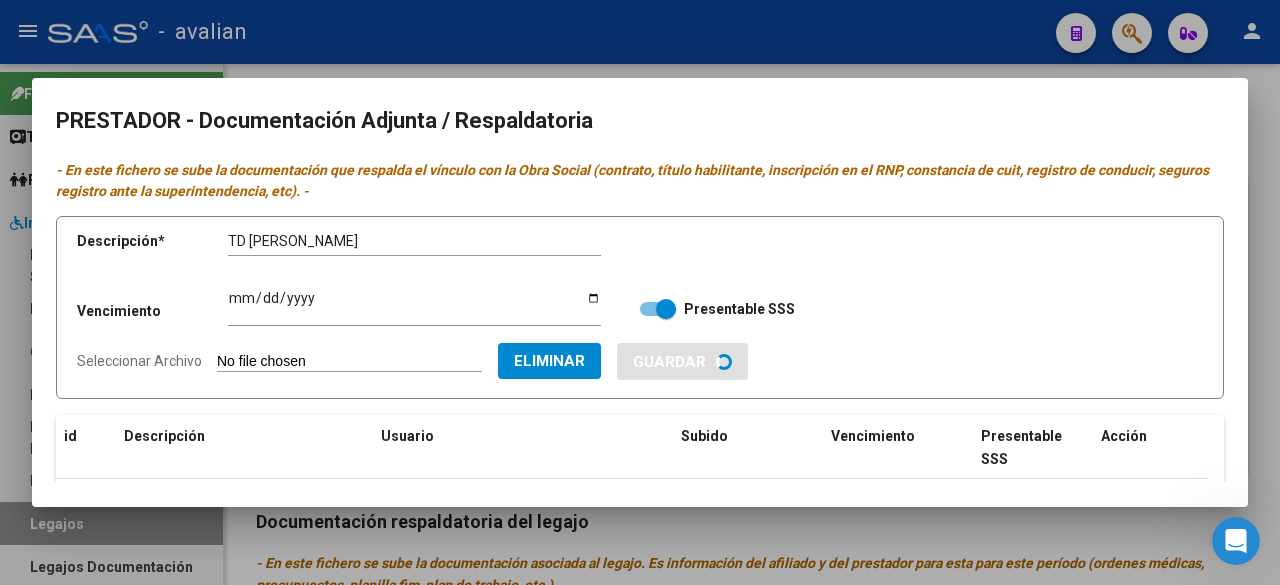 type 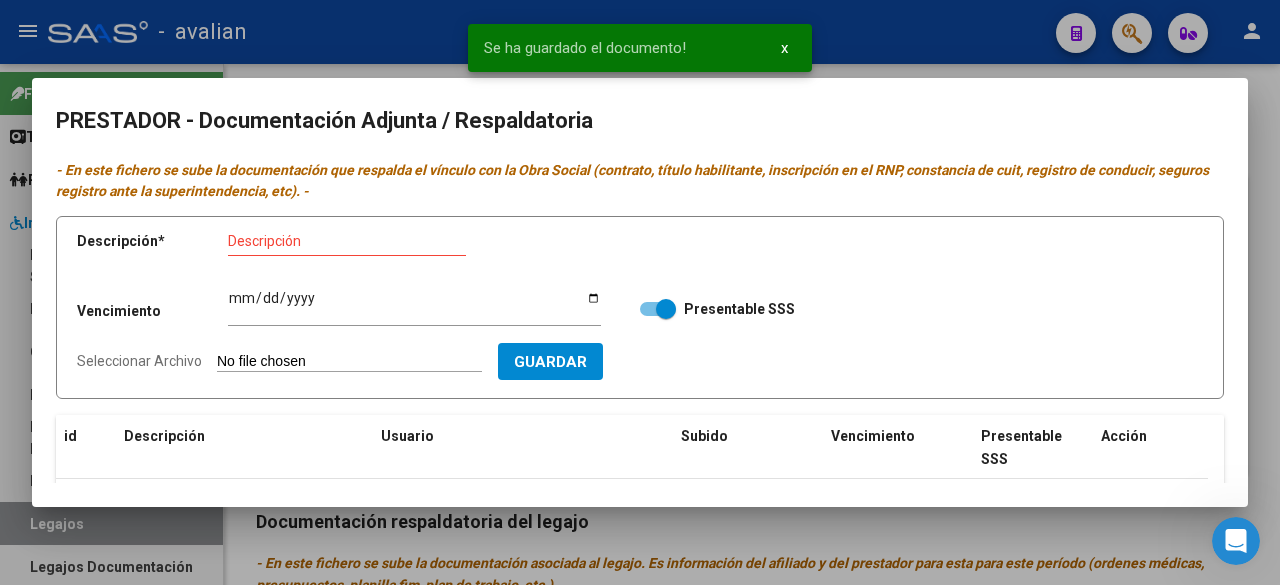 click on "Seleccionar Archivo" at bounding box center (349, 362) 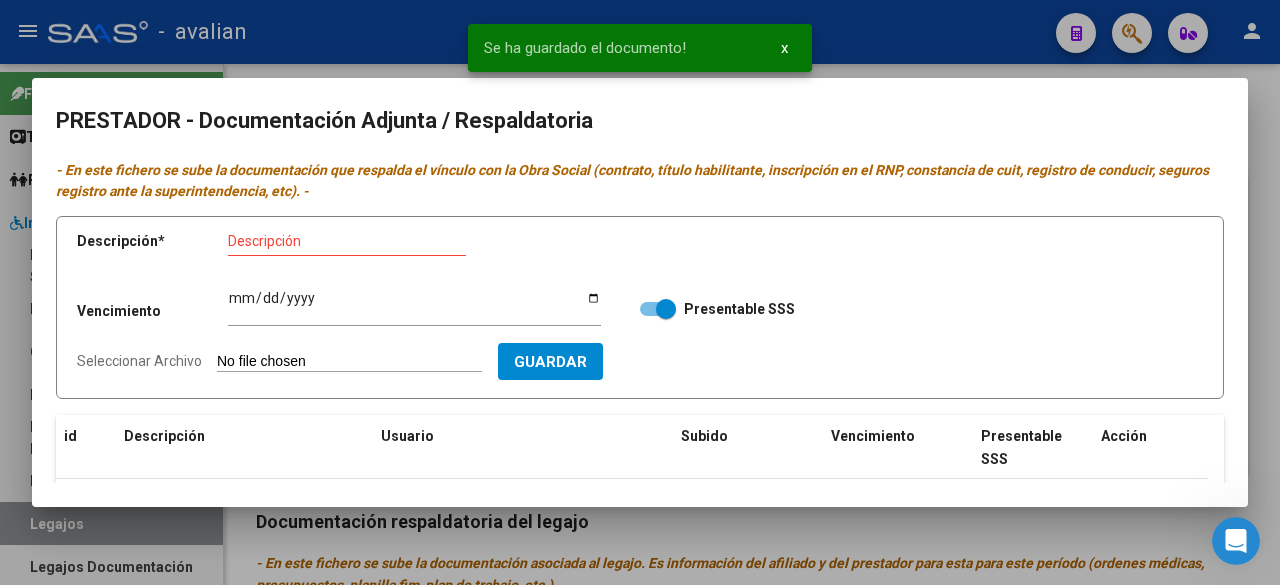 type on "C:\fakepath\TF [PERSON_NAME].jpg" 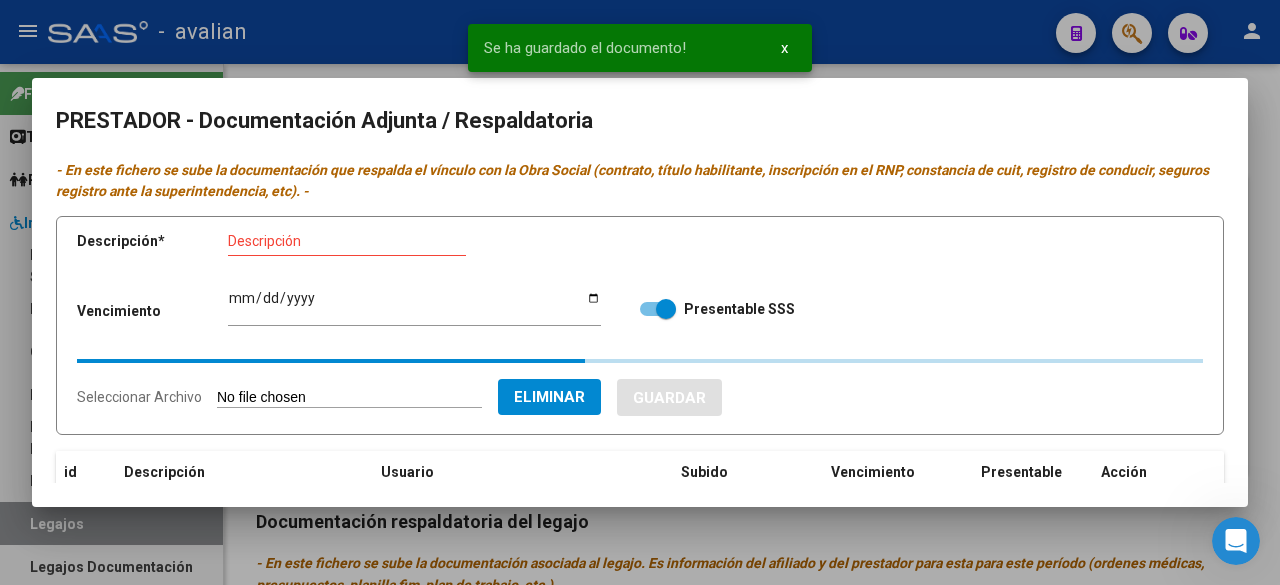 click on "Descripción" at bounding box center (347, 241) 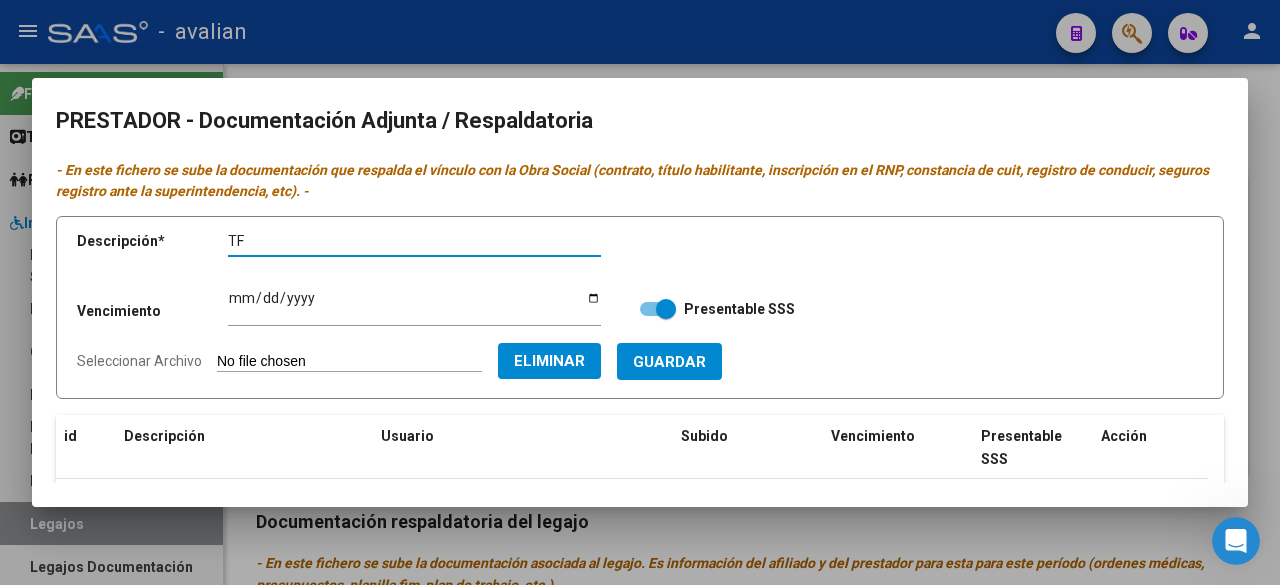 paste on "[PERSON_NAME]" 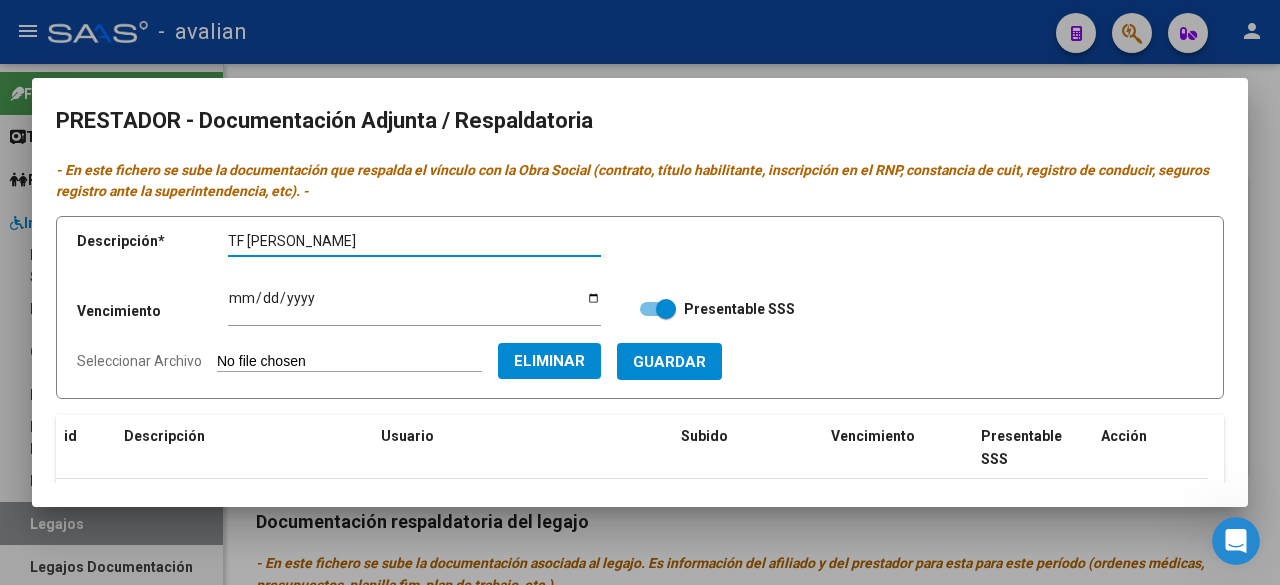 type on "TF [PERSON_NAME]" 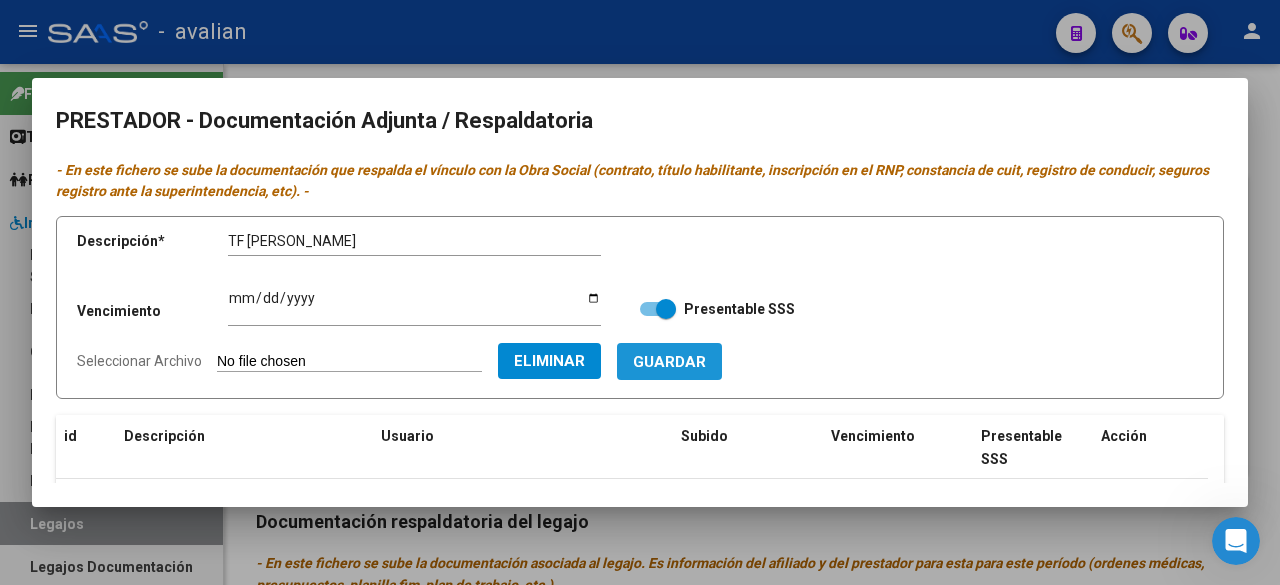 click on "Guardar" at bounding box center (669, 362) 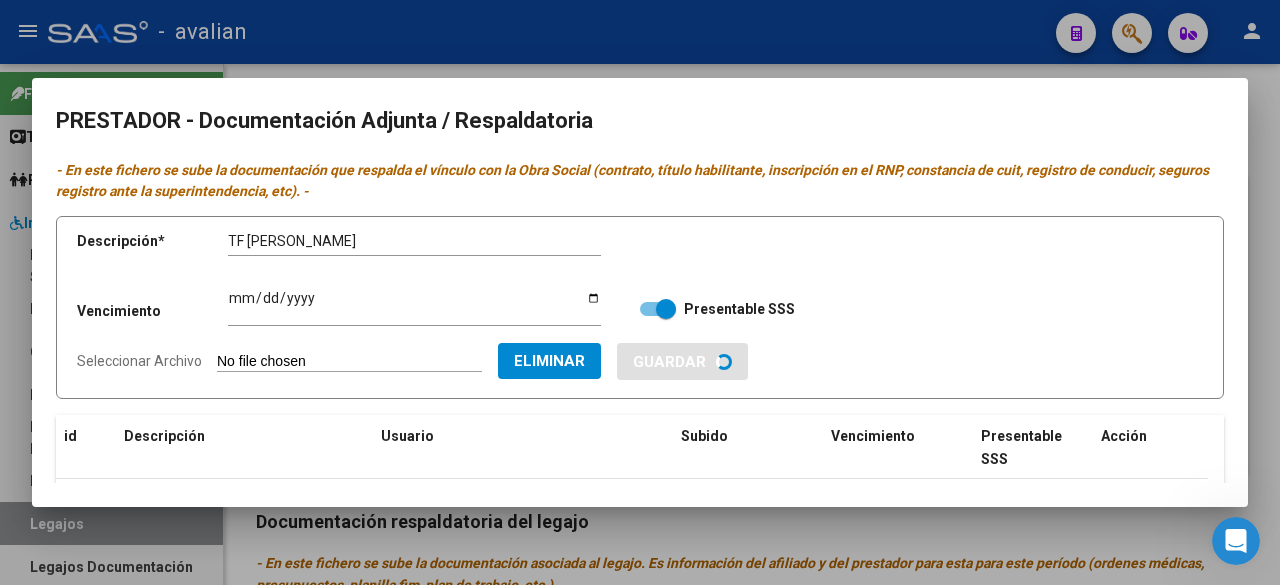 type 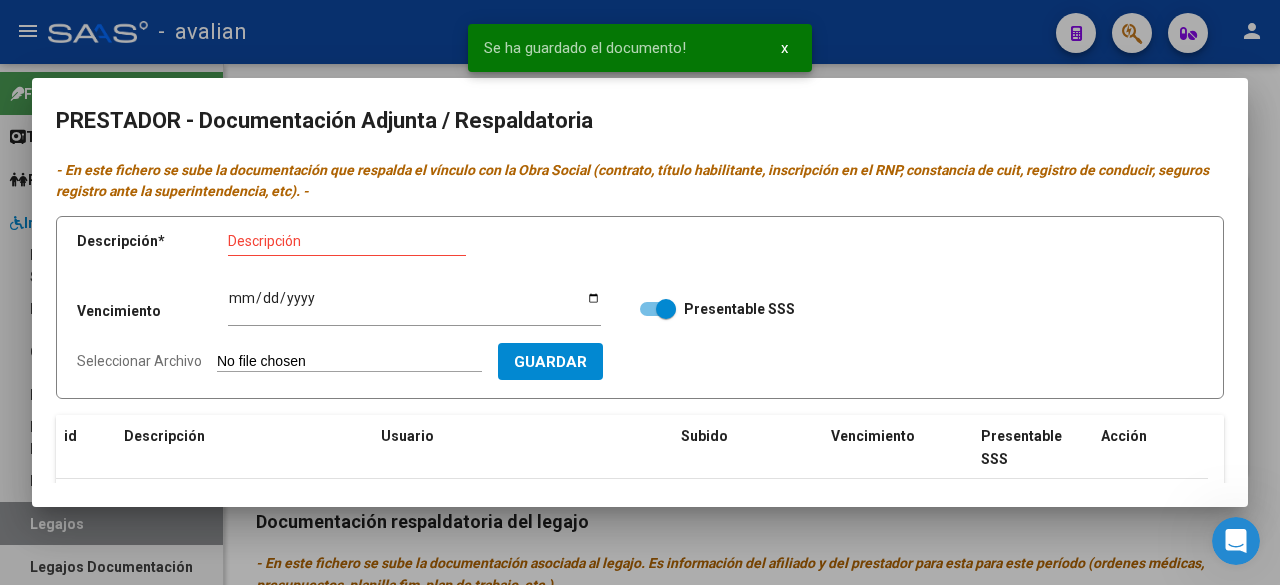 click on "Seleccionar Archivo" at bounding box center [349, 362] 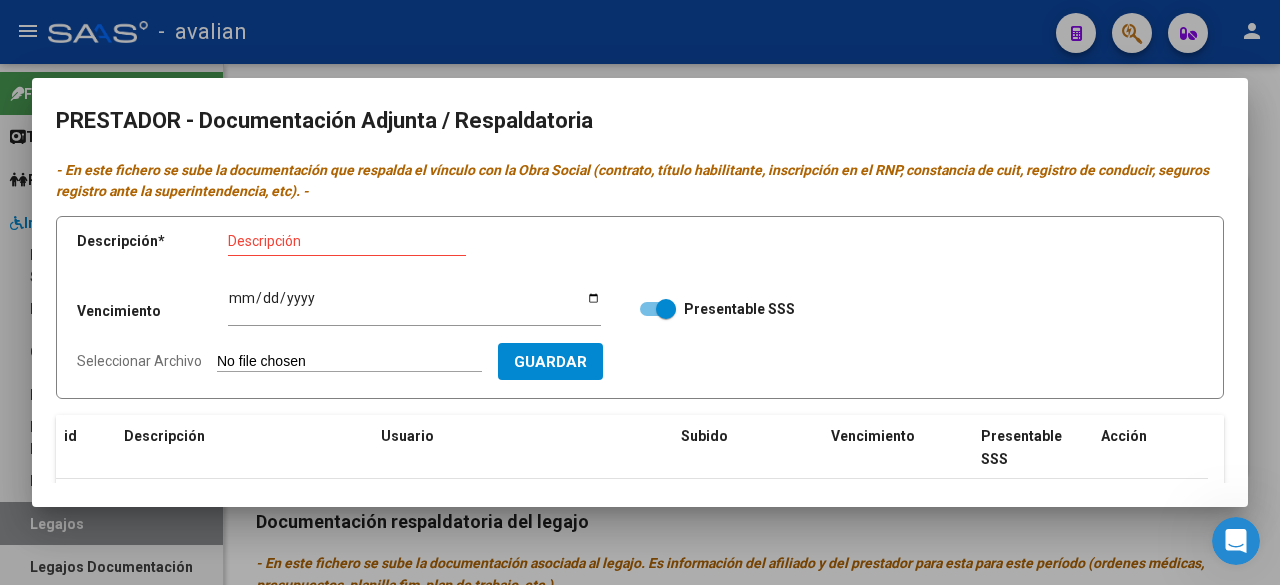 type on "C:\fakepath\RNP [PERSON_NAME] VTO. [DATE].jpg" 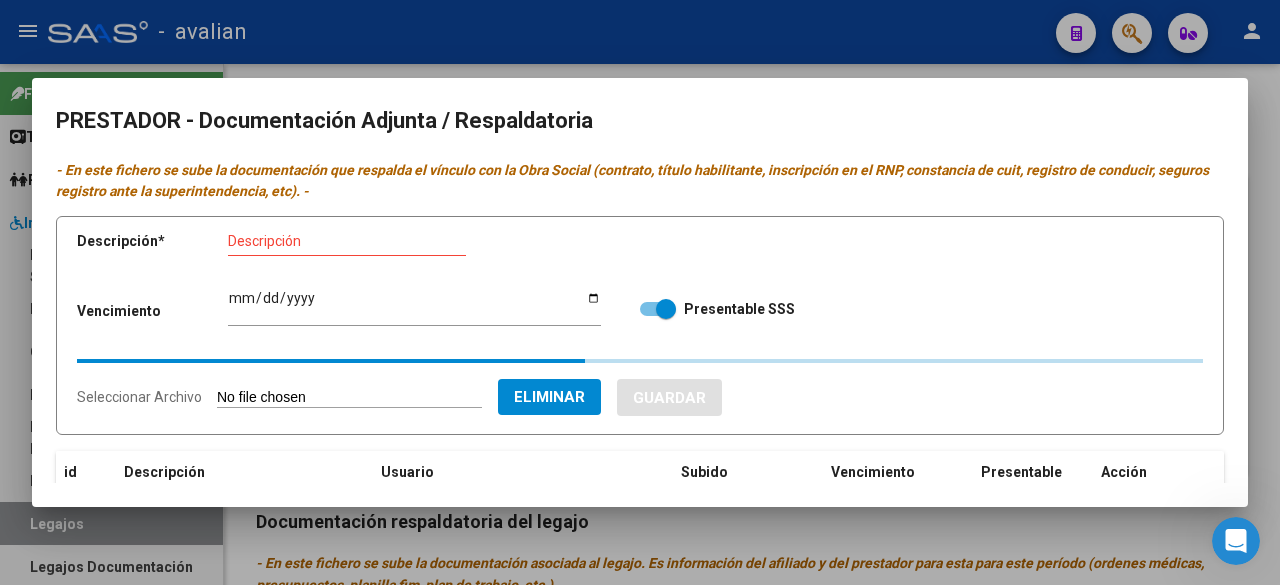 click on "Descripción" at bounding box center [347, 242] 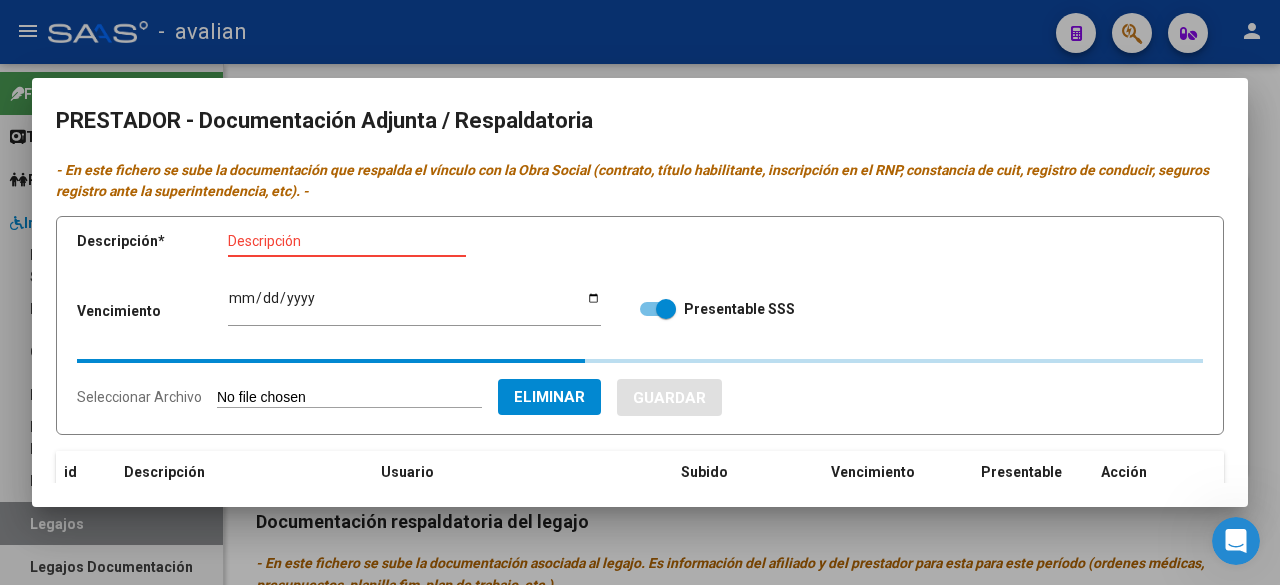 click on "Descripción" at bounding box center [347, 241] 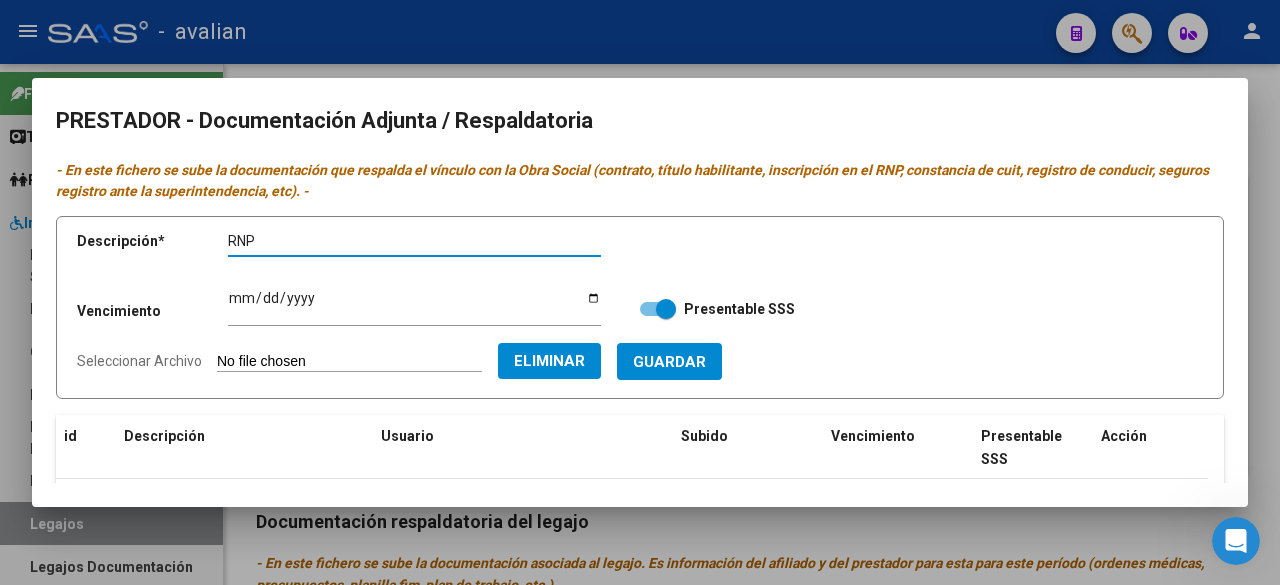 paste on "[PERSON_NAME]" 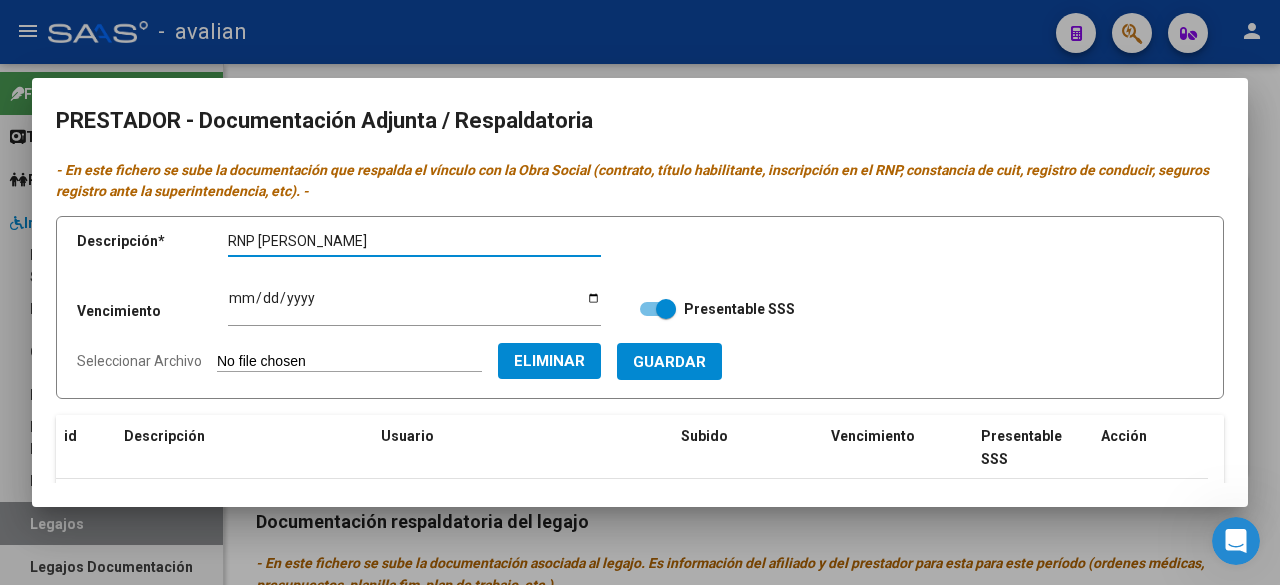 type on "RNP [PERSON_NAME]" 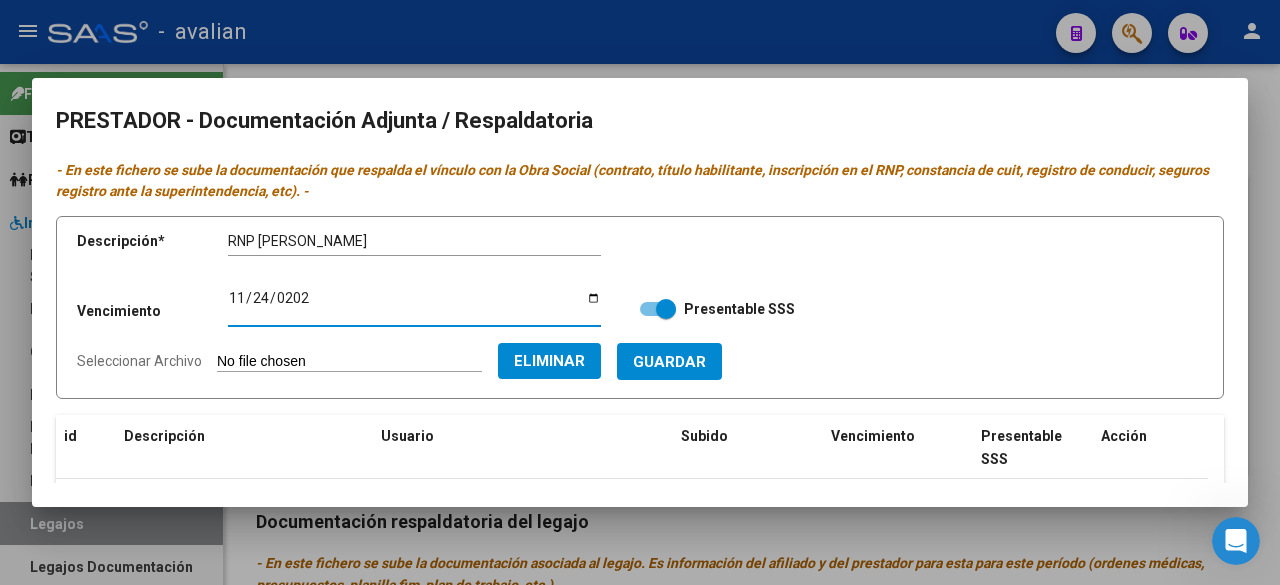 type on "[DATE]" 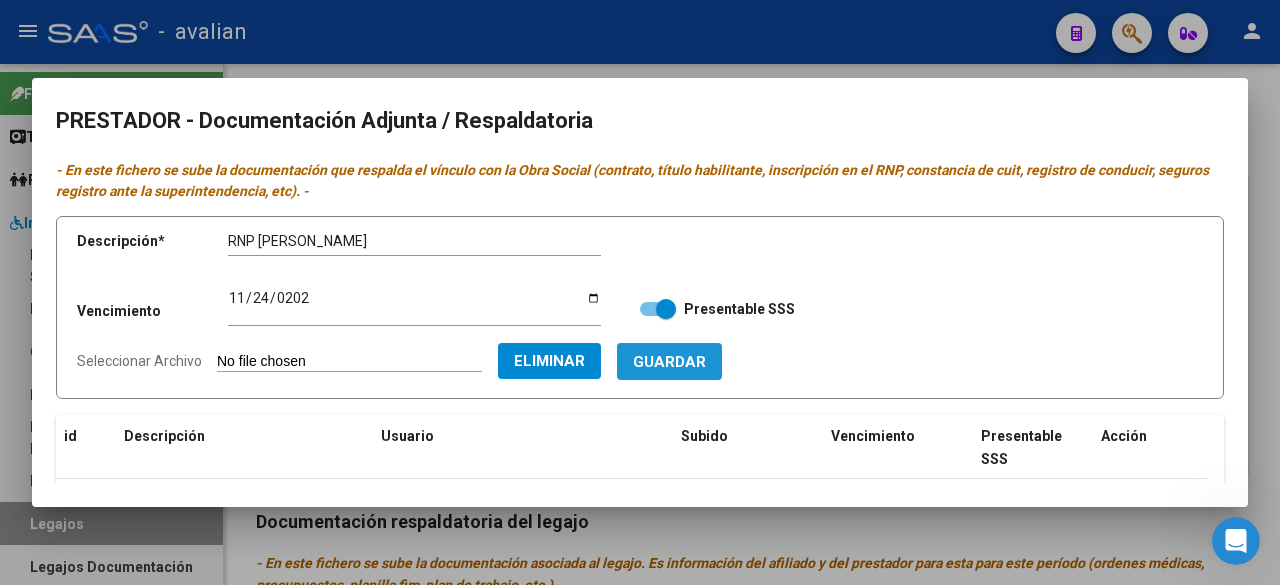 click on "Guardar" at bounding box center [669, 362] 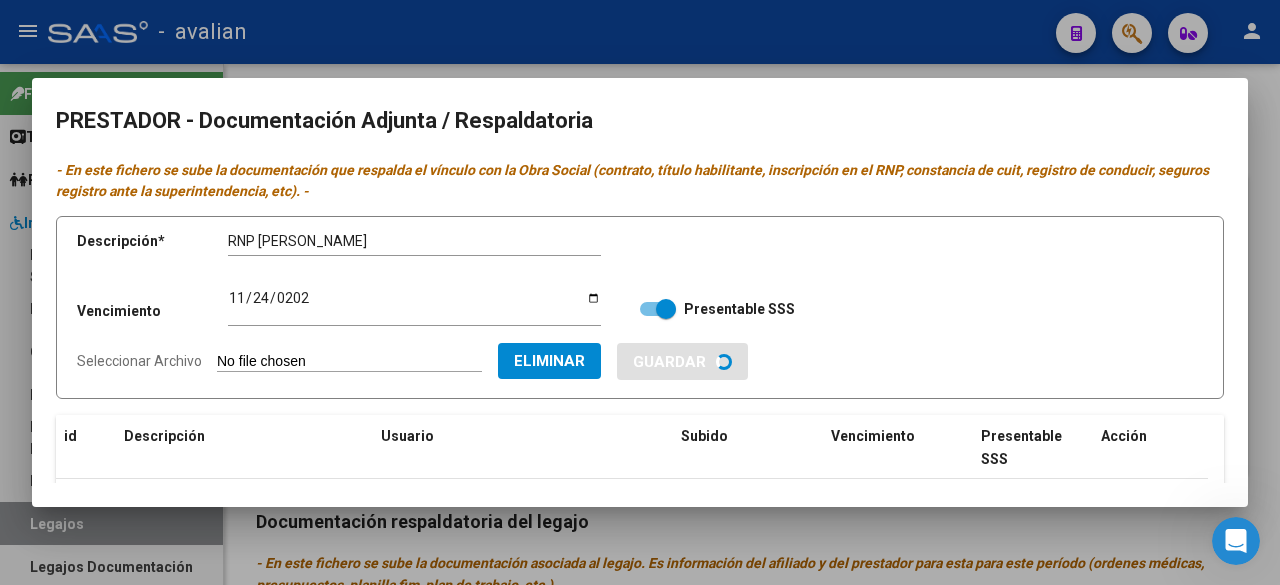 type 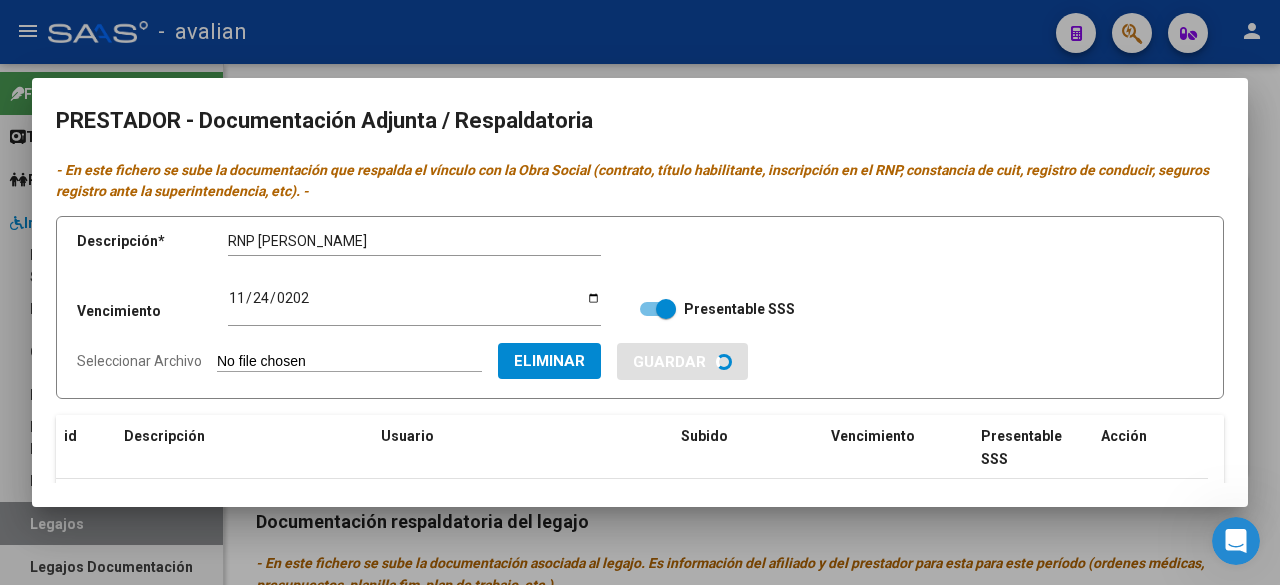 type 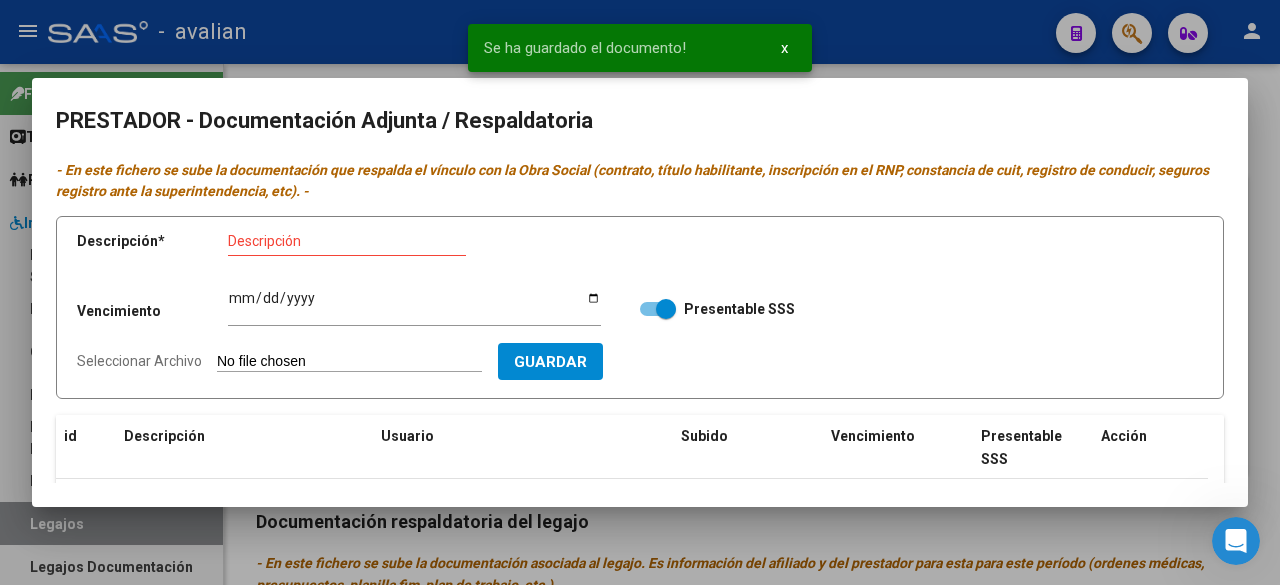 click on "Seleccionar Archivo" at bounding box center [349, 362] 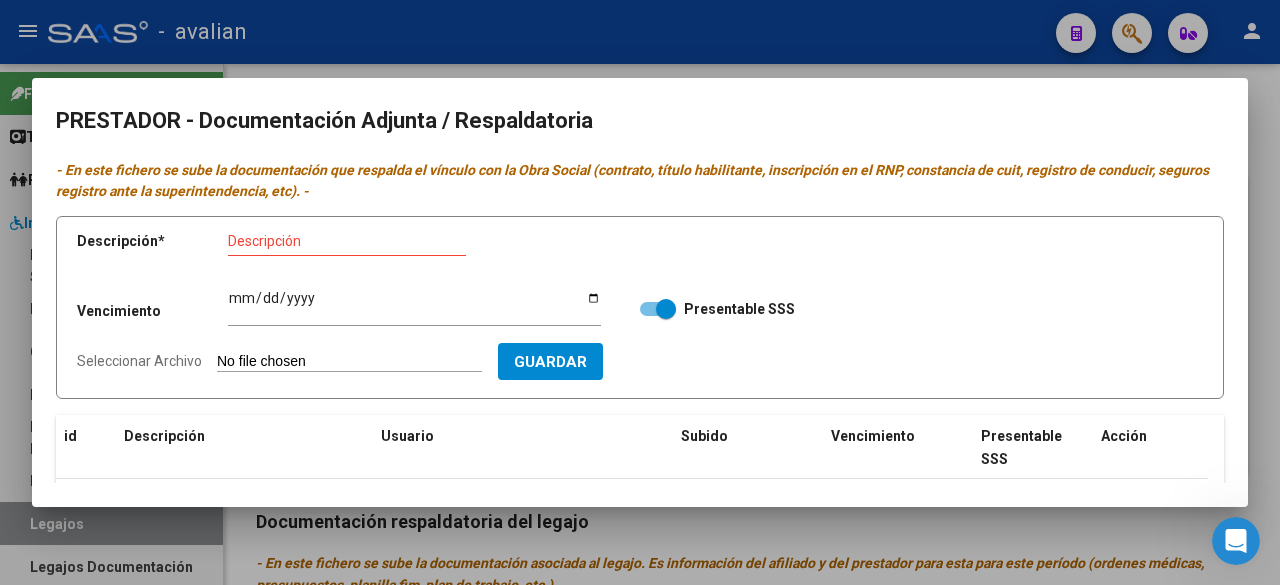 type on "C:\fakepath\[PERSON_NAME].pdf" 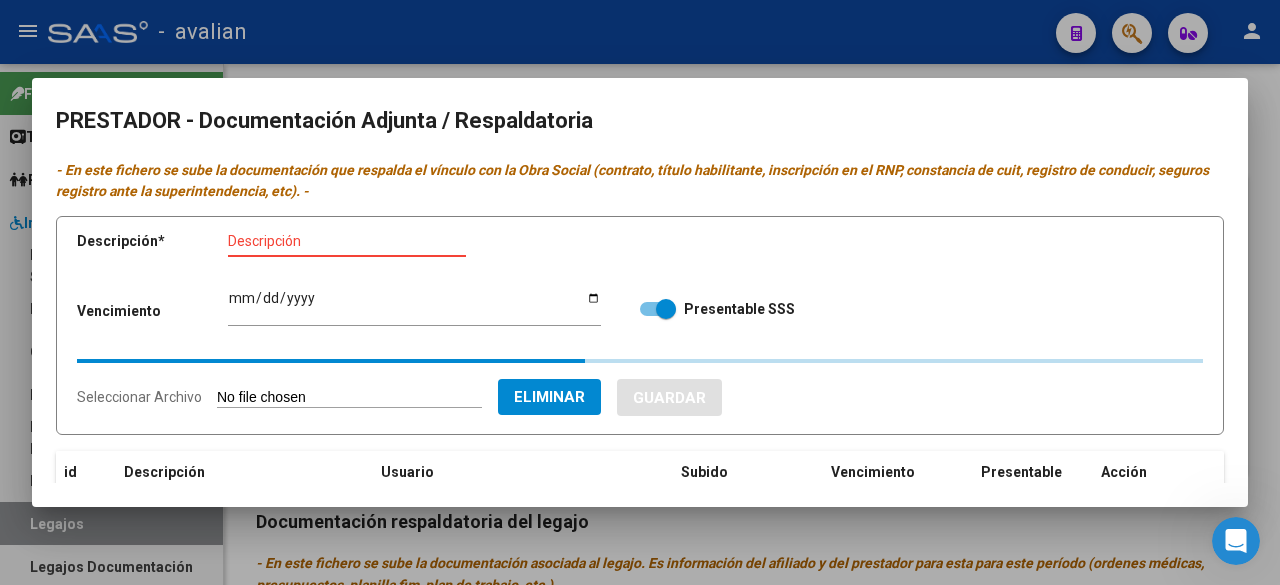 click on "Descripción" at bounding box center [347, 241] 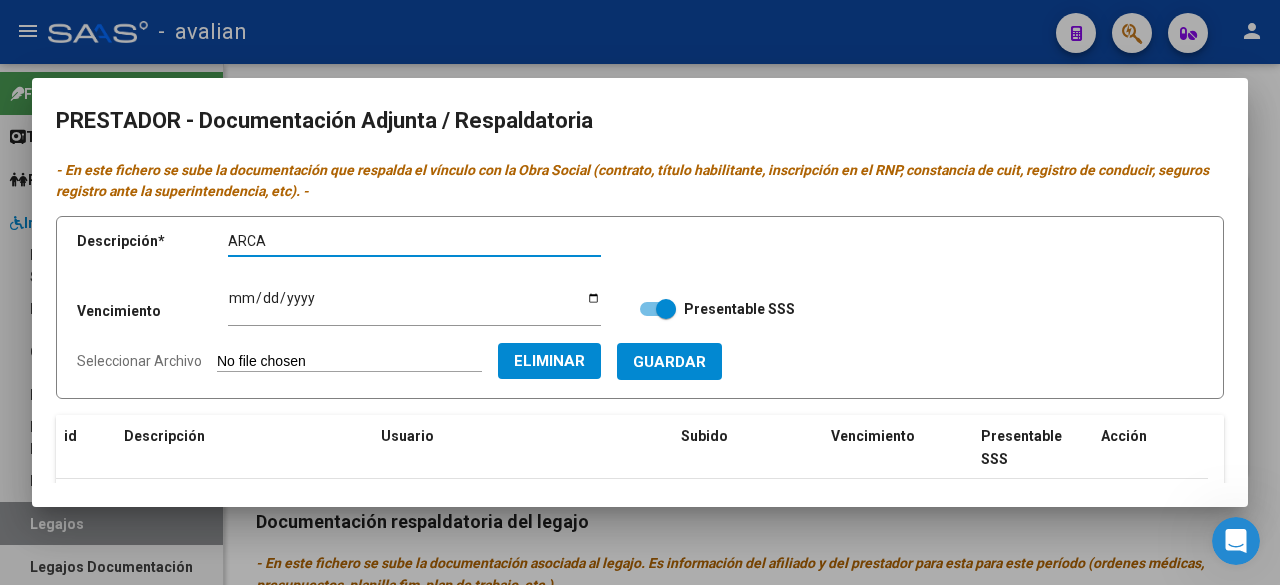 paste on "[PERSON_NAME]" 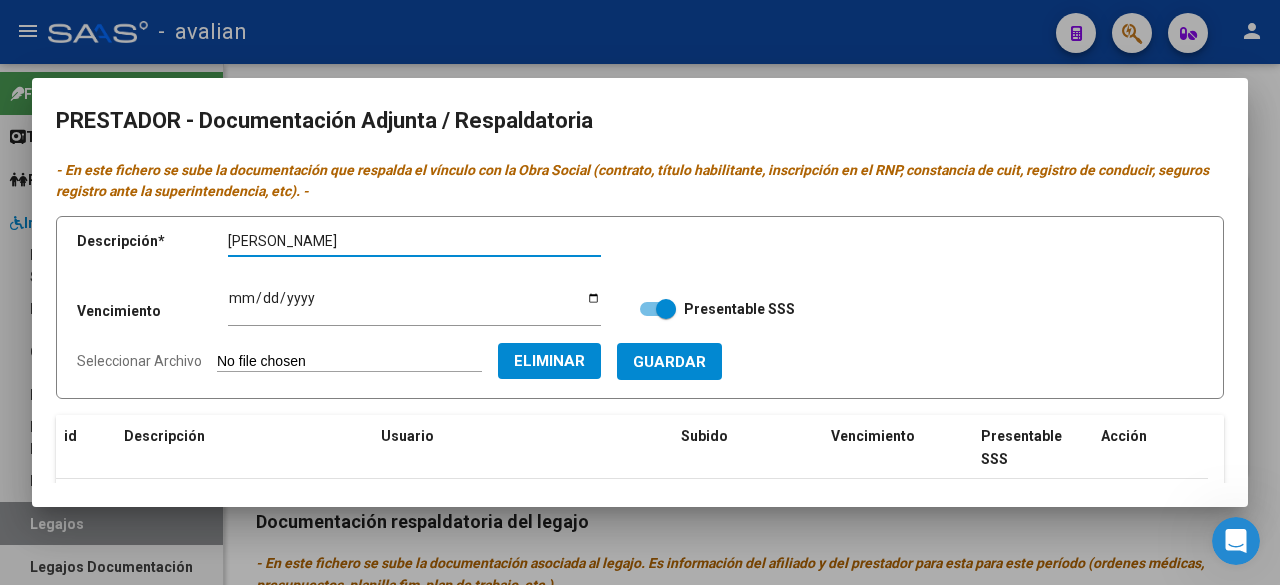 type on "[PERSON_NAME]" 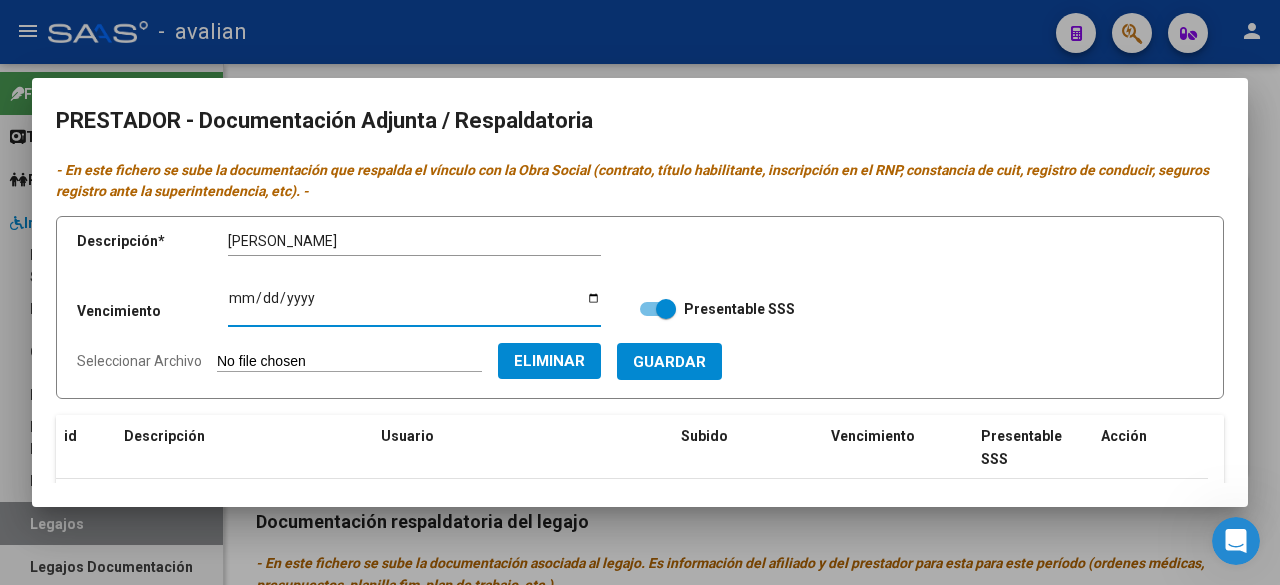 click on "Ingresar vencimiento" at bounding box center [414, 305] 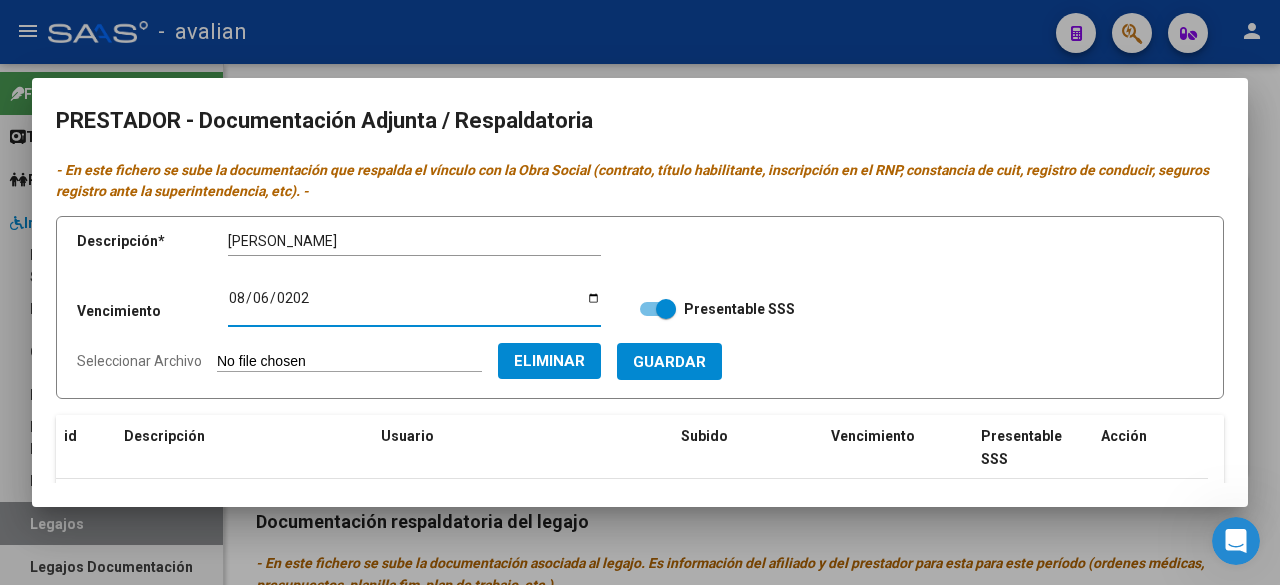 type on "[DATE]" 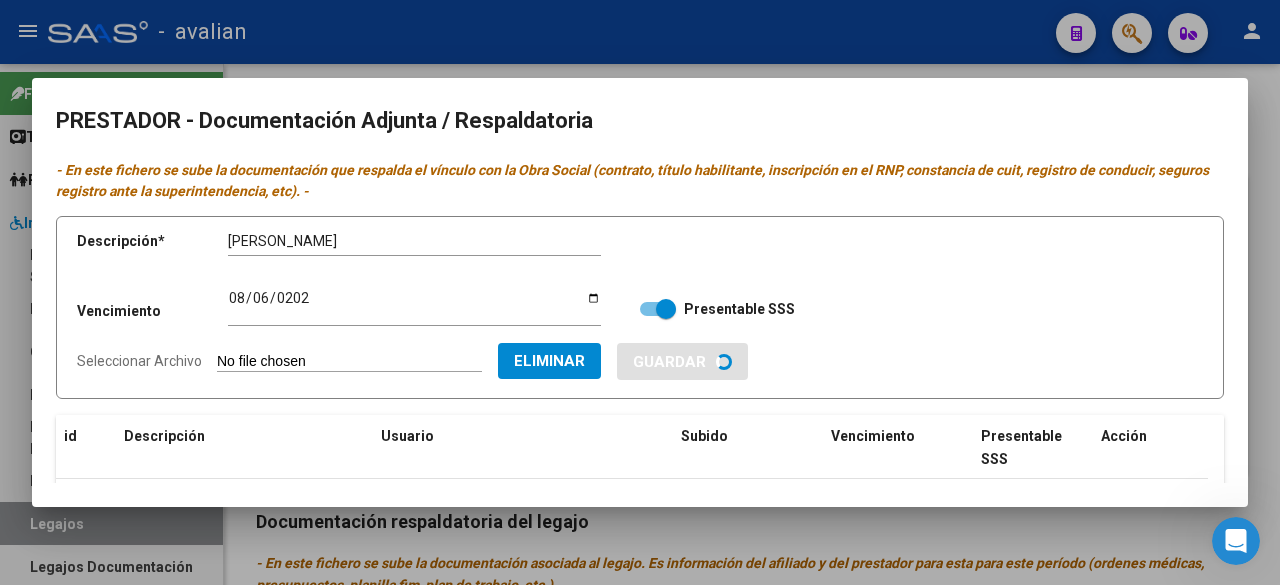 type 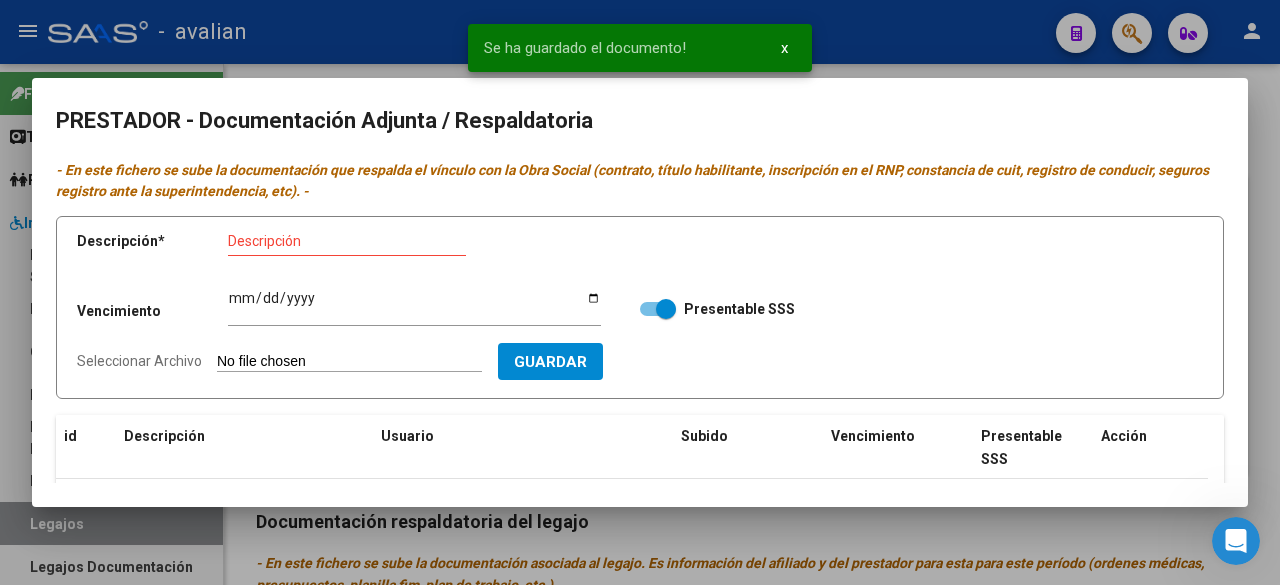 scroll, scrollTop: 246, scrollLeft: 0, axis: vertical 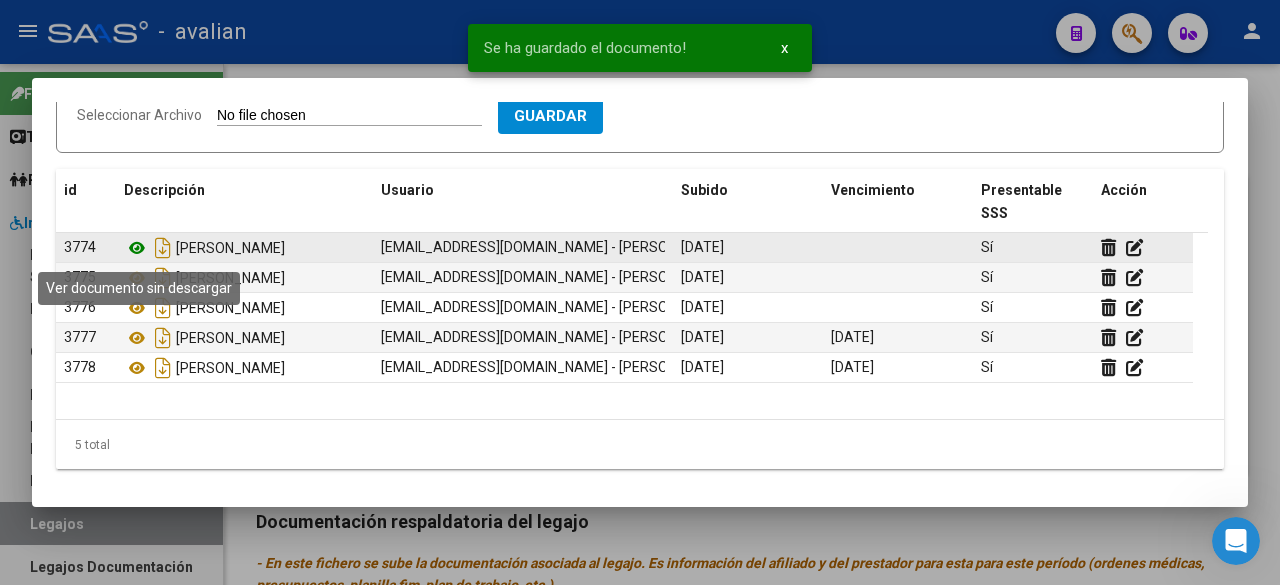 click 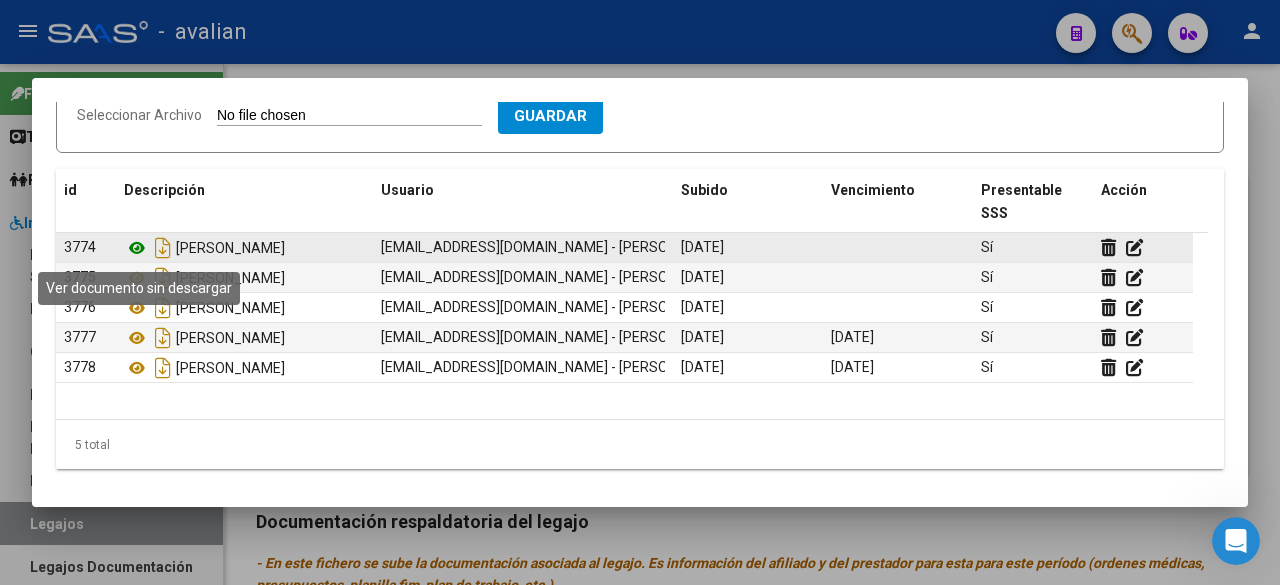 click 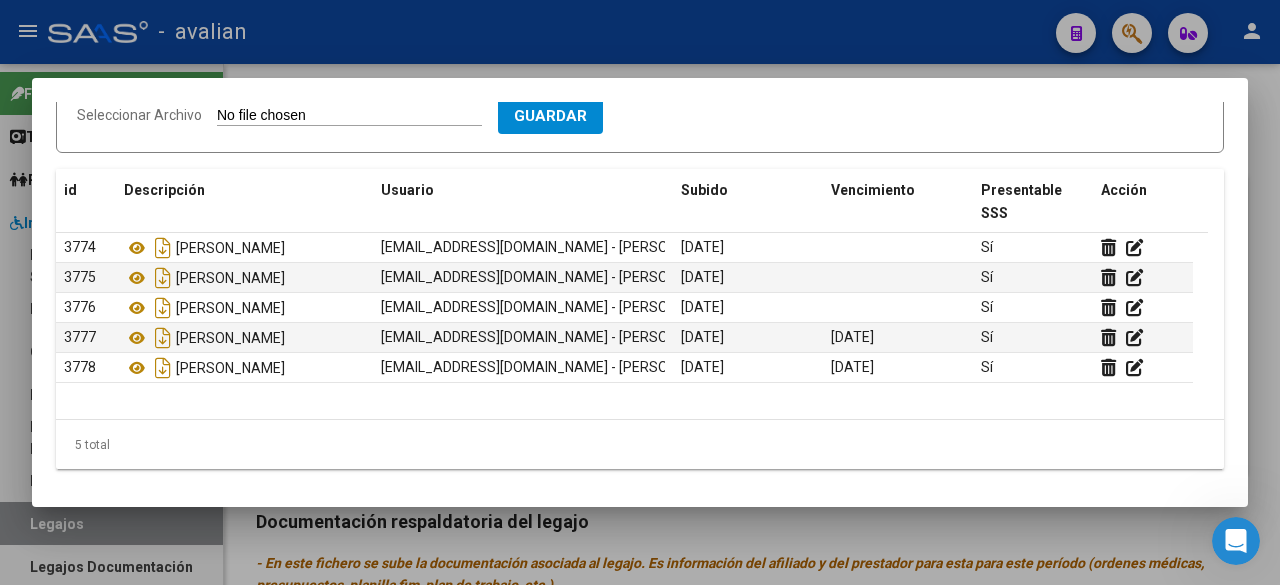 click at bounding box center [640, 292] 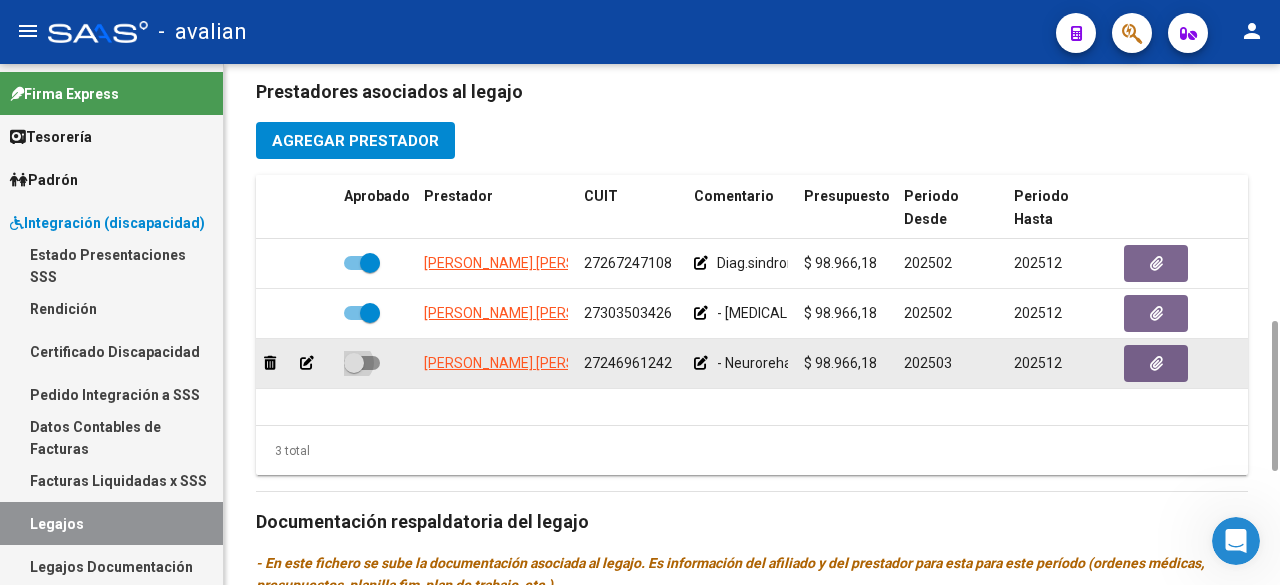 click at bounding box center (362, 363) 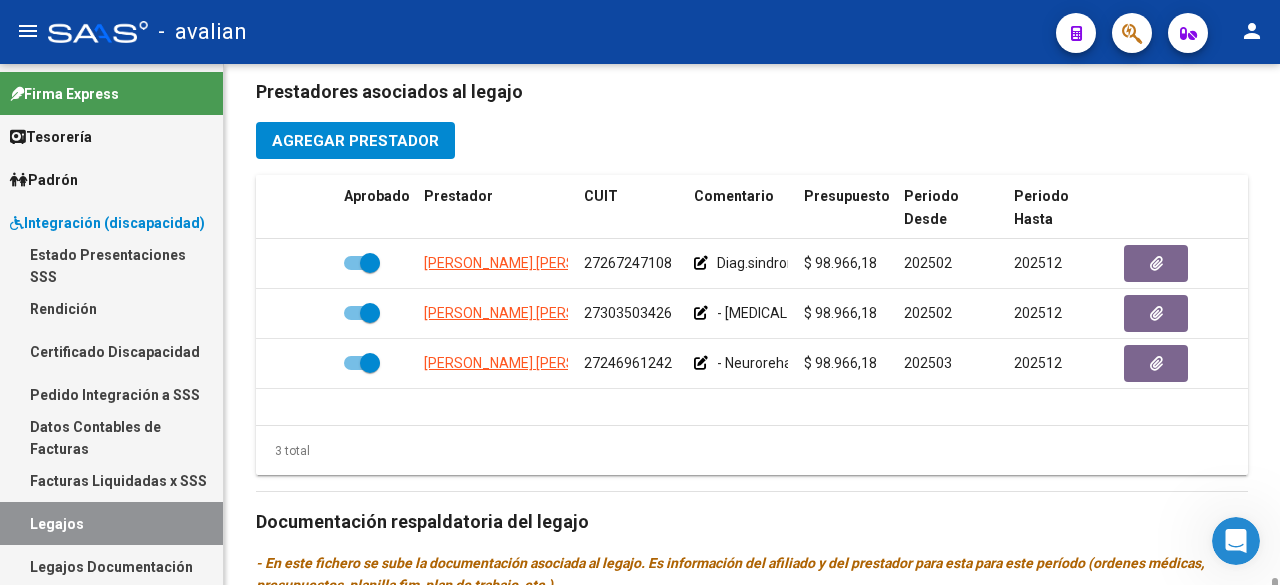 scroll, scrollTop: 1294, scrollLeft: 0, axis: vertical 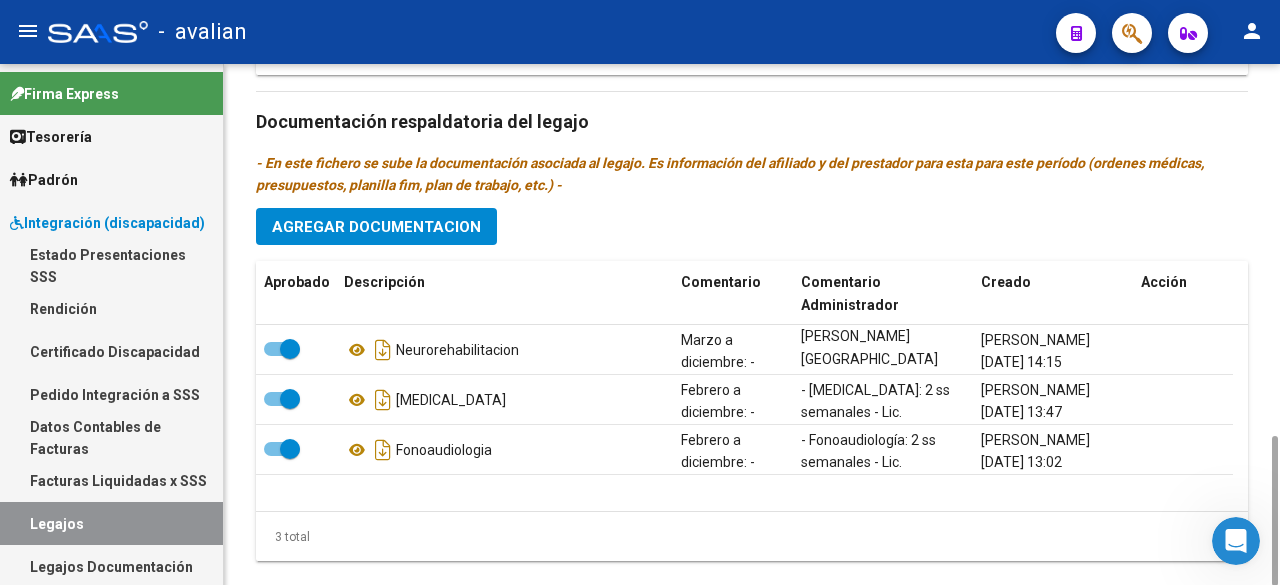 click on "Agregar Documentacion" 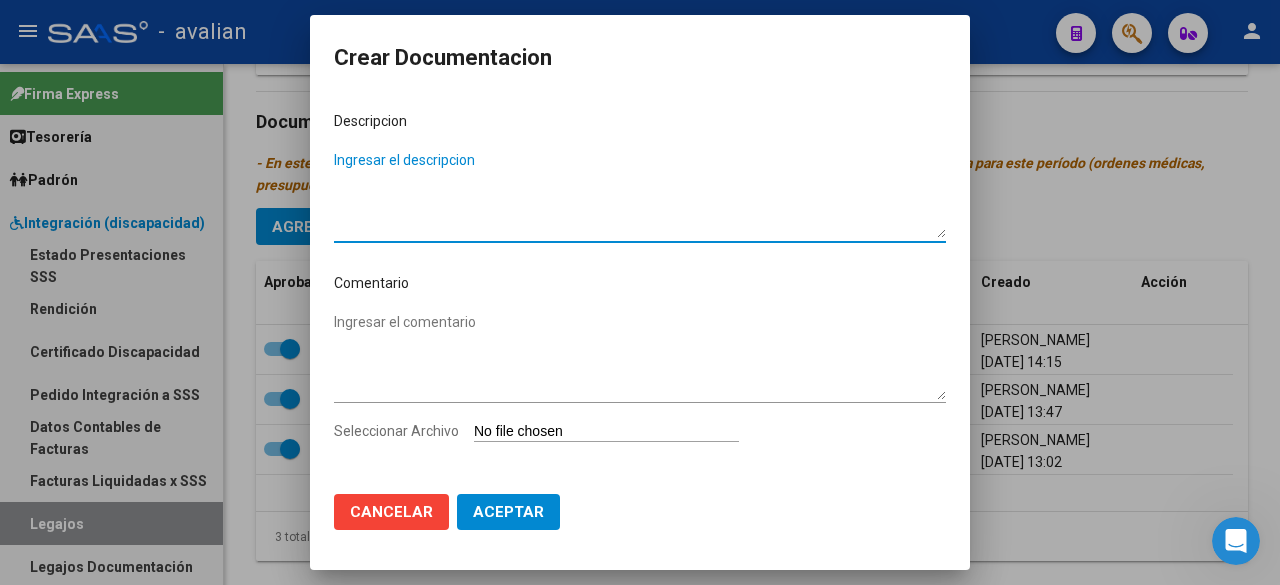 click on "Ingresar el descripcion" at bounding box center [640, 194] 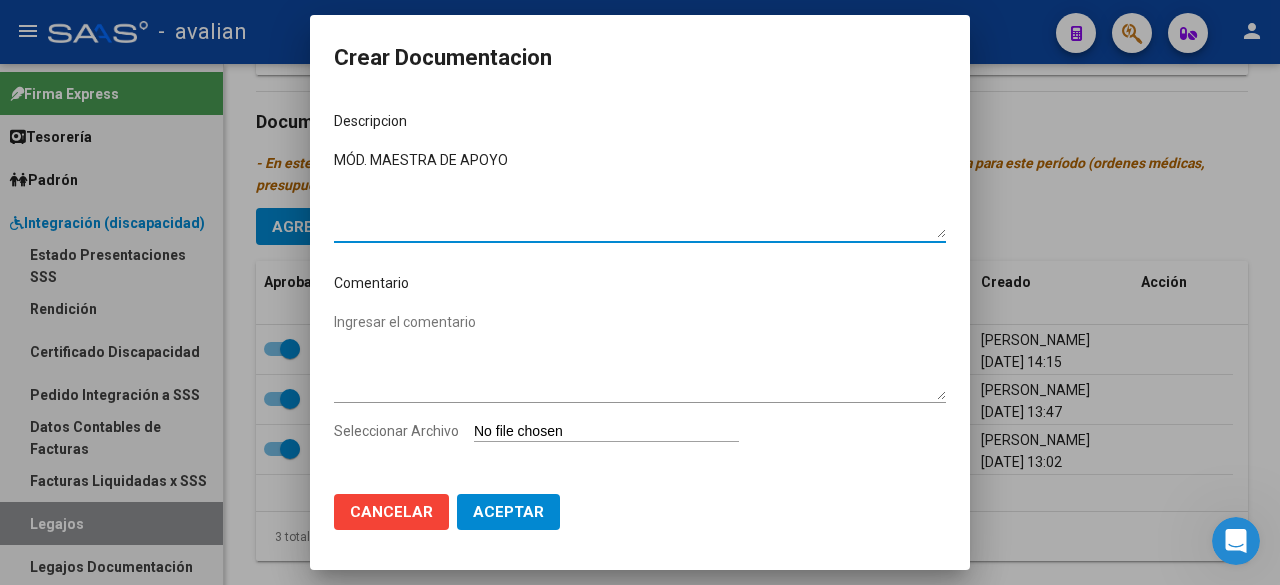 type on "MÓD. MAESTRA DE APOYO" 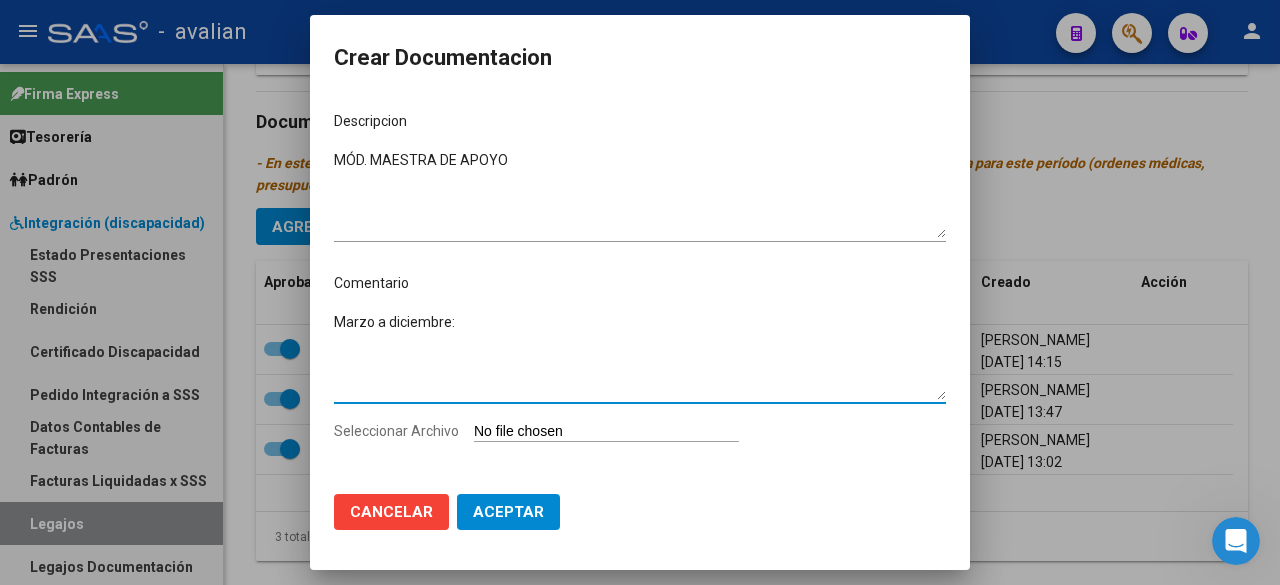 paste on "- Módulo maestra de apoyo [PERSON_NAME]" 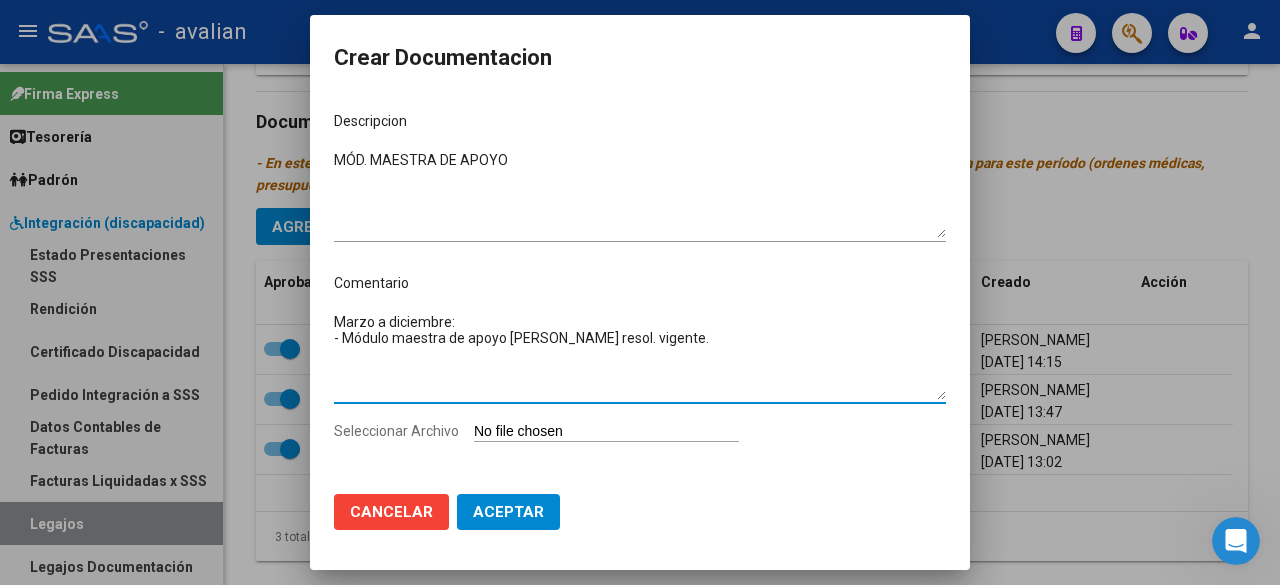 click on "Marzo a diciembre:
- Módulo maestra de apoyo [PERSON_NAME] resol. vigente." at bounding box center [640, 356] 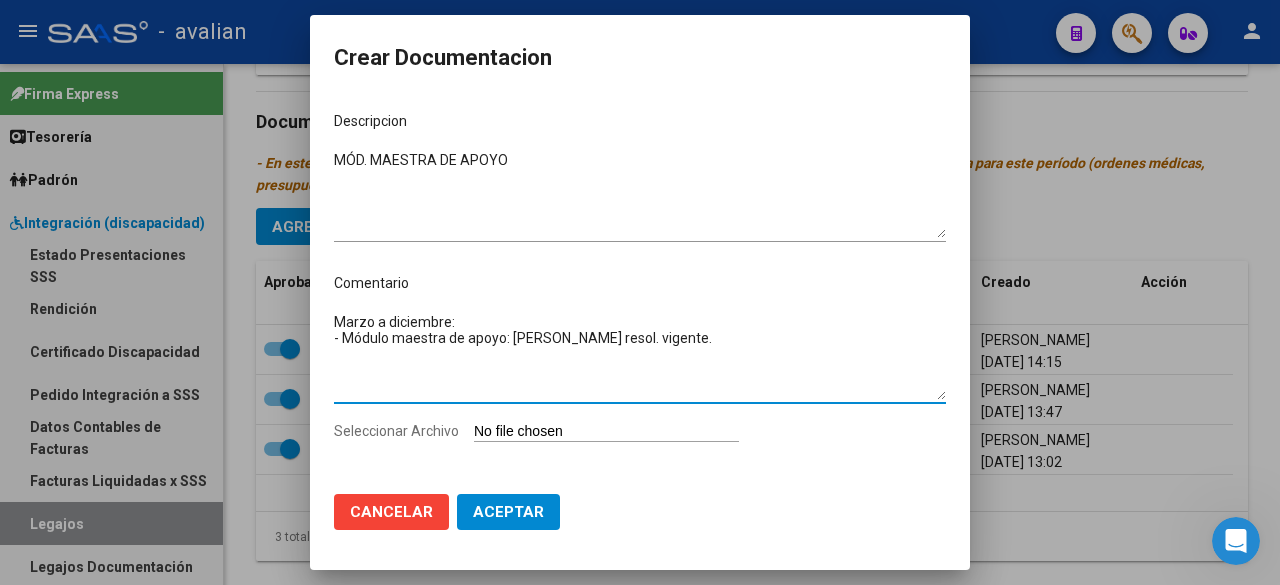 click on "Marzo a diciembre:
- Módulo maestra de apoyo: [PERSON_NAME] resol. vigente." at bounding box center (640, 356) 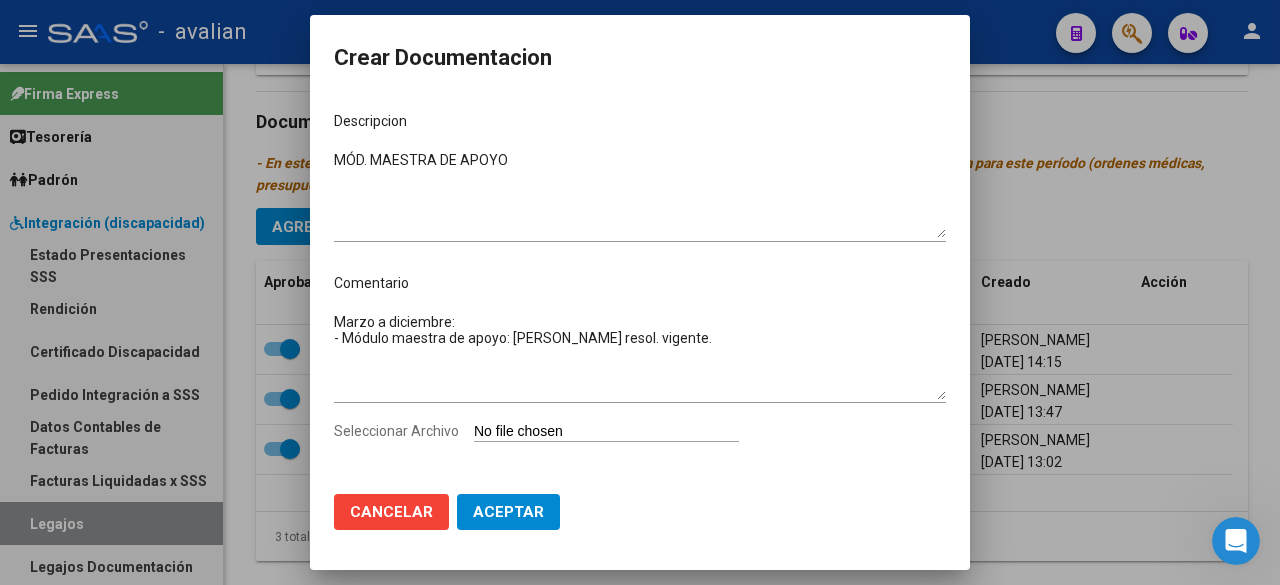 type on "C:\fakepath\23279636_maestradeapoyo.pdf" 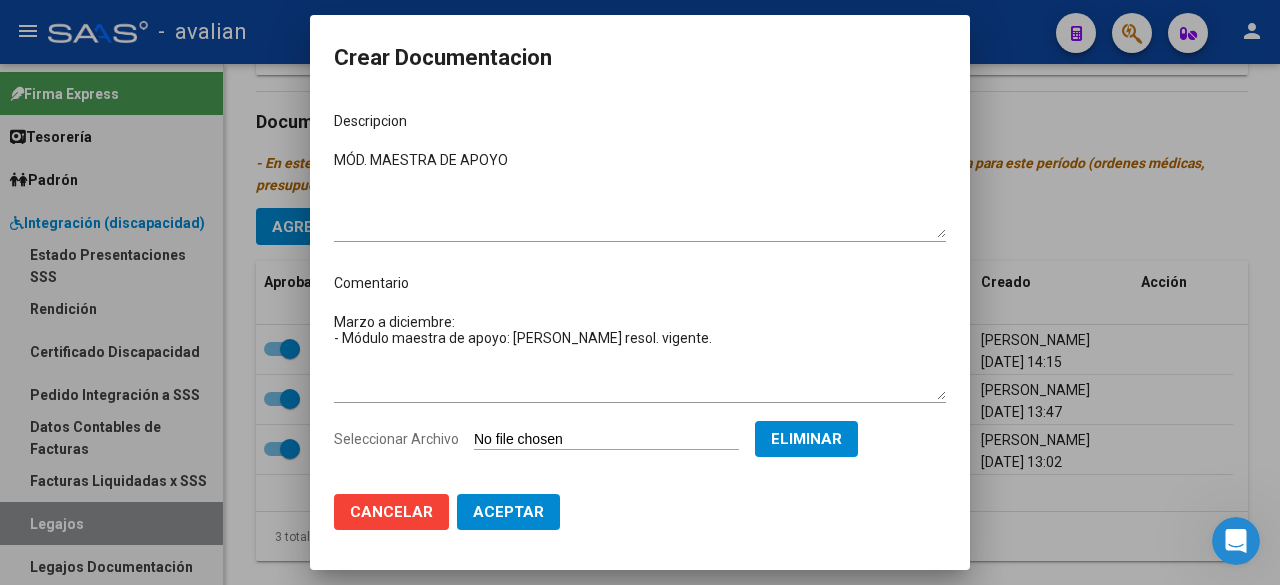 click on "Aceptar" 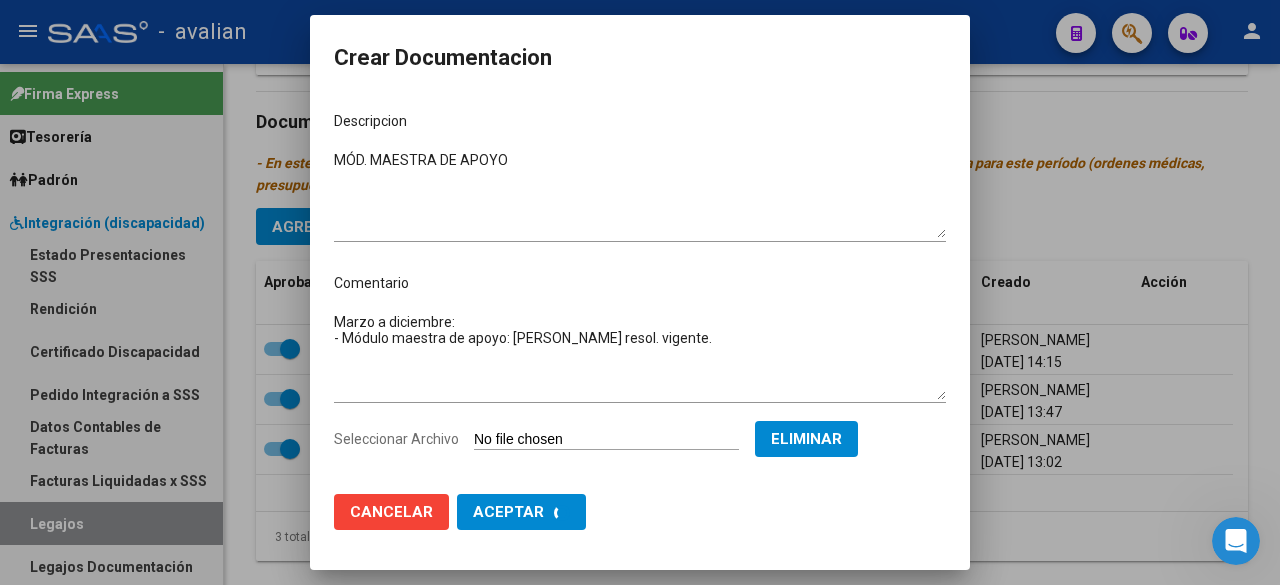 checkbox on "false" 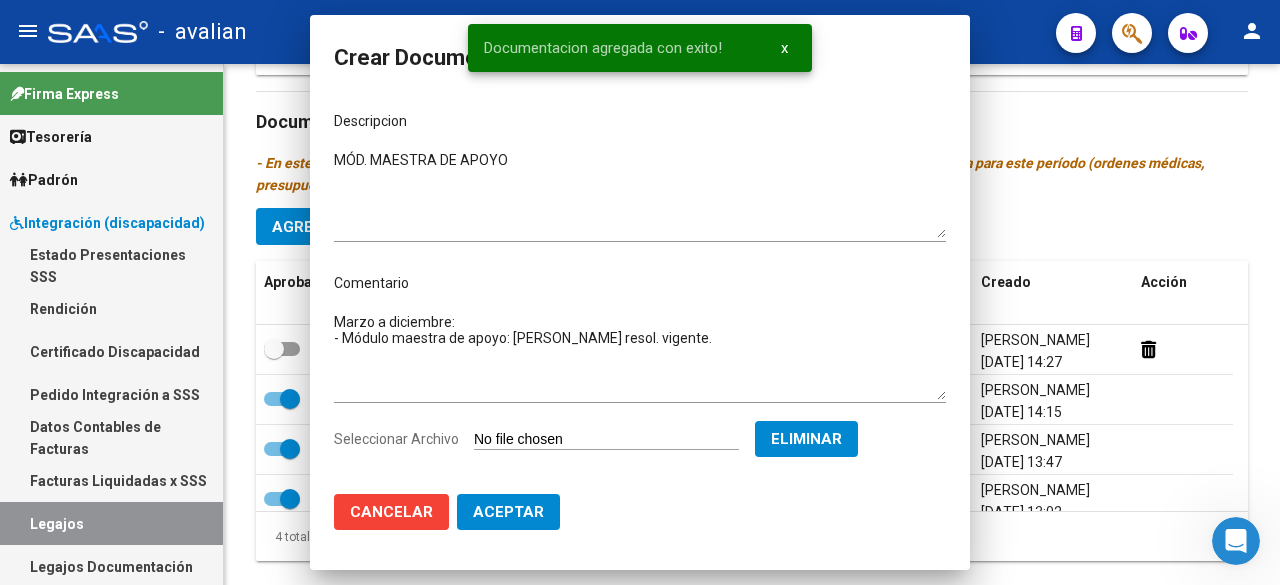 scroll, scrollTop: 0, scrollLeft: 0, axis: both 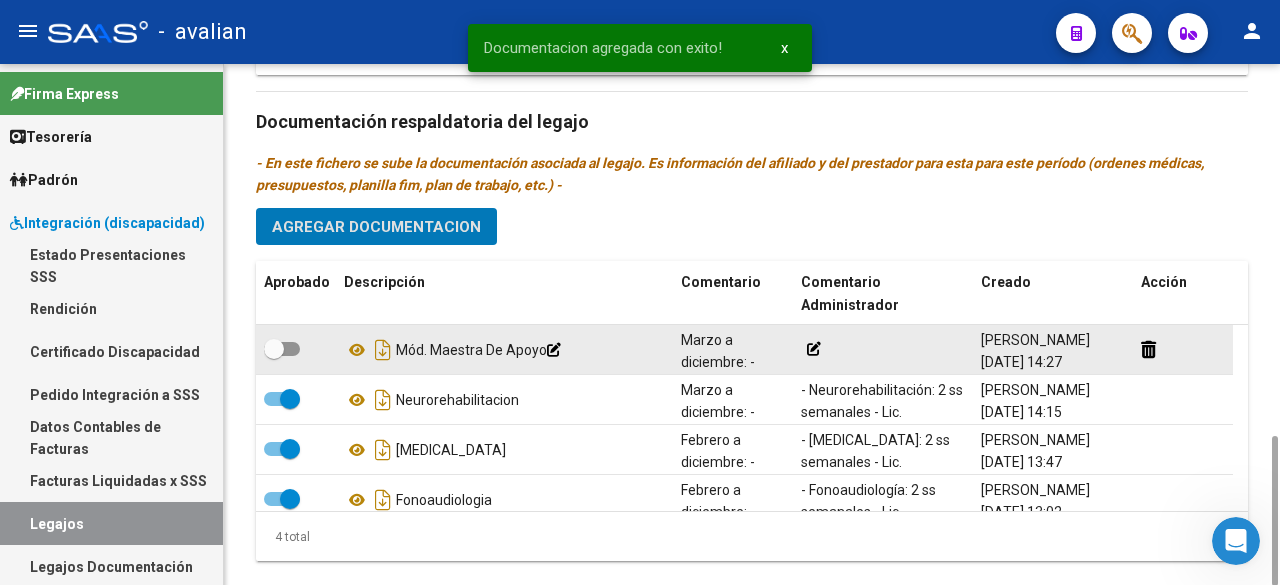 click 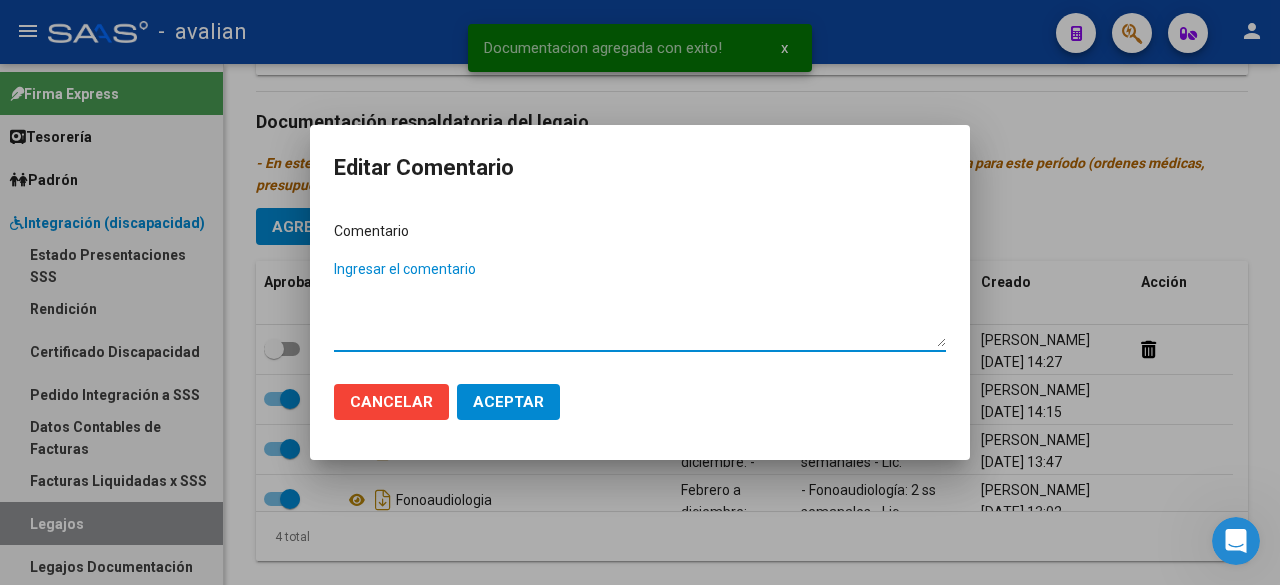 paste on "- Módulo maestra de apoyo: [PERSON_NAME] resol. vigente." 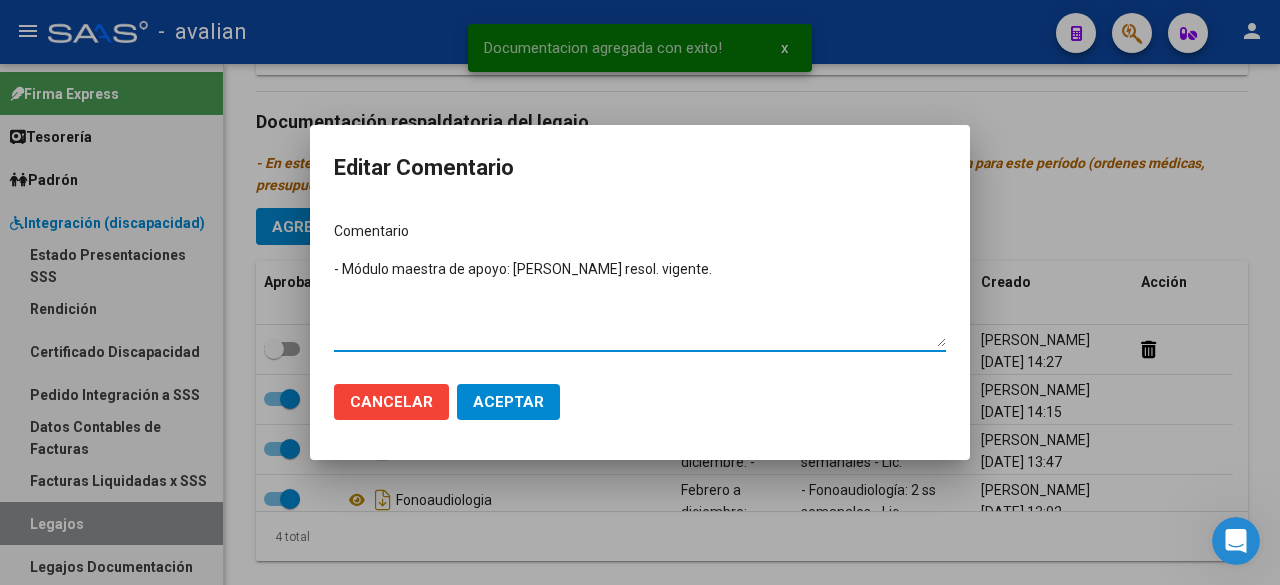 type on "- Módulo maestra de apoyo: [PERSON_NAME] resol. vigente." 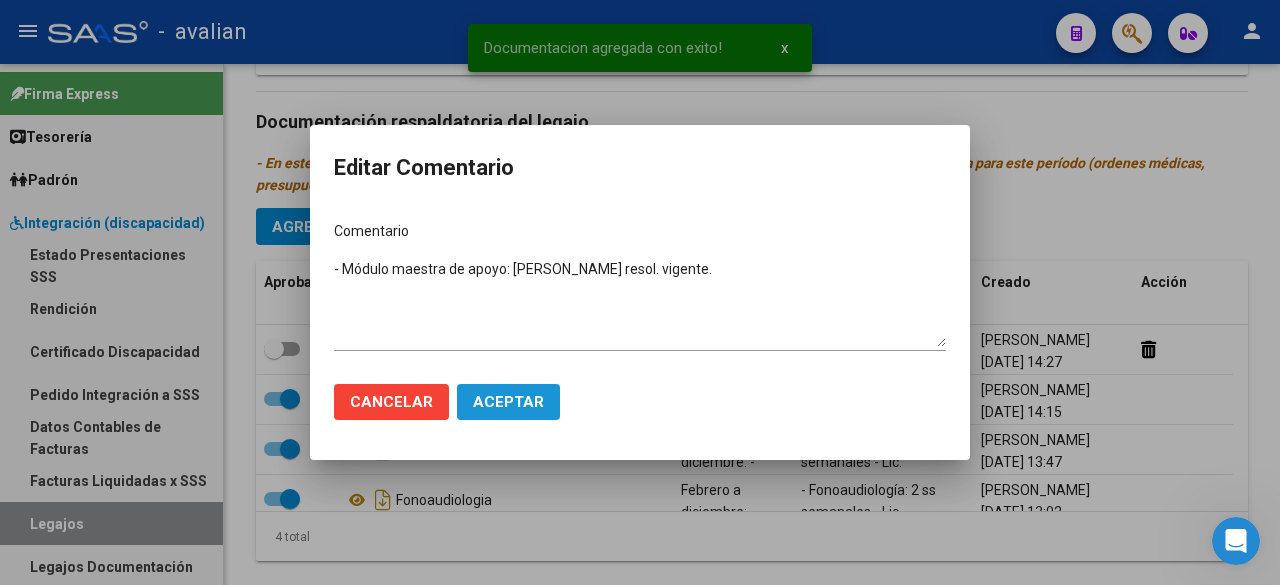 click on "Aceptar" 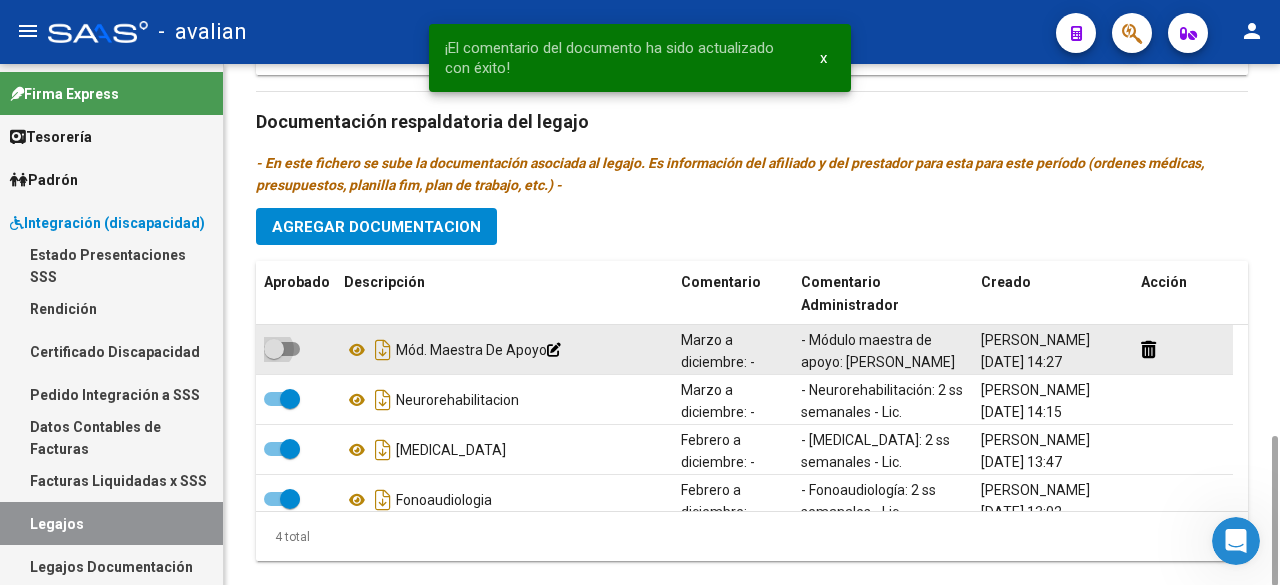 click at bounding box center [282, 349] 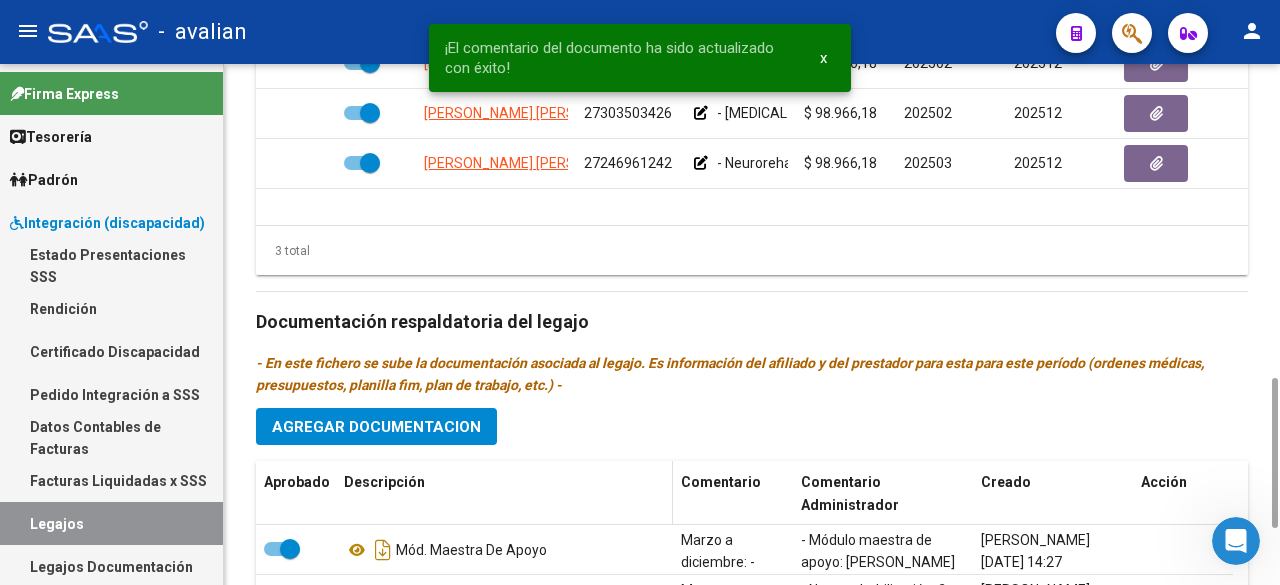 scroll, scrollTop: 694, scrollLeft: 0, axis: vertical 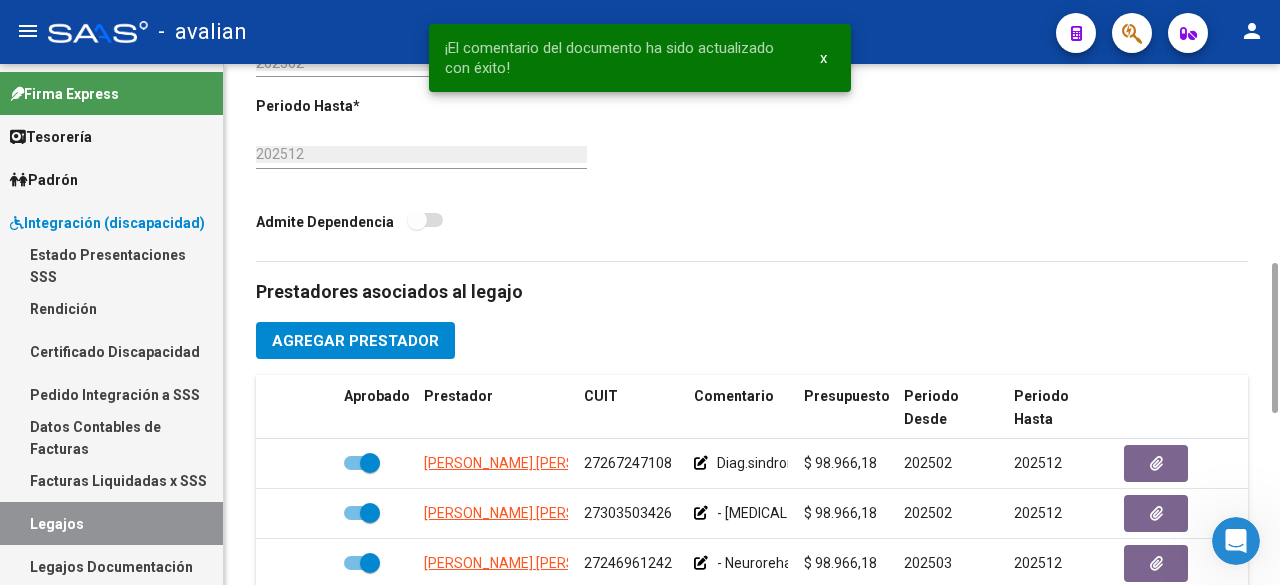 click on "Agregar Prestador" 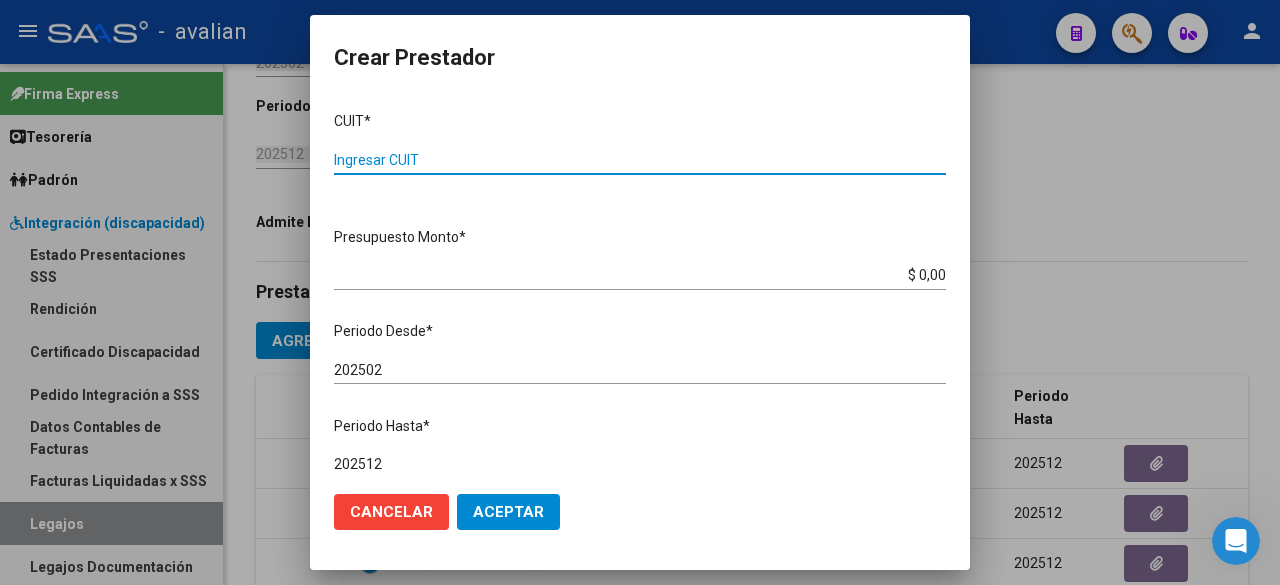 scroll, scrollTop: 200, scrollLeft: 0, axis: vertical 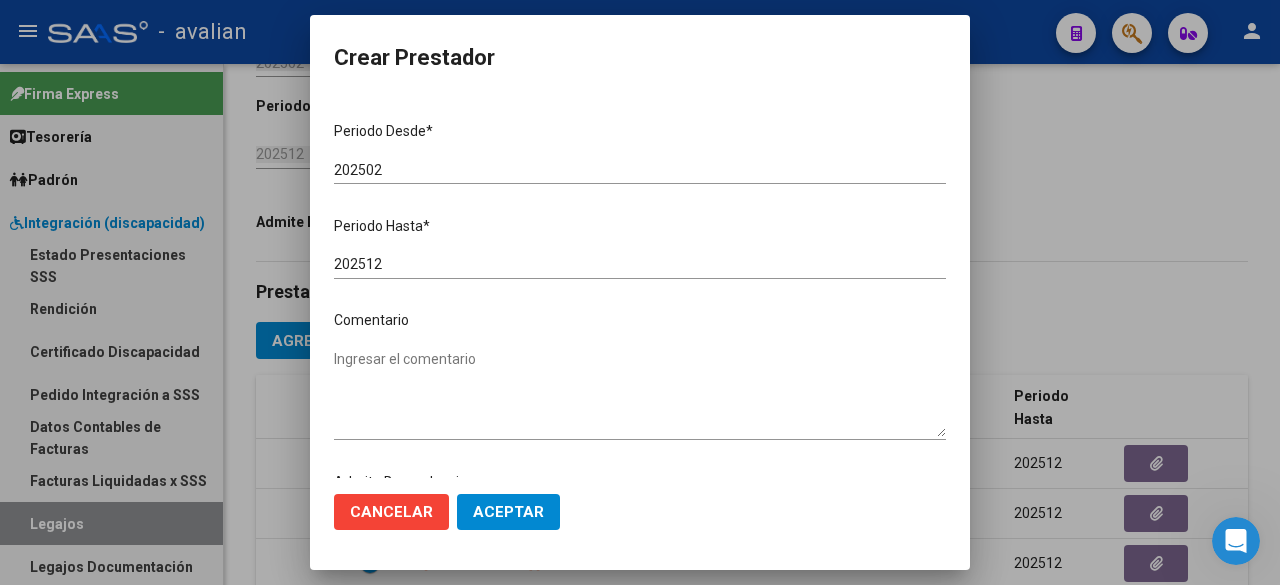 click on "202502" at bounding box center (640, 170) 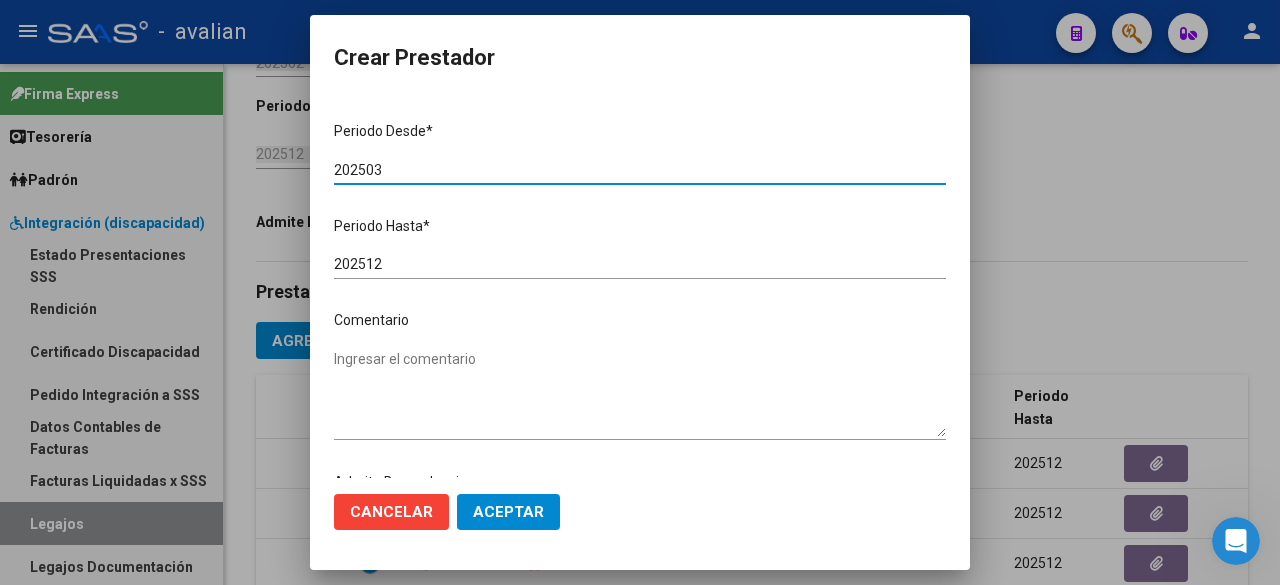 type on "202503" 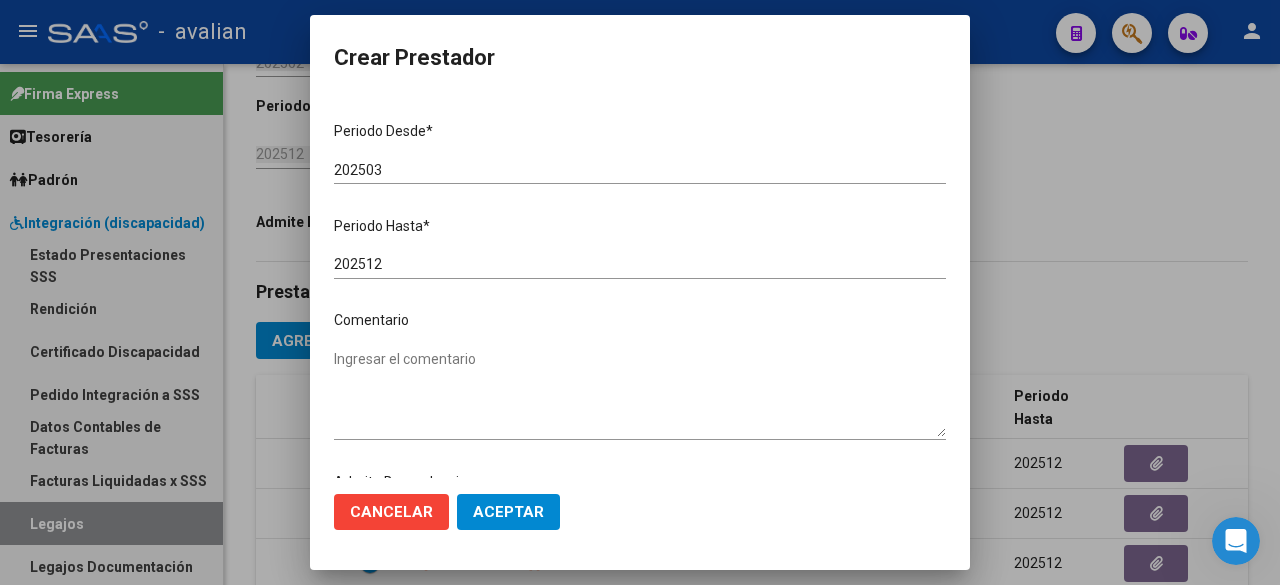 drag, startPoint x: 376, startPoint y: 347, endPoint x: 340, endPoint y: 362, distance: 39 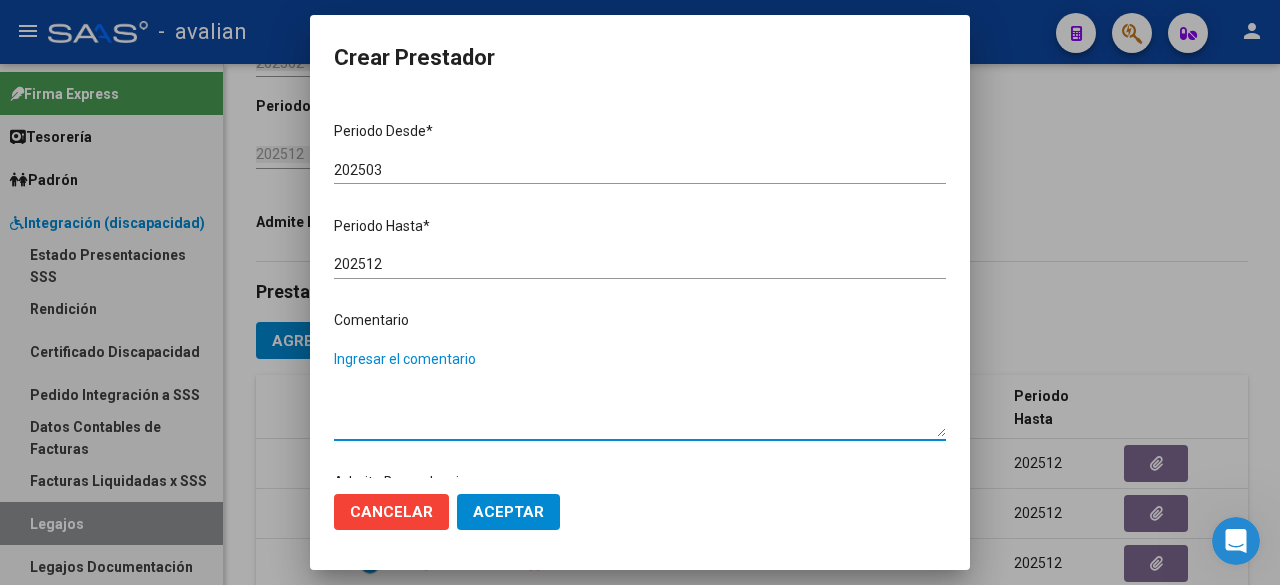 paste on "- Módulo maestra de apoyo: [PERSON_NAME] resol. vigente." 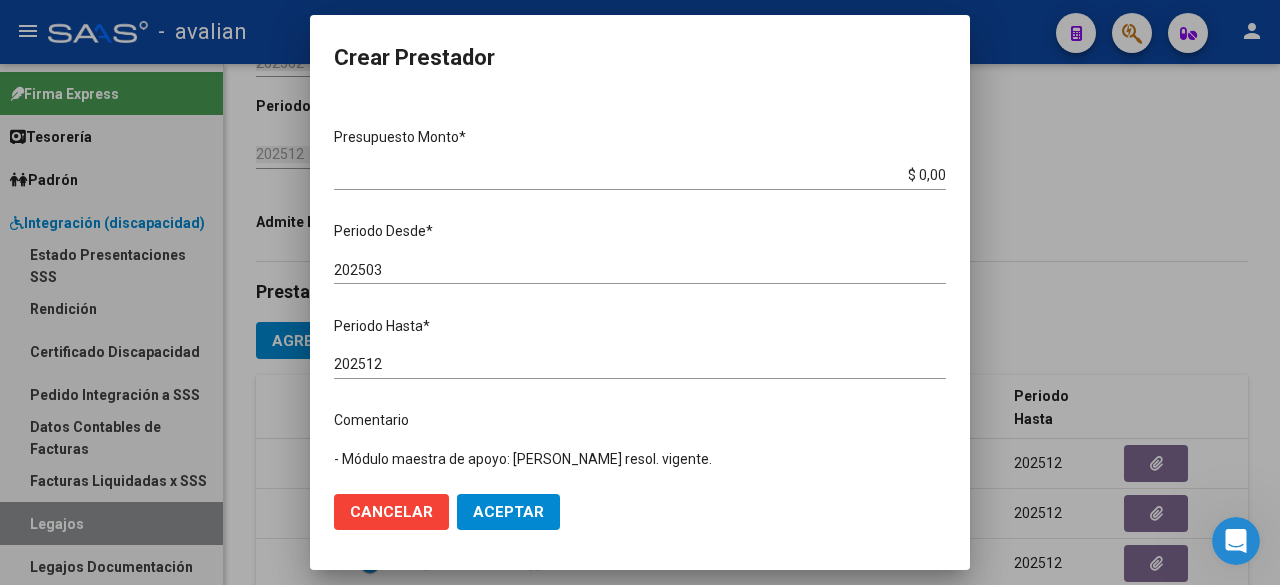 scroll, scrollTop: 0, scrollLeft: 0, axis: both 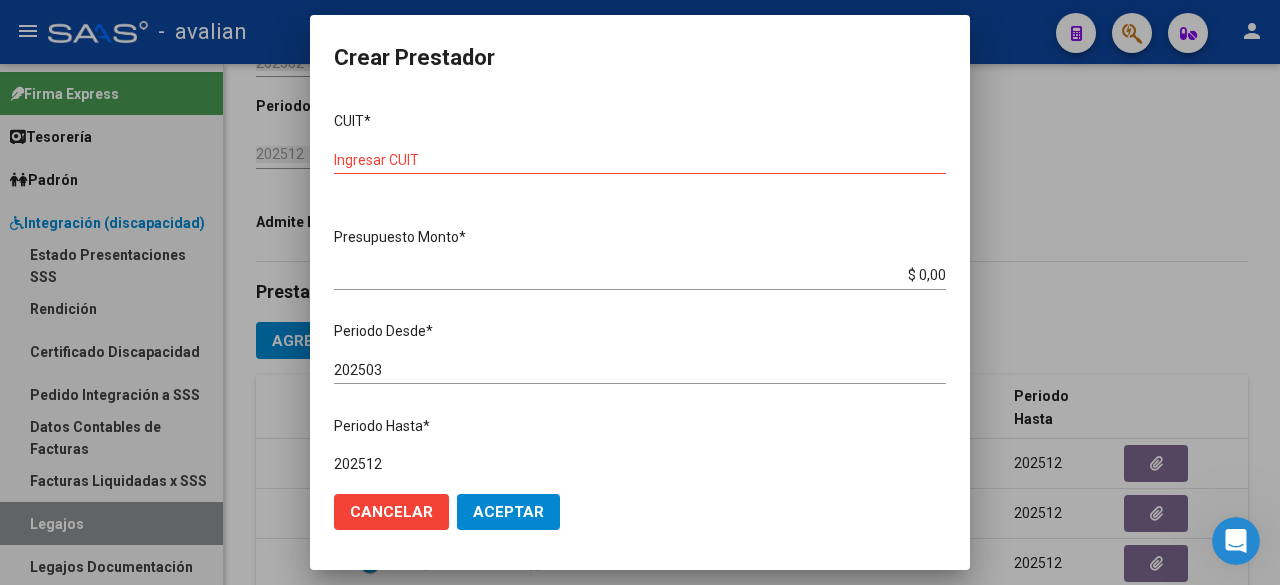 type on "- Módulo maestra de apoyo: [PERSON_NAME] resol. vigente." 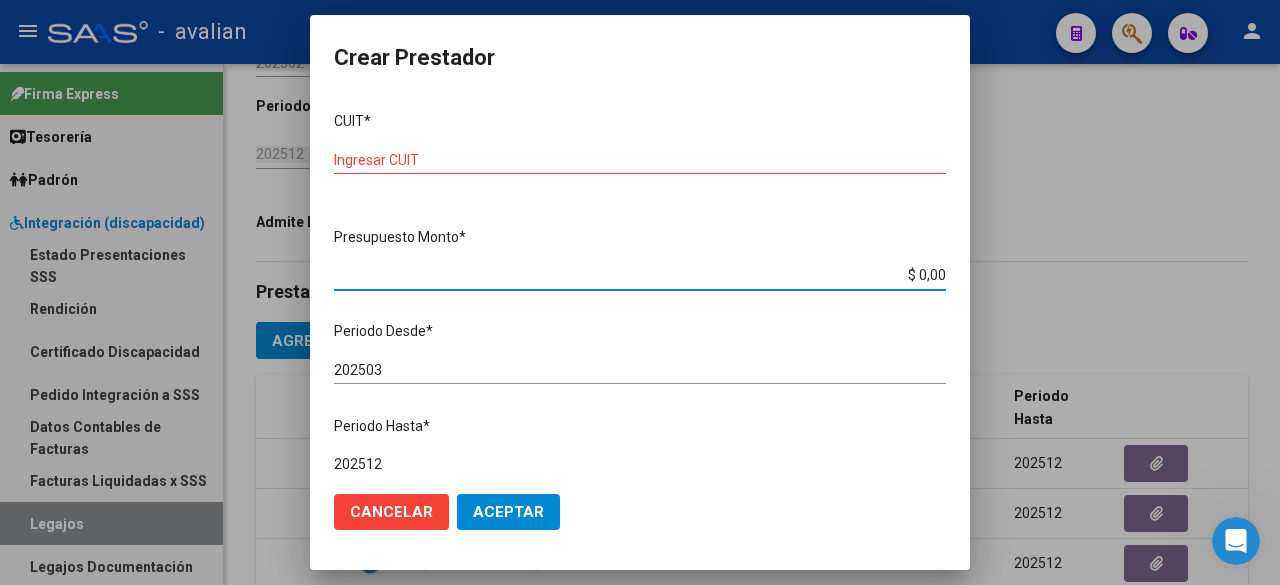 click on "$ 0,00" at bounding box center (640, 275) 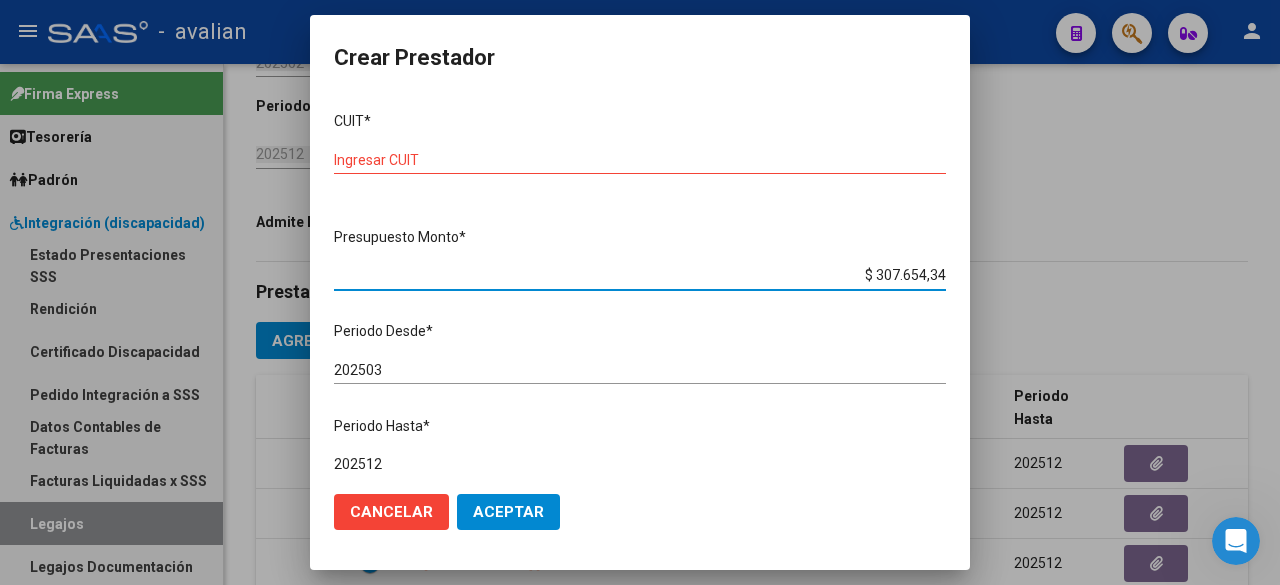 type on "$ 307.654,34" 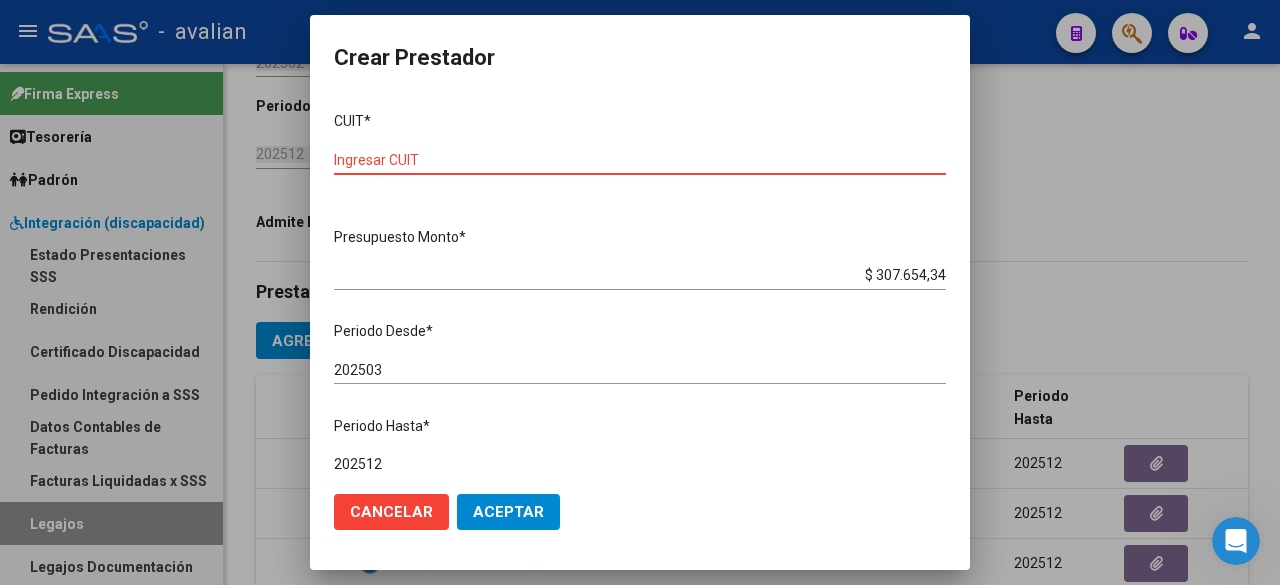 click on "Ingresar CUIT" at bounding box center [640, 160] 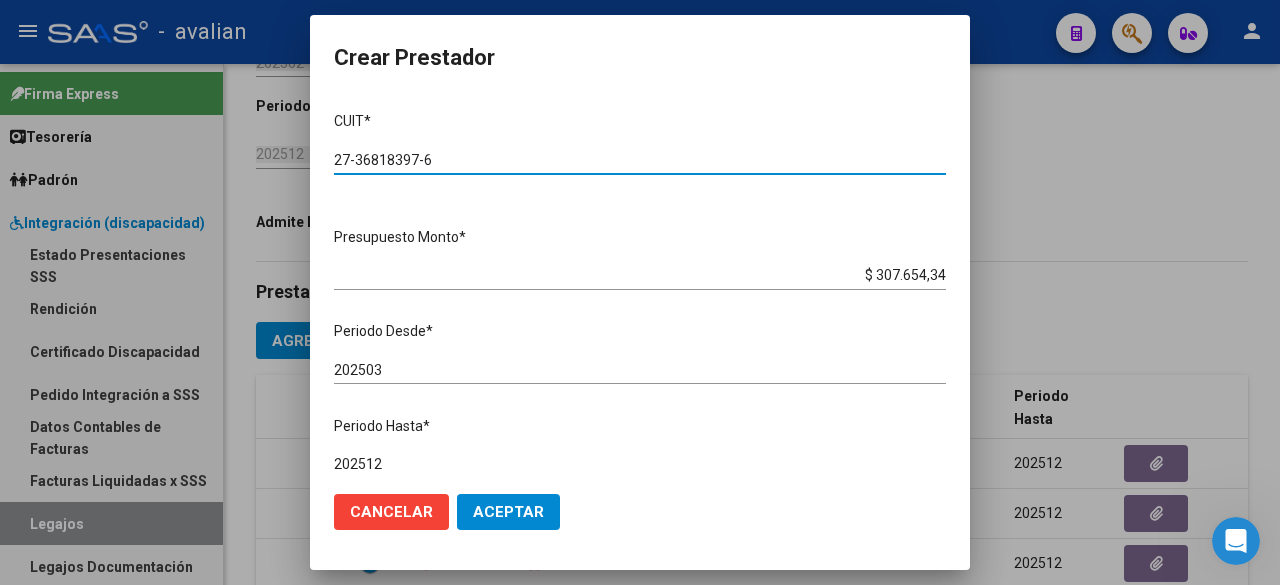type on "27-36818397-6" 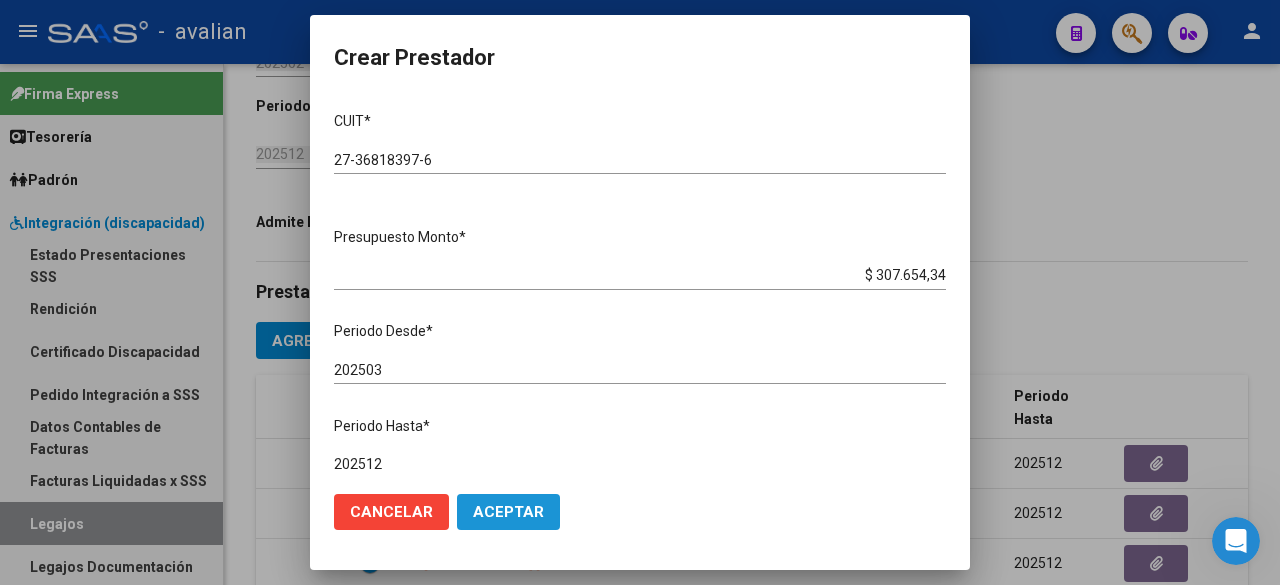 click on "Aceptar" 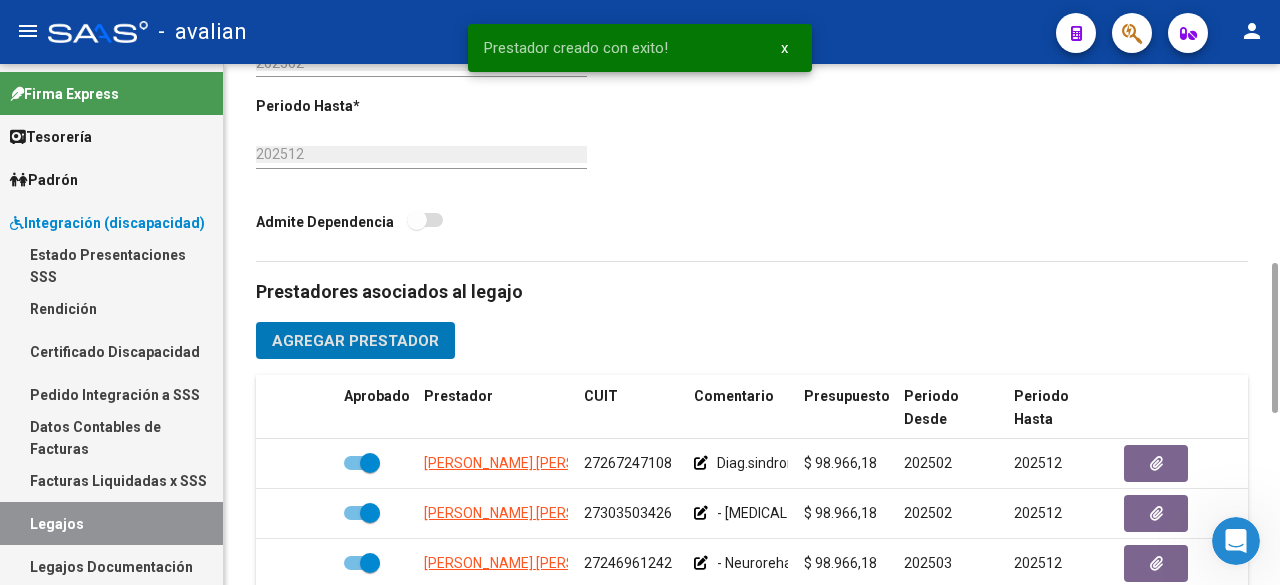 scroll, scrollTop: 35, scrollLeft: 0, axis: vertical 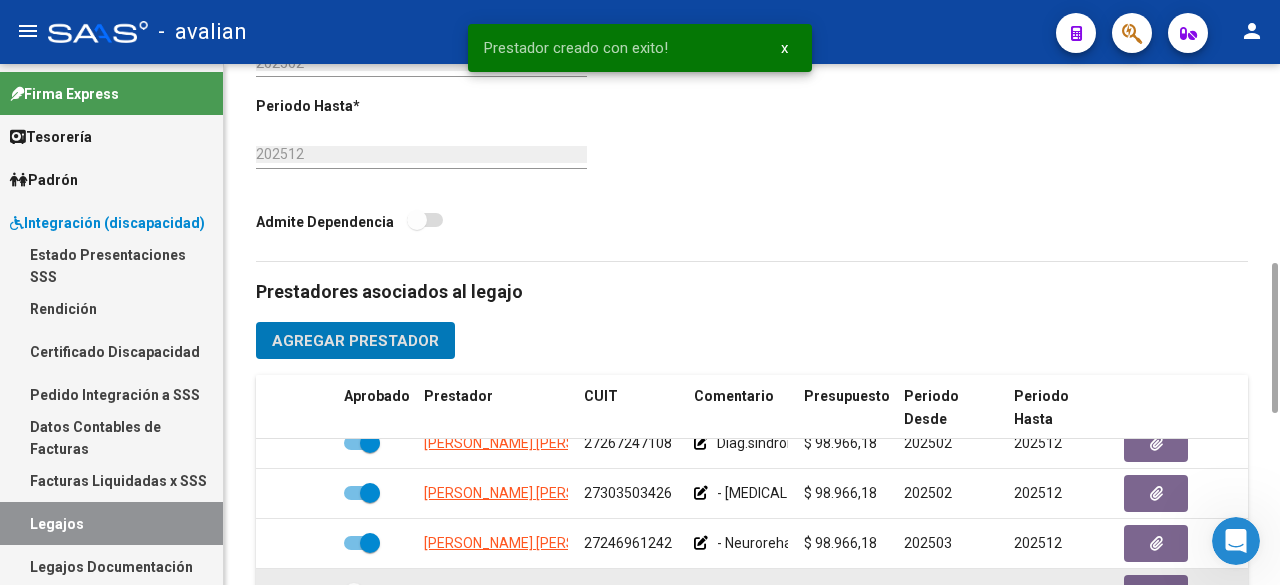click at bounding box center (362, 593) 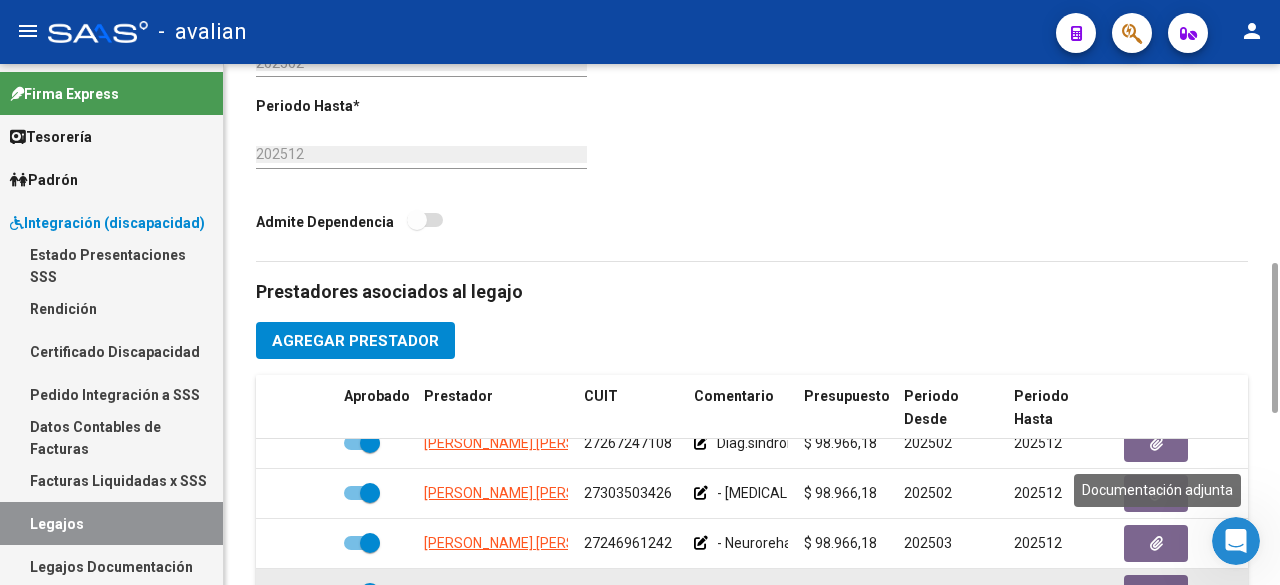 click 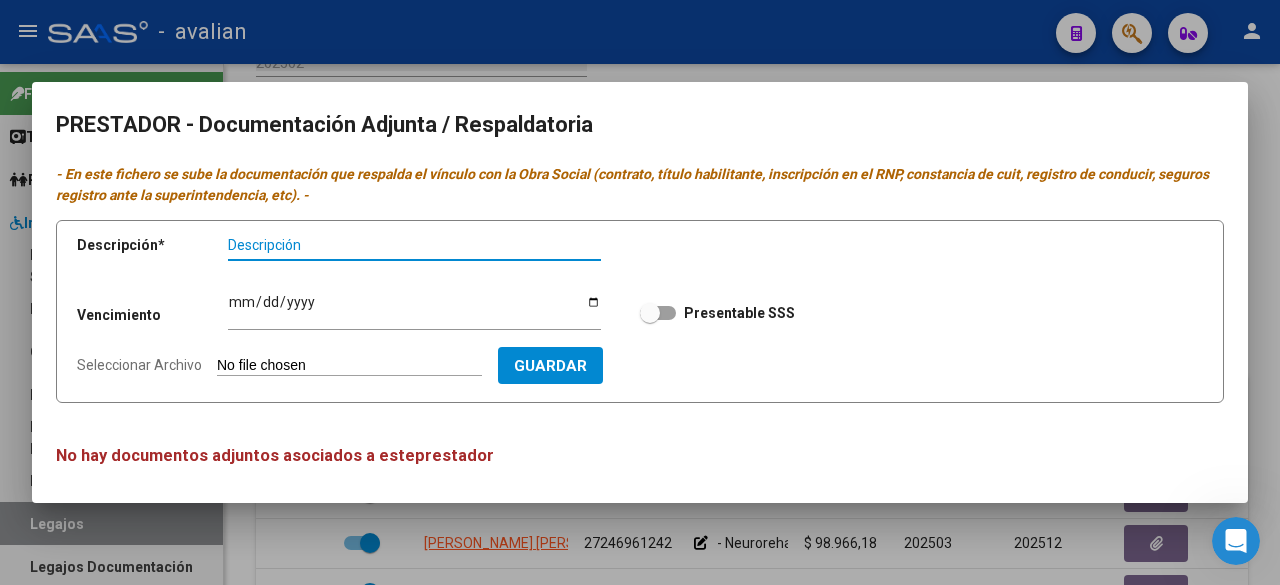 click at bounding box center [640, 292] 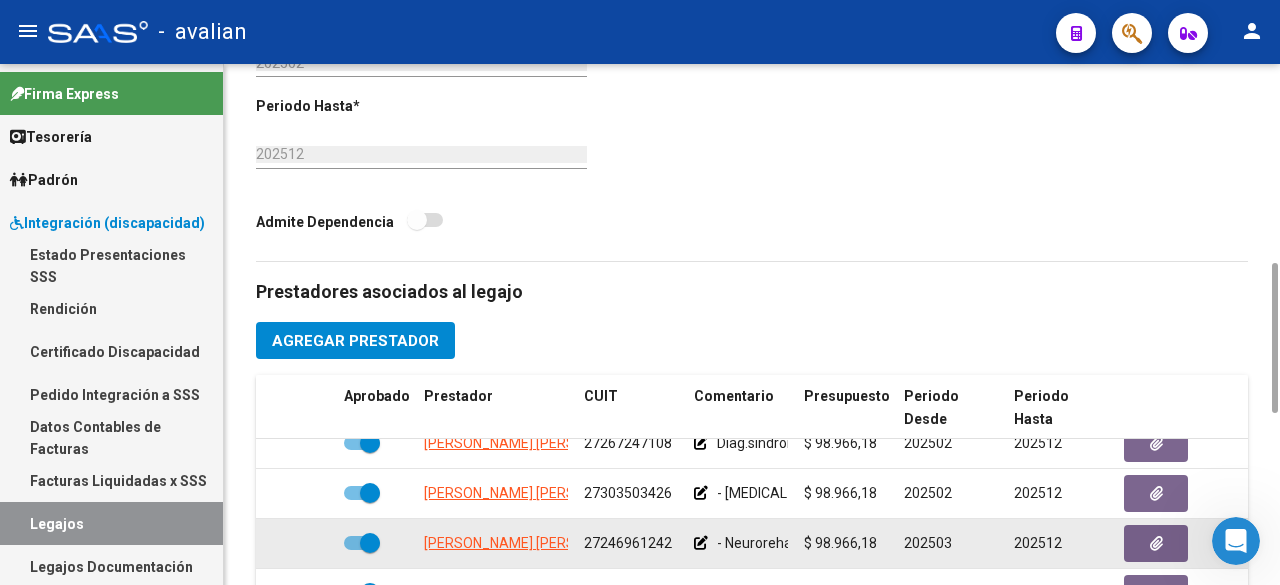 scroll, scrollTop: 894, scrollLeft: 0, axis: vertical 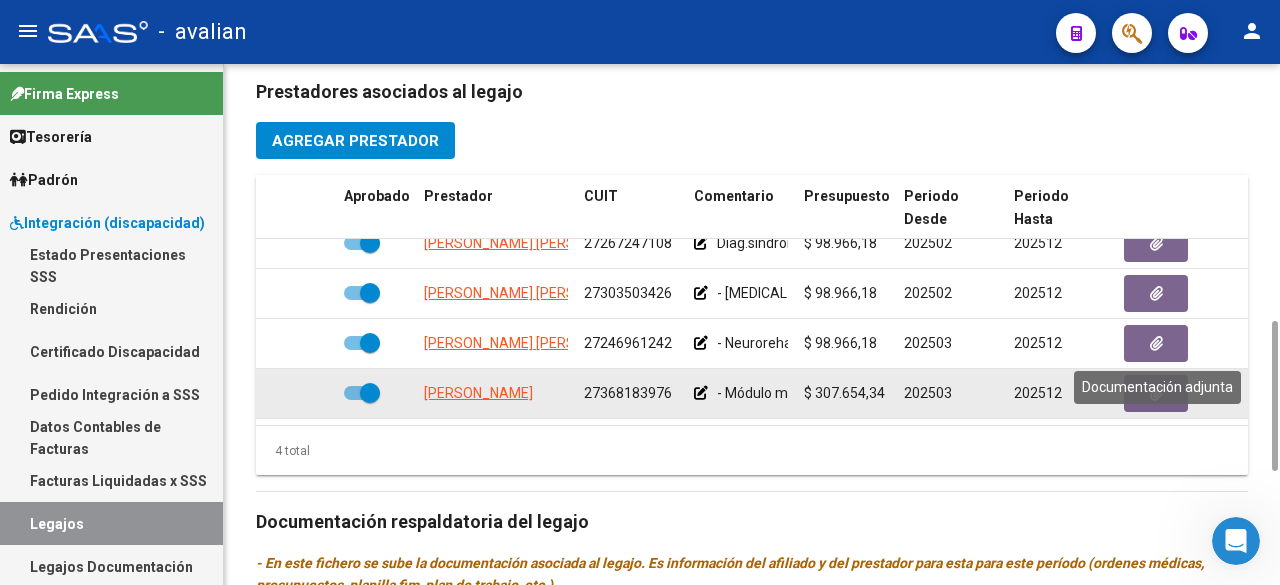 click 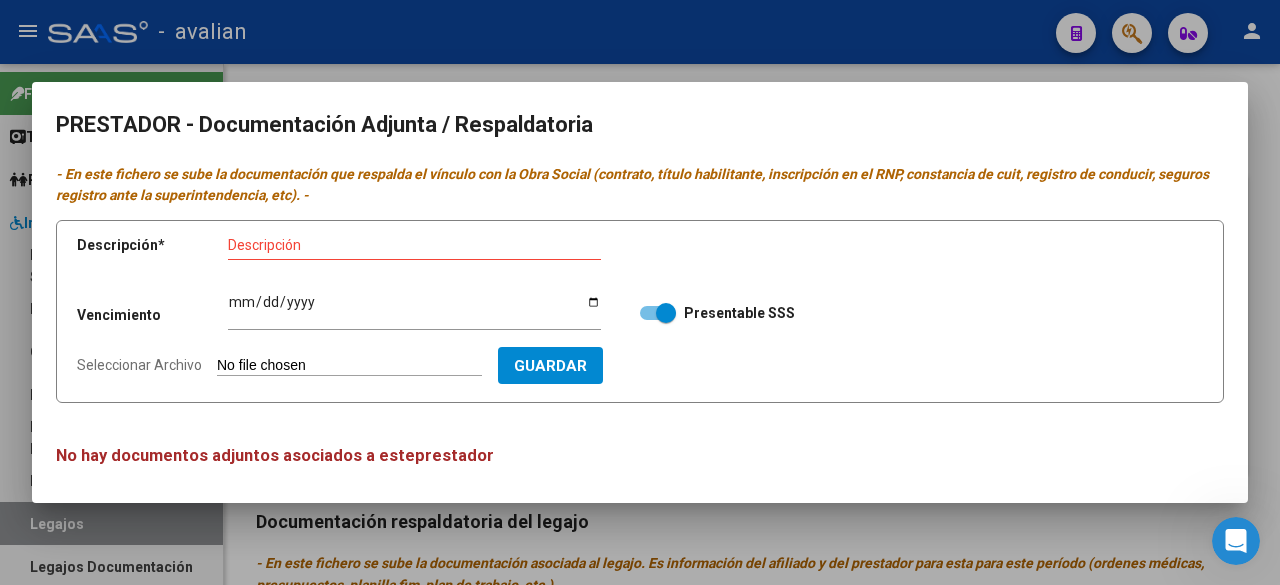 click on "Seleccionar Archivo" at bounding box center [349, 366] 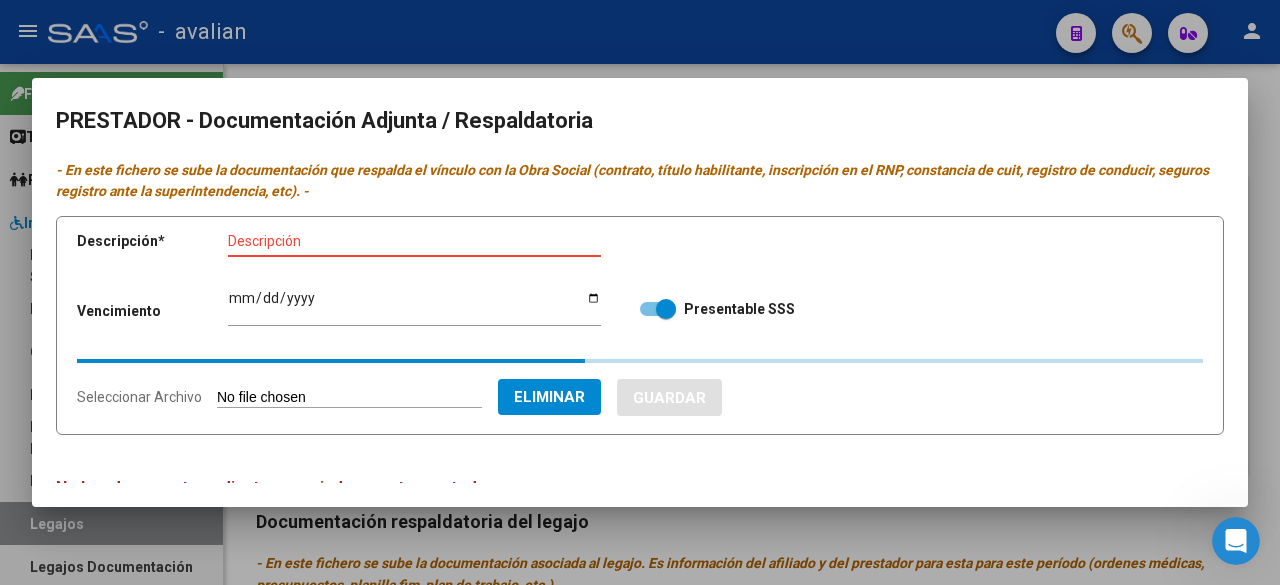 click on "Descripción" at bounding box center [414, 241] 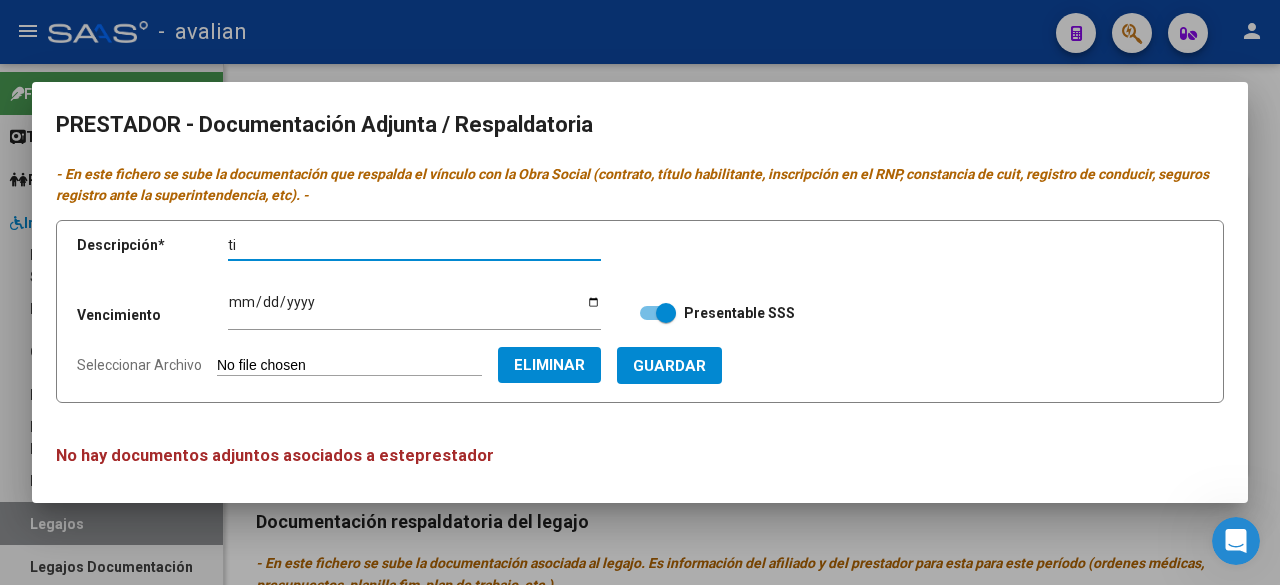 type on "t" 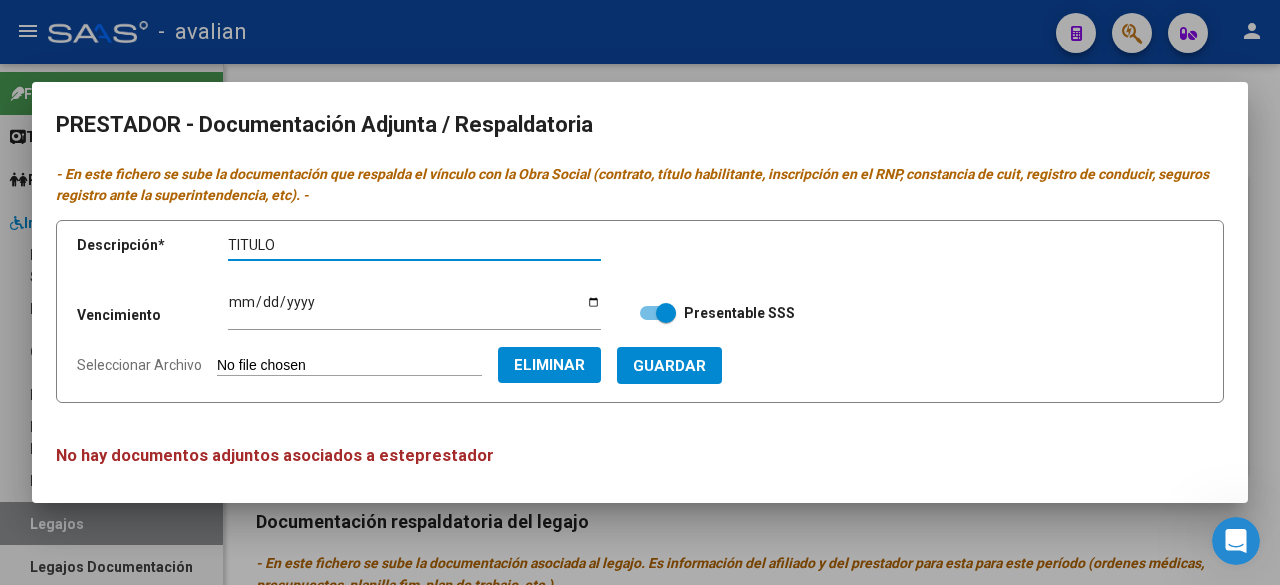 paste on "[PERSON_NAME]" 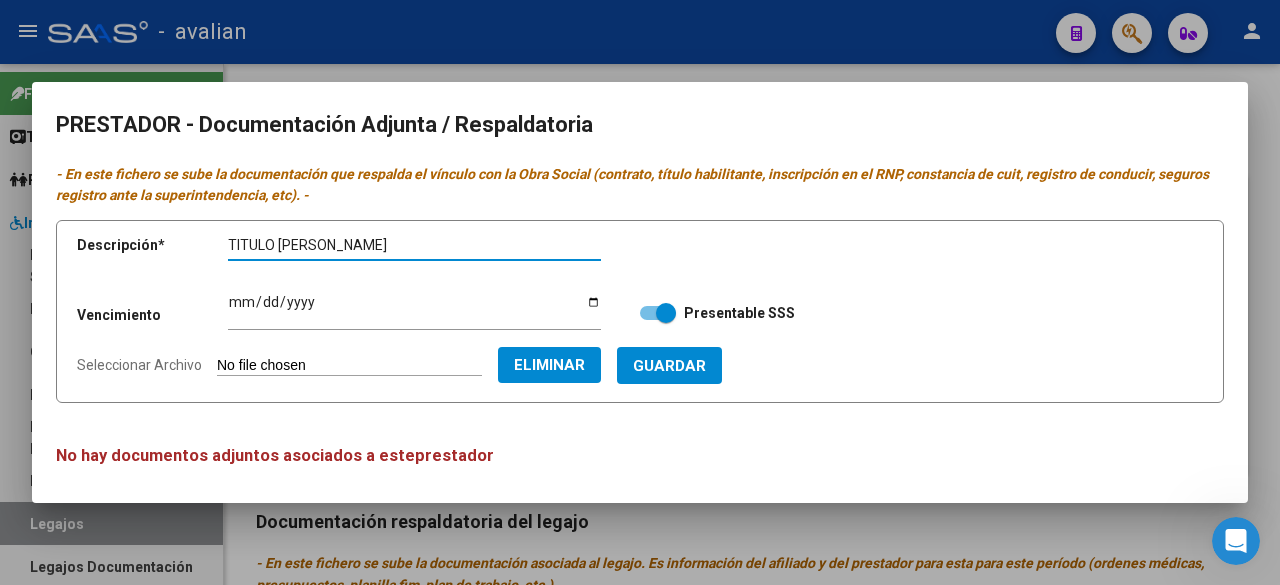 type on "TITULO [PERSON_NAME]" 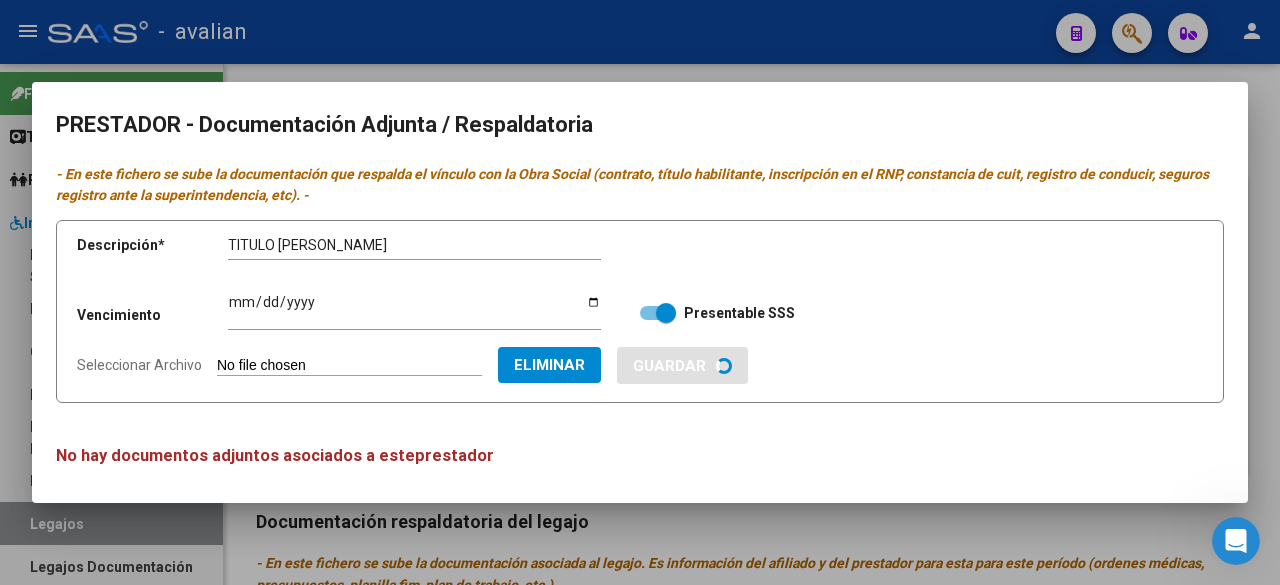 type 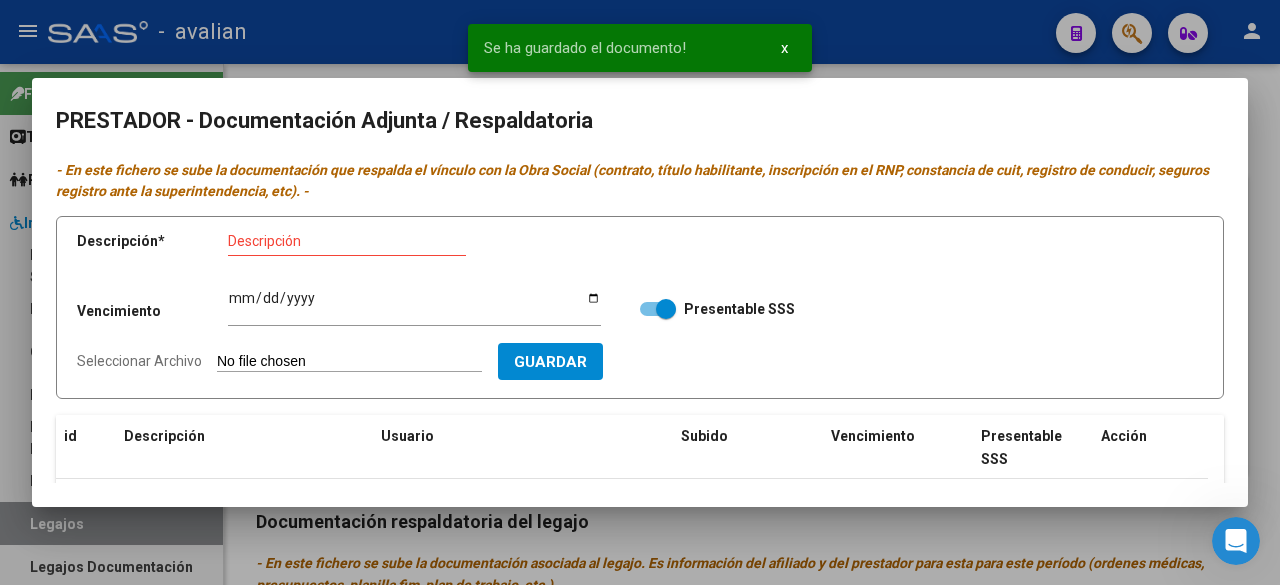 click on "Seleccionar Archivo" at bounding box center (349, 362) 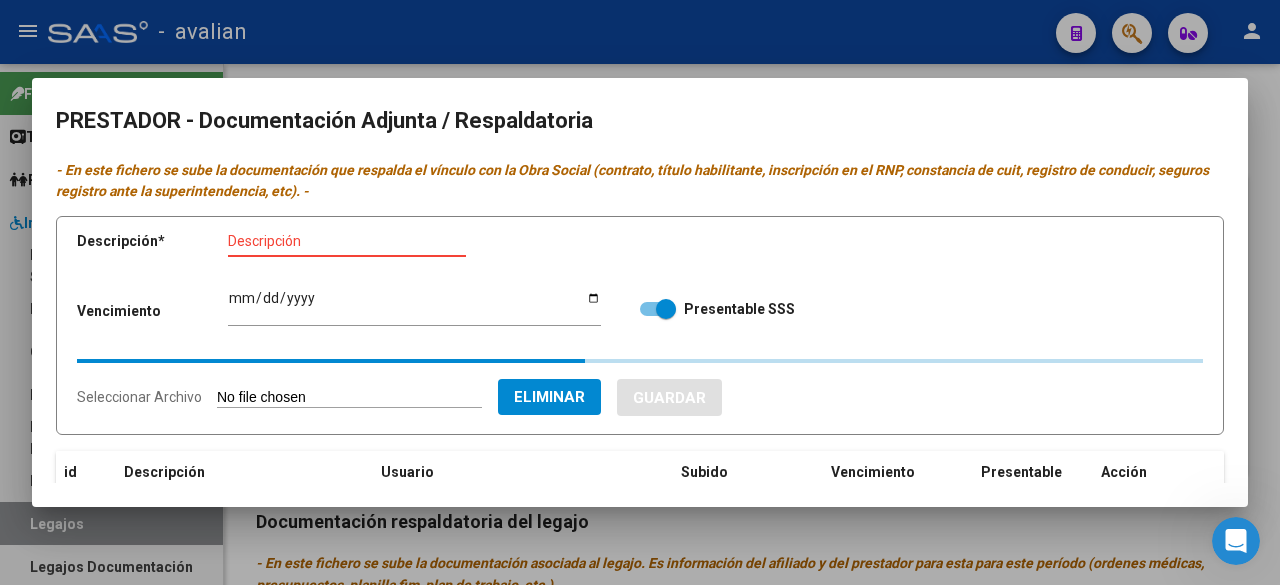 click on "Descripción" at bounding box center [347, 241] 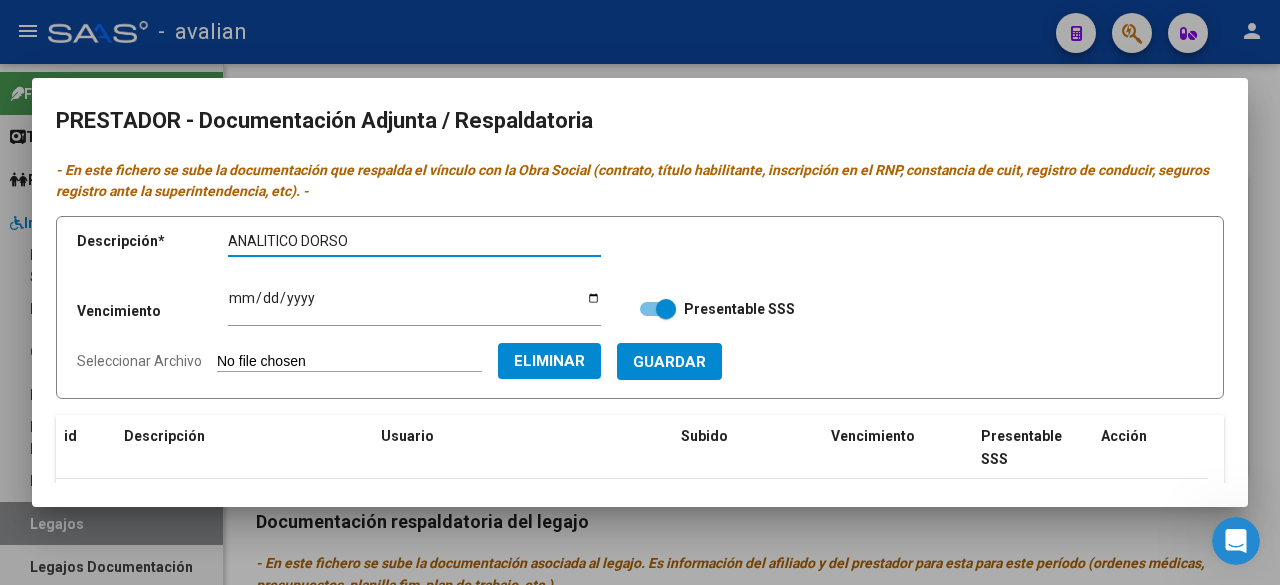 paste on "[PERSON_NAME]" 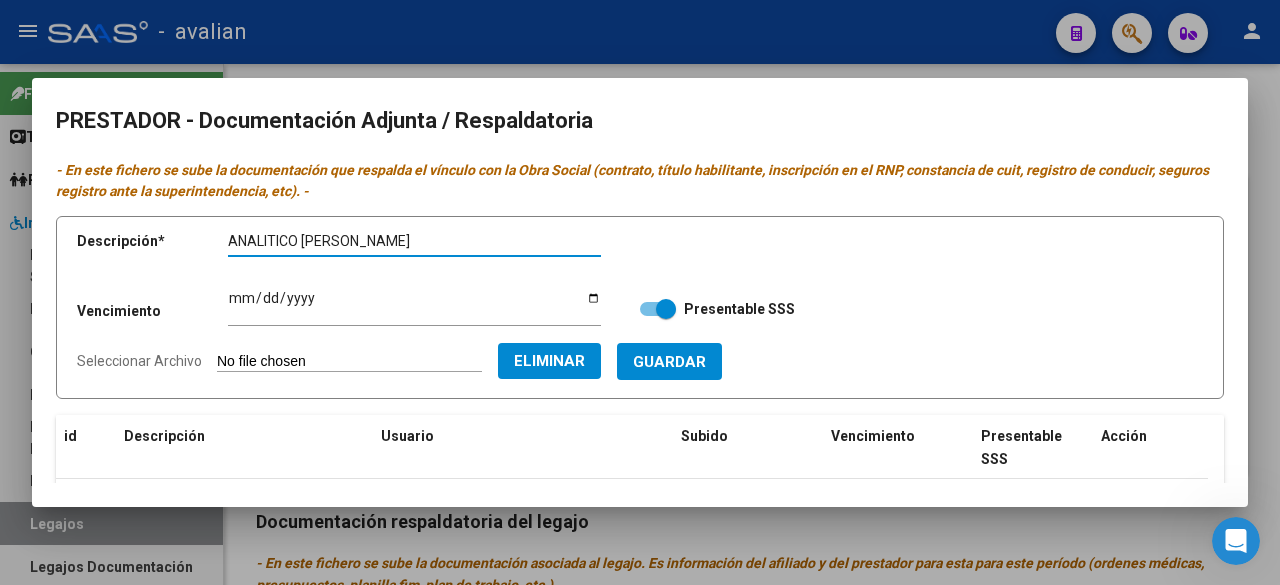 type on "ANALITICO [PERSON_NAME]" 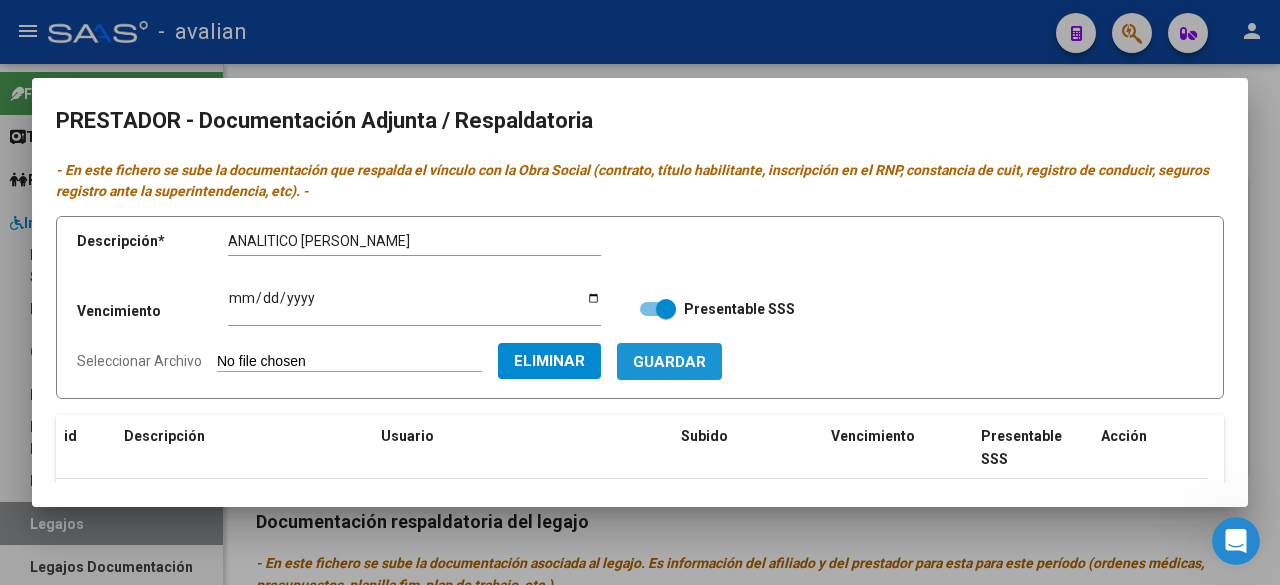 click on "Guardar" at bounding box center (669, 361) 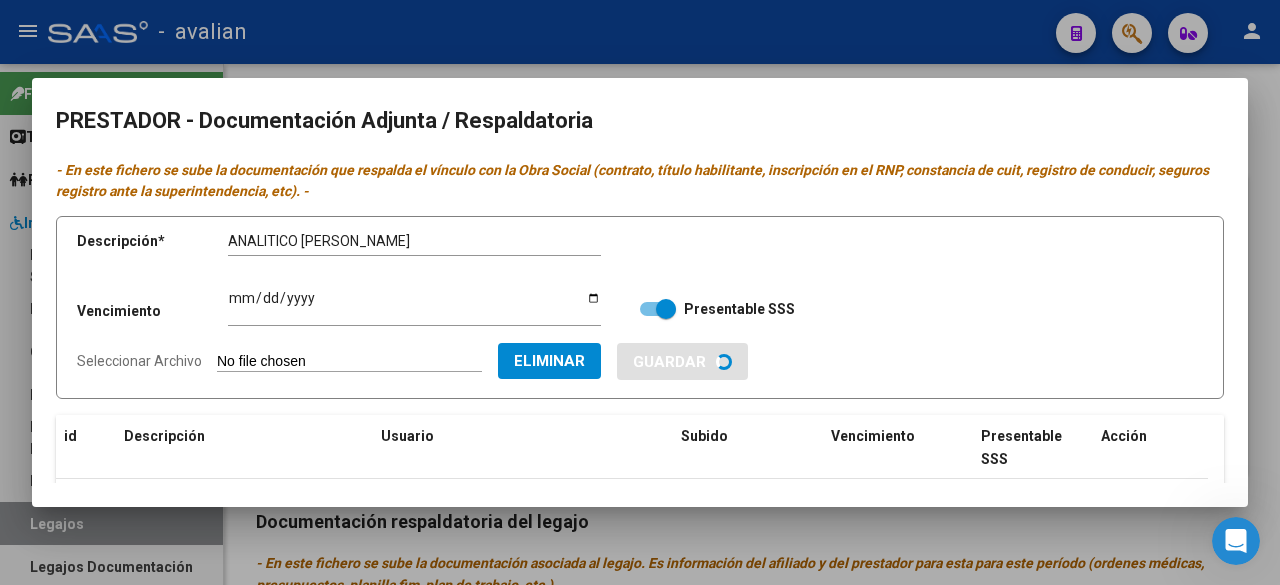 type 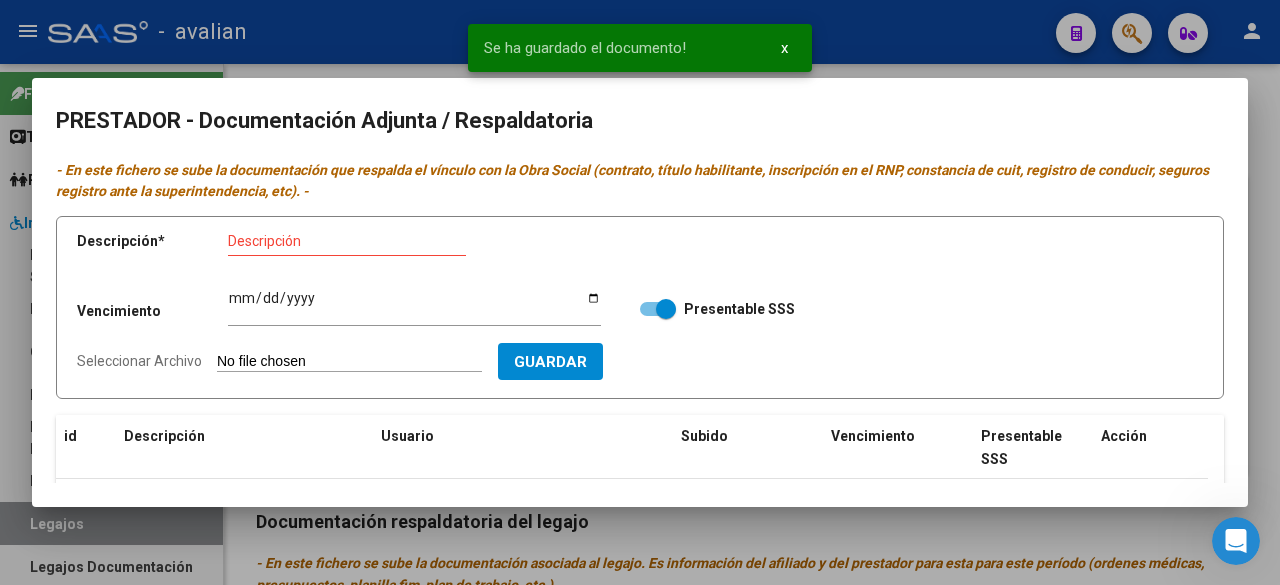 click on "Seleccionar Archivo" at bounding box center (349, 362) 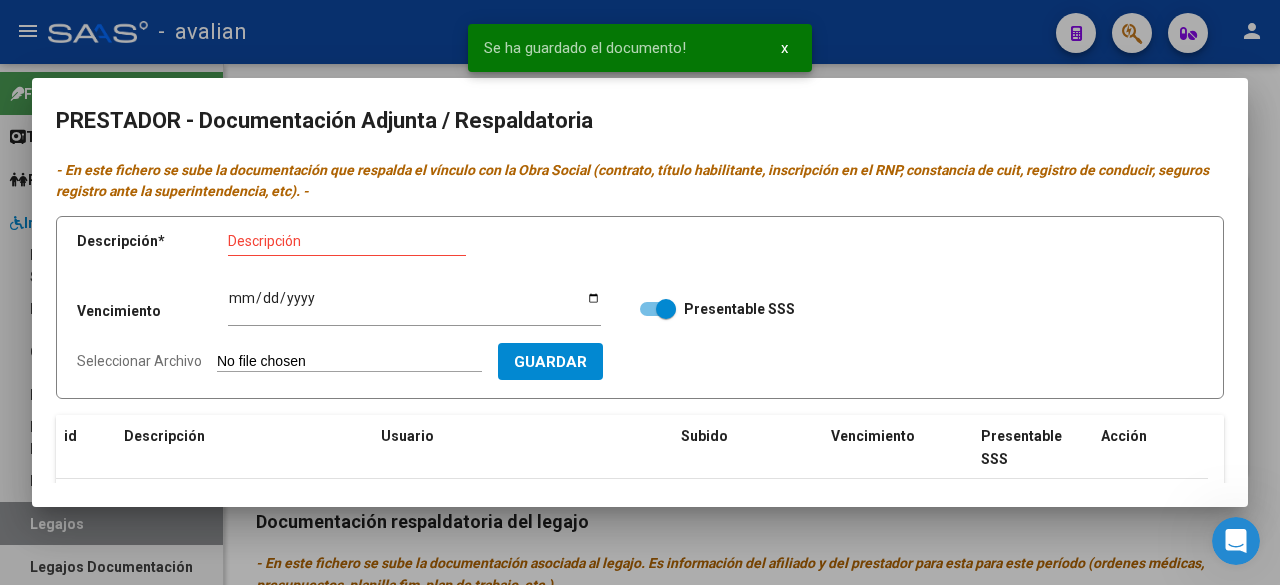 type on "C:\fakepath\ANALITICO FRENTE [PERSON_NAME].jpg" 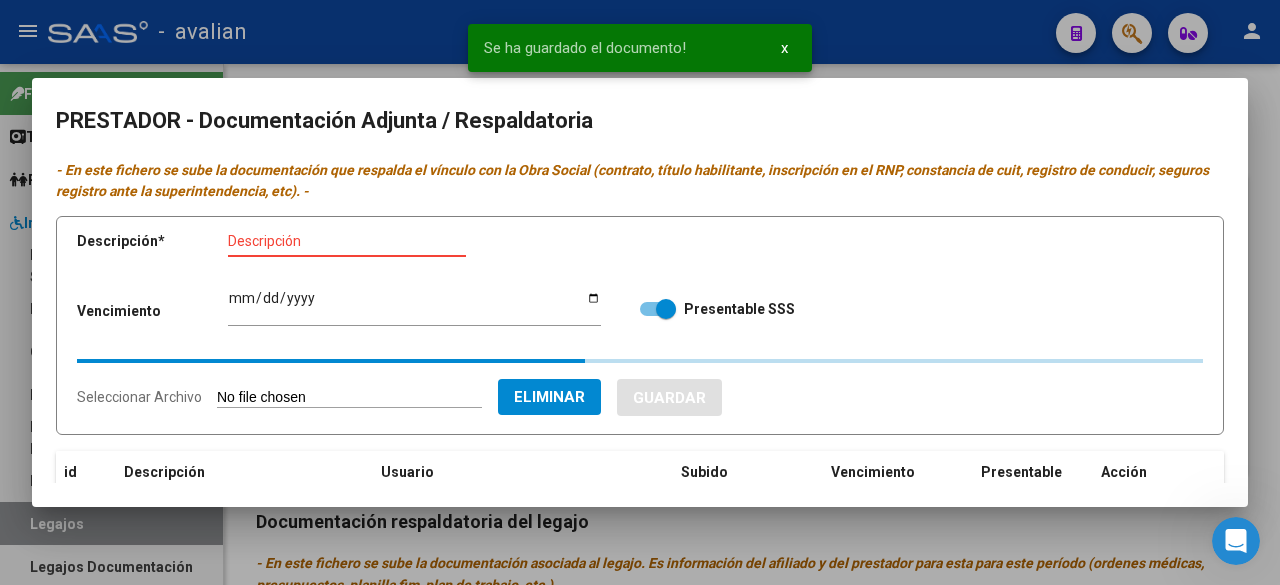 click on "Descripción" at bounding box center [347, 241] 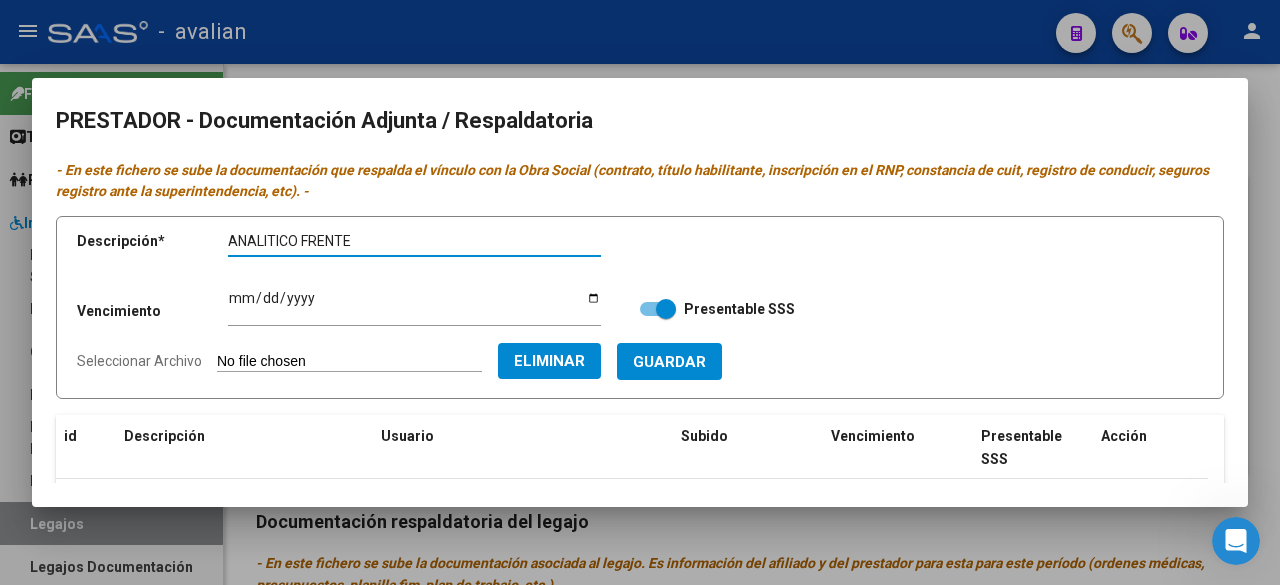 paste on "[PERSON_NAME]" 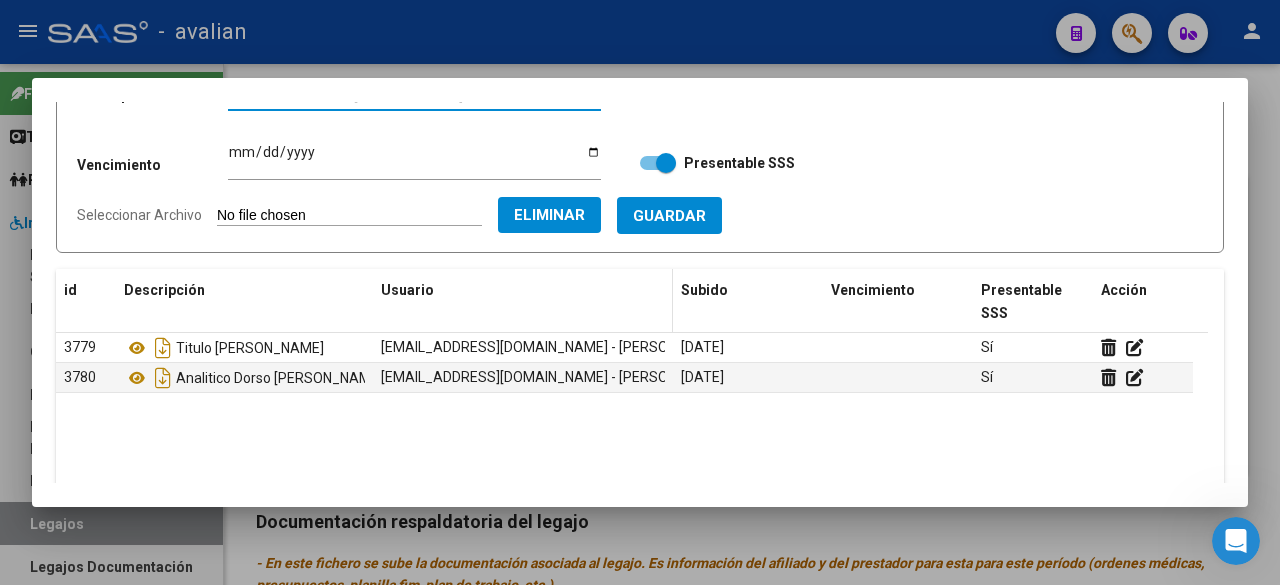 scroll, scrollTop: 46, scrollLeft: 0, axis: vertical 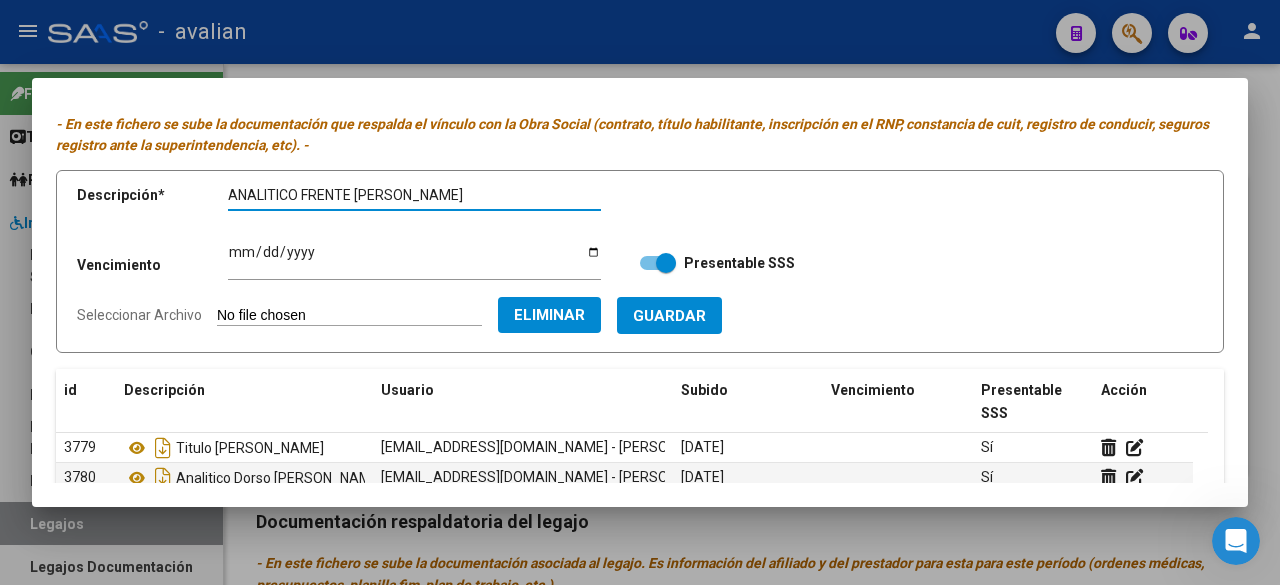type on "ANALITICO FRENTE [PERSON_NAME]" 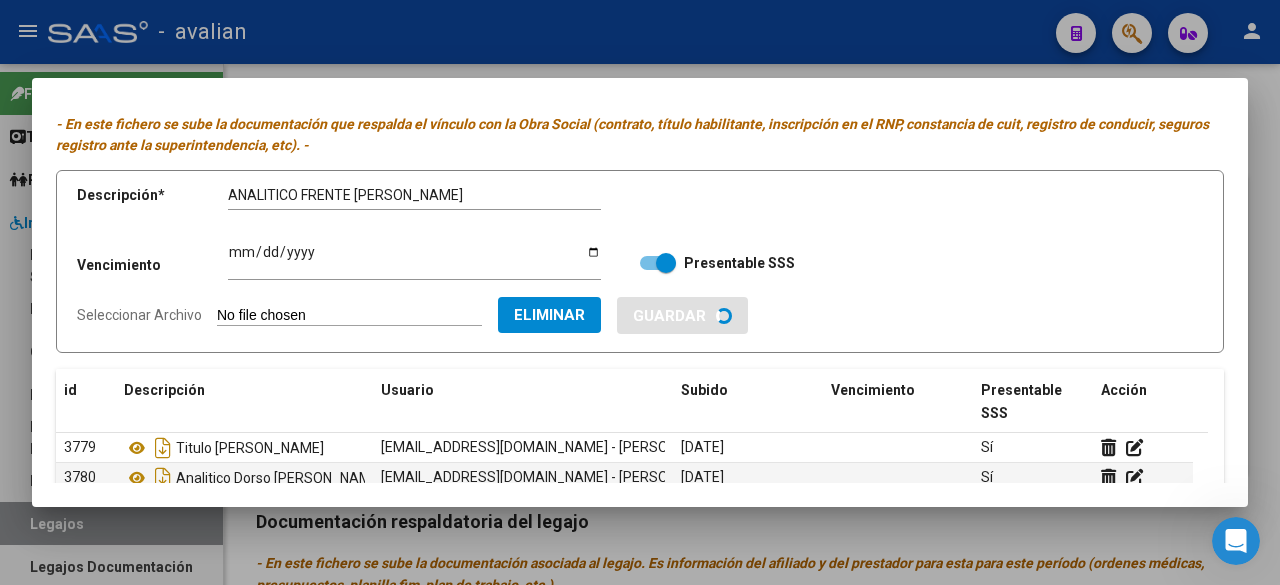 type 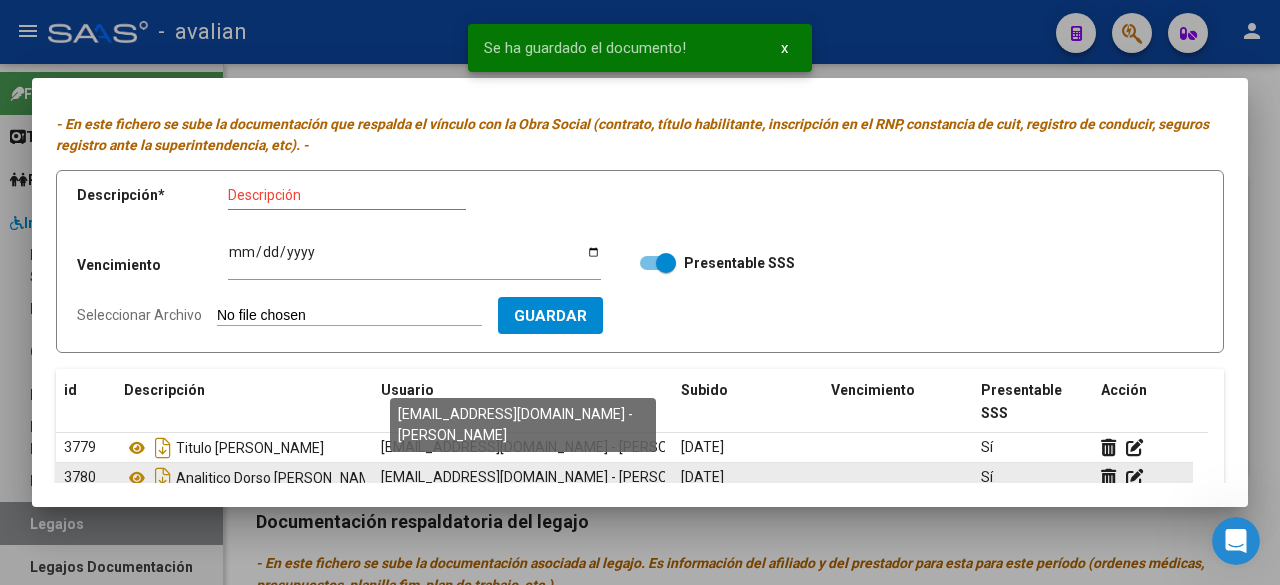 scroll, scrollTop: 146, scrollLeft: 0, axis: vertical 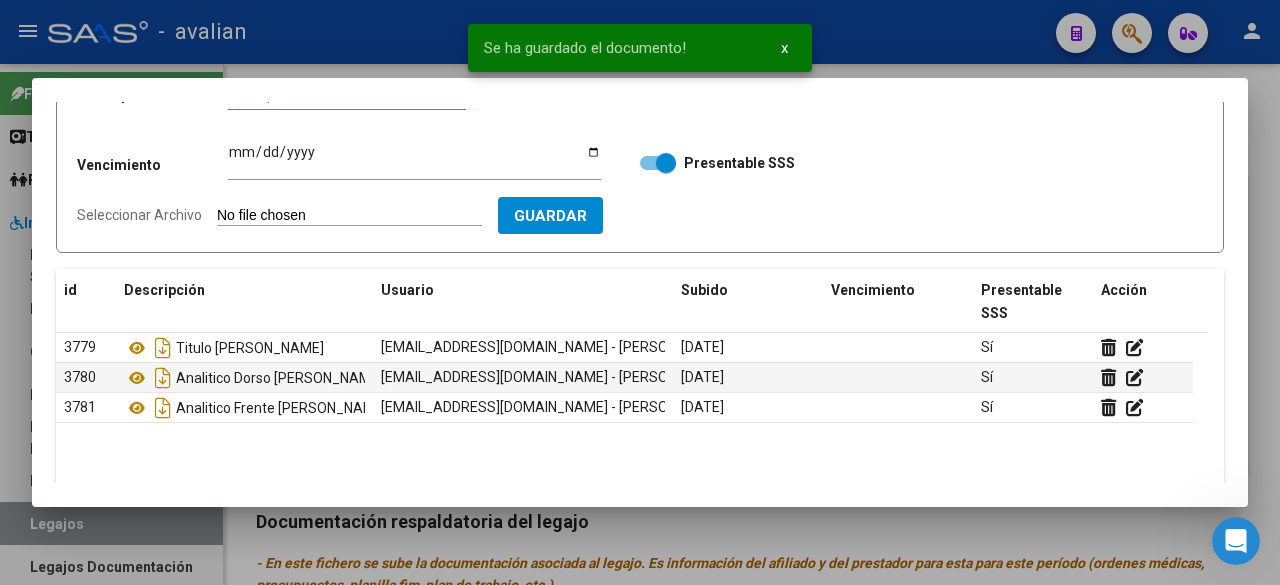 click on "Seleccionar Archivo" at bounding box center [349, 216] 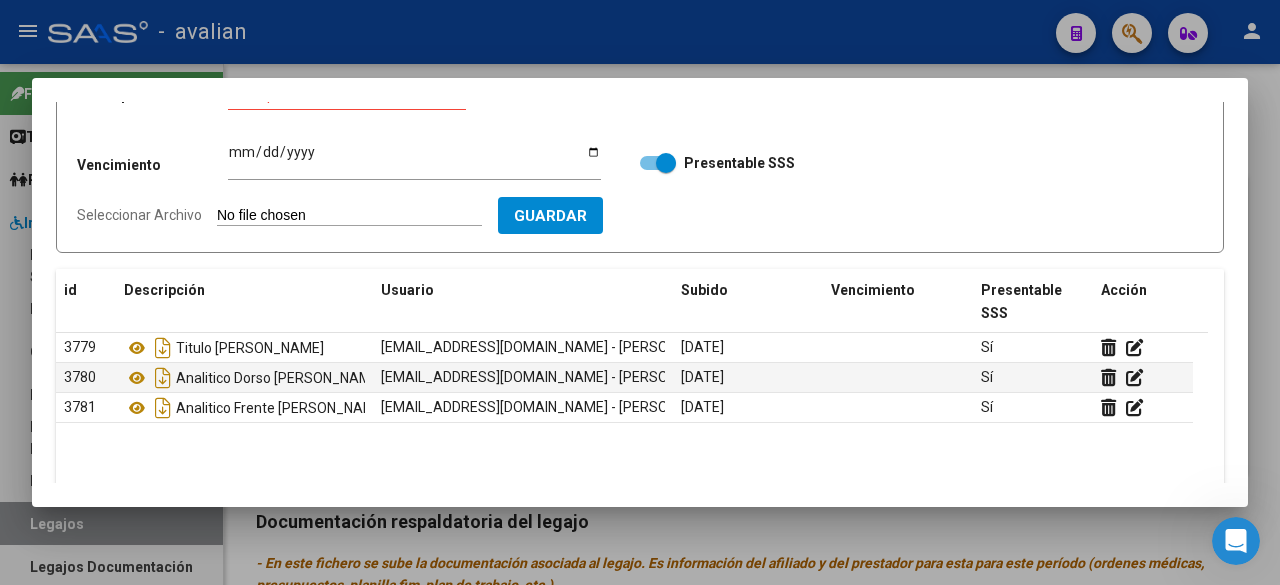 type on "C:\fakepath\CBU [PERSON_NAME].jpg" 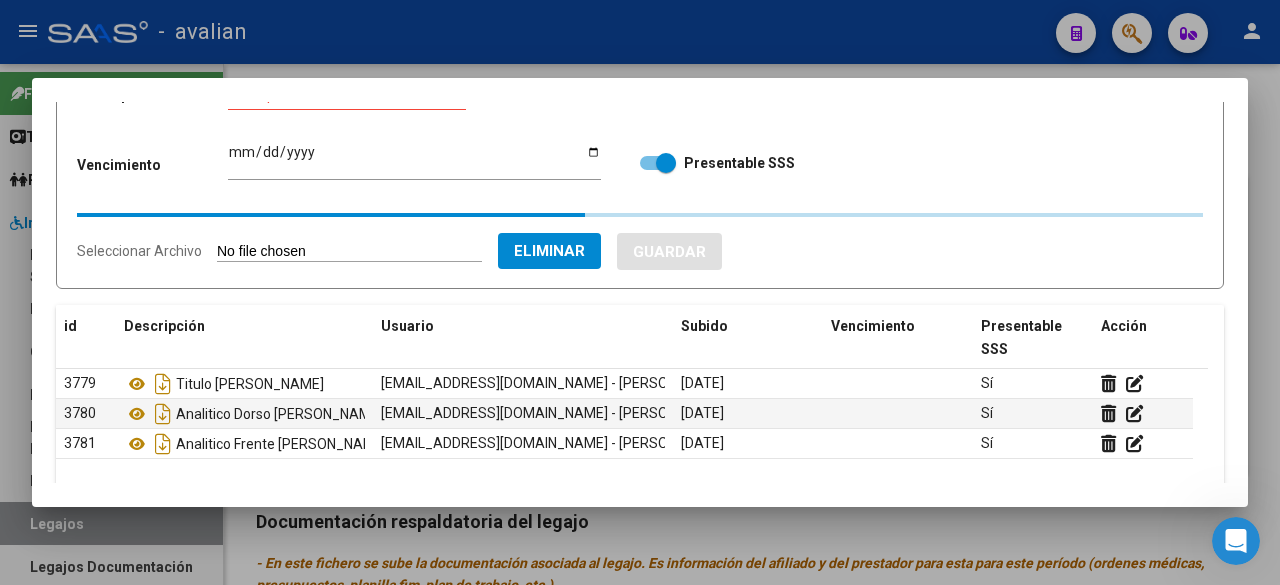 scroll, scrollTop: 0, scrollLeft: 0, axis: both 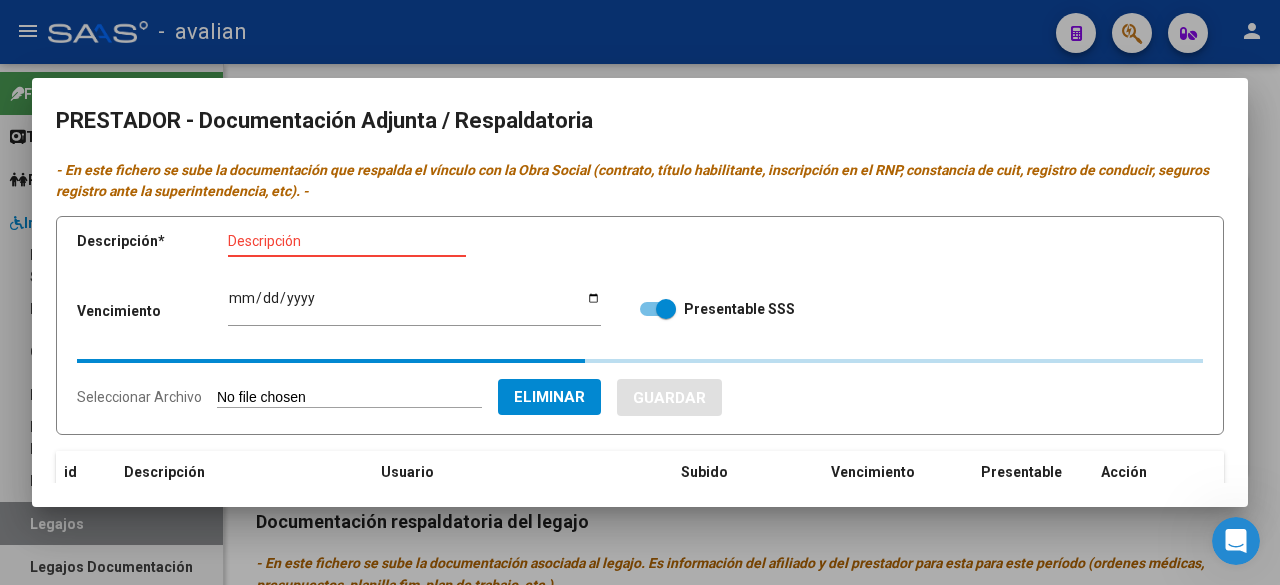 click on "Descripción" at bounding box center [347, 241] 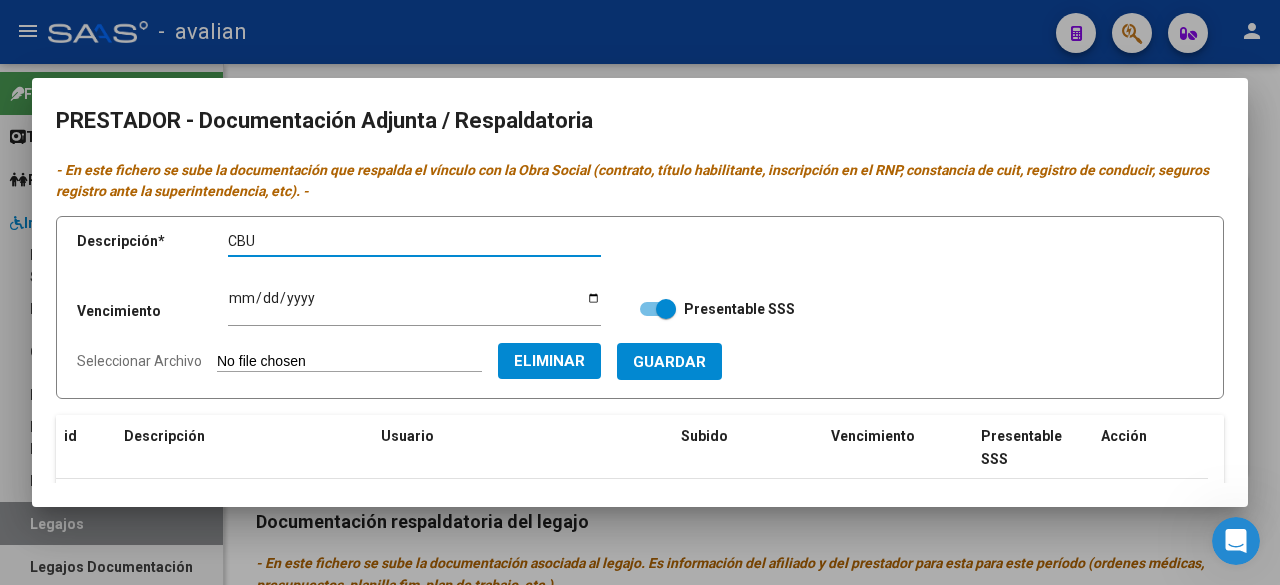 paste on "[PERSON_NAME]" 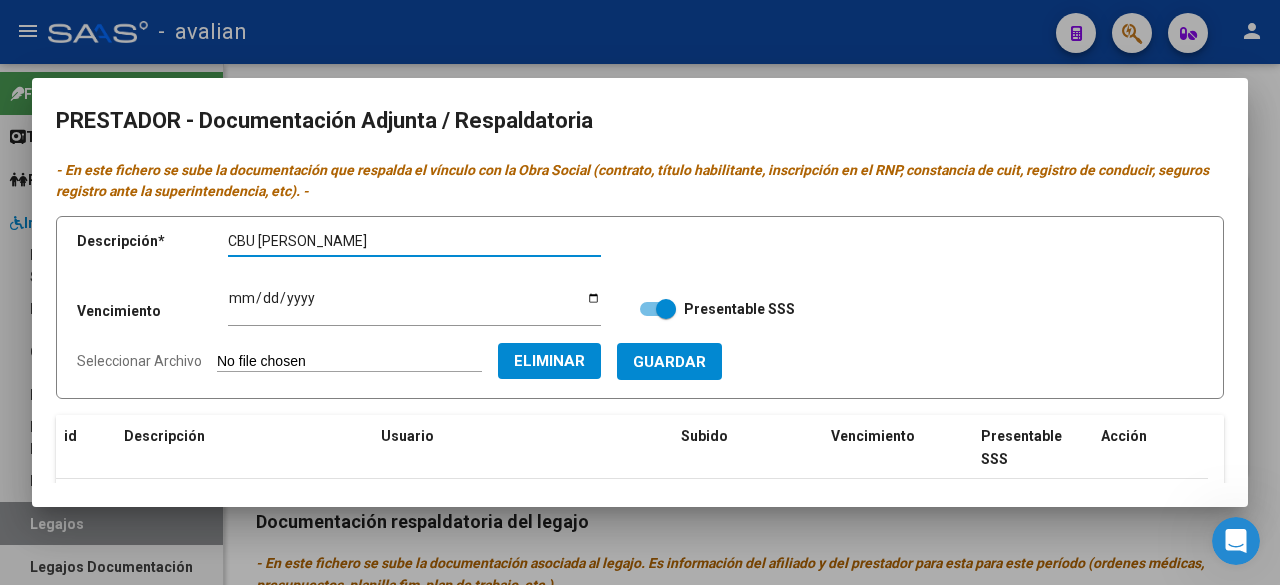 type on "CBU [PERSON_NAME]" 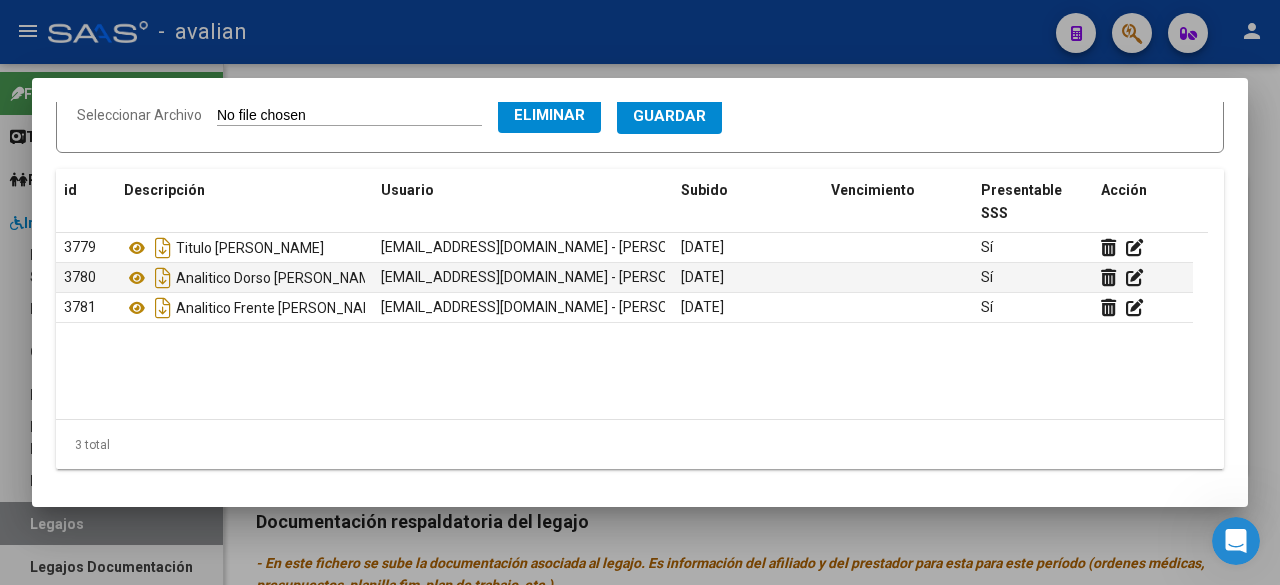 scroll, scrollTop: 46, scrollLeft: 0, axis: vertical 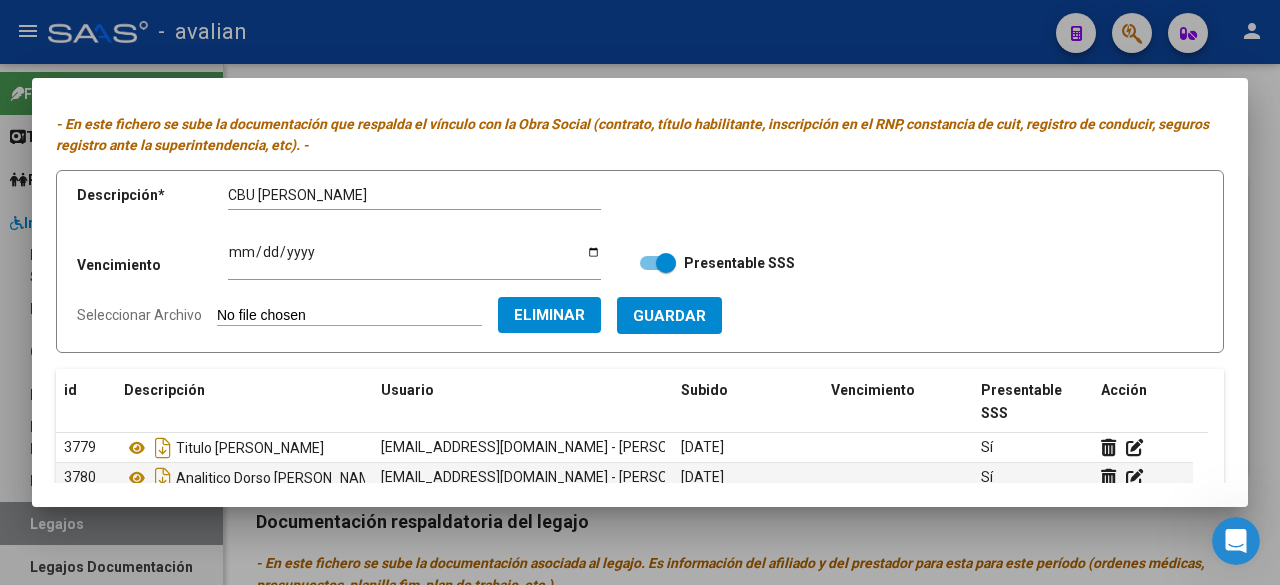 click on "Guardar" at bounding box center (669, 316) 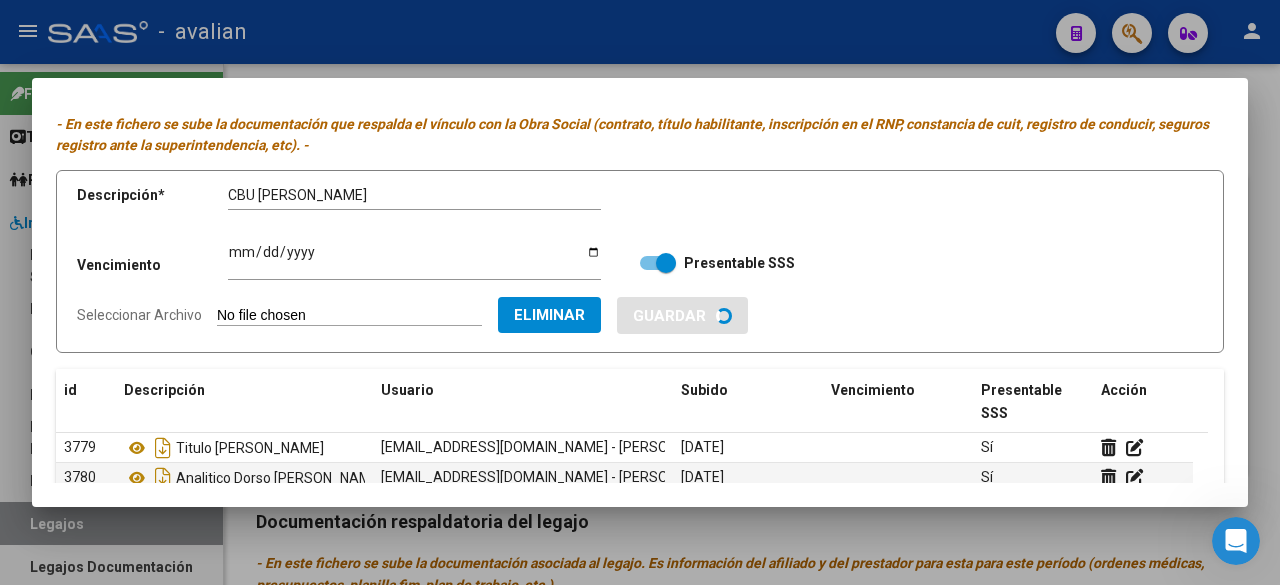 type 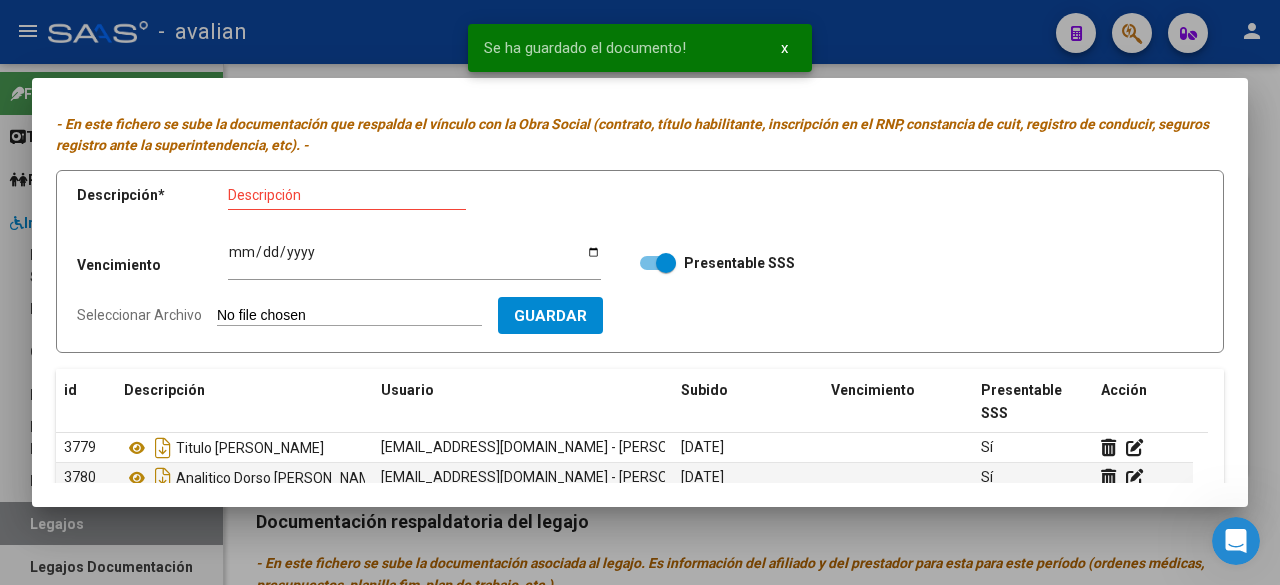 click on "Seleccionar Archivo" at bounding box center (349, 316) 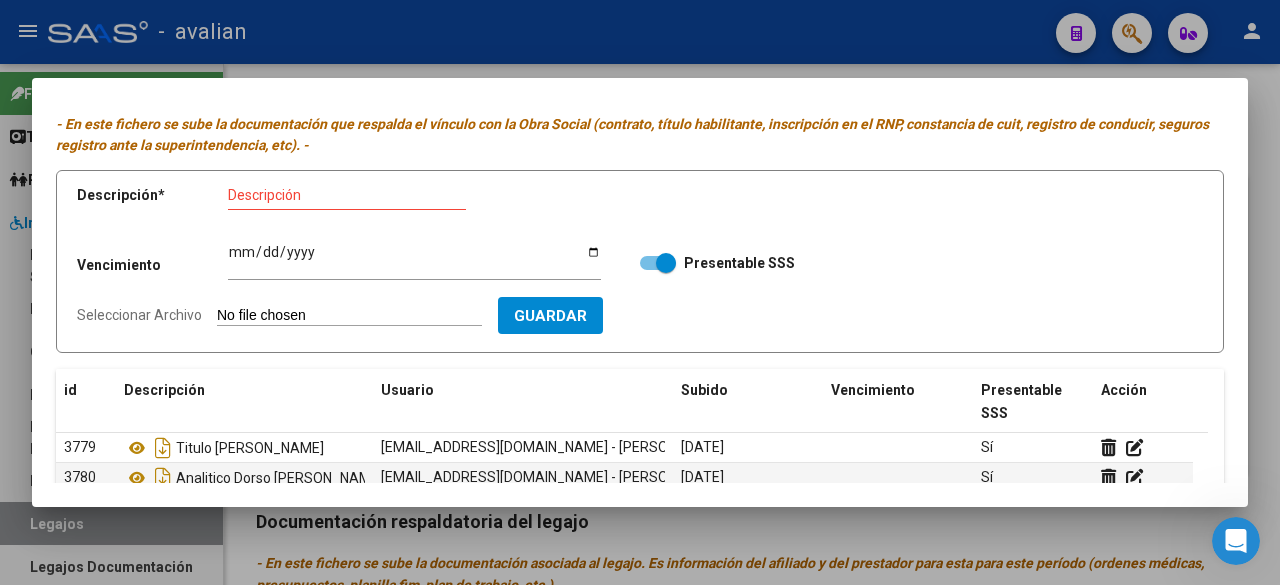 type on "C:\fakepath\RNP [PERSON_NAME] VTO. [DATE].jpg" 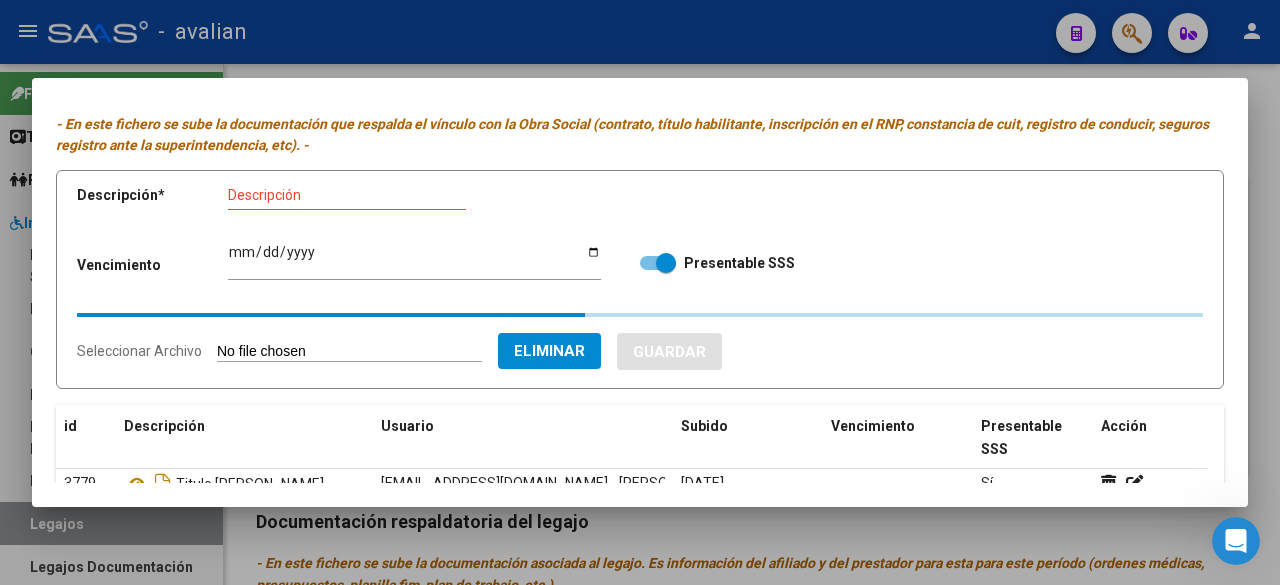 click on "Descripción" at bounding box center [347, 195] 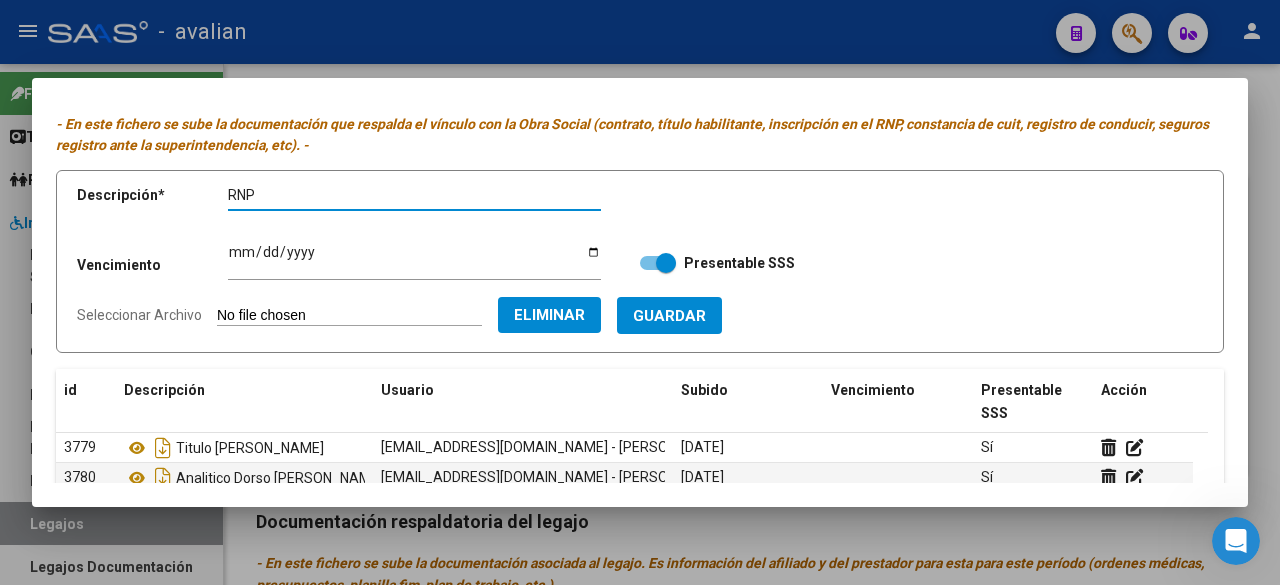 paste on "[PERSON_NAME]" 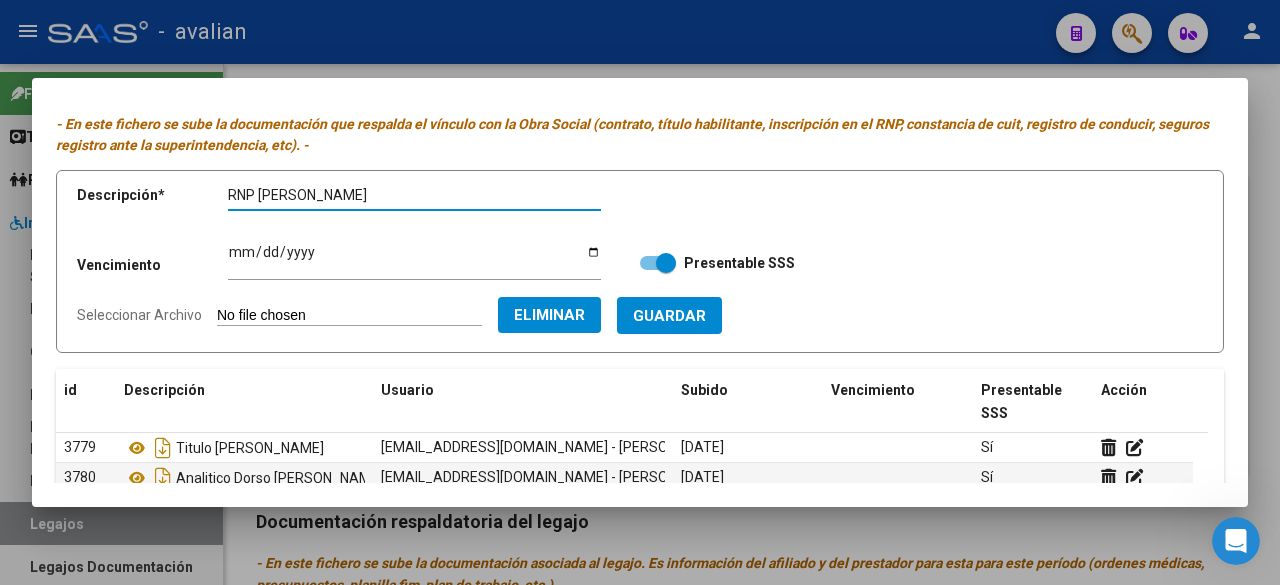 type on "RNP [PERSON_NAME]" 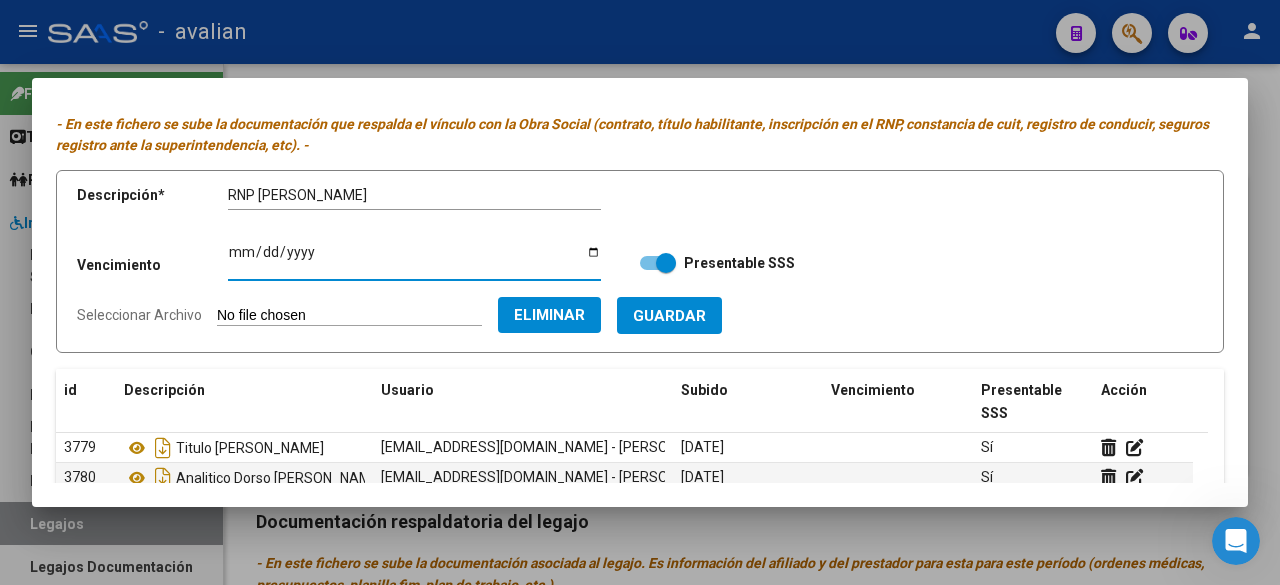 click on "Ingresar vencimiento" at bounding box center [414, 259] 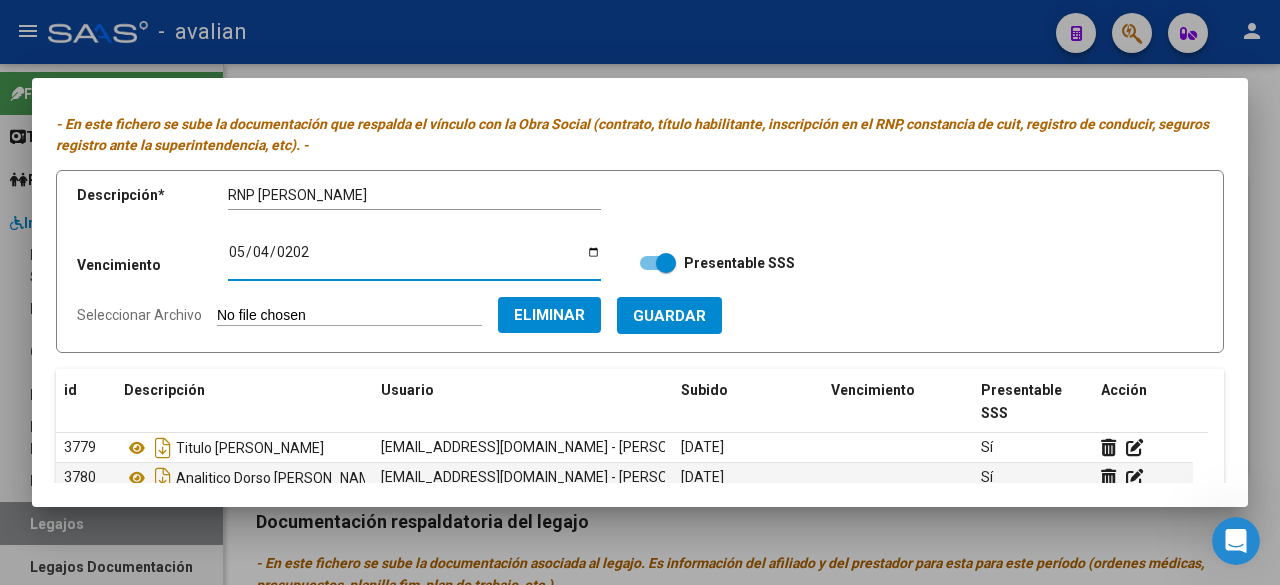 type on "[DATE]" 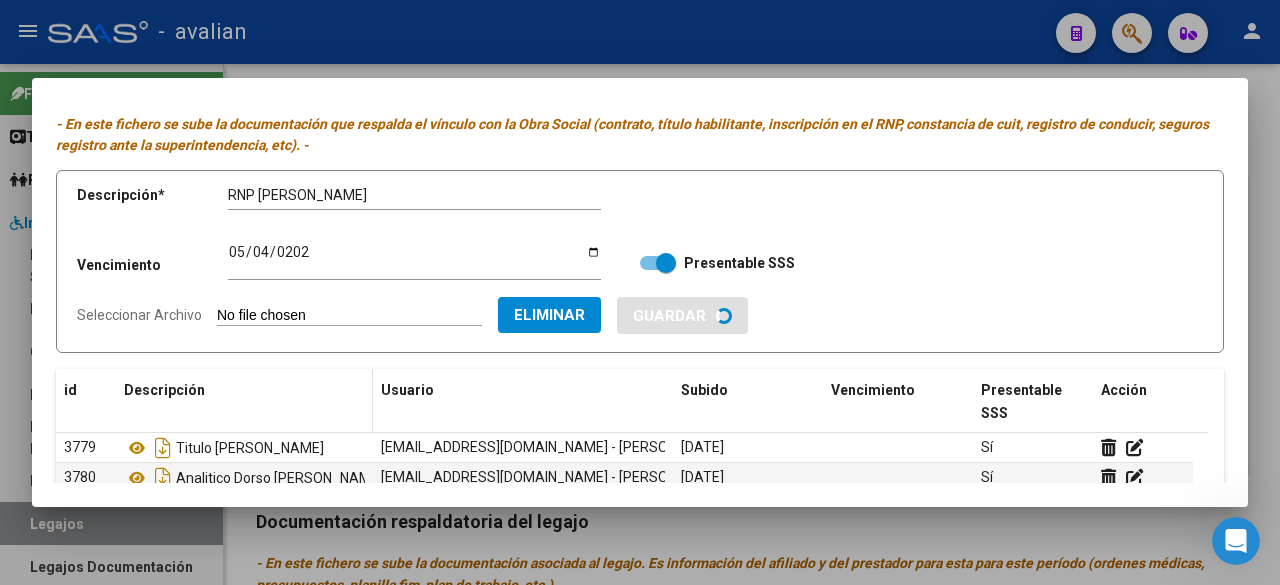 type 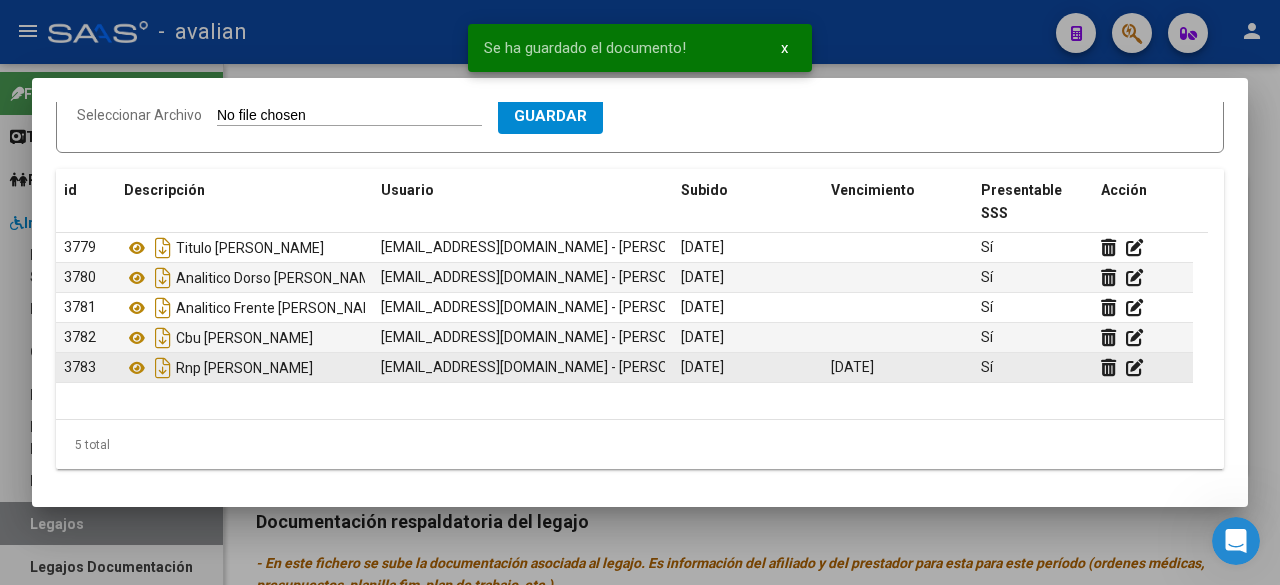 scroll, scrollTop: 46, scrollLeft: 0, axis: vertical 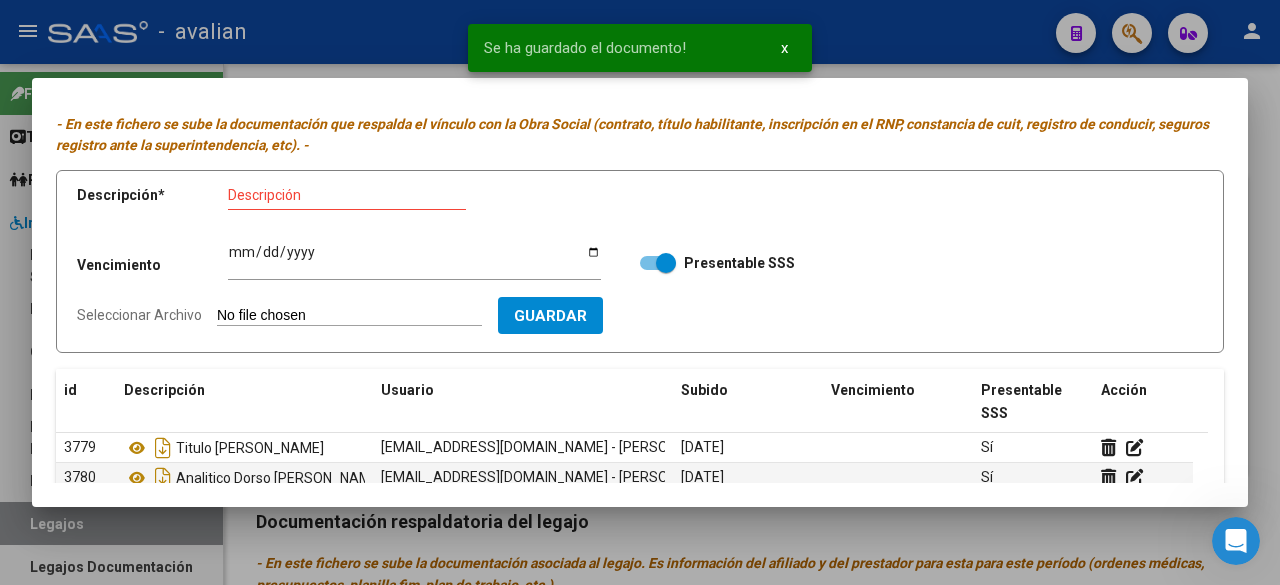 click on "Seleccionar Archivo" at bounding box center (349, 316) 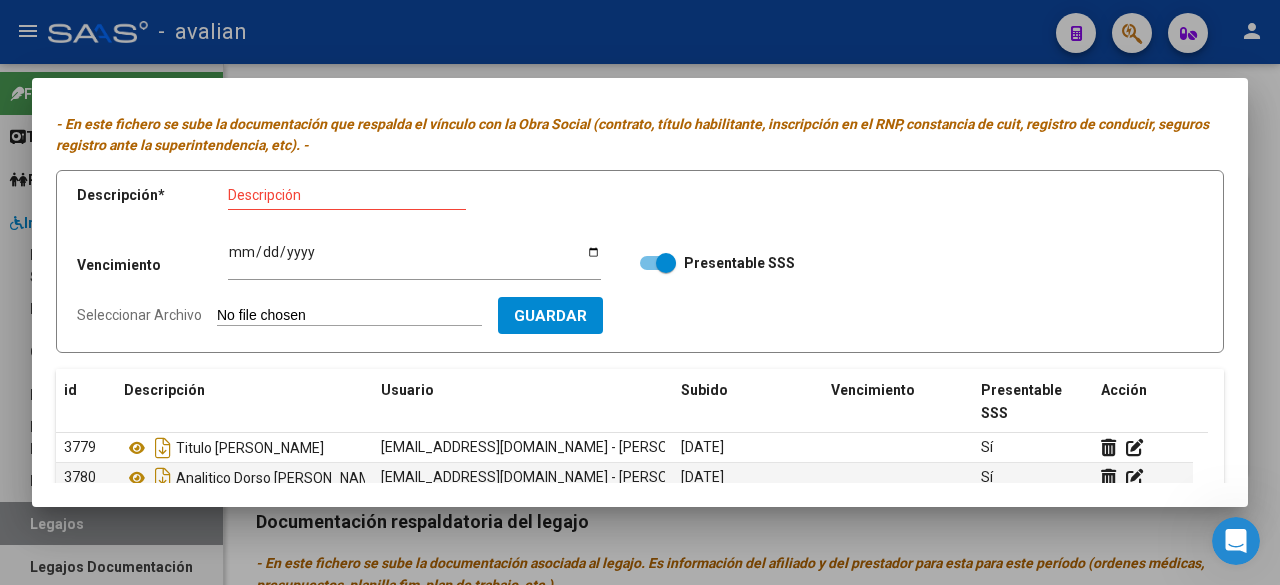 type on "C:\fakepath\ARCA [PERSON_NAME].pdf" 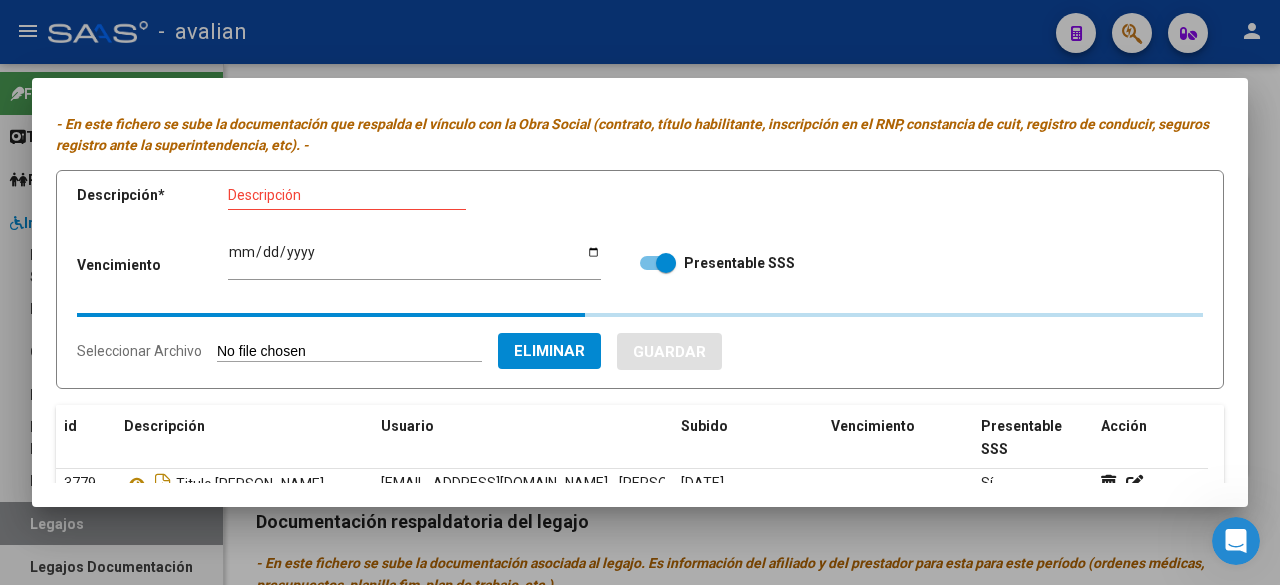 click on "Descripción" at bounding box center [347, 196] 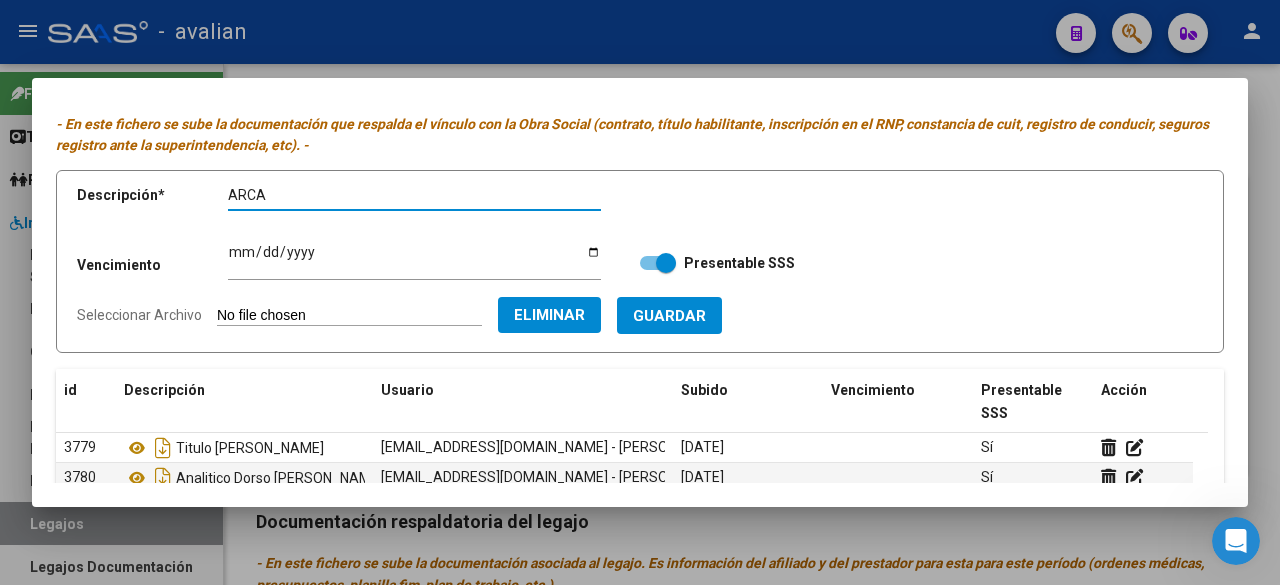 paste on "[PERSON_NAME]" 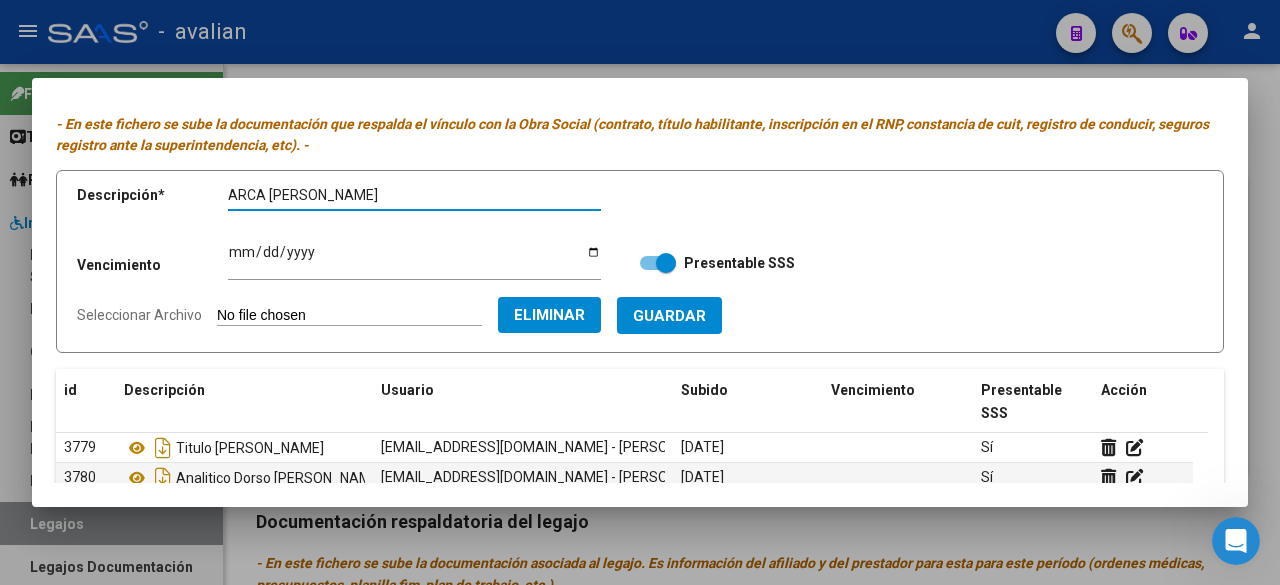 type on "ARCA [PERSON_NAME]" 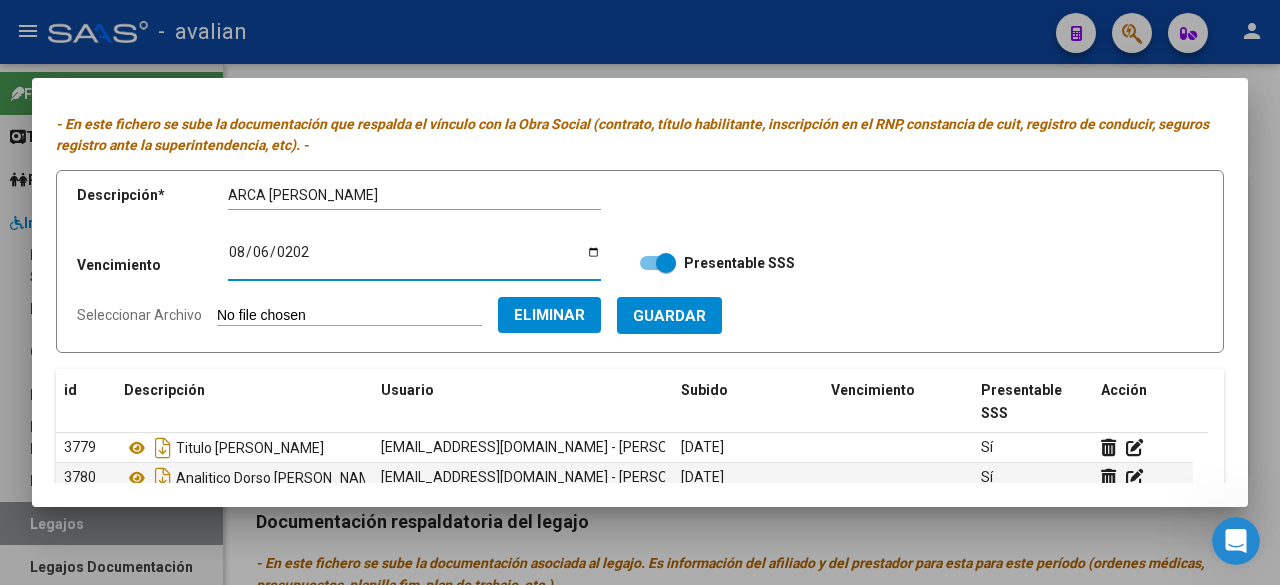 type on "[DATE]" 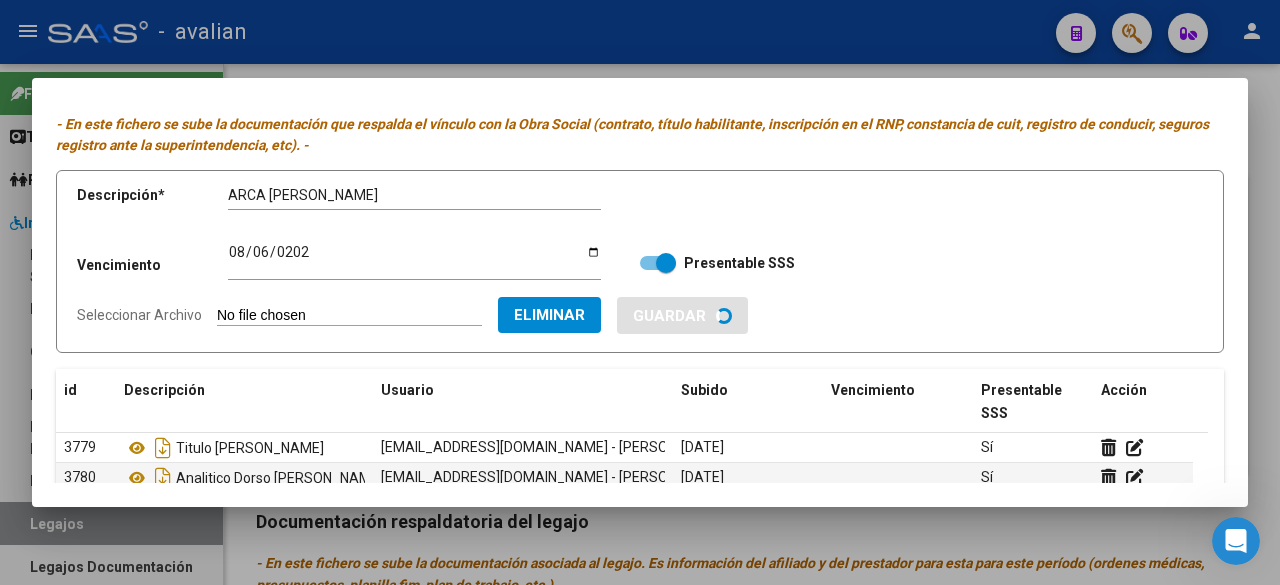 type 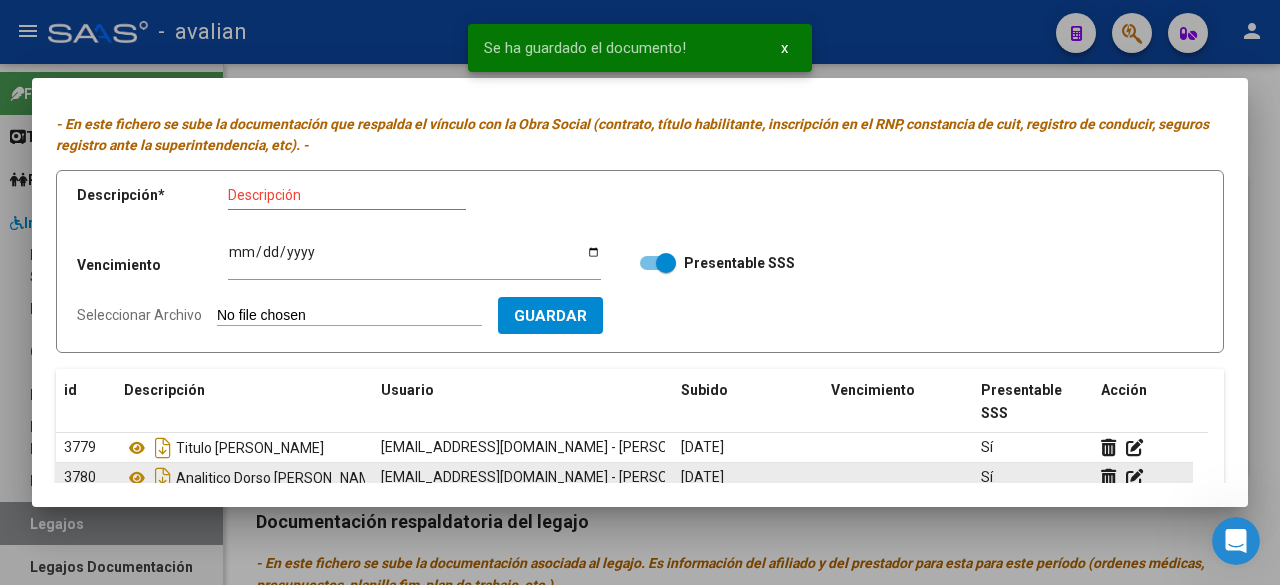 scroll, scrollTop: 146, scrollLeft: 0, axis: vertical 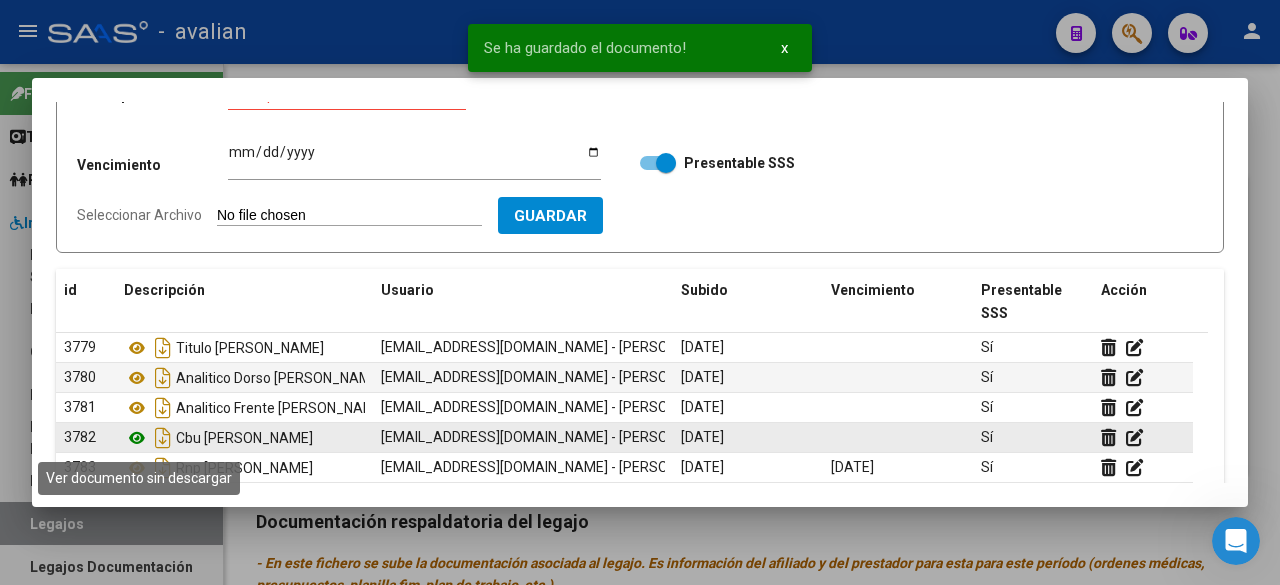 click 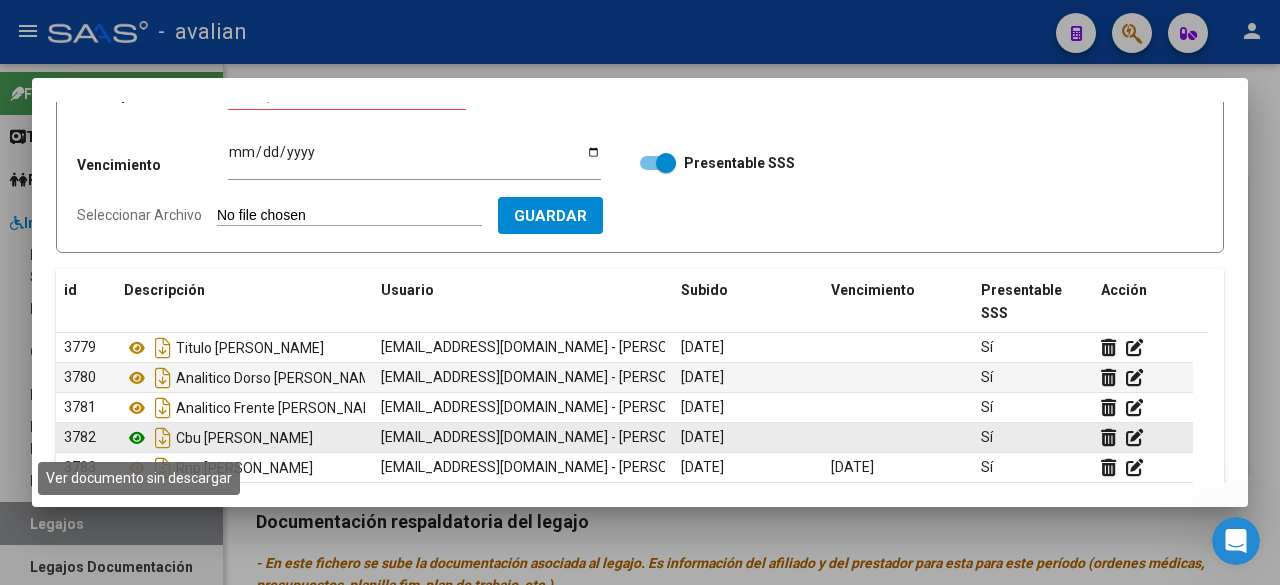 click 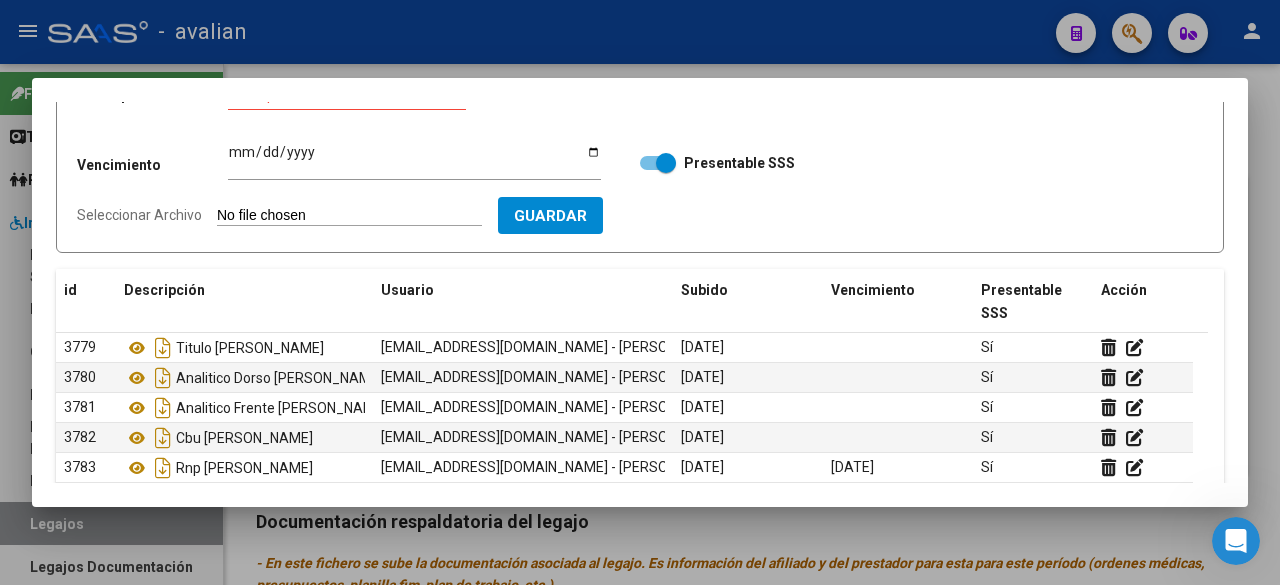click at bounding box center [640, 292] 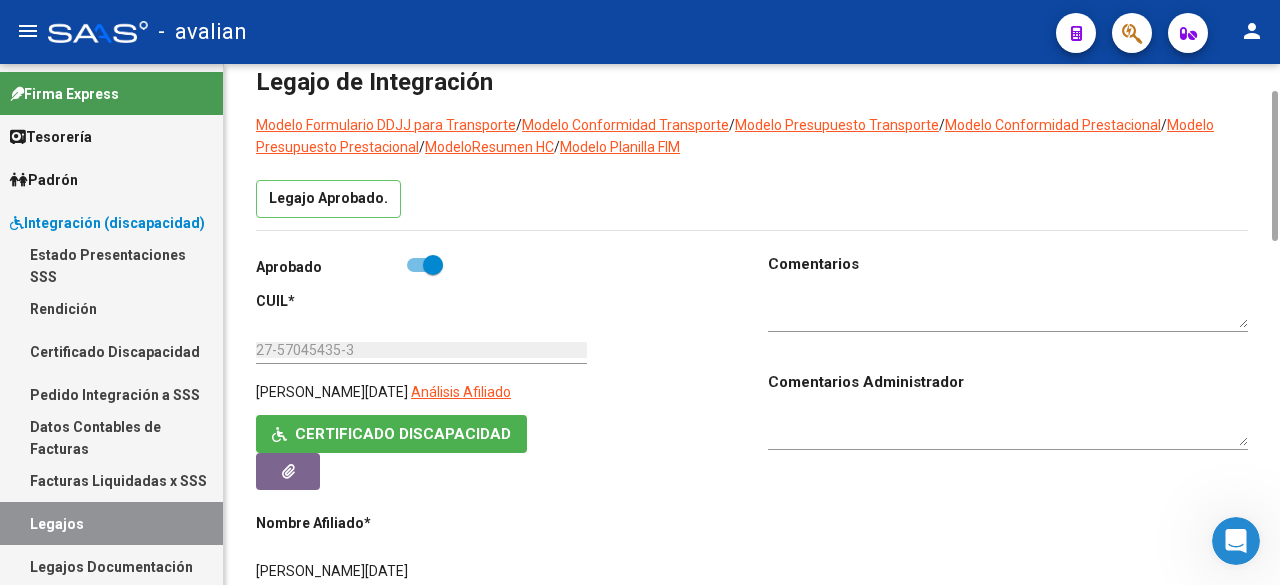 scroll, scrollTop: 0, scrollLeft: 0, axis: both 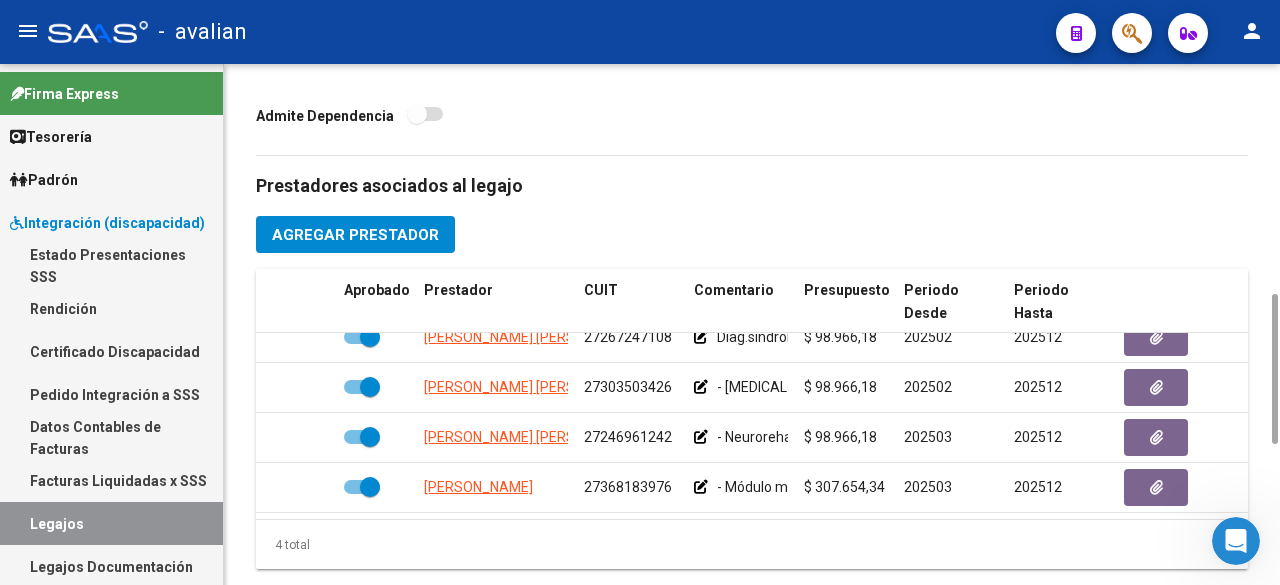 click on "Agregar Prestador" 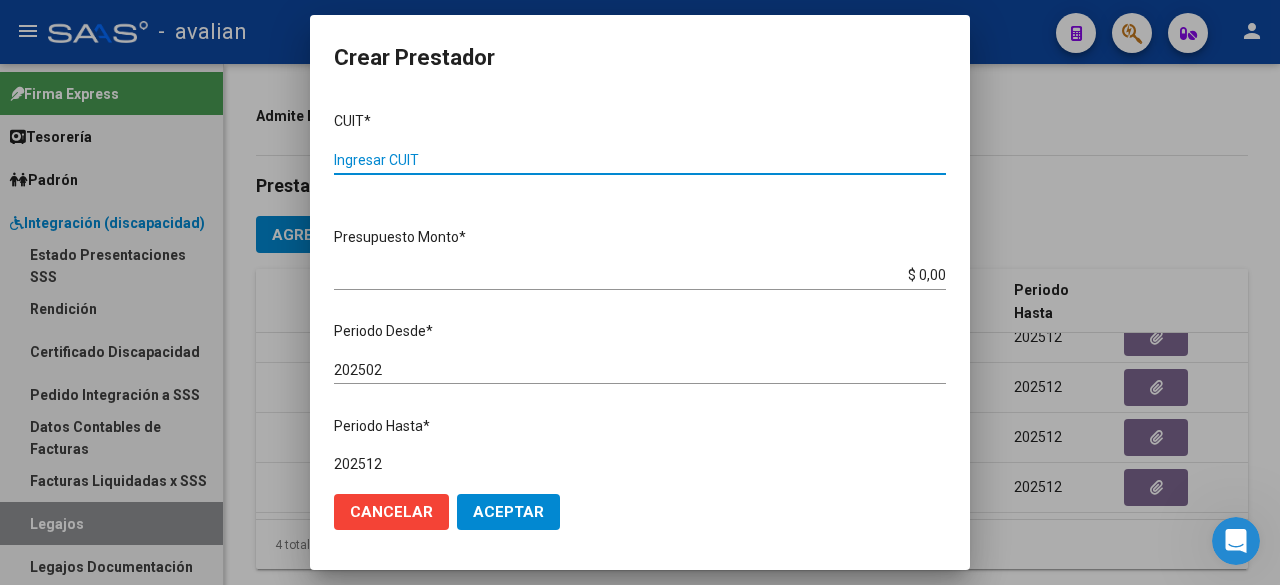 click on "Cancelar" 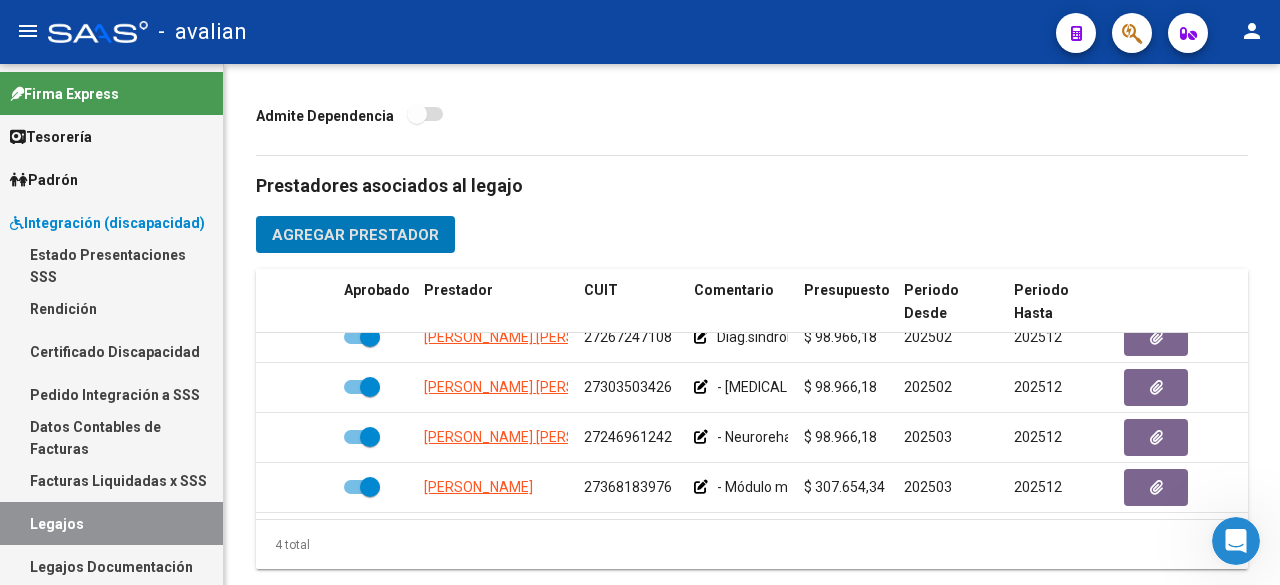 scroll, scrollTop: 1294, scrollLeft: 0, axis: vertical 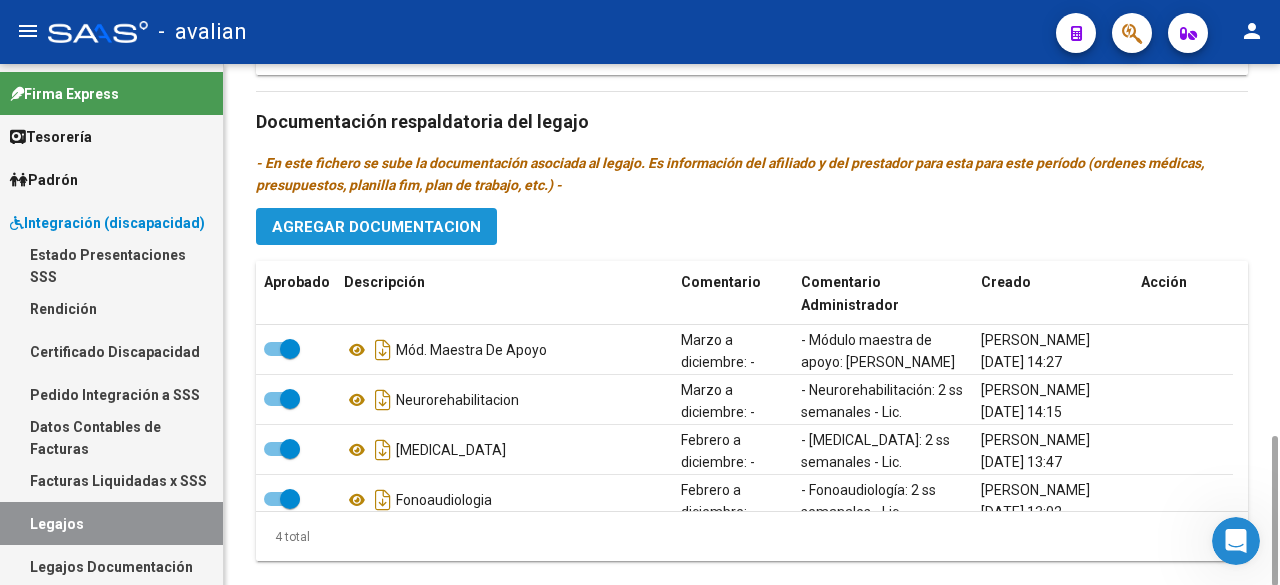 click on "Agregar Documentacion" 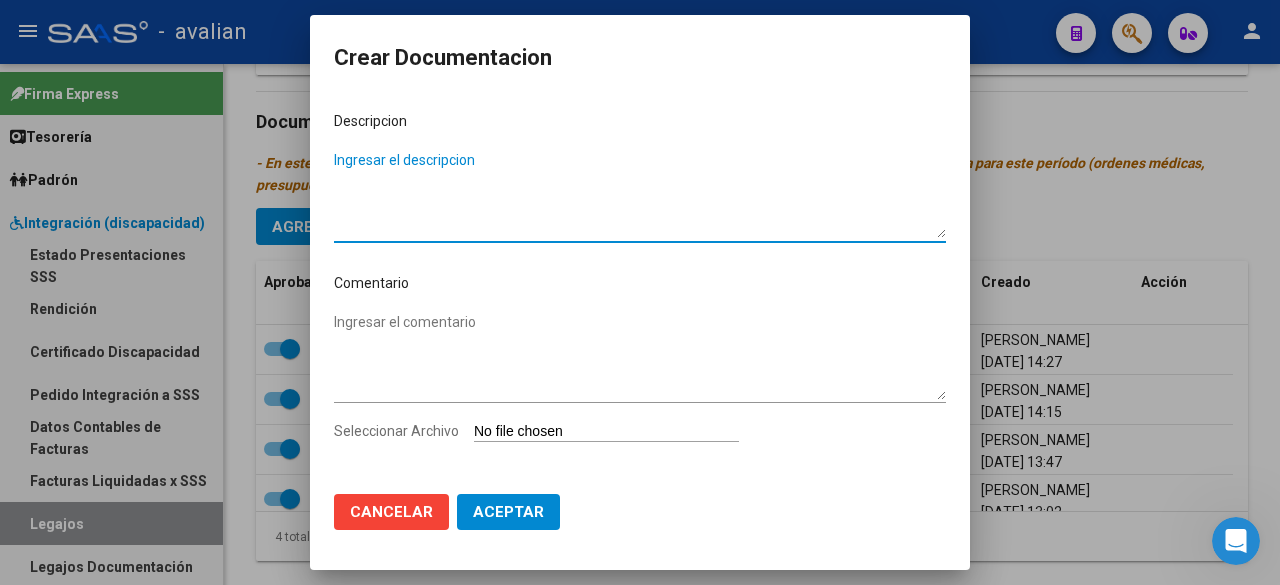 click on "Seleccionar Archivo" at bounding box center (606, 432) 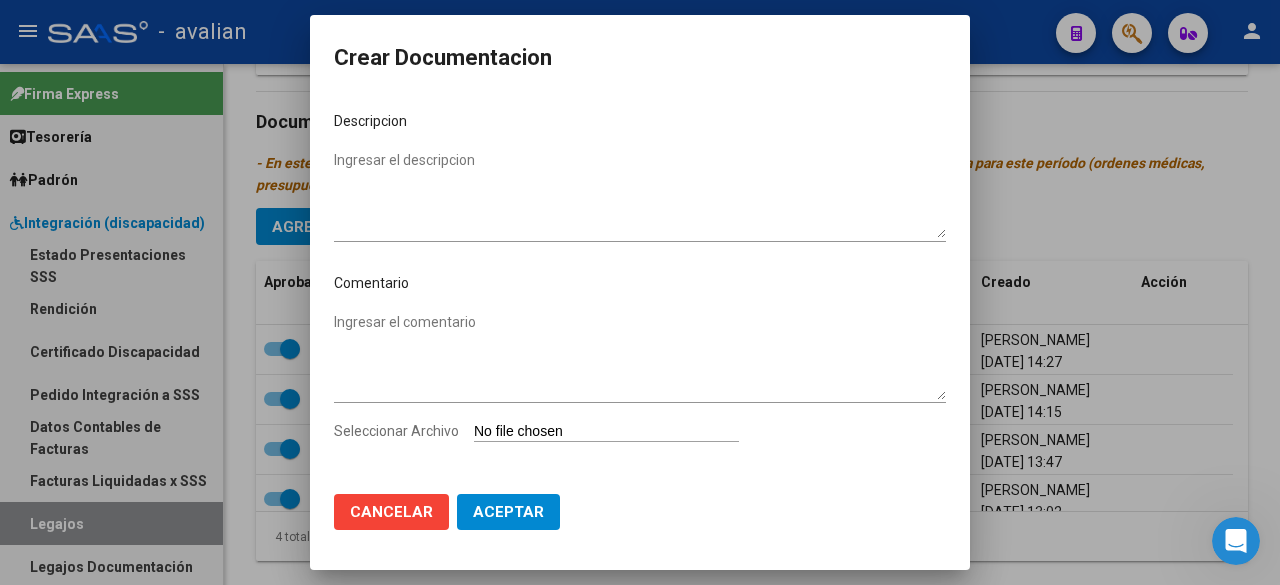 type on "C:\fakepath\CAR y Acta acuerdo [PERSON_NAME].pdf" 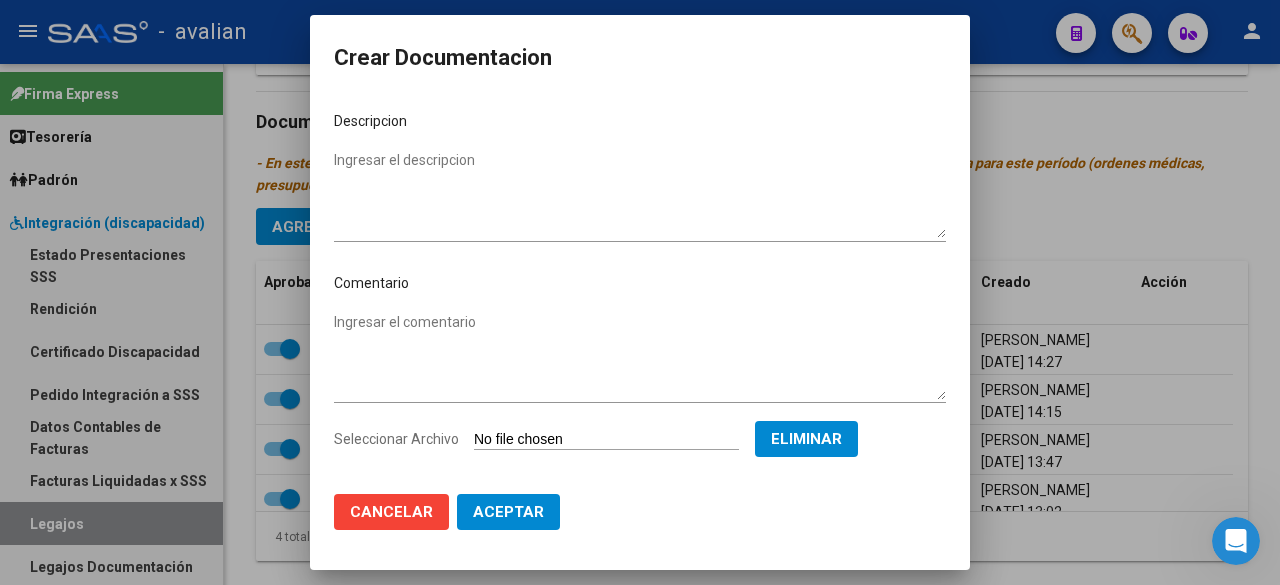 click on "Seleccionar Archivo Eliminar" at bounding box center (640, 443) 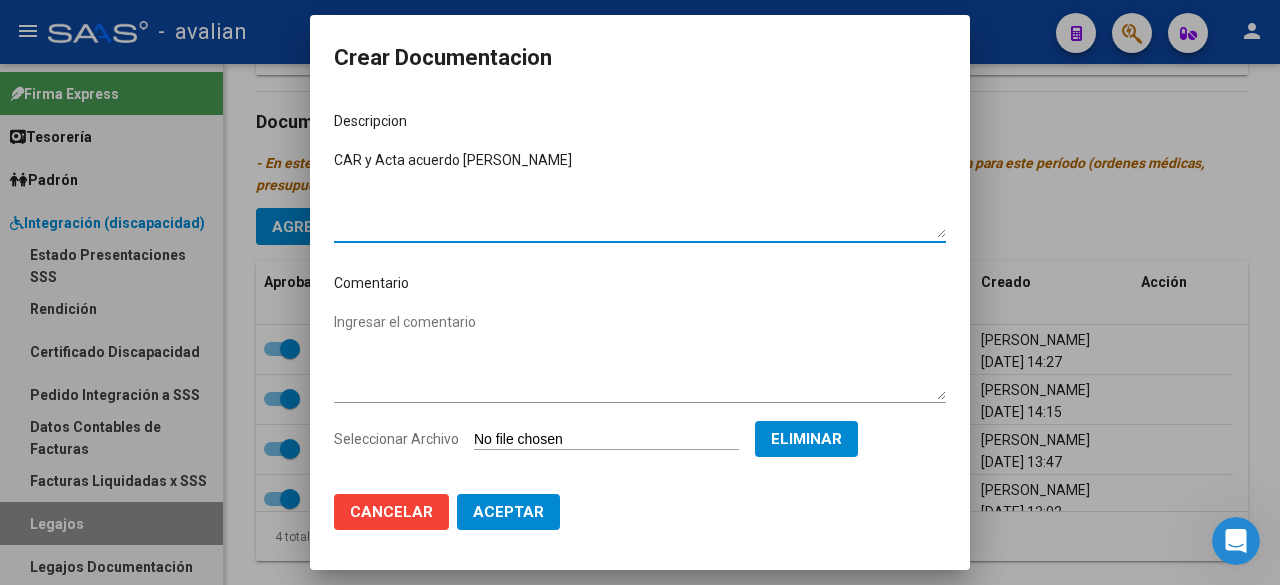 drag, startPoint x: 543, startPoint y: 166, endPoint x: 458, endPoint y: 176, distance: 85.58621 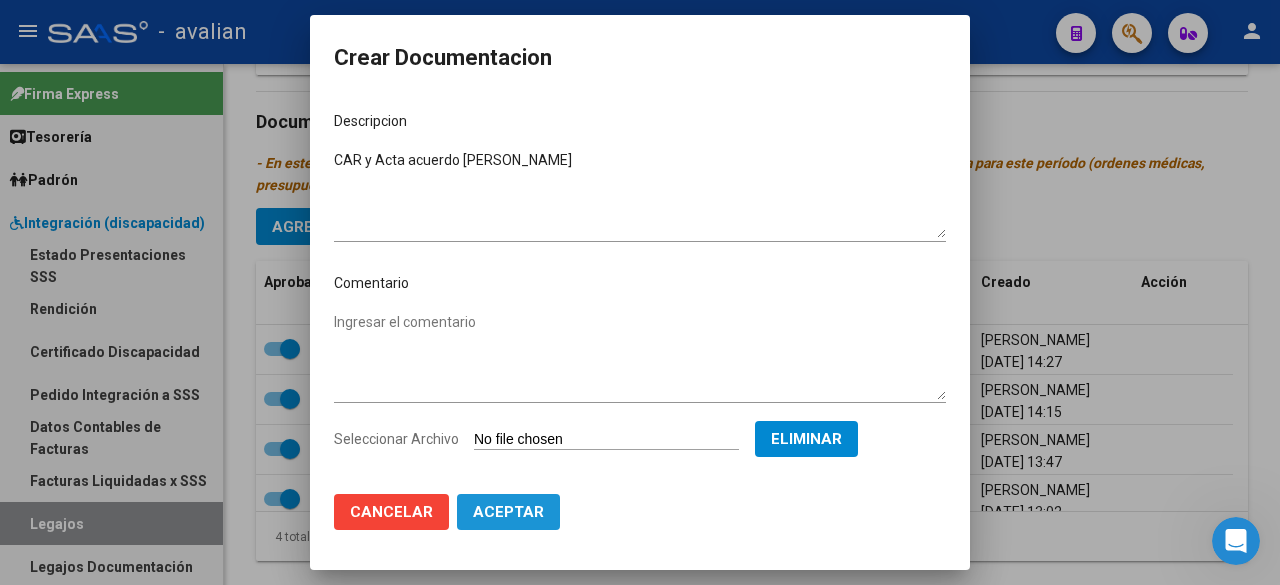 click on "Aceptar" 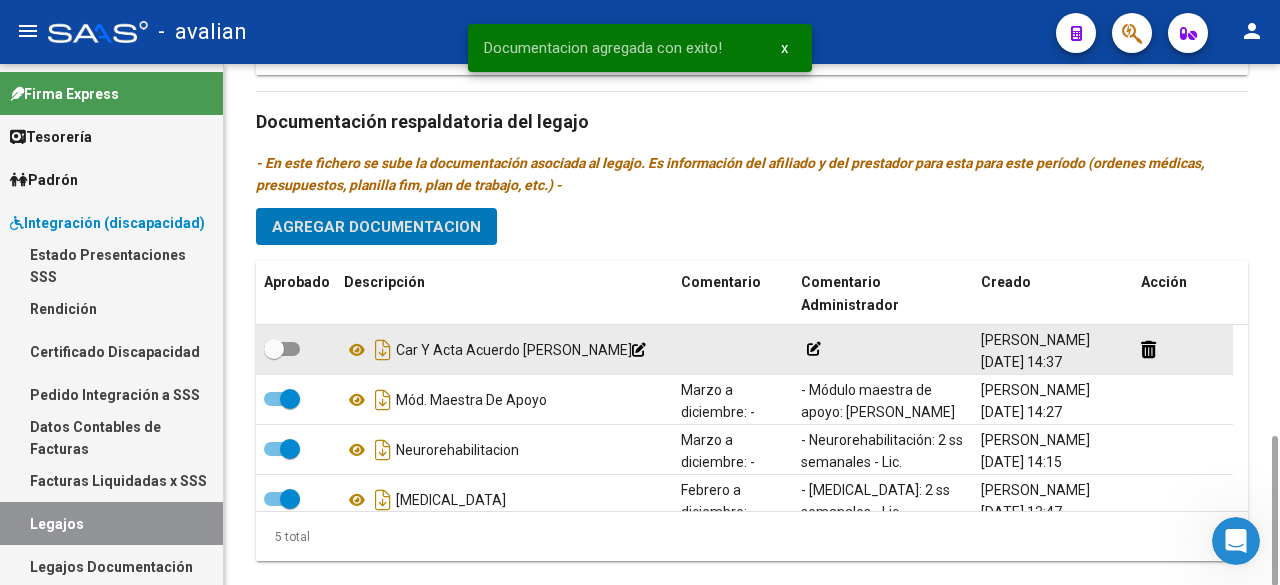 click at bounding box center (282, 349) 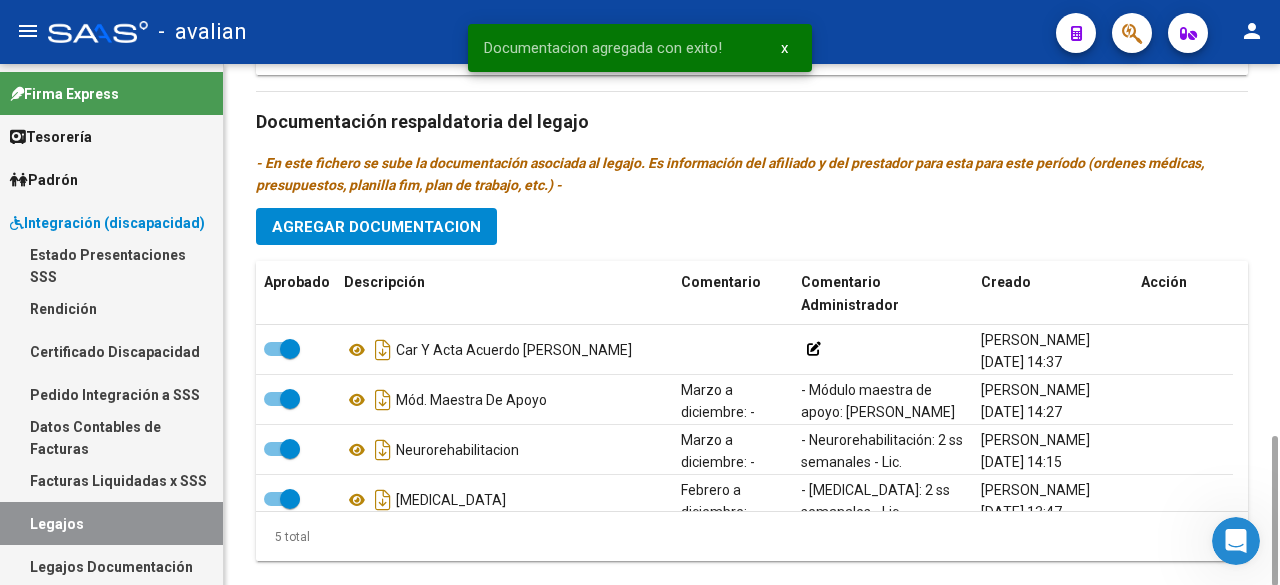 click on "Agregar Documentacion" 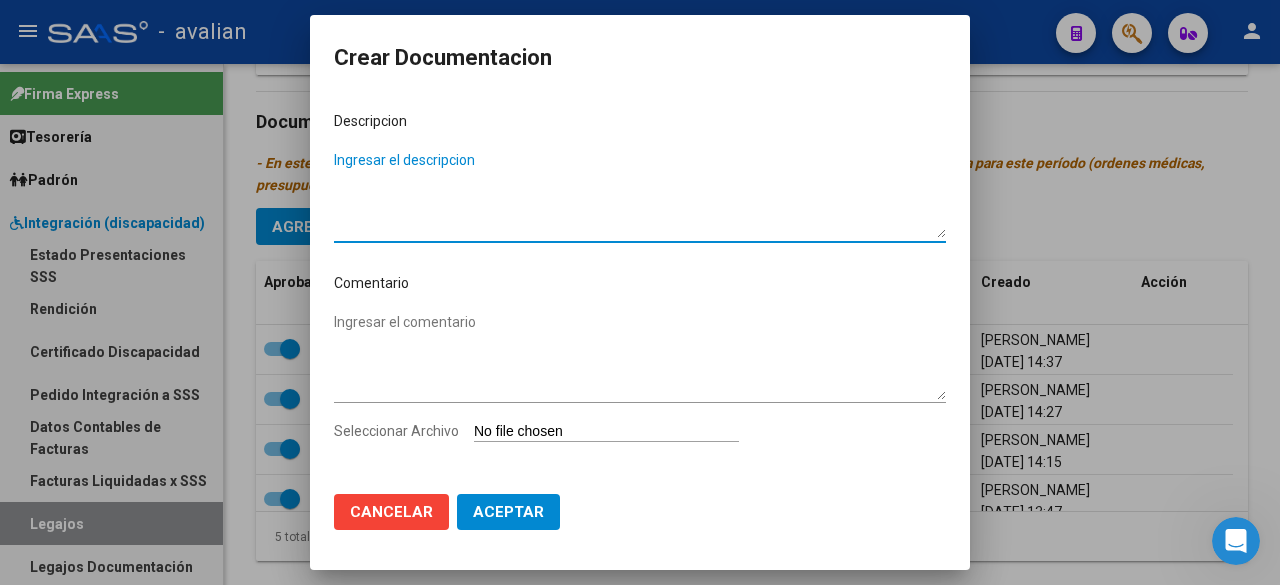 click on "Seleccionar Archivo" at bounding box center [606, 432] 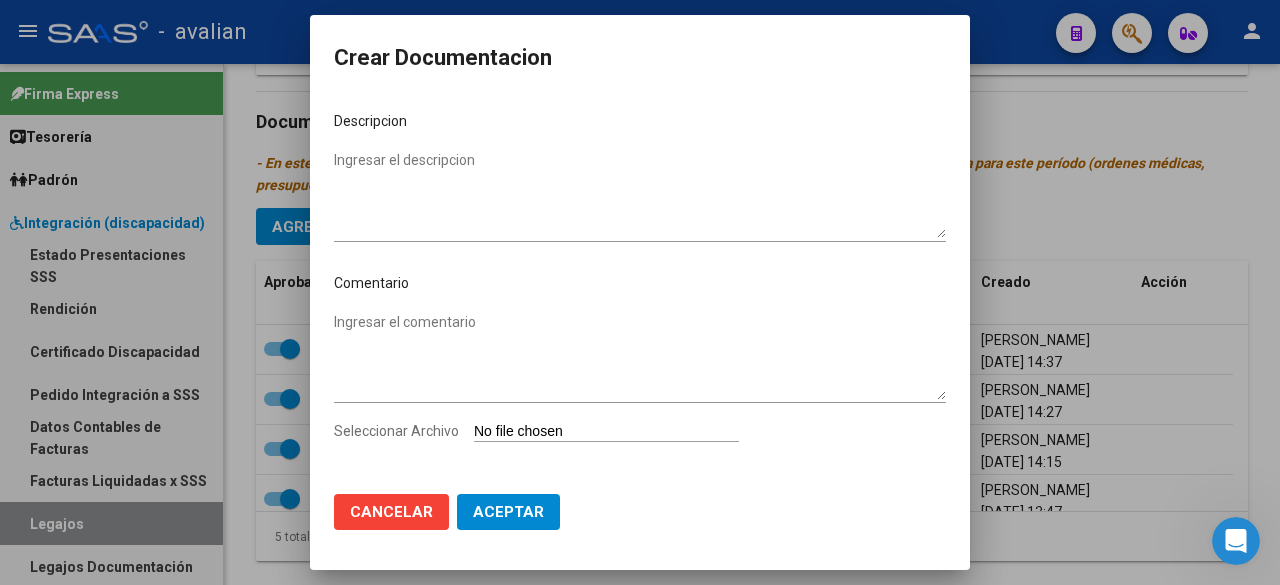 type on "C:\fakepath\DOC. ASOCIADO [PERSON_NAME] 2025.pdf" 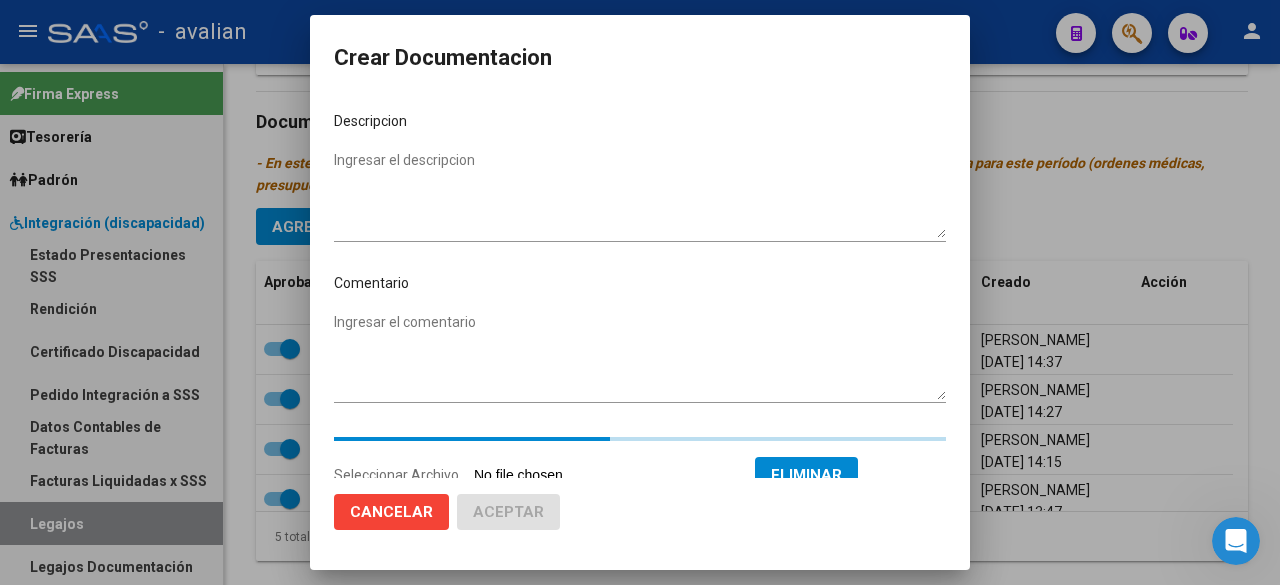 click on "Ingresar el descripcion" at bounding box center [640, 194] 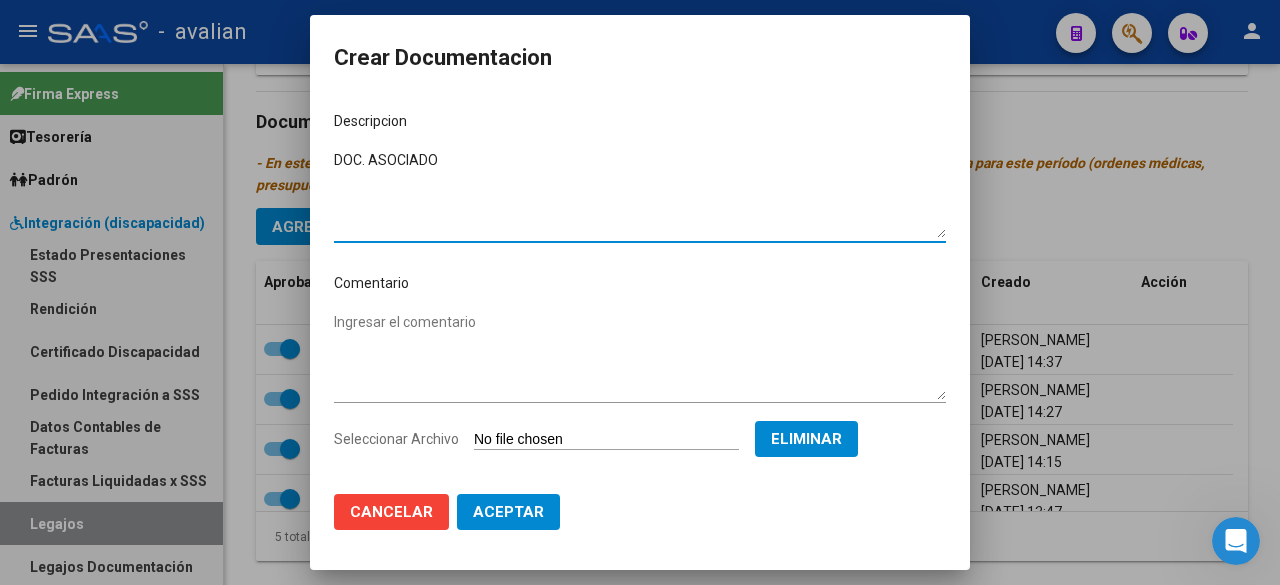 paste on "[PERSON_NAME]" 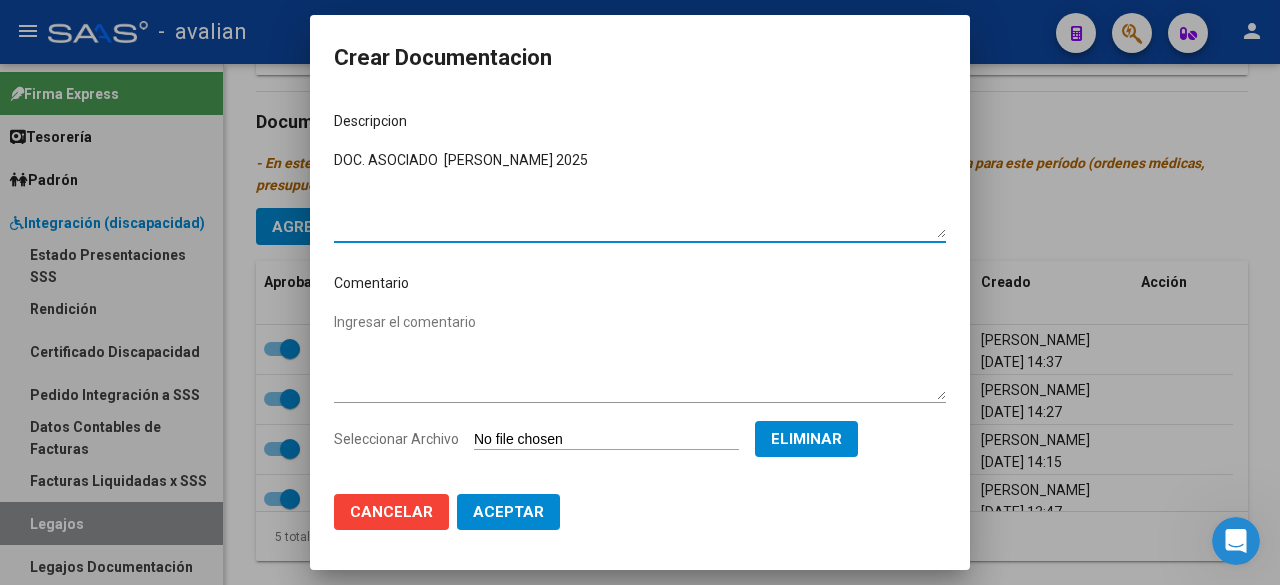 type on "DOC. ASOCIADO  [PERSON_NAME] 2025" 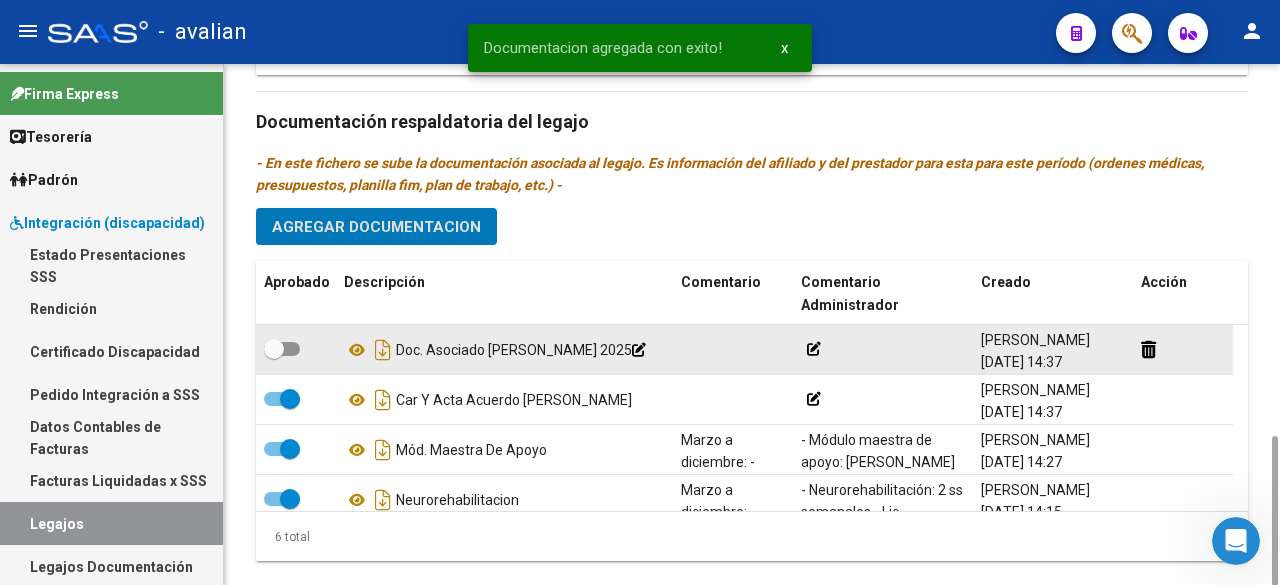 click at bounding box center (282, 349) 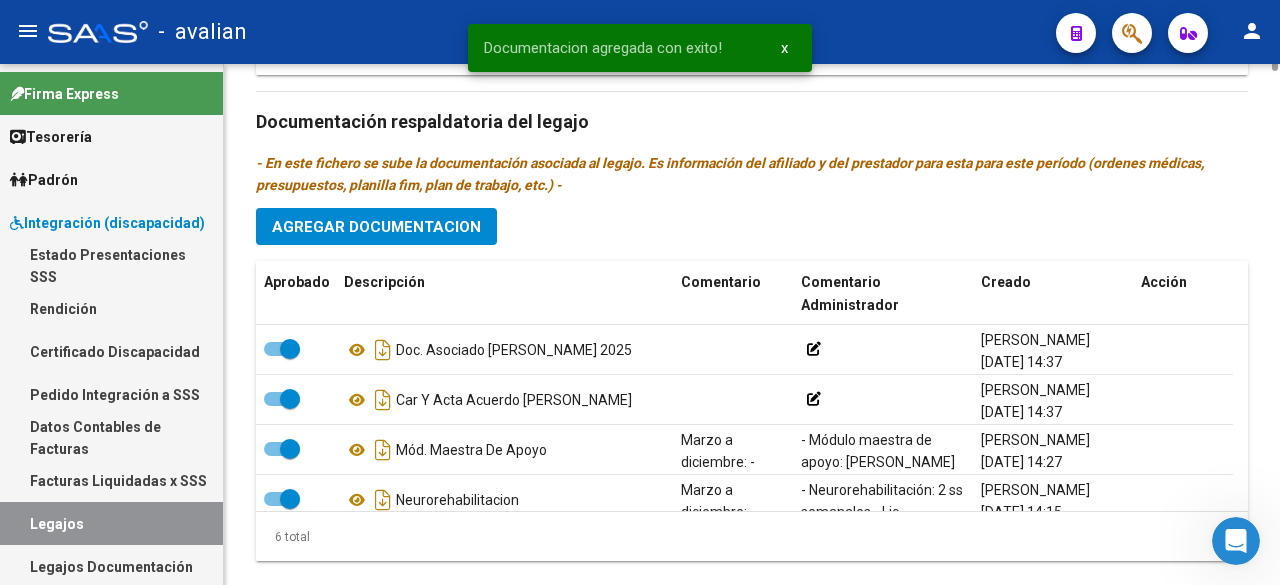 scroll, scrollTop: 694, scrollLeft: 0, axis: vertical 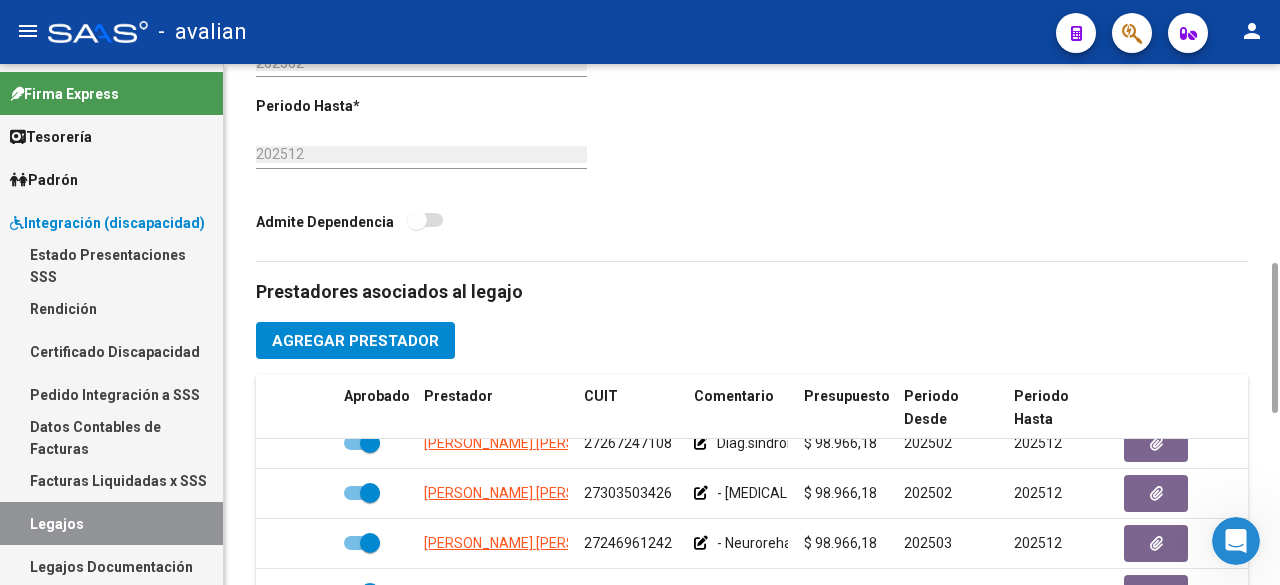 drag, startPoint x: 1240, startPoint y: 449, endPoint x: 10, endPoint y: 13, distance: 1304.9889 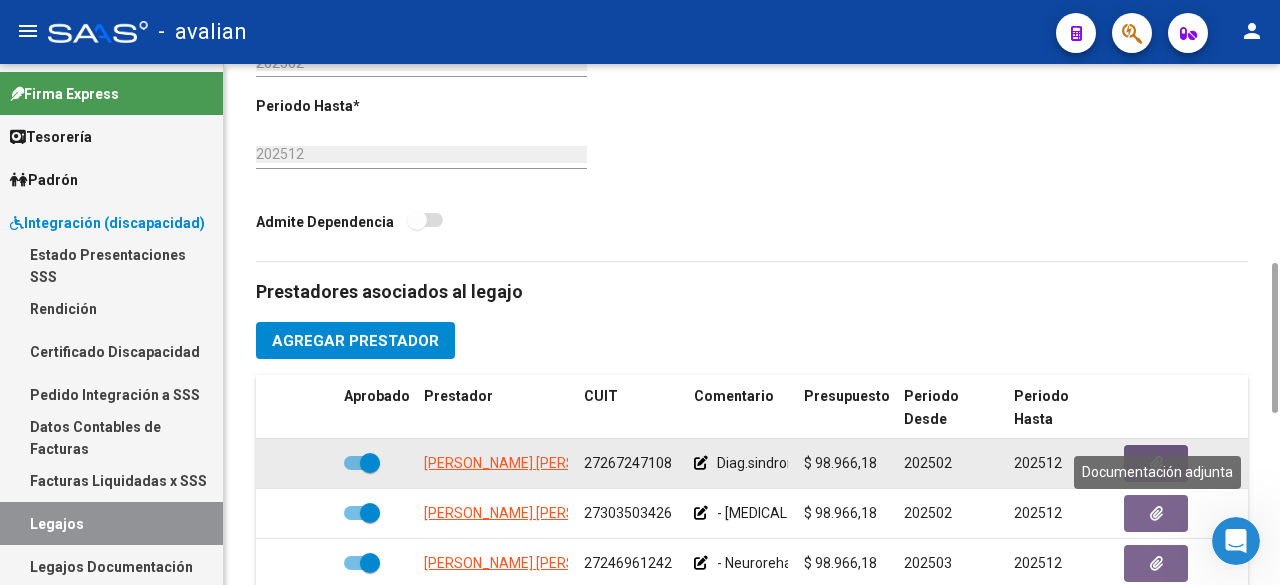 click 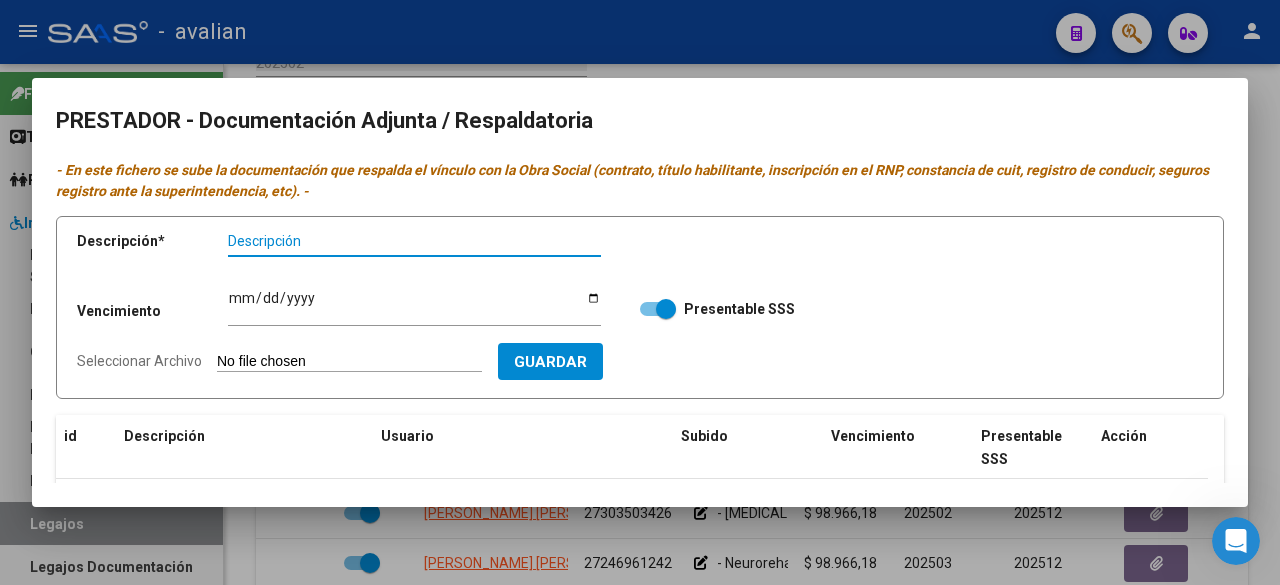click on "Seleccionar Archivo" at bounding box center (349, 362) 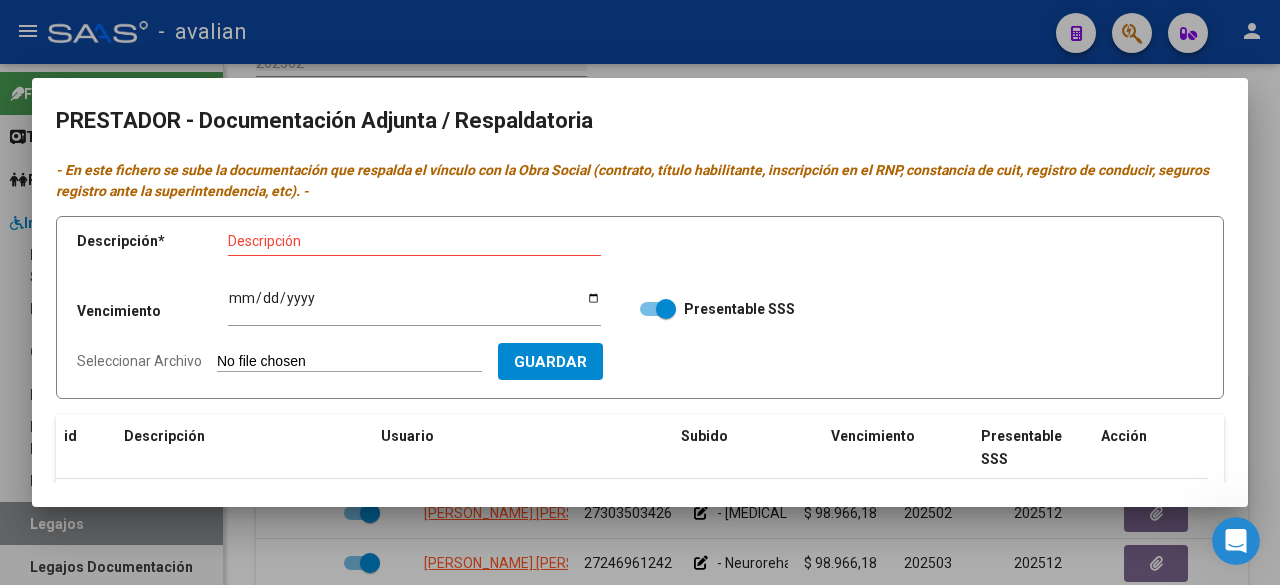 type on "C:\fakepath\CBU [PERSON_NAME].jpg" 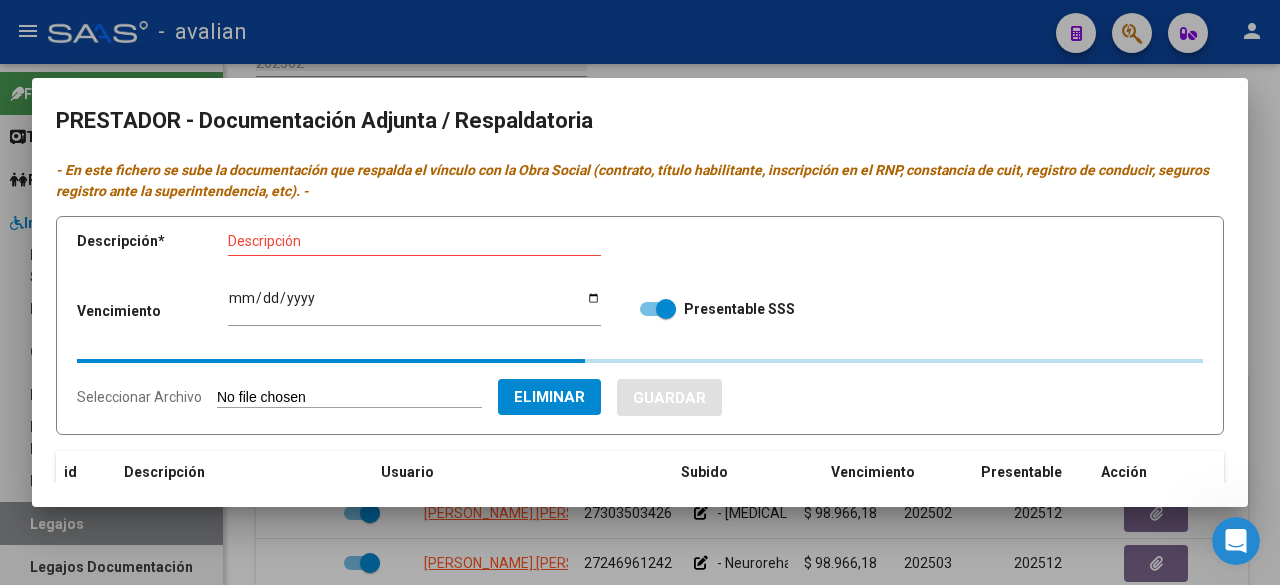 click on "Descripción" at bounding box center [414, 241] 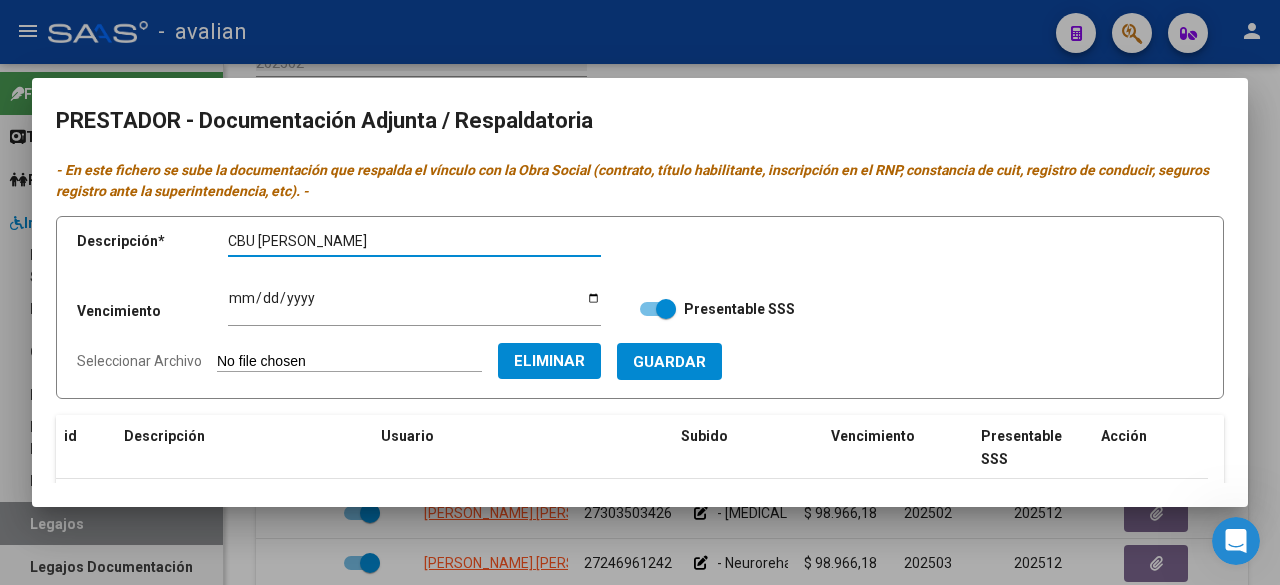 type on "CBU [PERSON_NAME]" 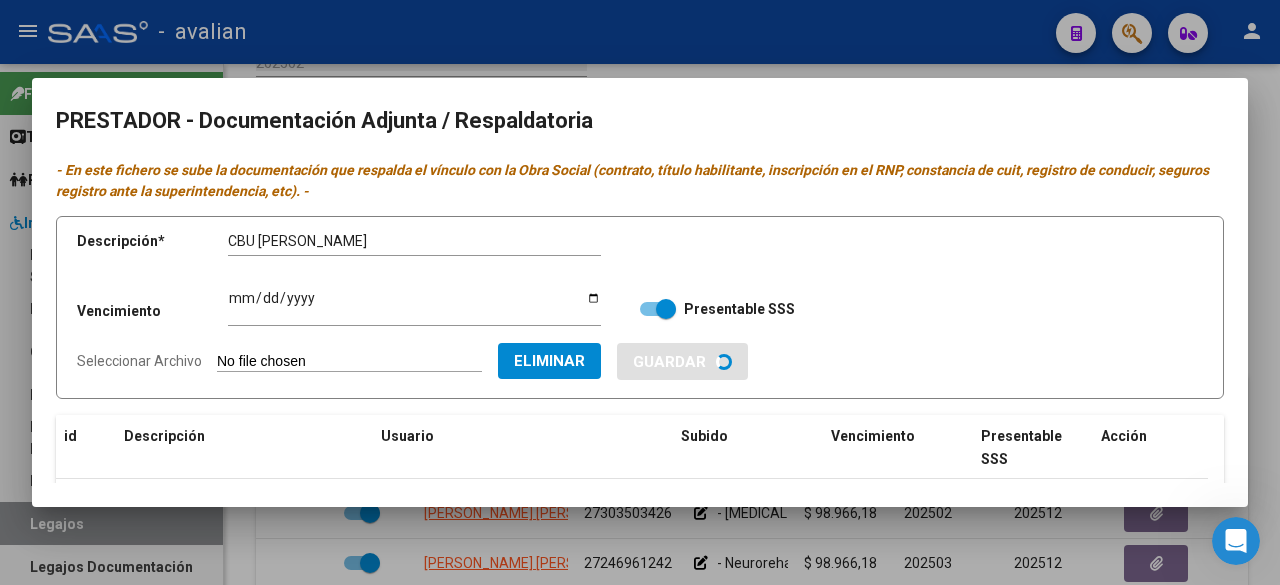 type 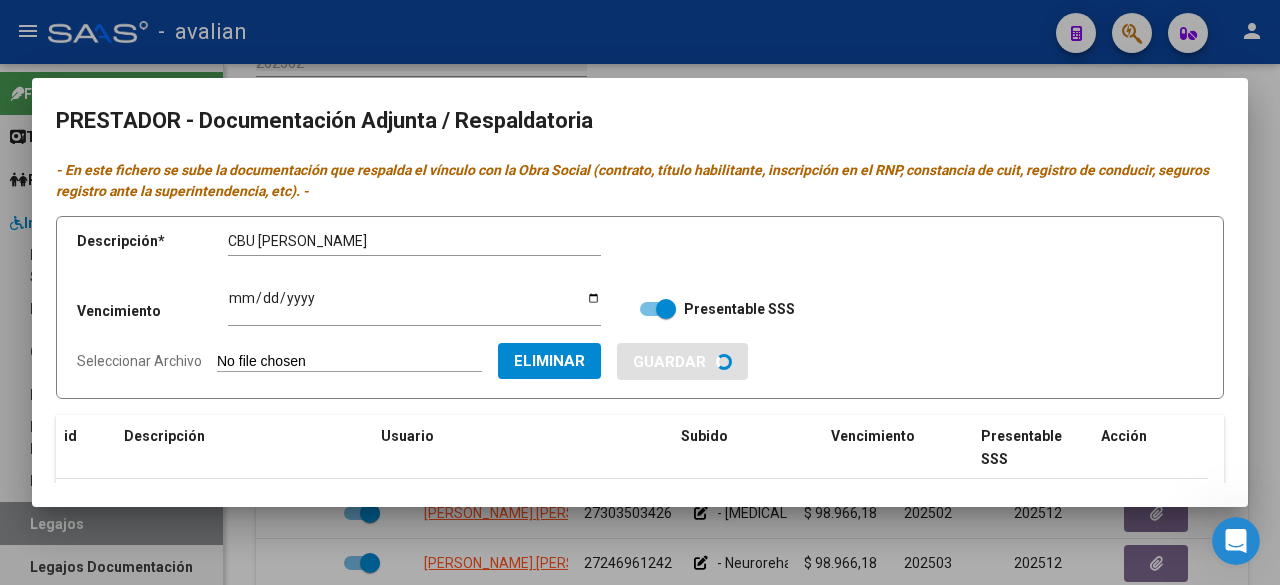 type 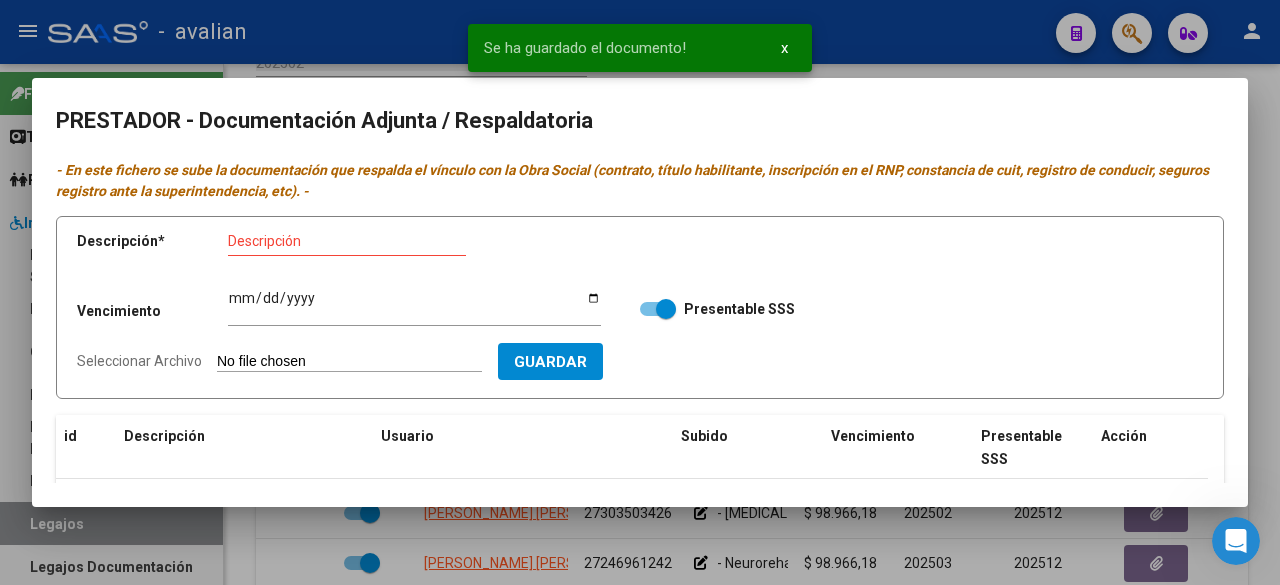 scroll, scrollTop: 200, scrollLeft: 0, axis: vertical 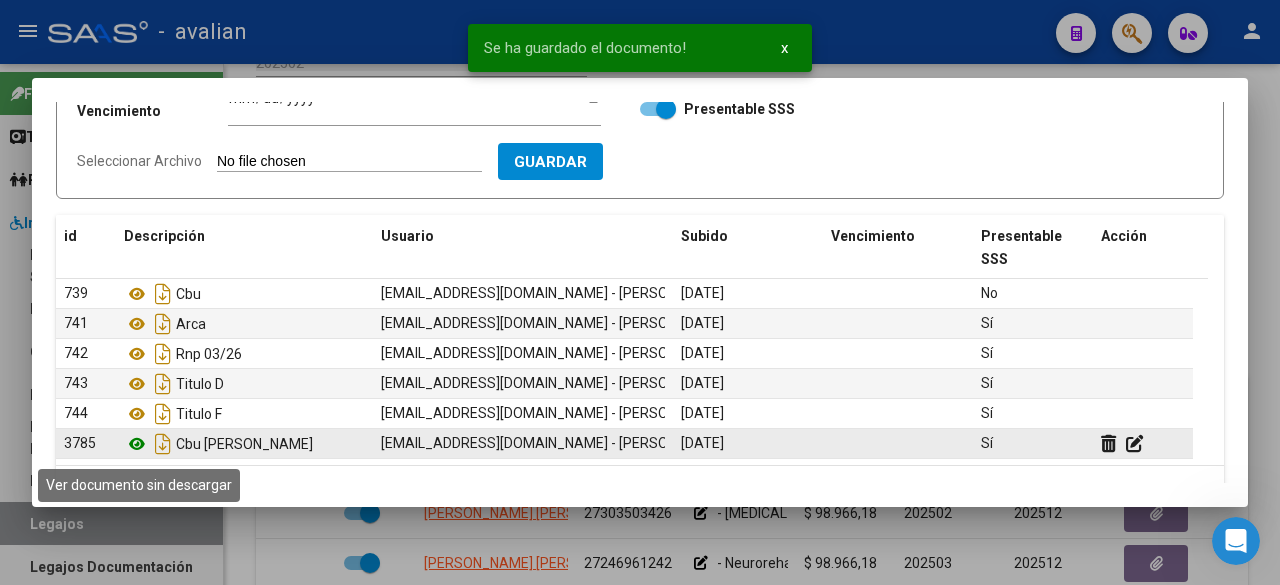 click 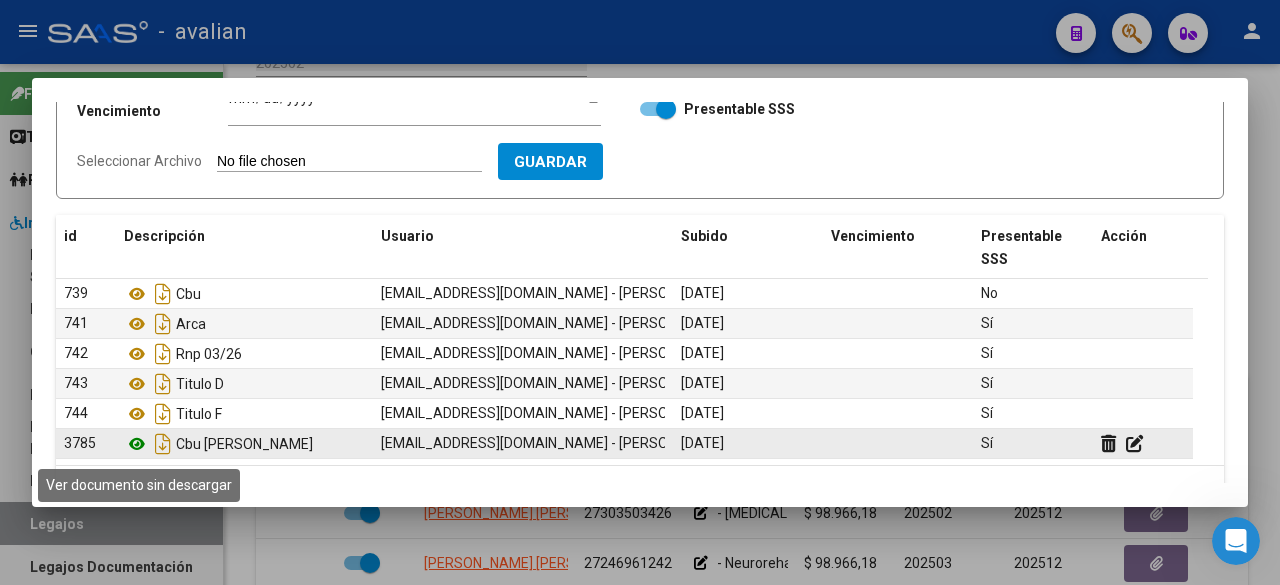 click 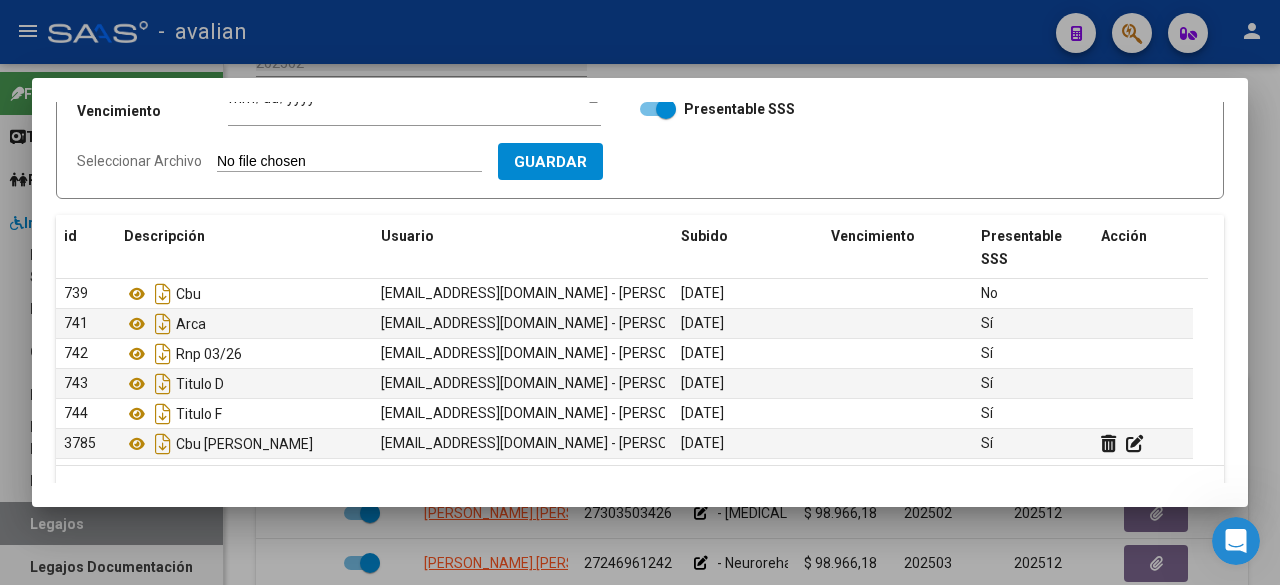 click at bounding box center (640, 292) 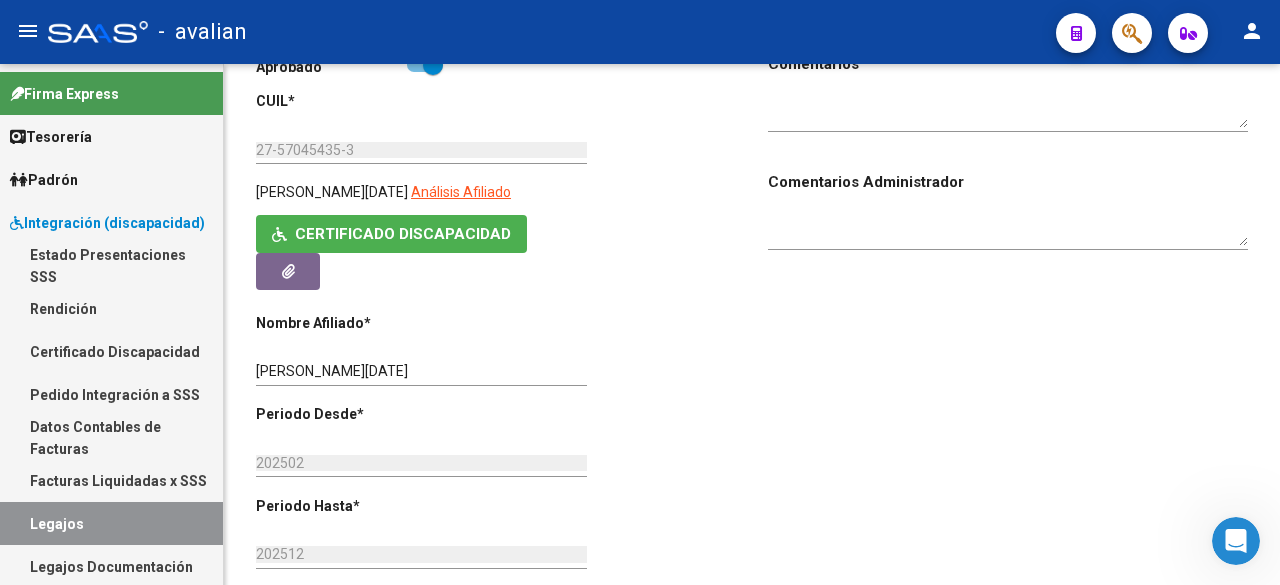 scroll, scrollTop: 0, scrollLeft: 0, axis: both 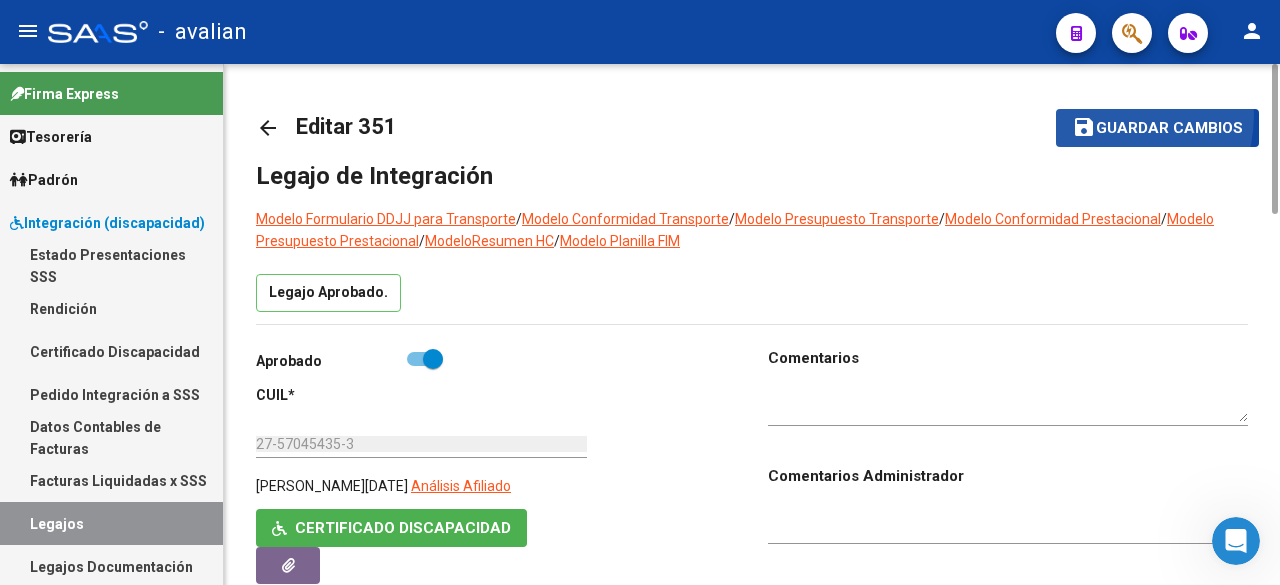 click on "save Guardar cambios" 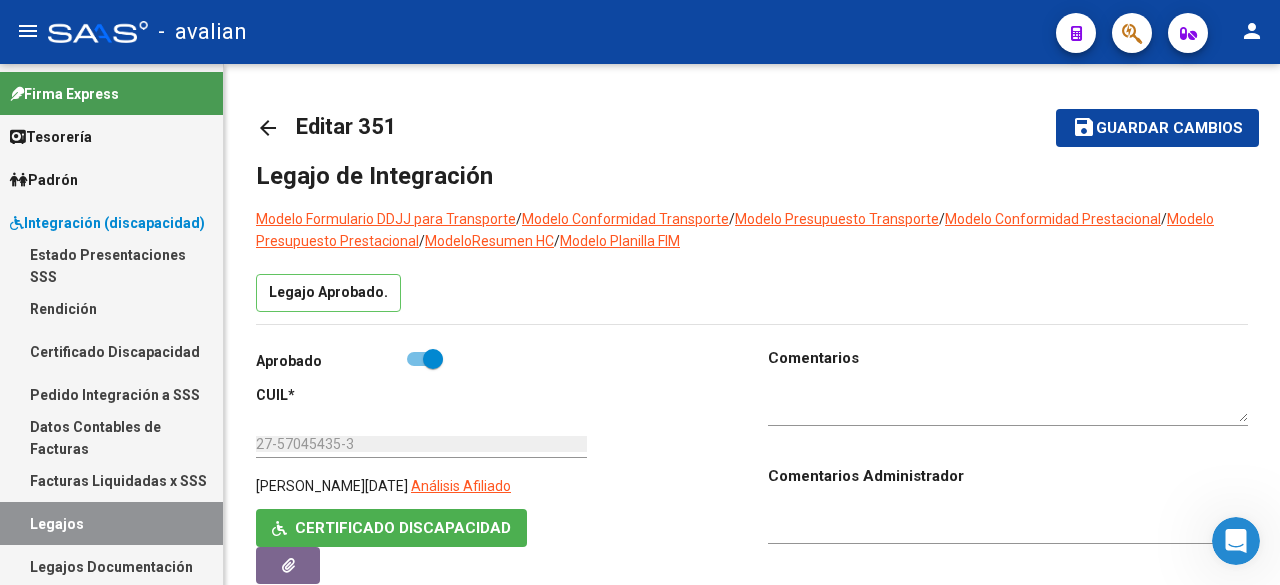 click on "Legajos" at bounding box center (111, 523) 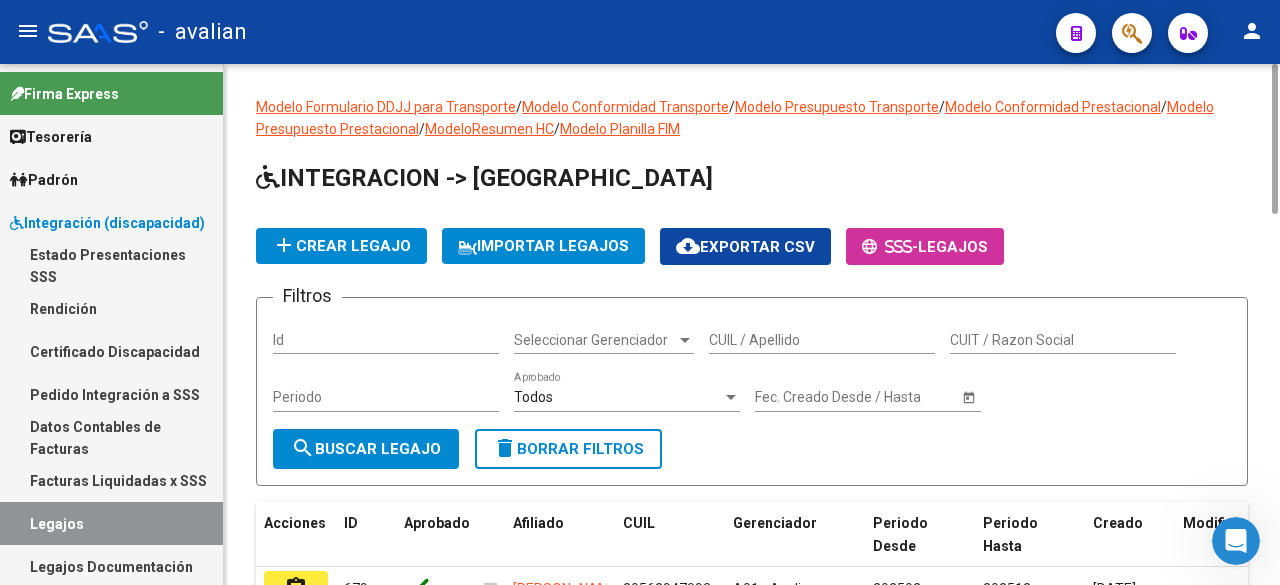 click on "CUIL / Apellido" at bounding box center (822, 340) 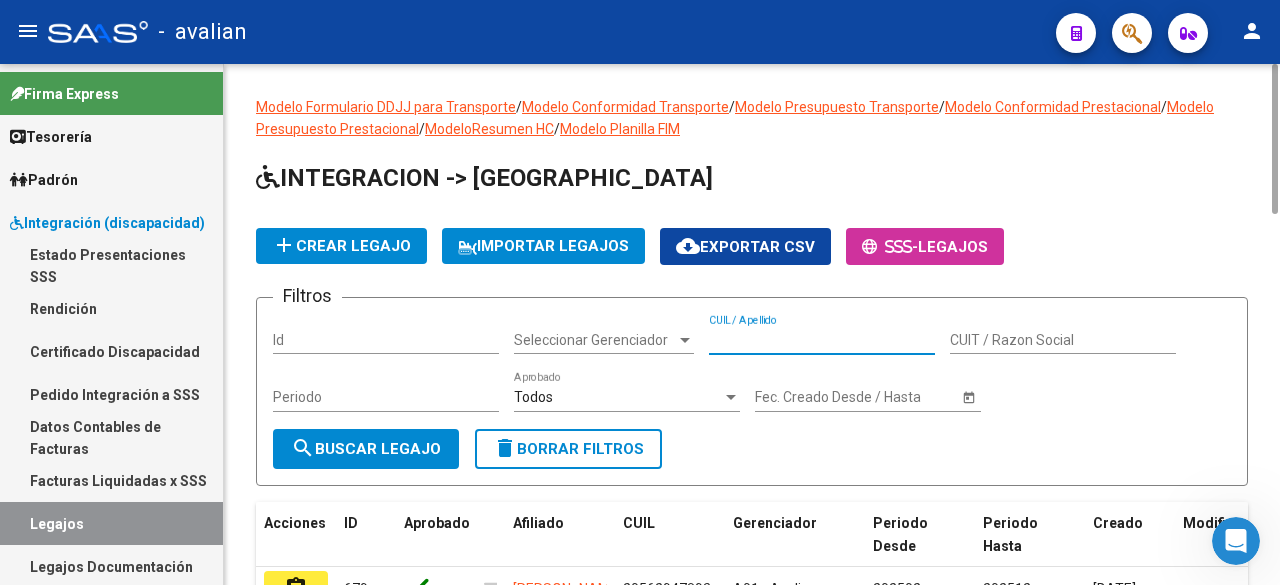 paste on "20528756523" 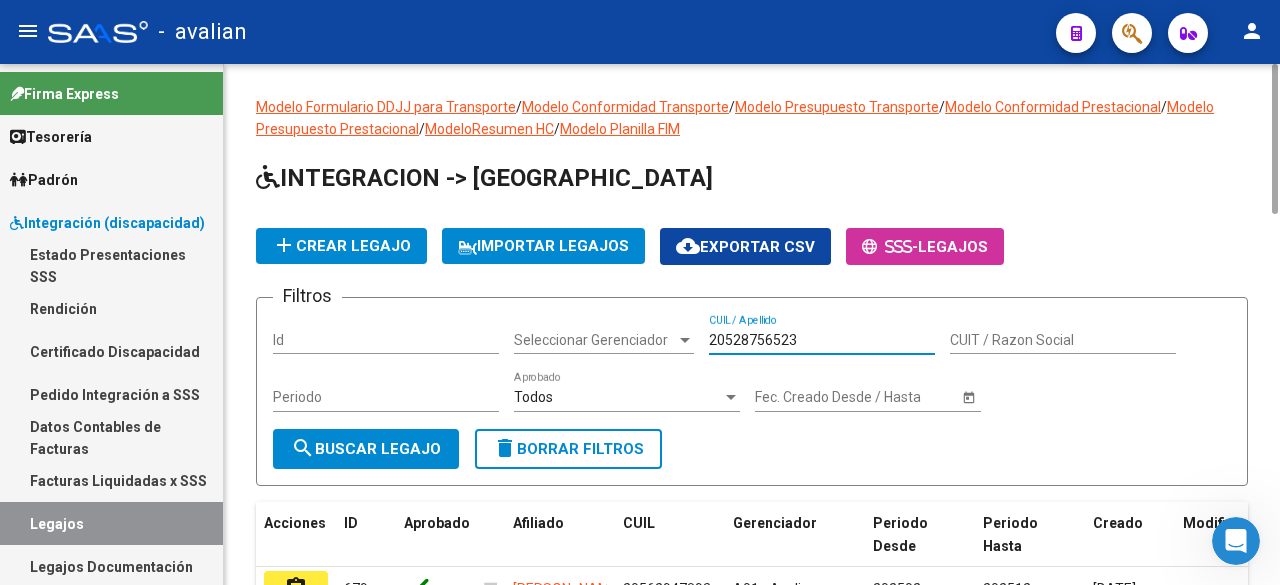 type on "20528756523" 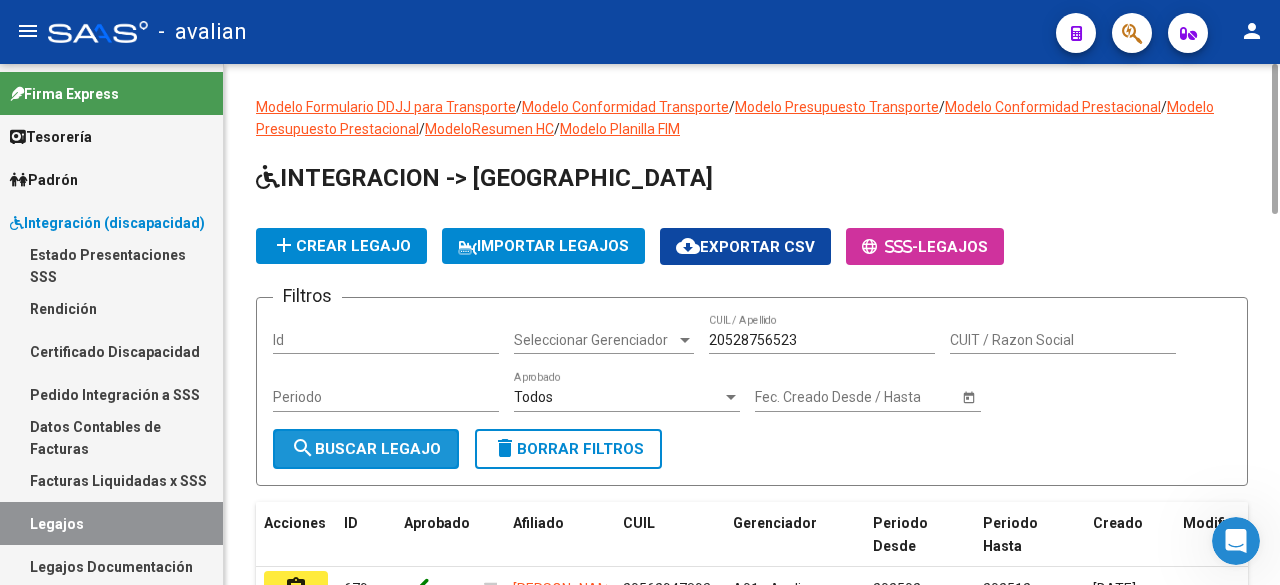 click on "search  Buscar Legajo" 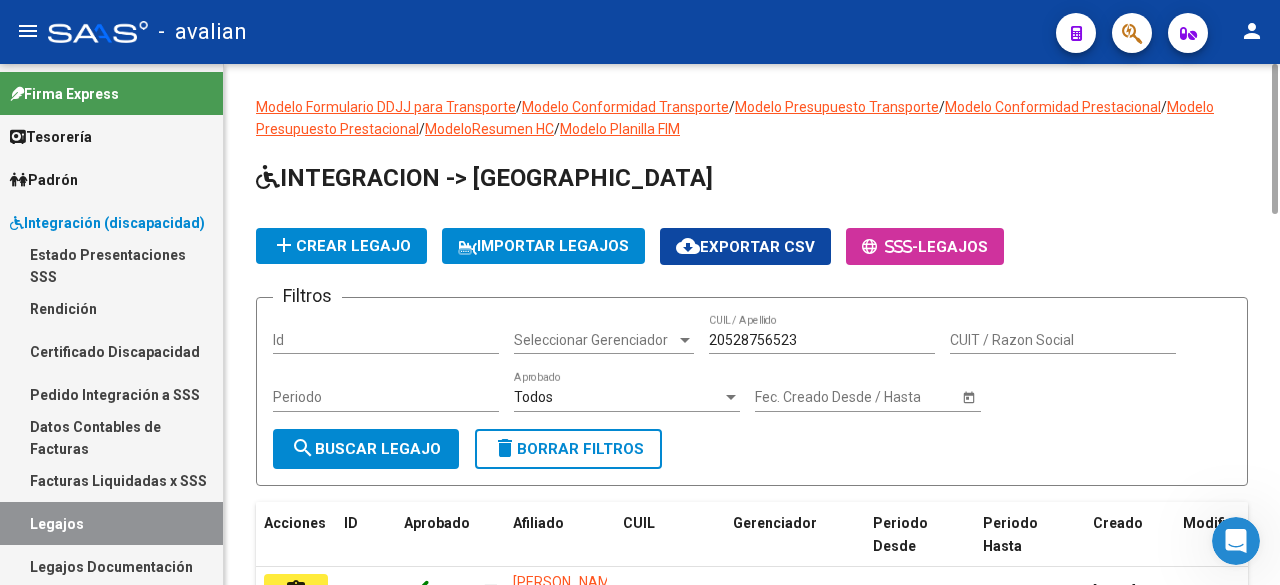 scroll, scrollTop: 166, scrollLeft: 0, axis: vertical 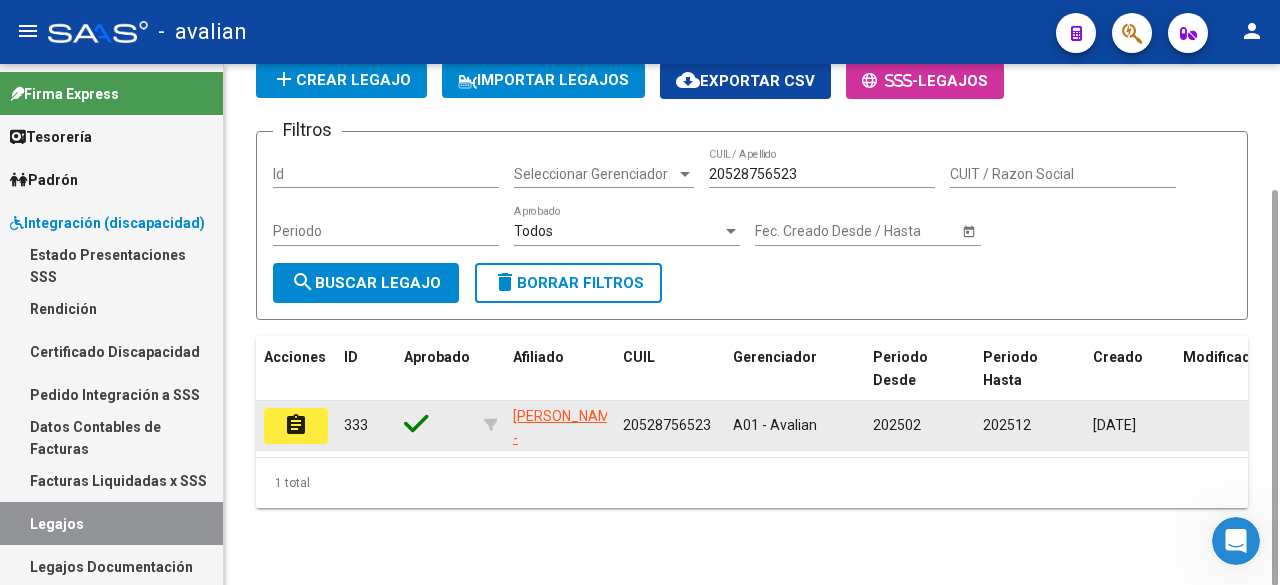 click on "assignment" 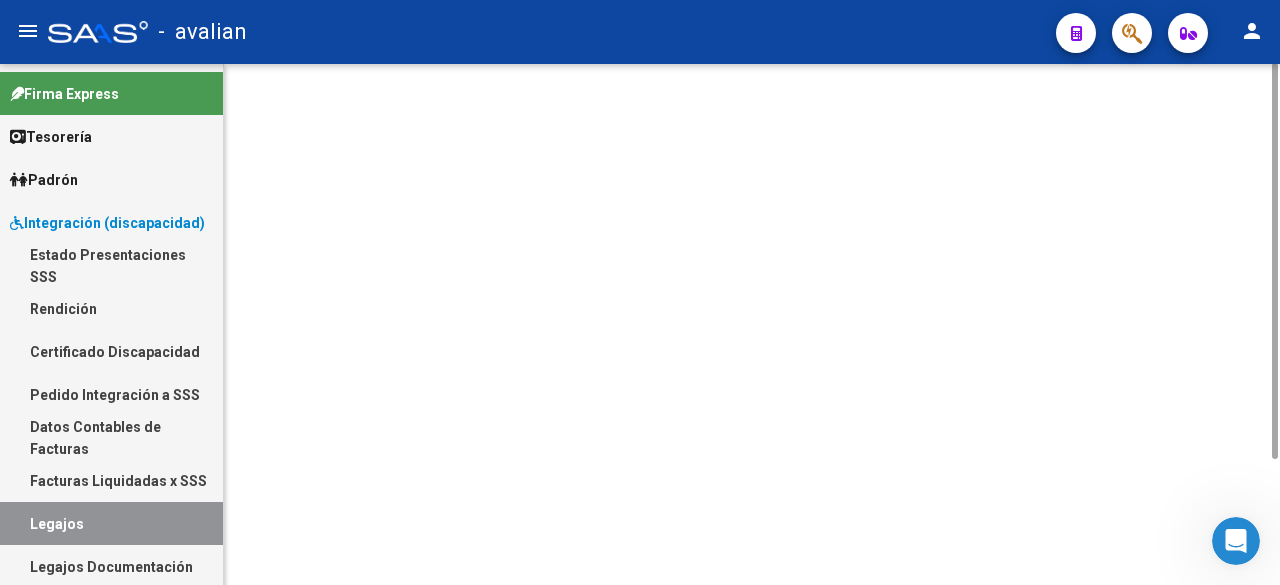 scroll, scrollTop: 0, scrollLeft: 0, axis: both 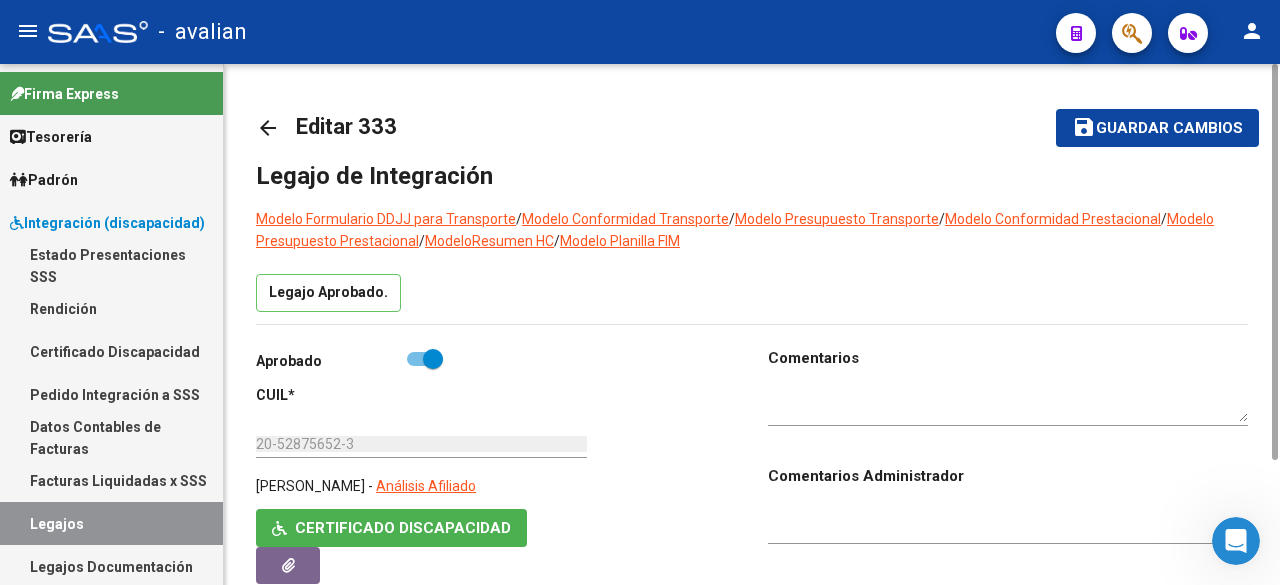type on "[PERSON_NAME]" 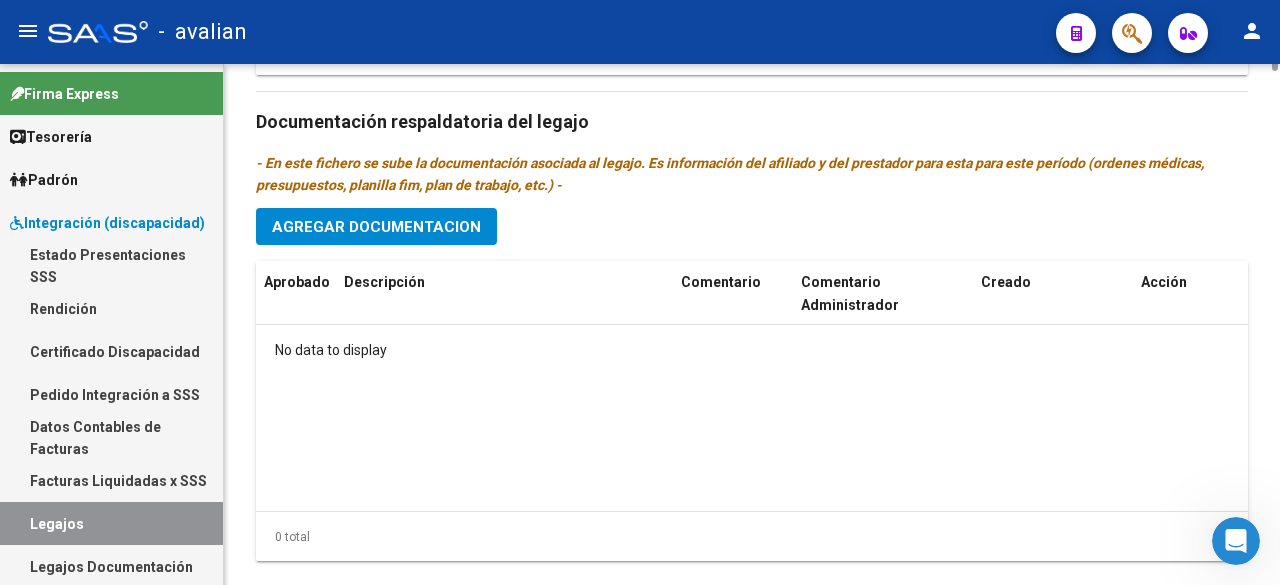scroll, scrollTop: 494, scrollLeft: 0, axis: vertical 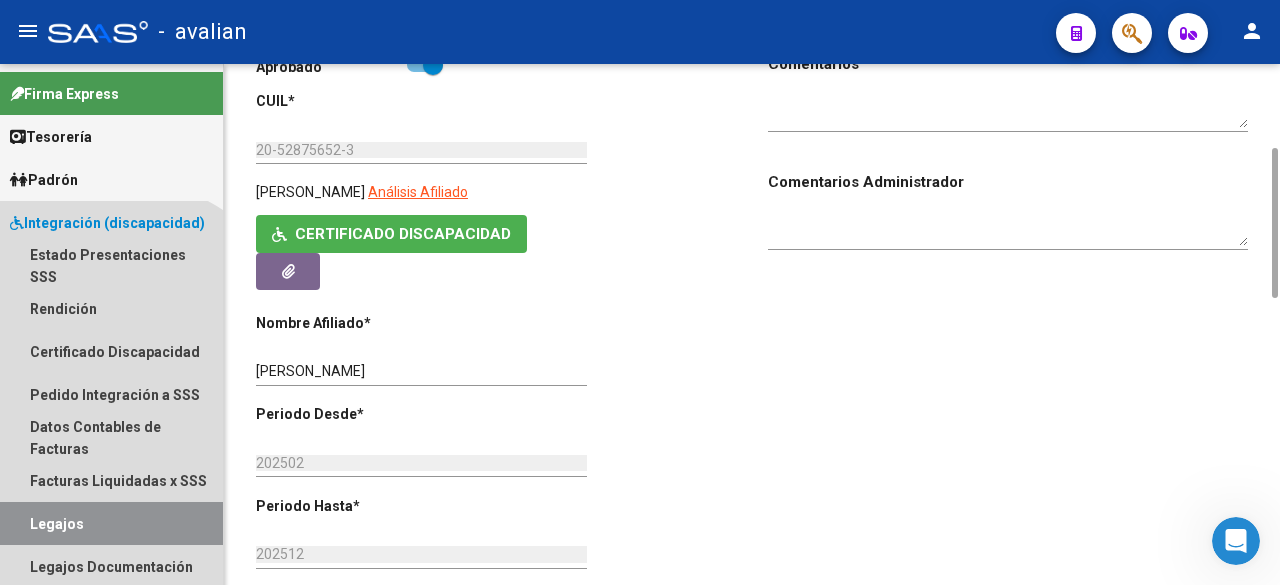 click on "Legajos" at bounding box center (111, 523) 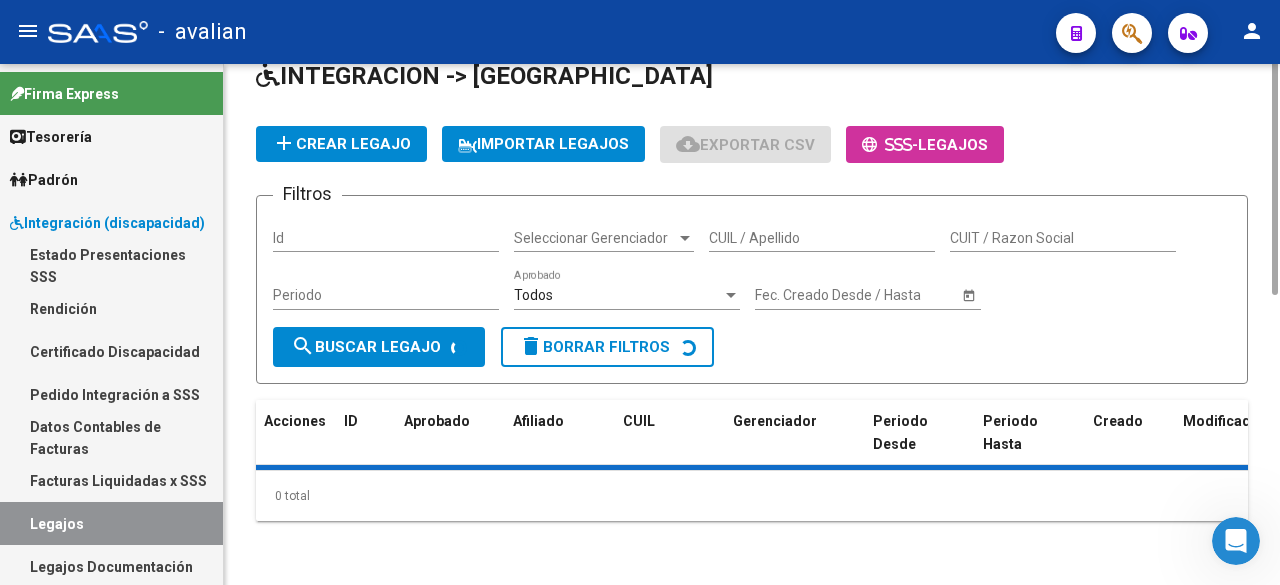 scroll, scrollTop: 0, scrollLeft: 0, axis: both 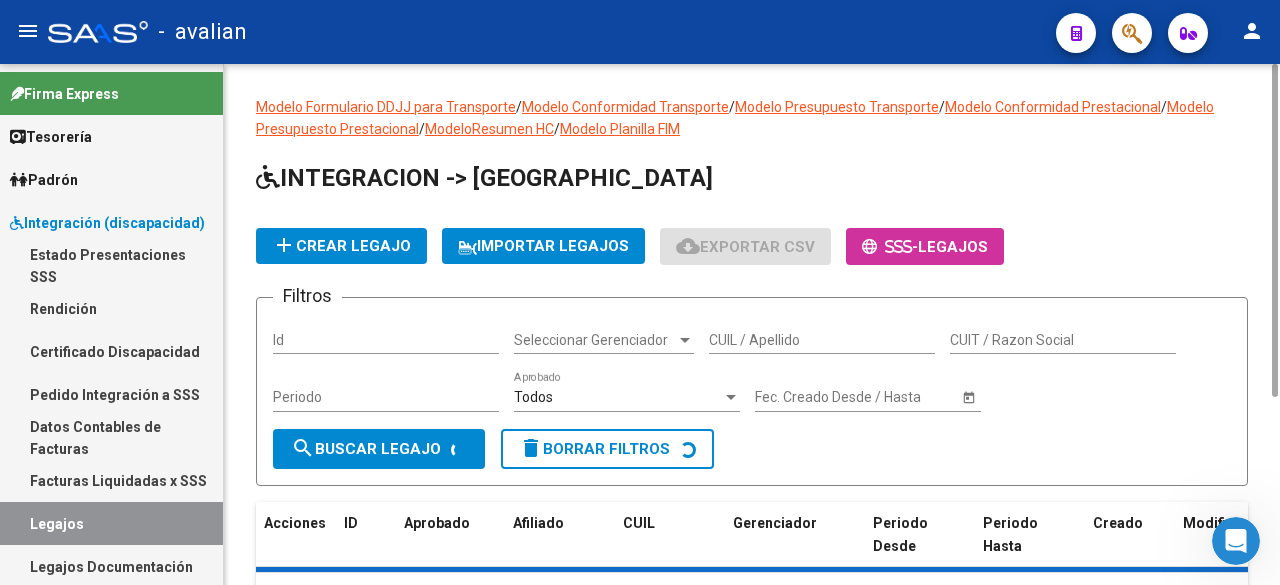 click on "CUIL / Apellido" 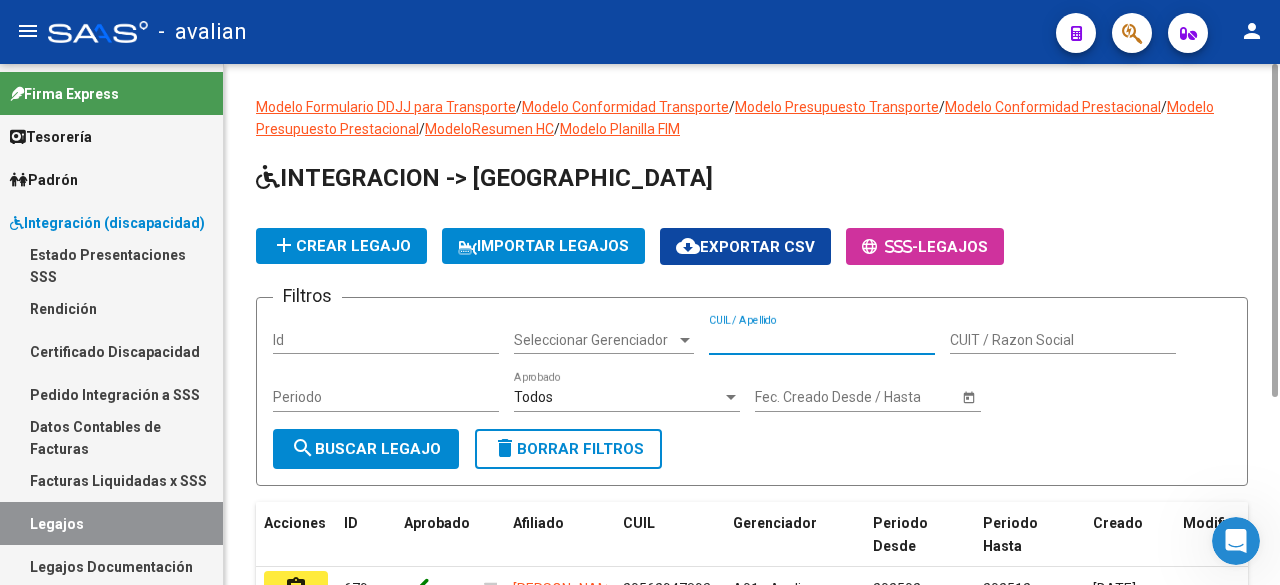 paste on "23515488359" 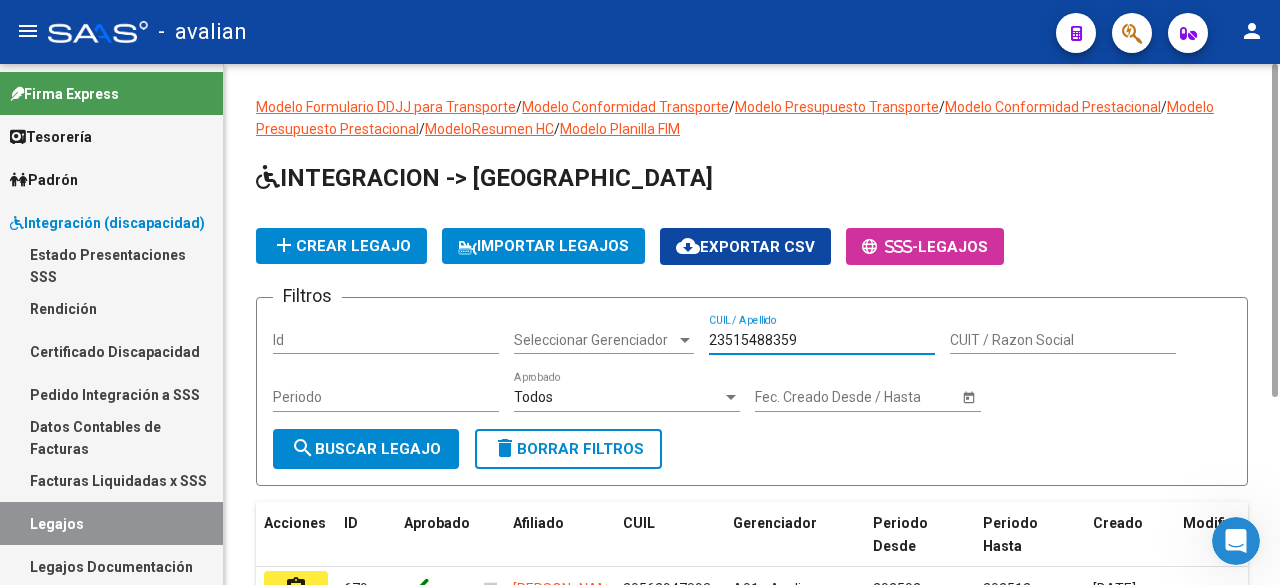 type on "23515488359" 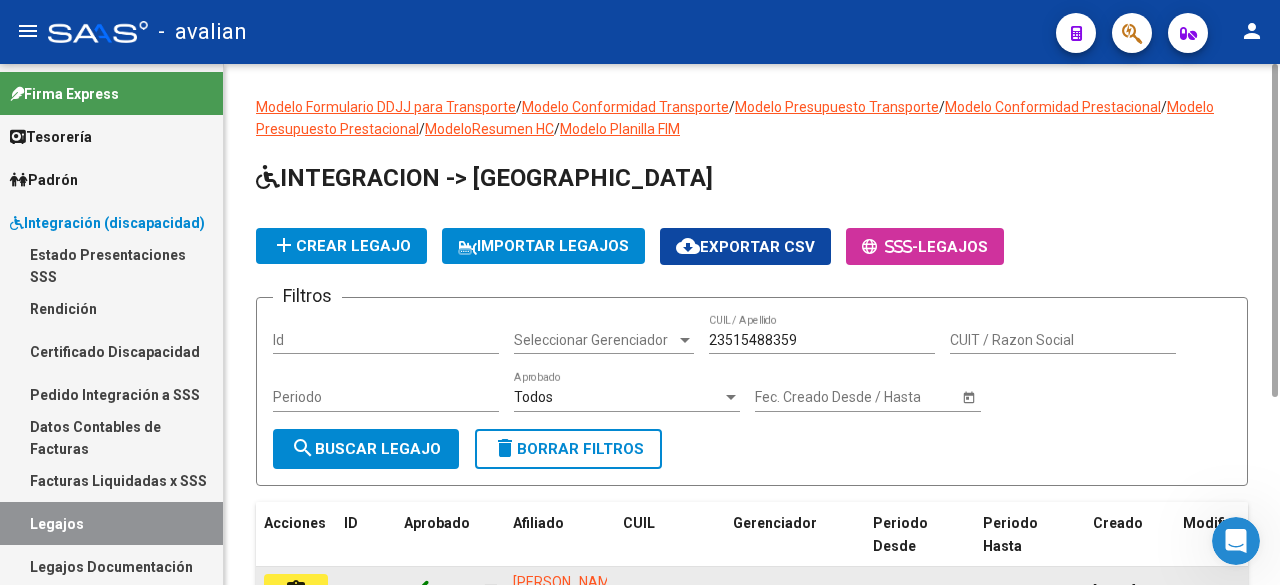 scroll, scrollTop: 166, scrollLeft: 0, axis: vertical 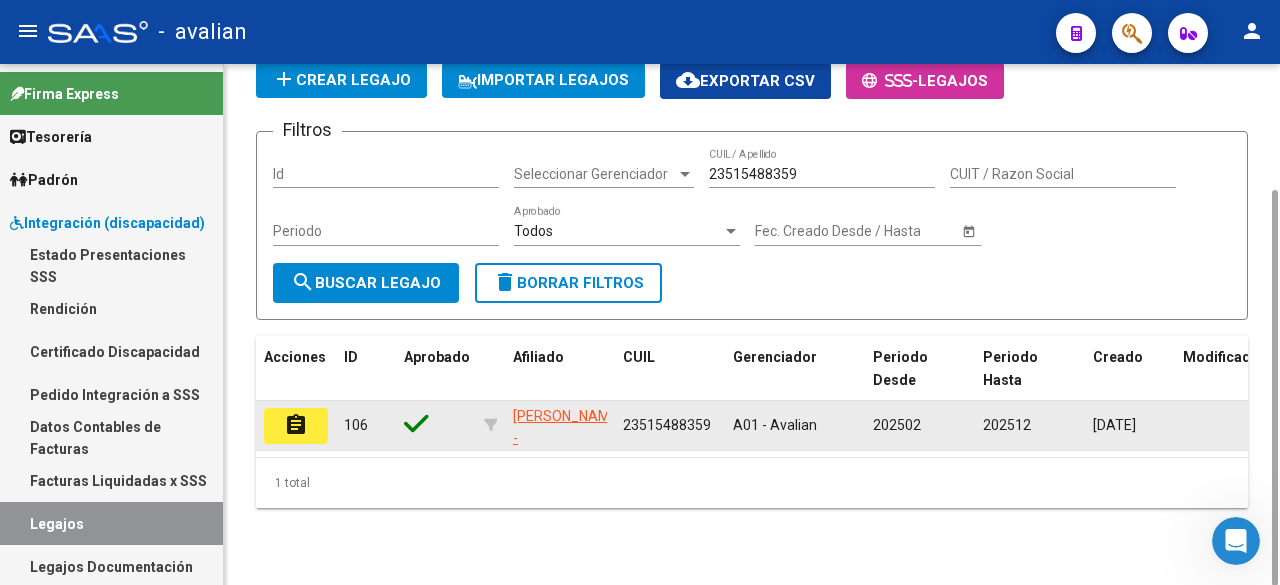 click on "assignment" 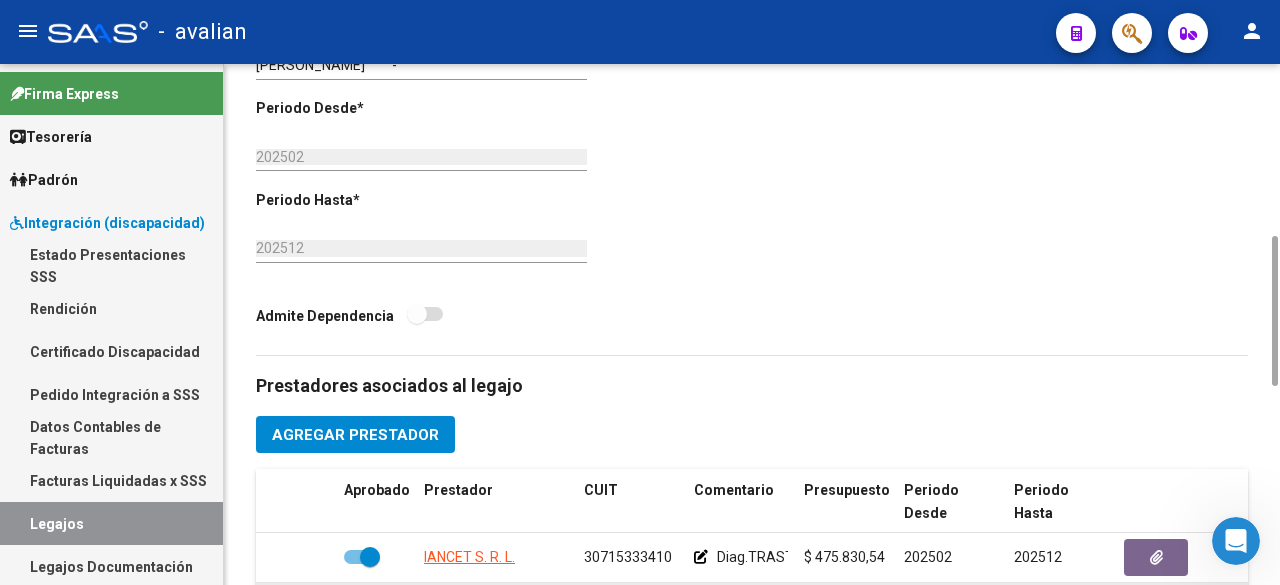 type on "[PERSON_NAME]" 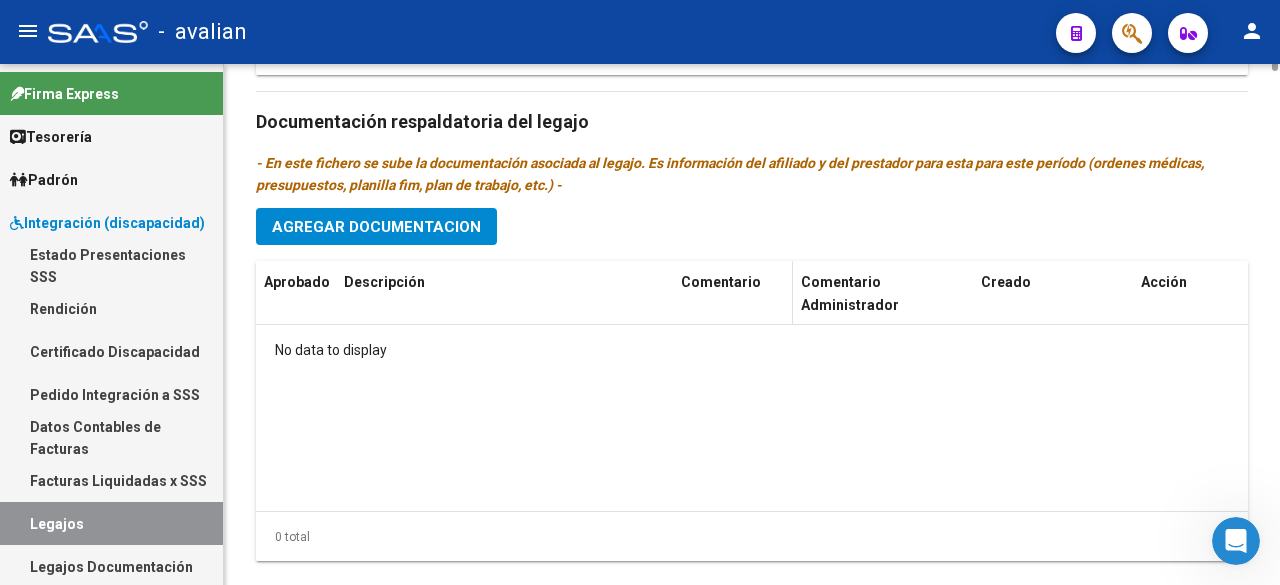 scroll, scrollTop: 694, scrollLeft: 0, axis: vertical 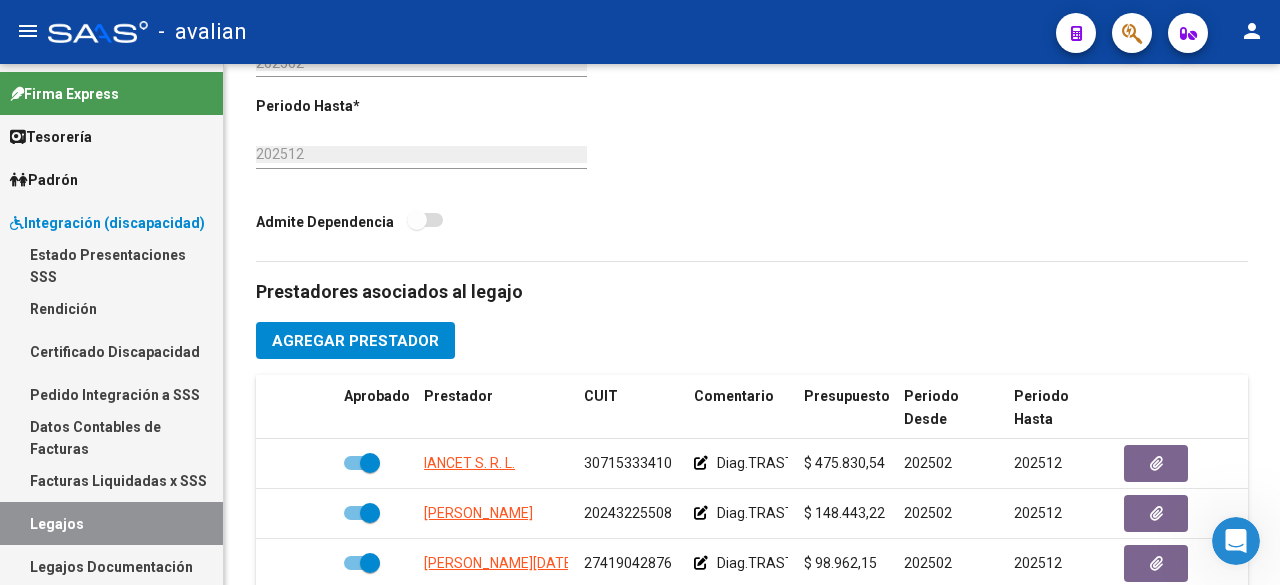 click on "Legajos" at bounding box center (111, 523) 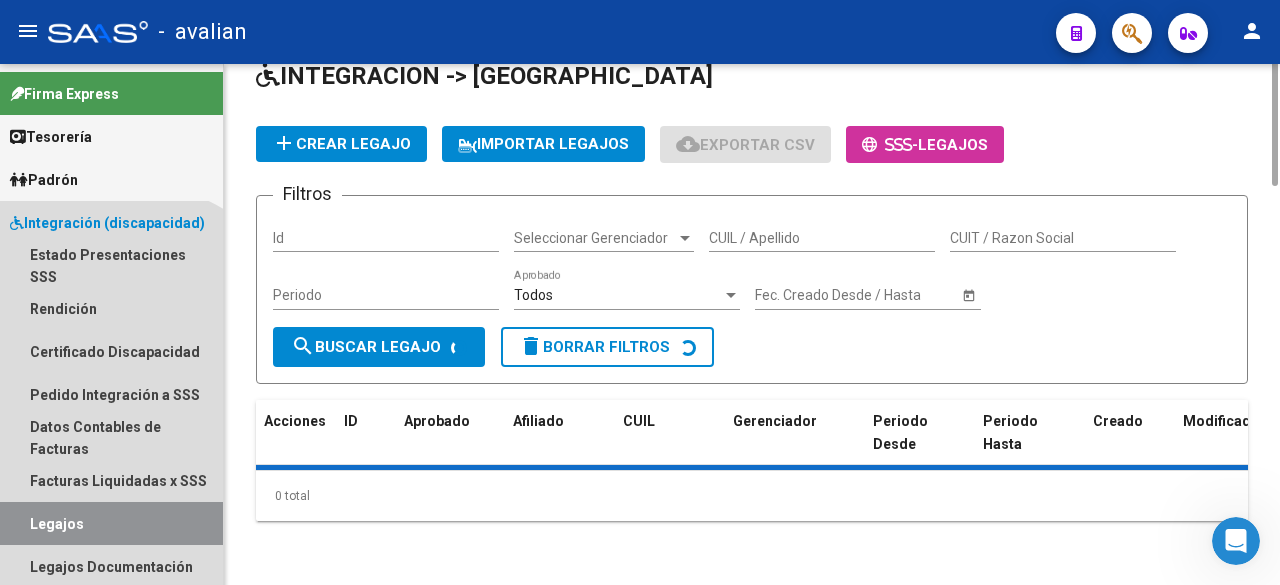scroll, scrollTop: 0, scrollLeft: 0, axis: both 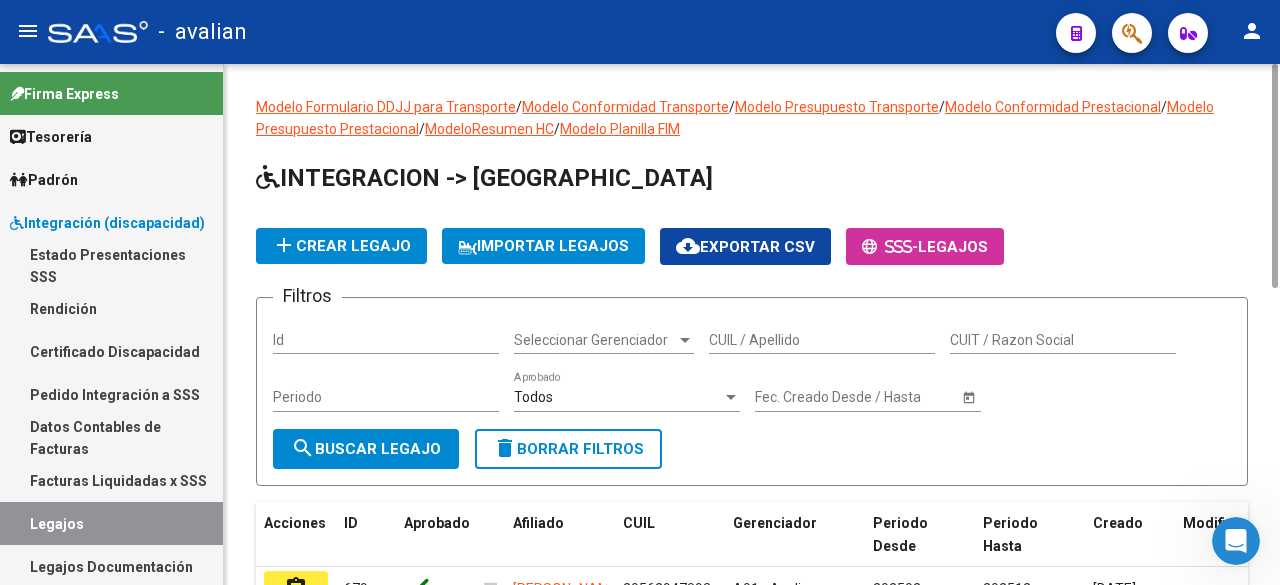click on "CUIL / Apellido" at bounding box center [822, 340] 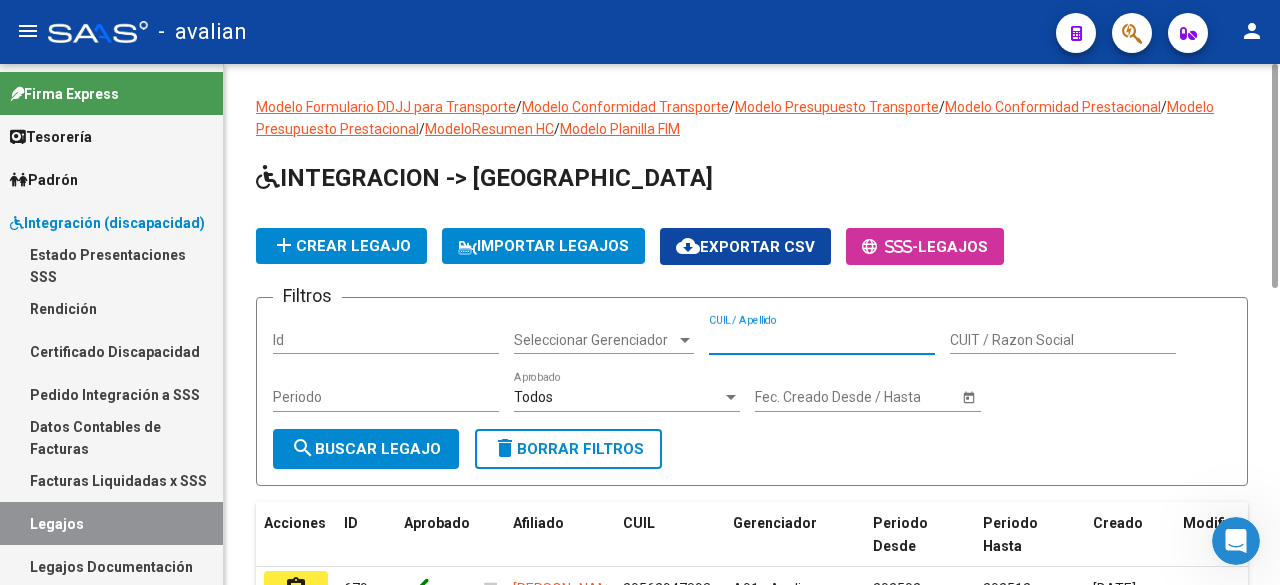 paste on "20575284729" 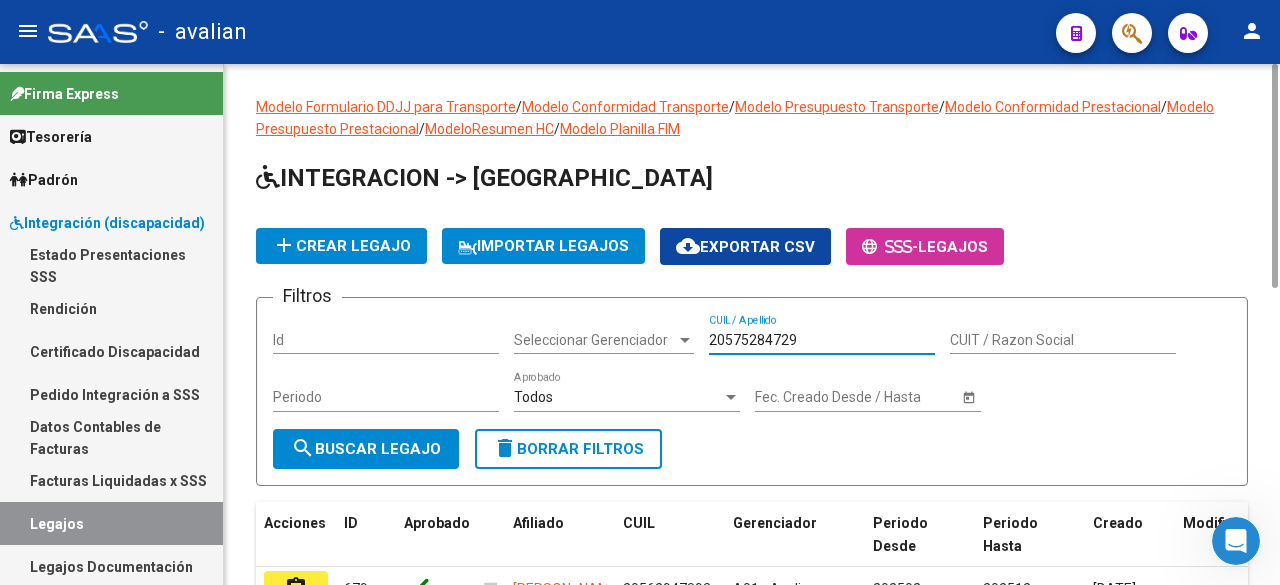 type on "20575284729" 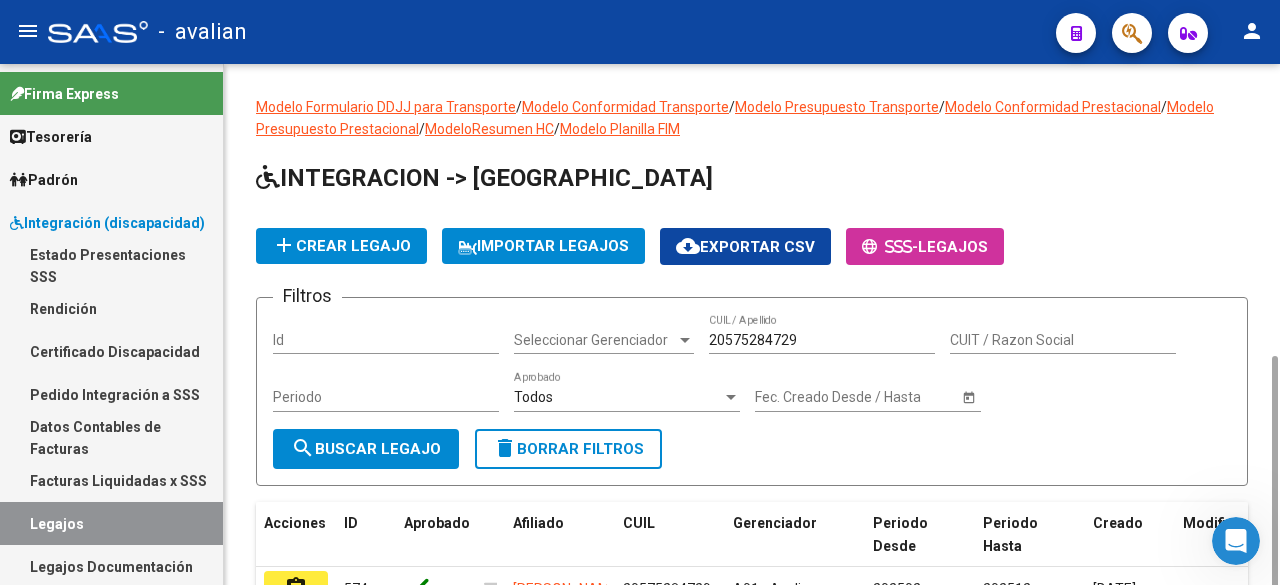 scroll, scrollTop: 166, scrollLeft: 0, axis: vertical 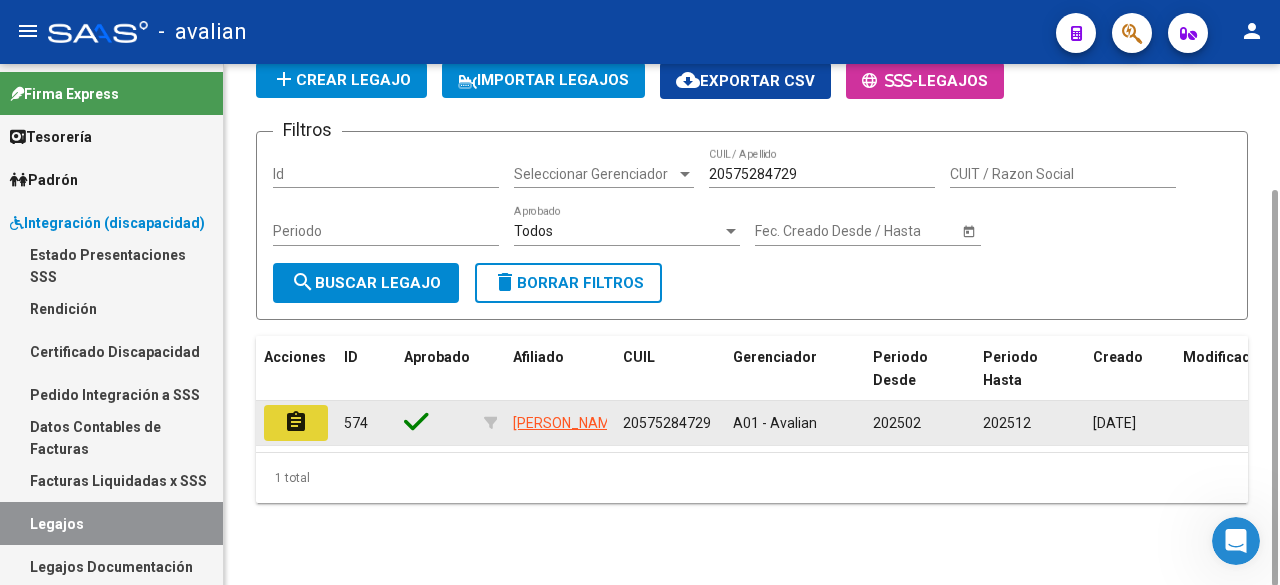 click on "assignment" 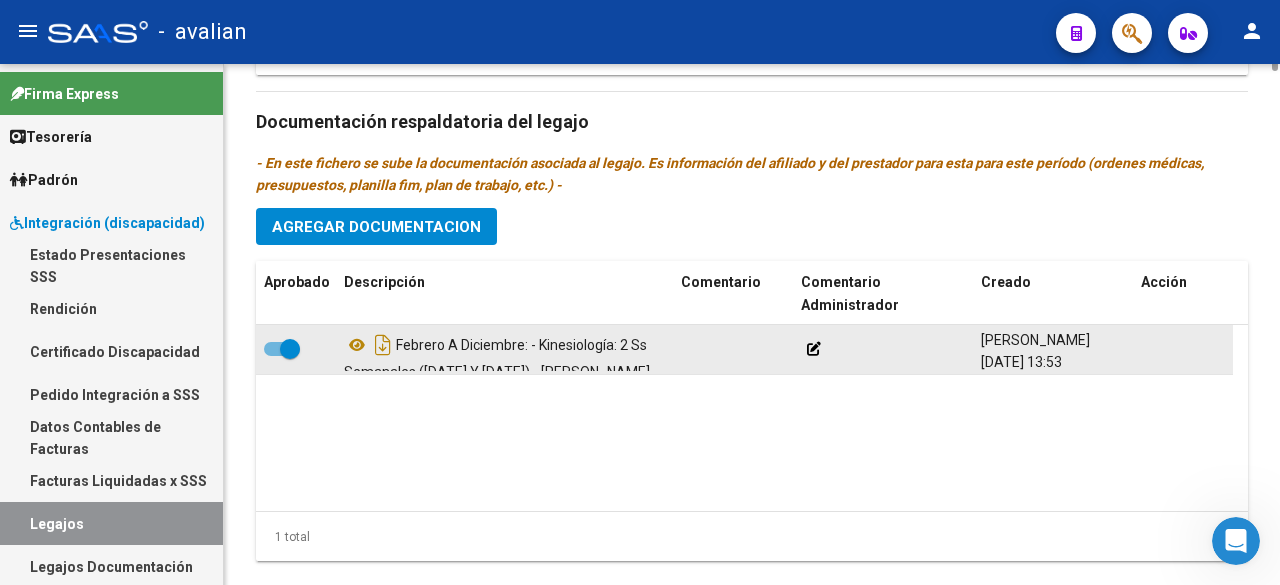 scroll, scrollTop: 894, scrollLeft: 0, axis: vertical 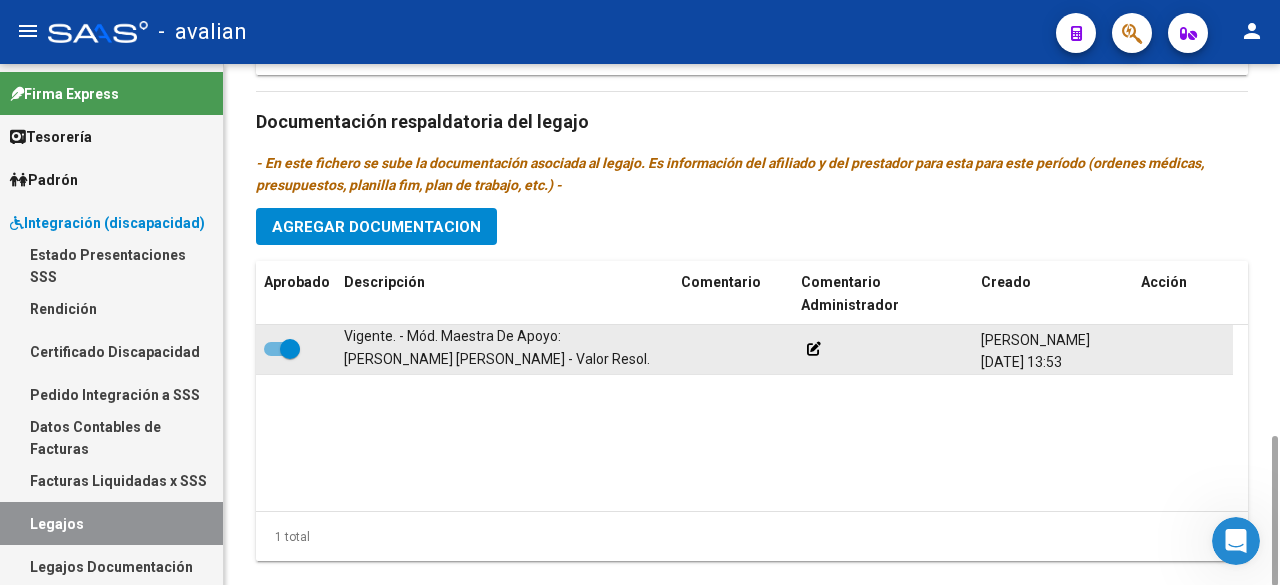 drag, startPoint x: 400, startPoint y: 306, endPoint x: 504, endPoint y: 325, distance: 105.72133 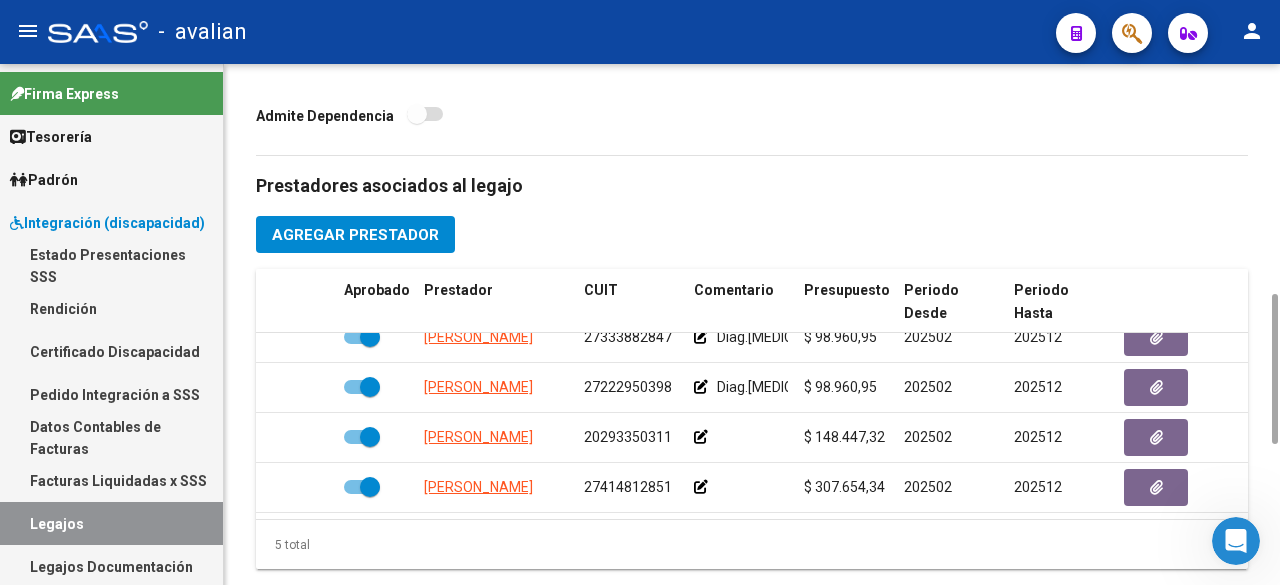 scroll, scrollTop: 1200, scrollLeft: 0, axis: vertical 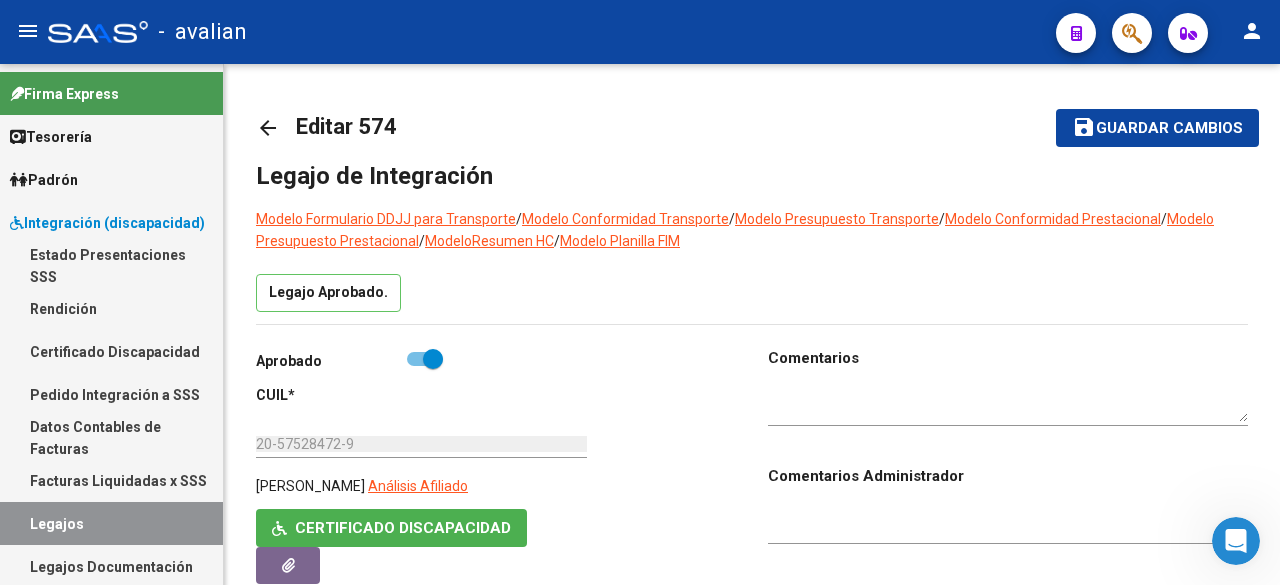 click on "Legajos" at bounding box center [111, 523] 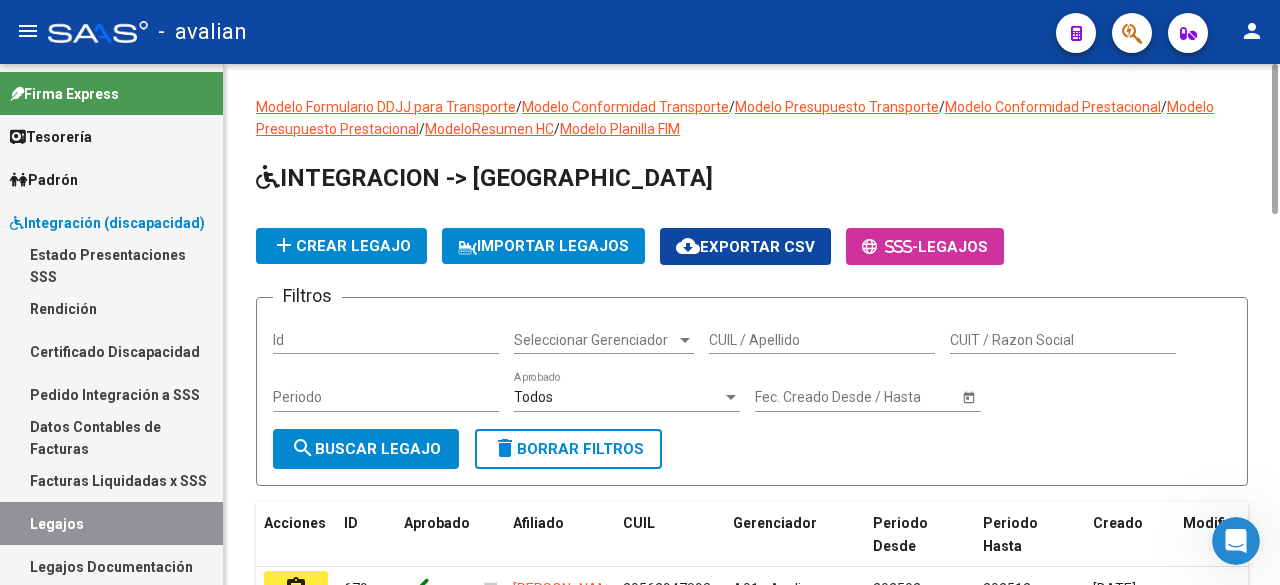 click on "CUIL / Apellido" at bounding box center (822, 340) 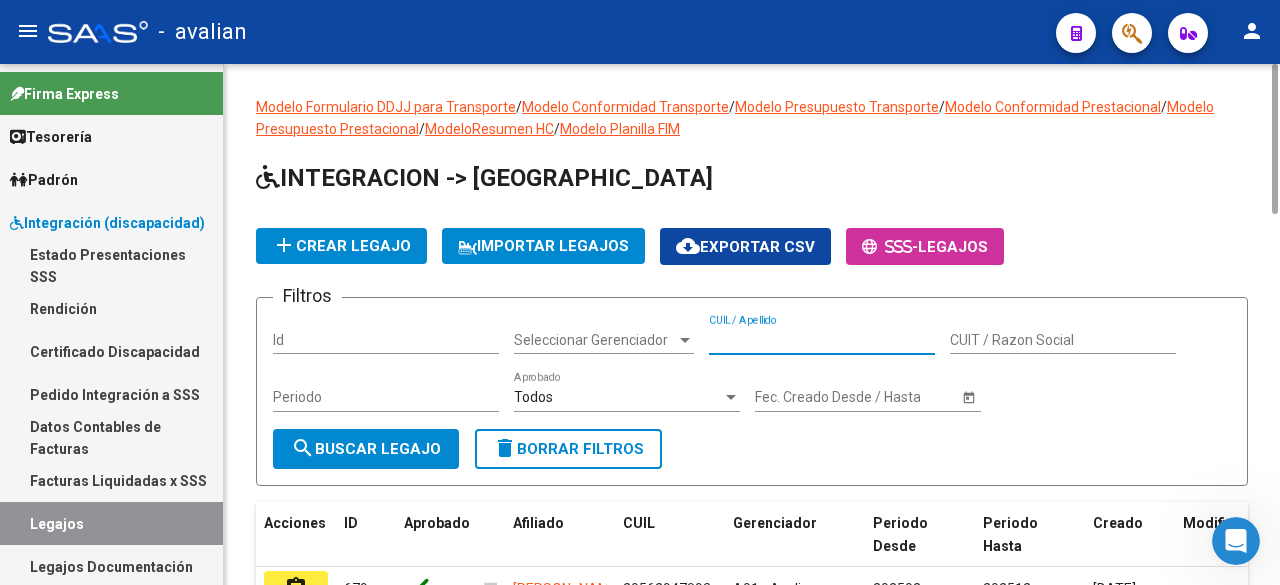 paste on "20505558821" 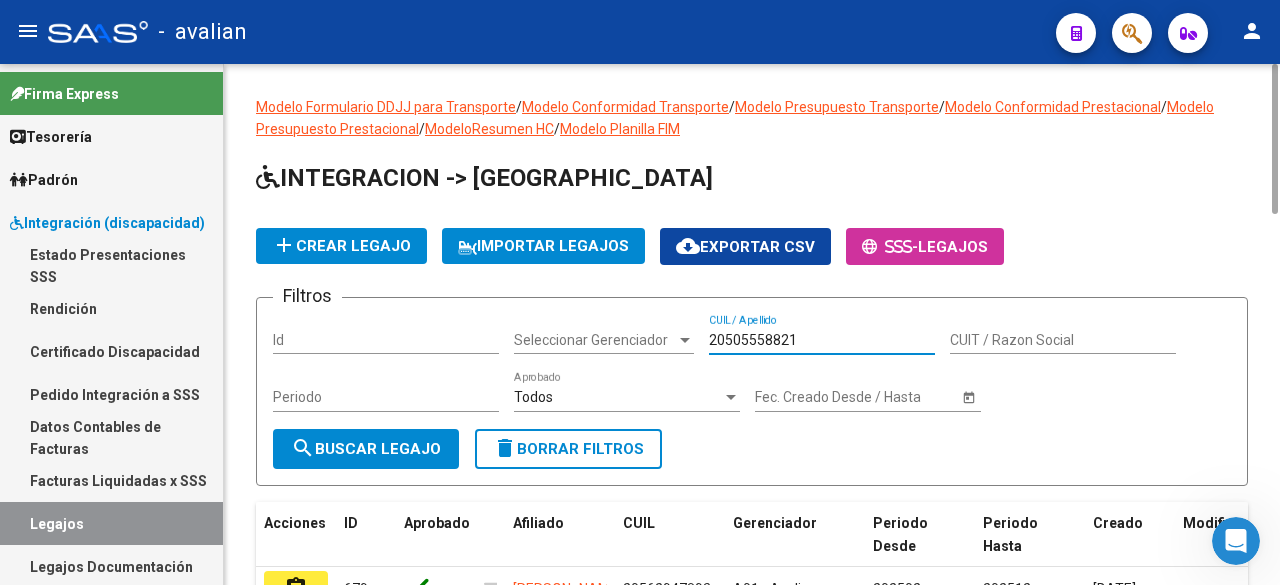 type on "20505558821" 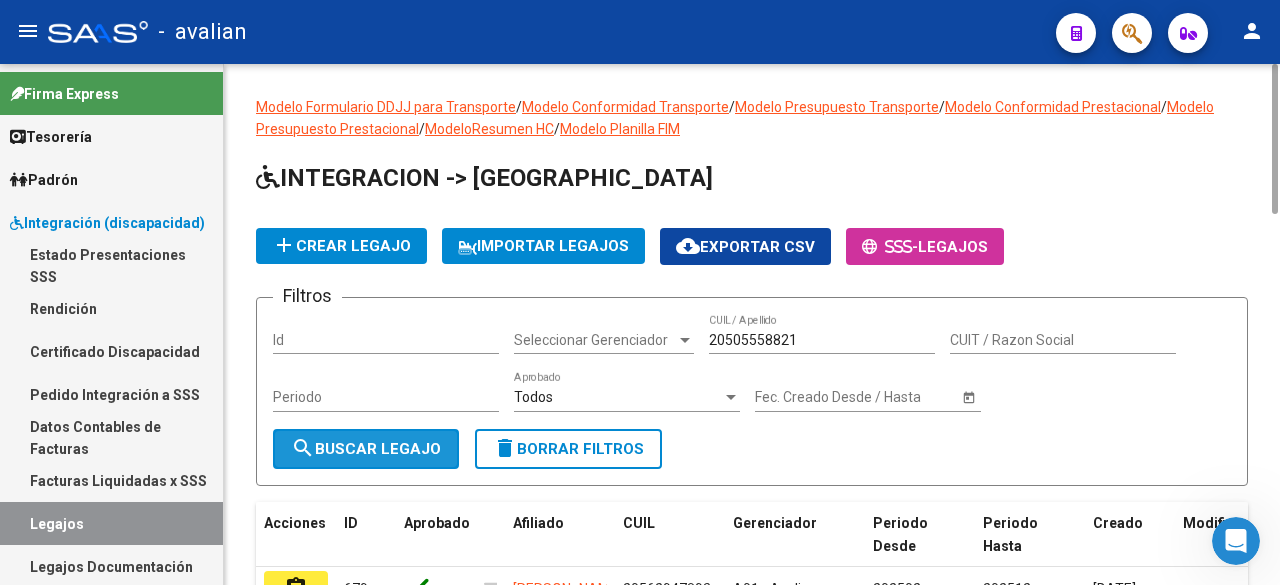 click on "search  Buscar Legajo" 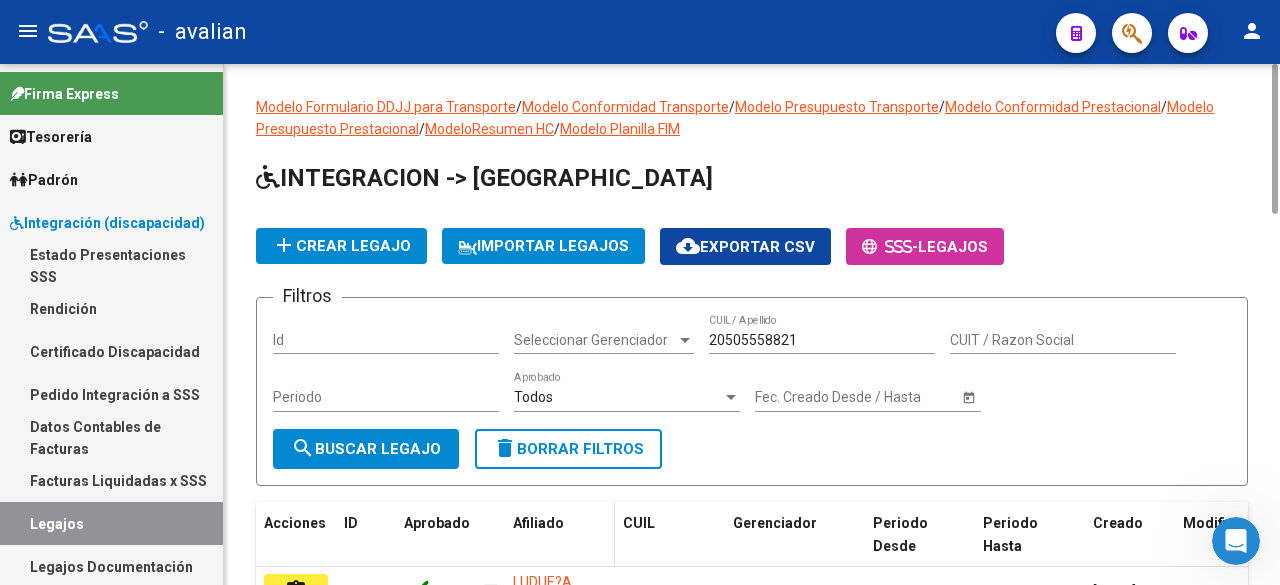 scroll, scrollTop: 166, scrollLeft: 0, axis: vertical 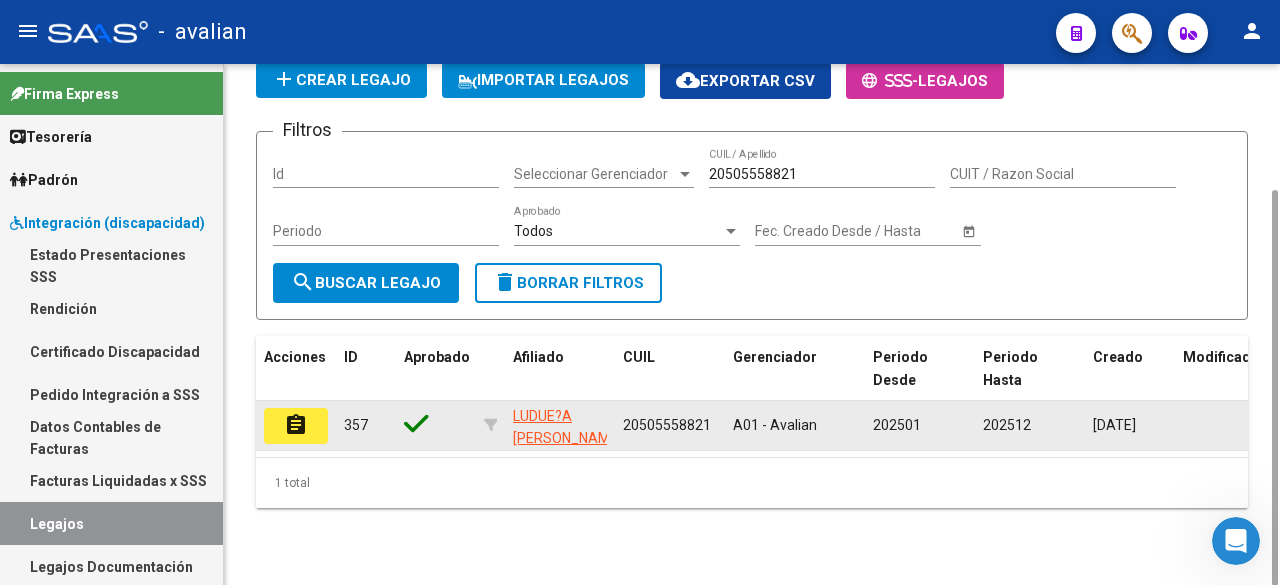 click on "assignment" 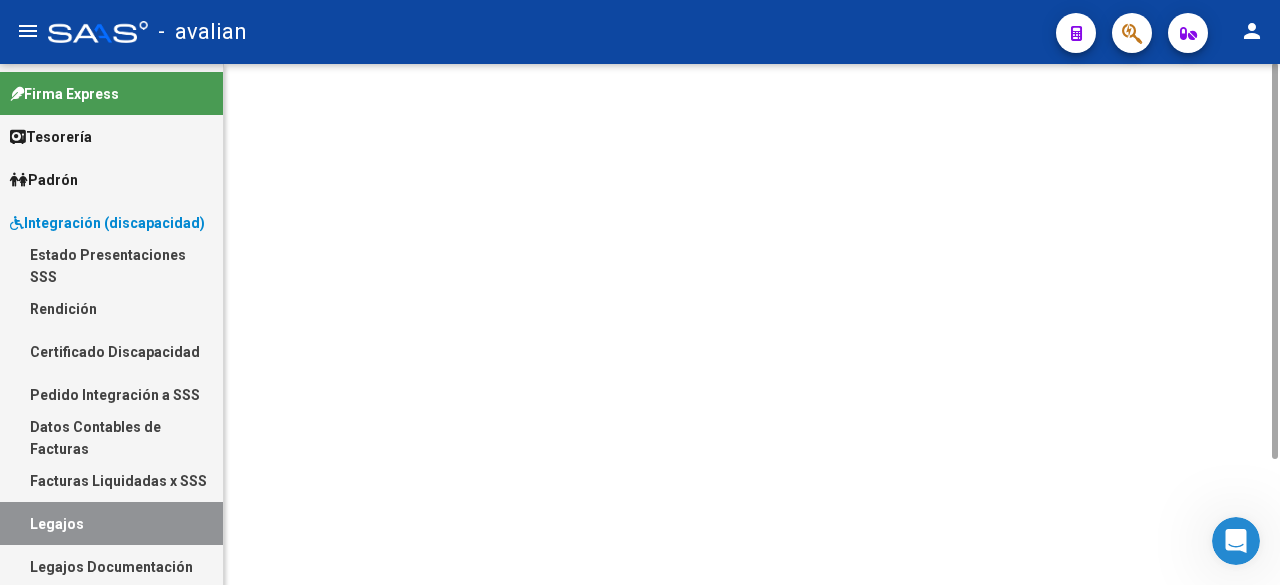 scroll, scrollTop: 0, scrollLeft: 0, axis: both 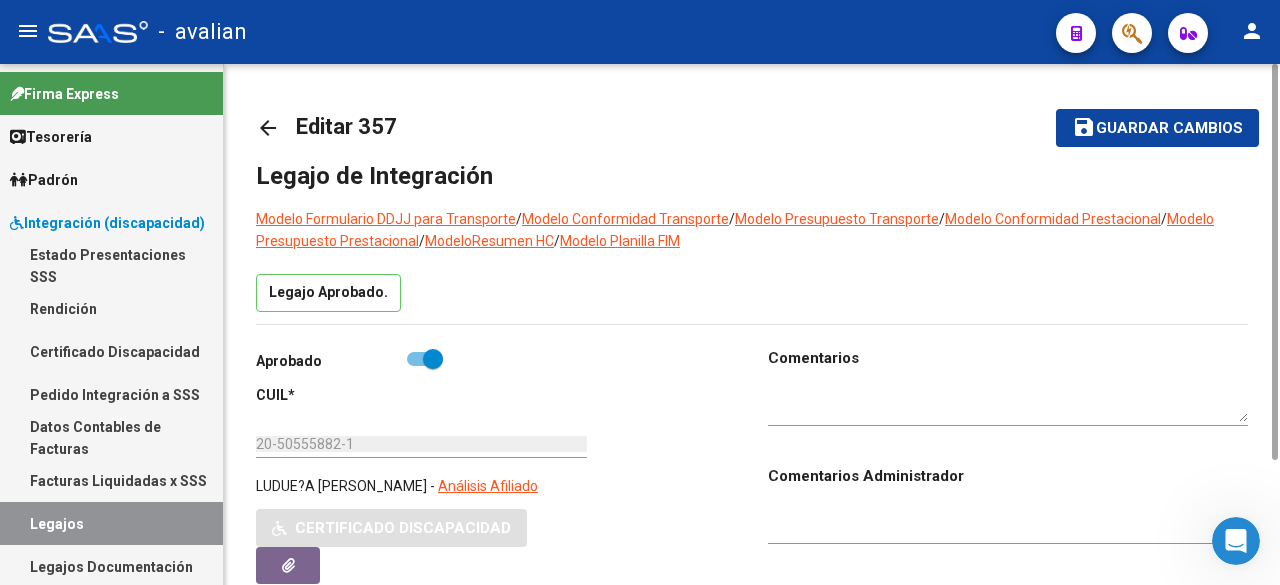 type on "[PERSON_NAME]" 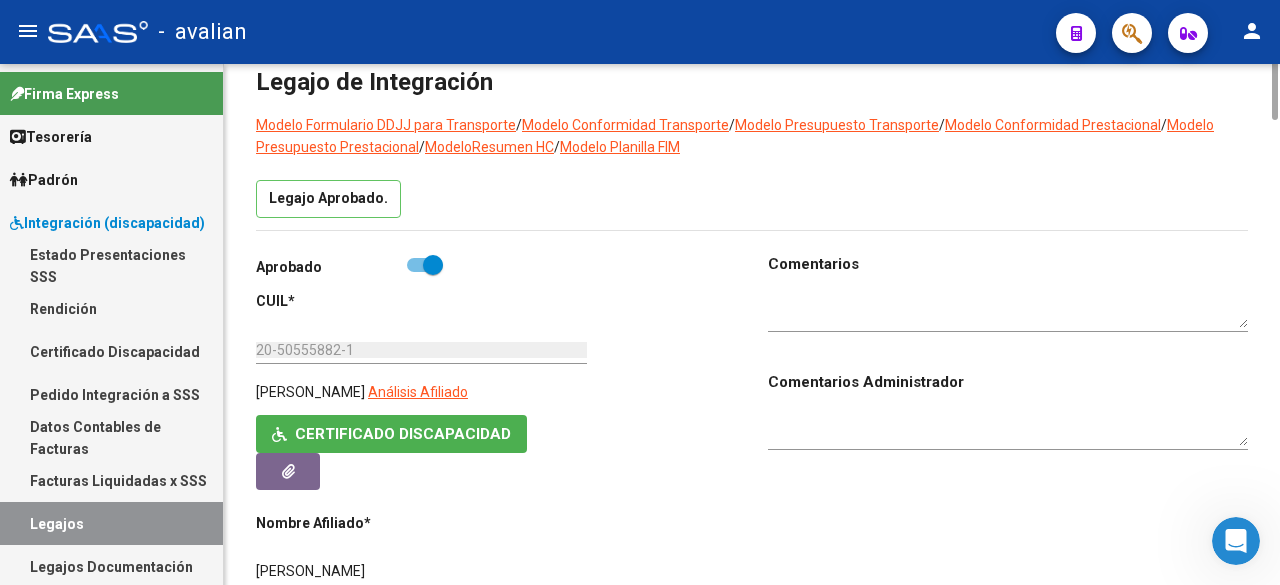 scroll, scrollTop: 0, scrollLeft: 0, axis: both 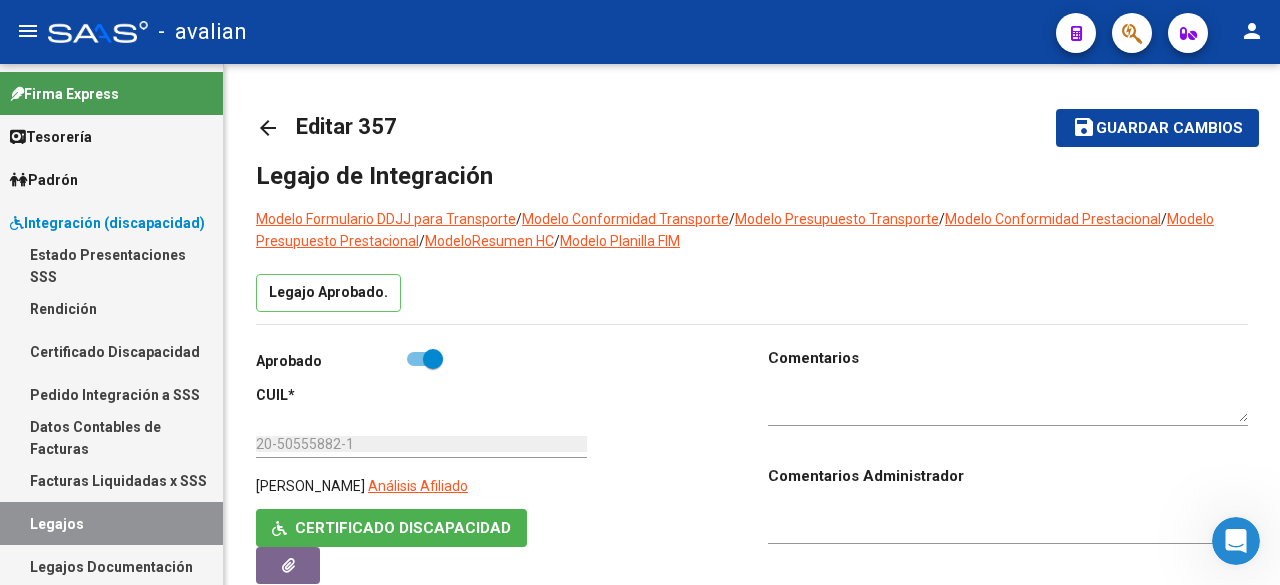 click on "Legajos" at bounding box center (111, 523) 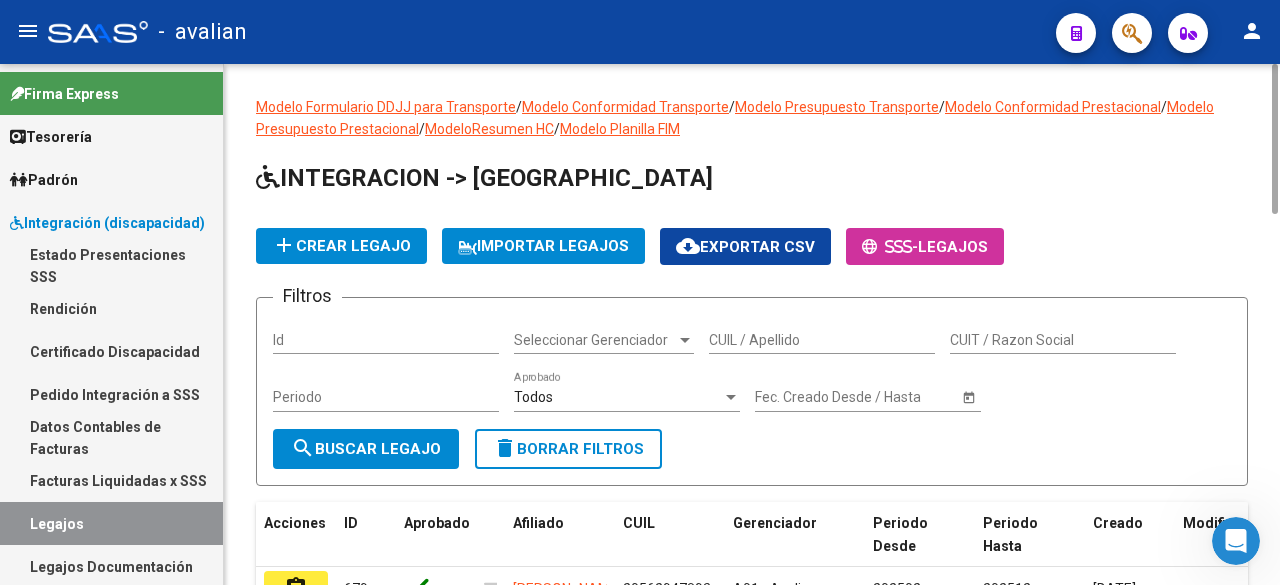 click on "CUIL / Apellido" at bounding box center (822, 340) 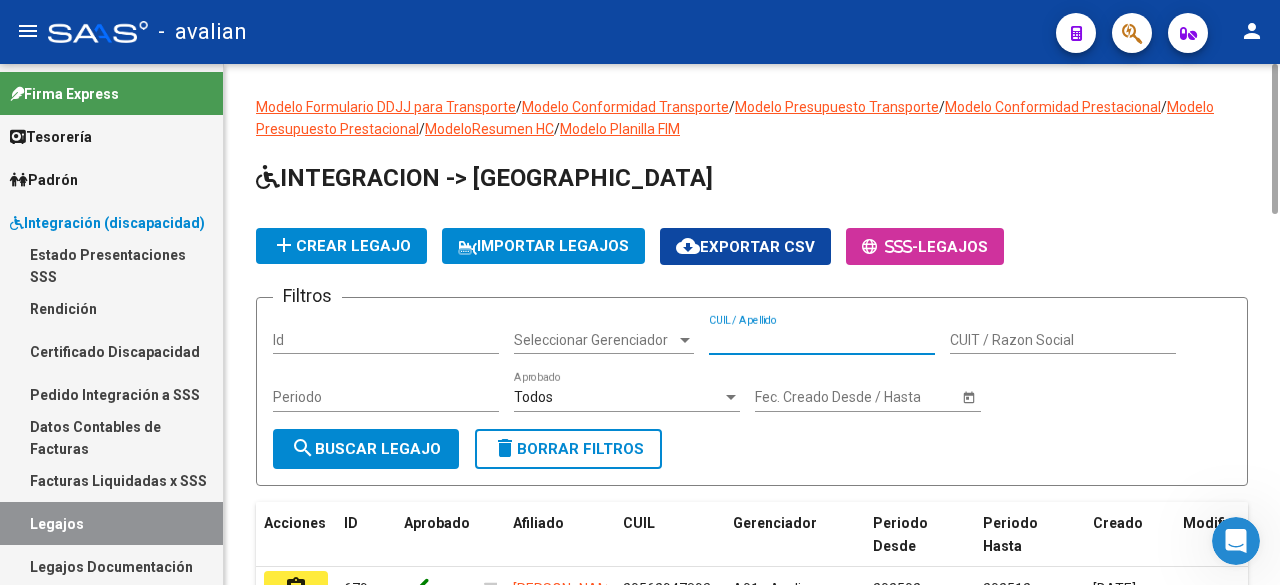 paste on "20495738338" 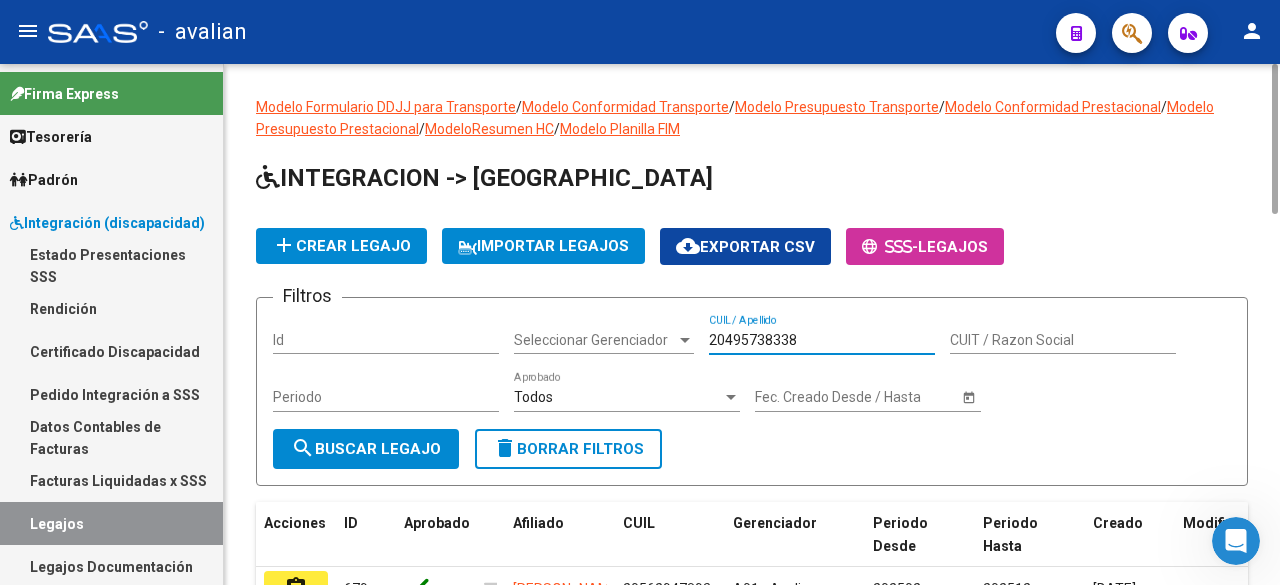 type on "20495738338" 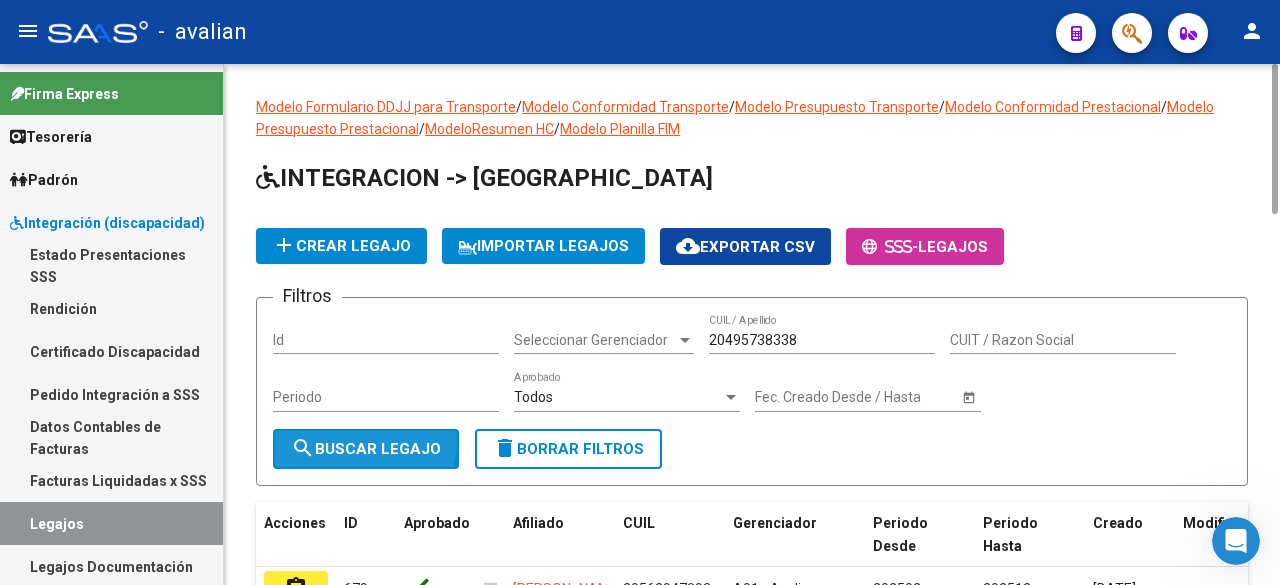 click on "search  Buscar Legajo" 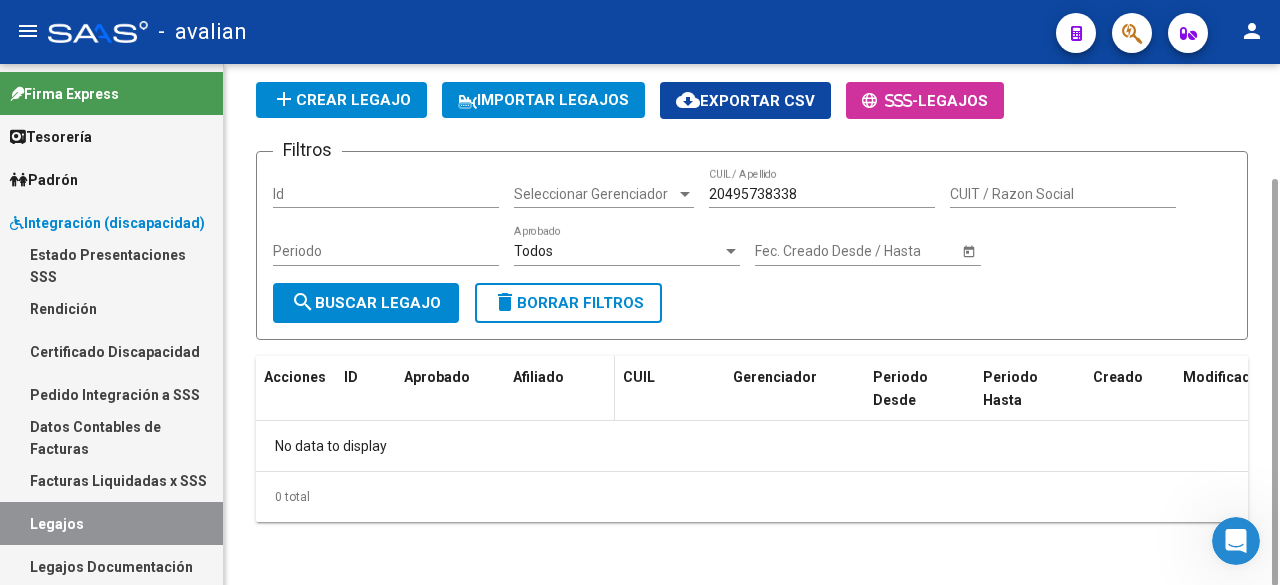 scroll, scrollTop: 146, scrollLeft: 0, axis: vertical 